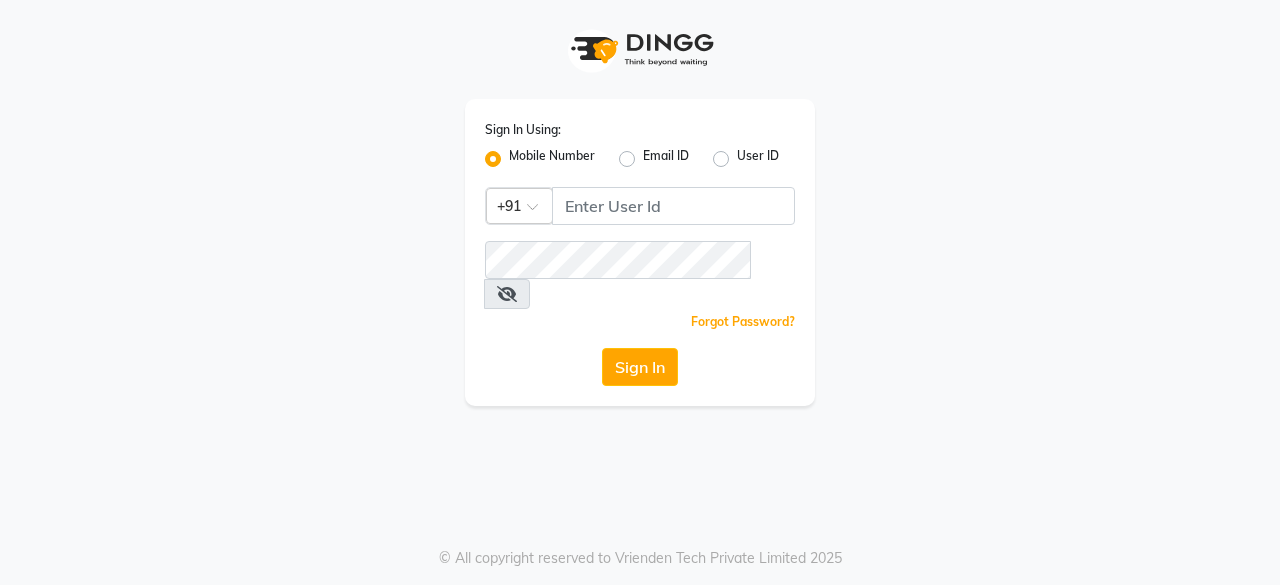 scroll, scrollTop: 0, scrollLeft: 0, axis: both 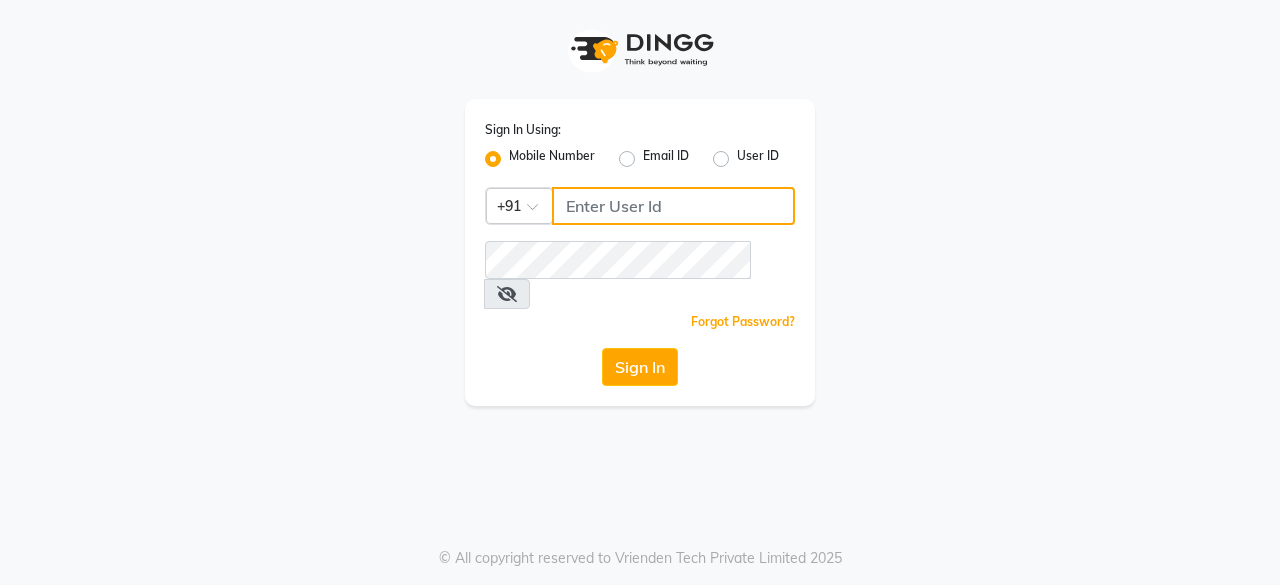 click 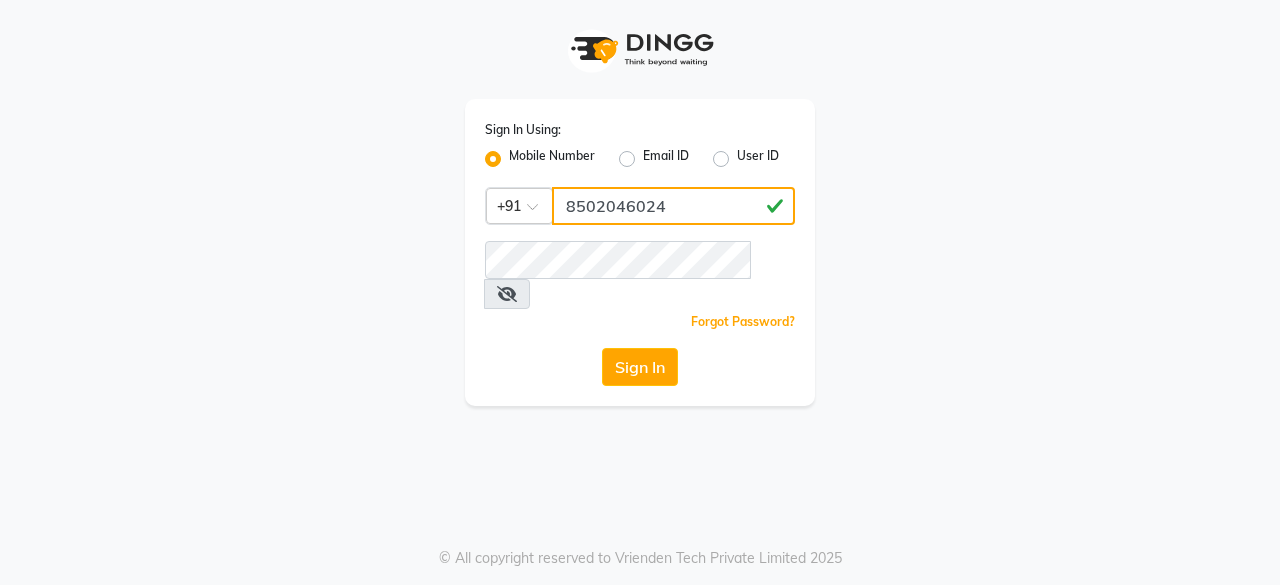 type on "8502046024" 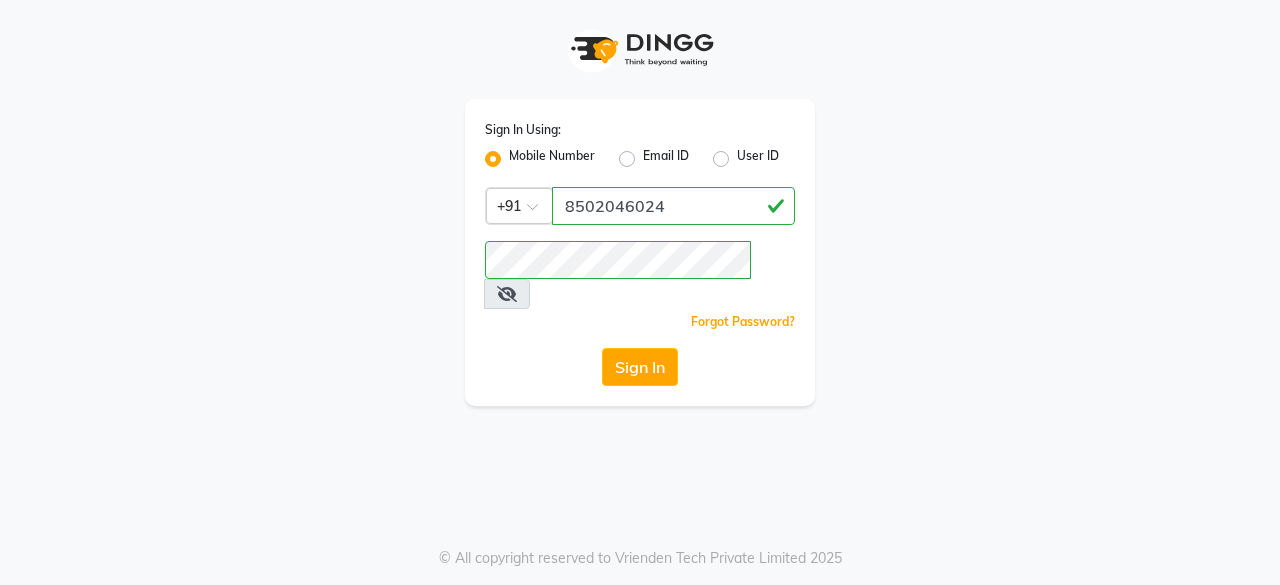 click at bounding box center [507, 294] 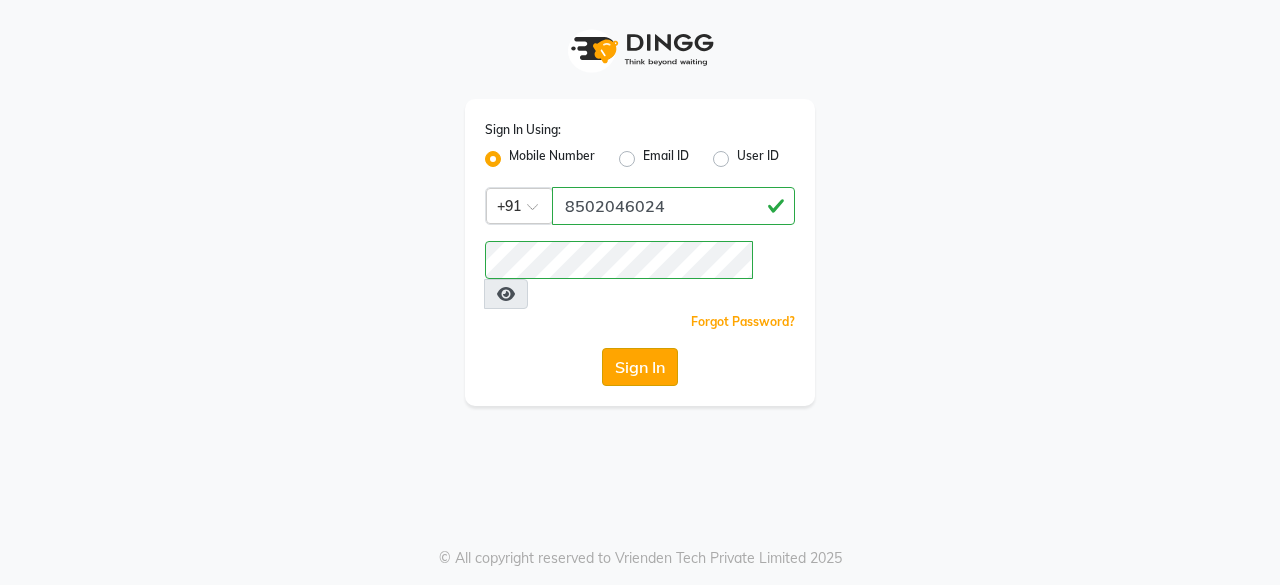 click on "Sign In" 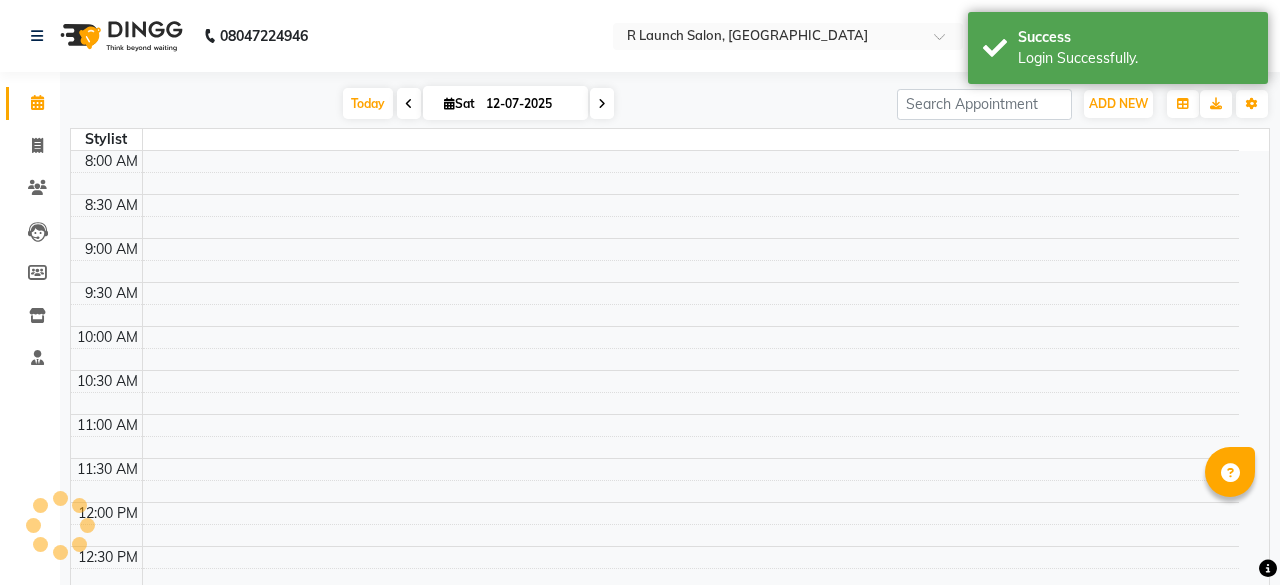 select on "en" 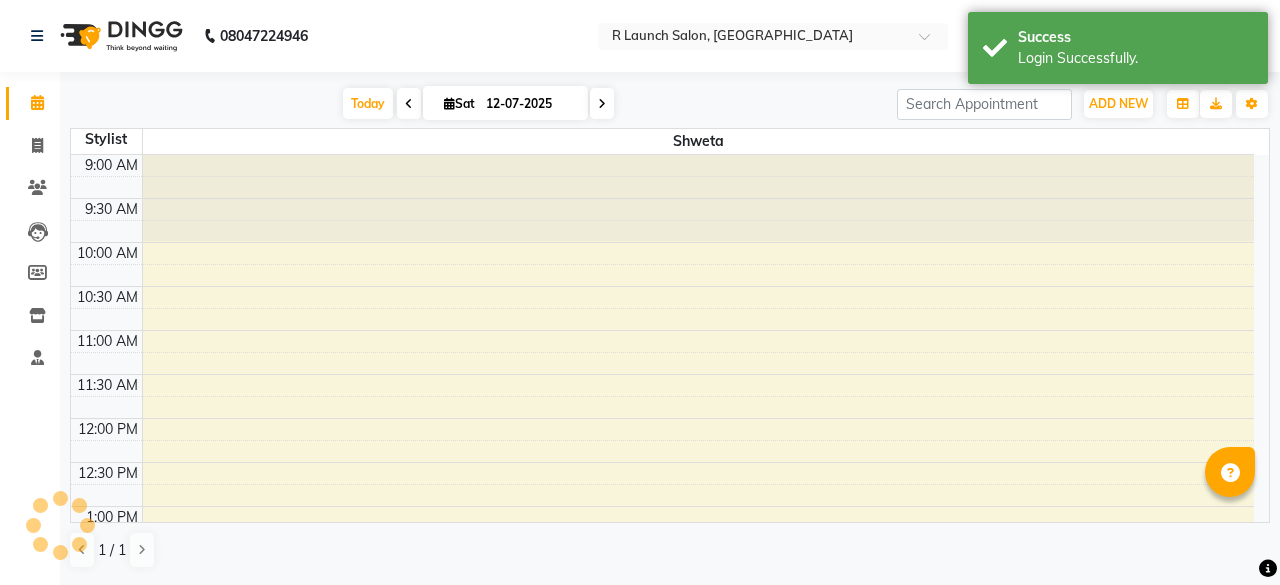 scroll, scrollTop: 0, scrollLeft: 0, axis: both 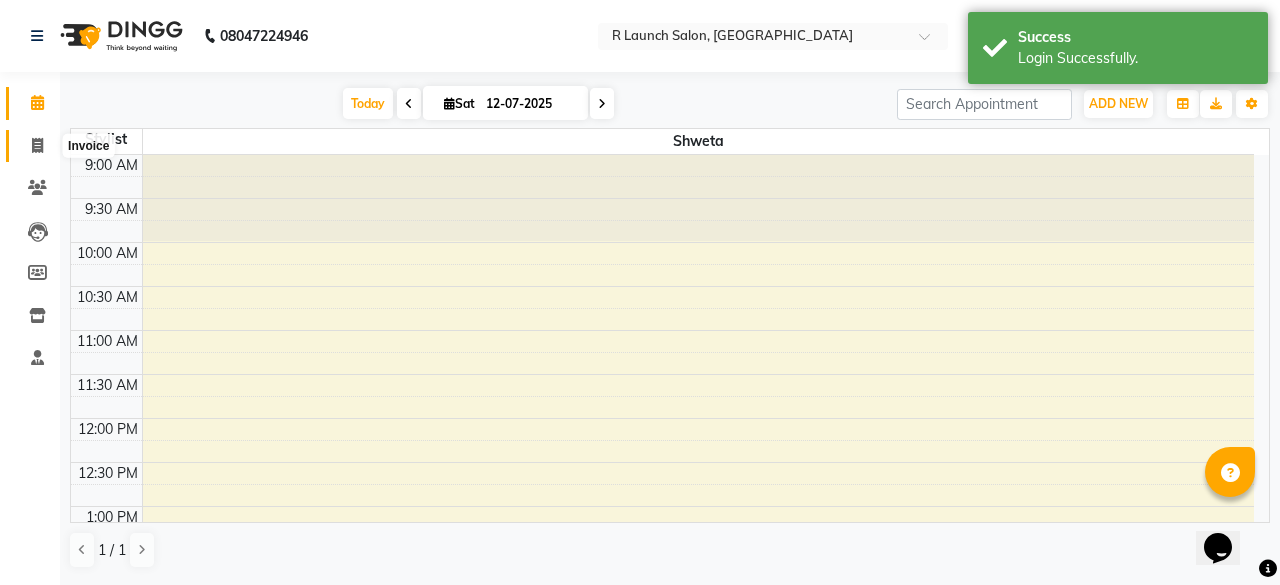 click 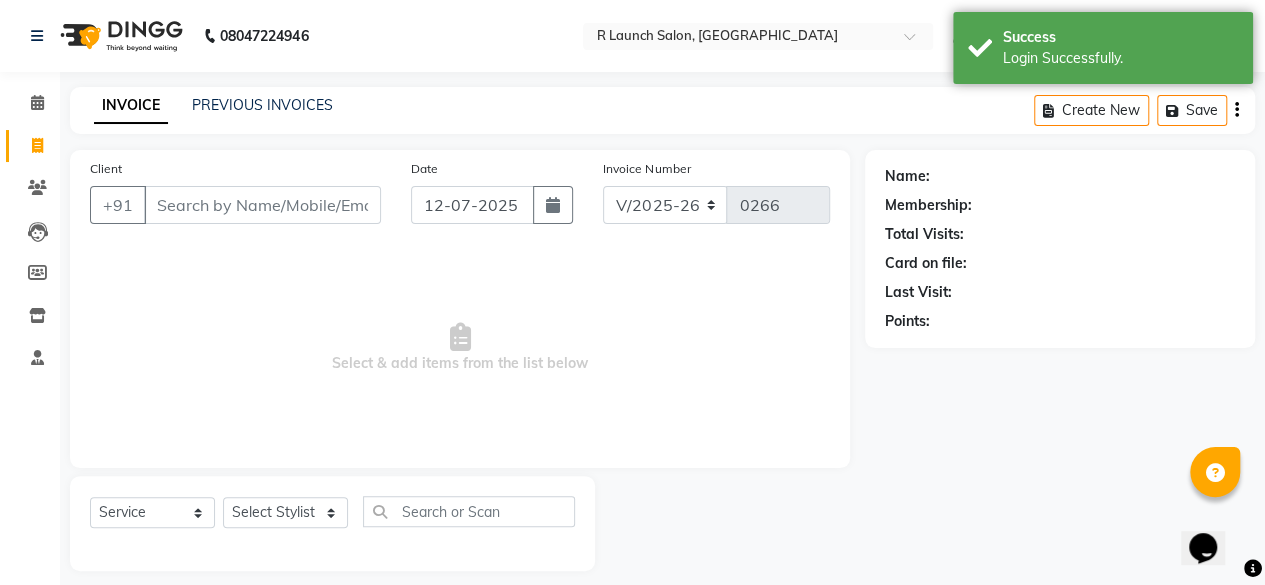 click on "Client" at bounding box center [262, 205] 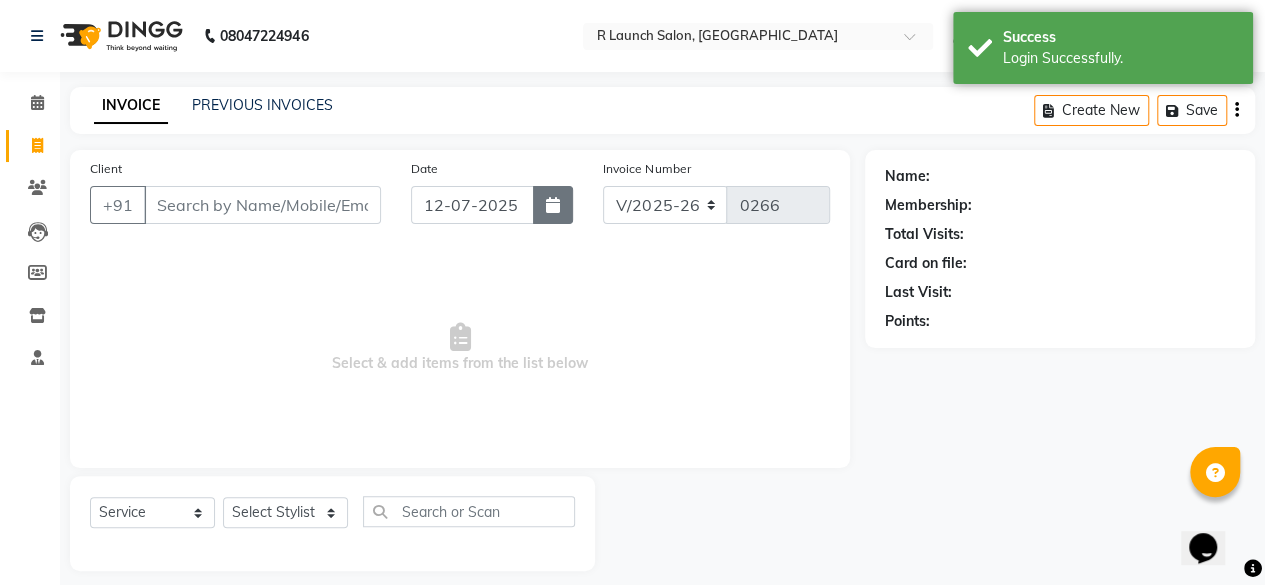 click 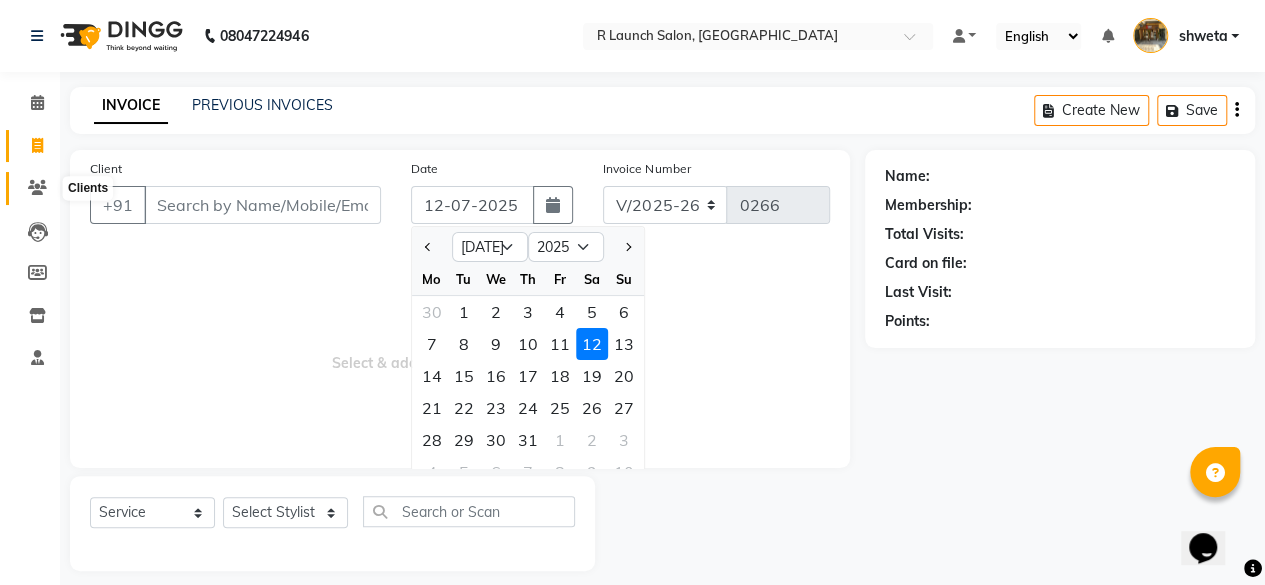 click 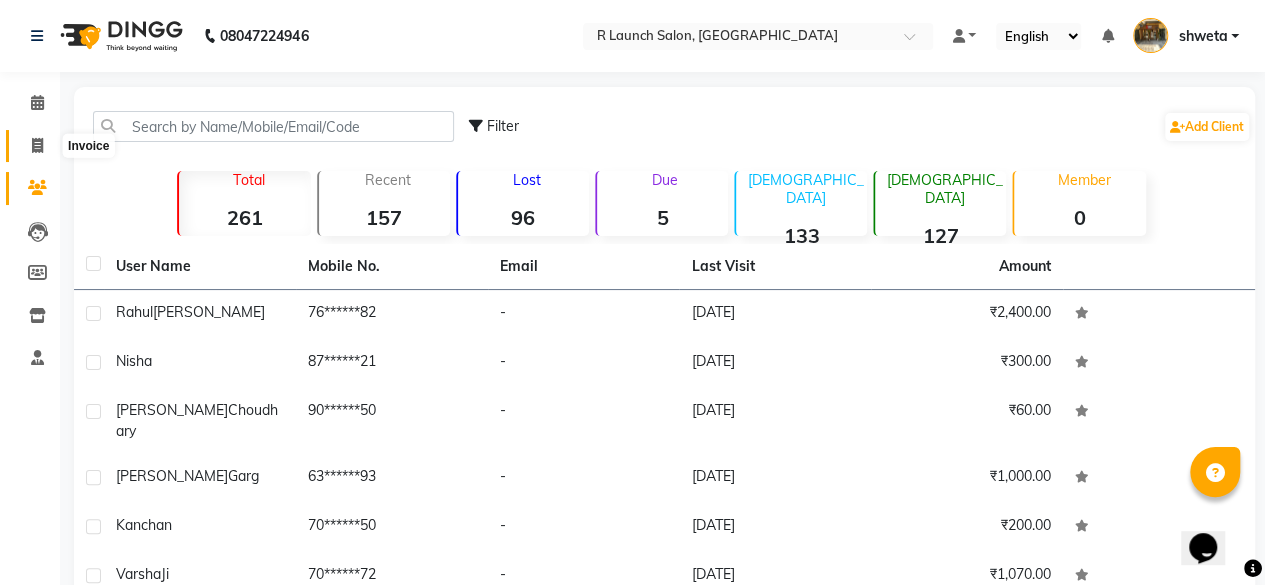 click 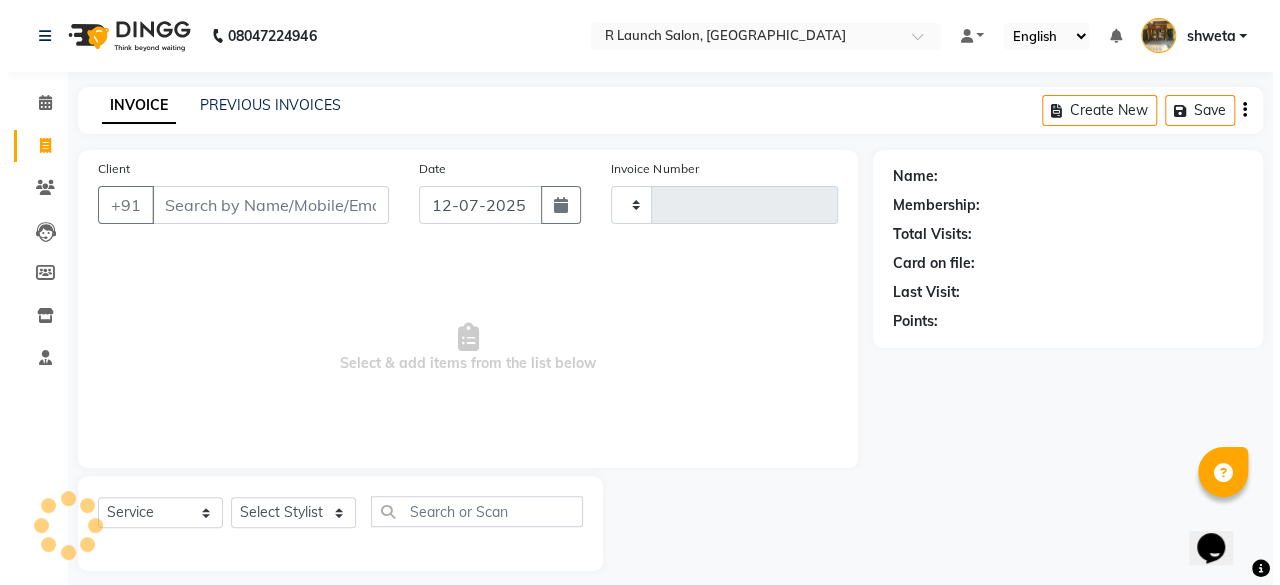 scroll, scrollTop: 15, scrollLeft: 0, axis: vertical 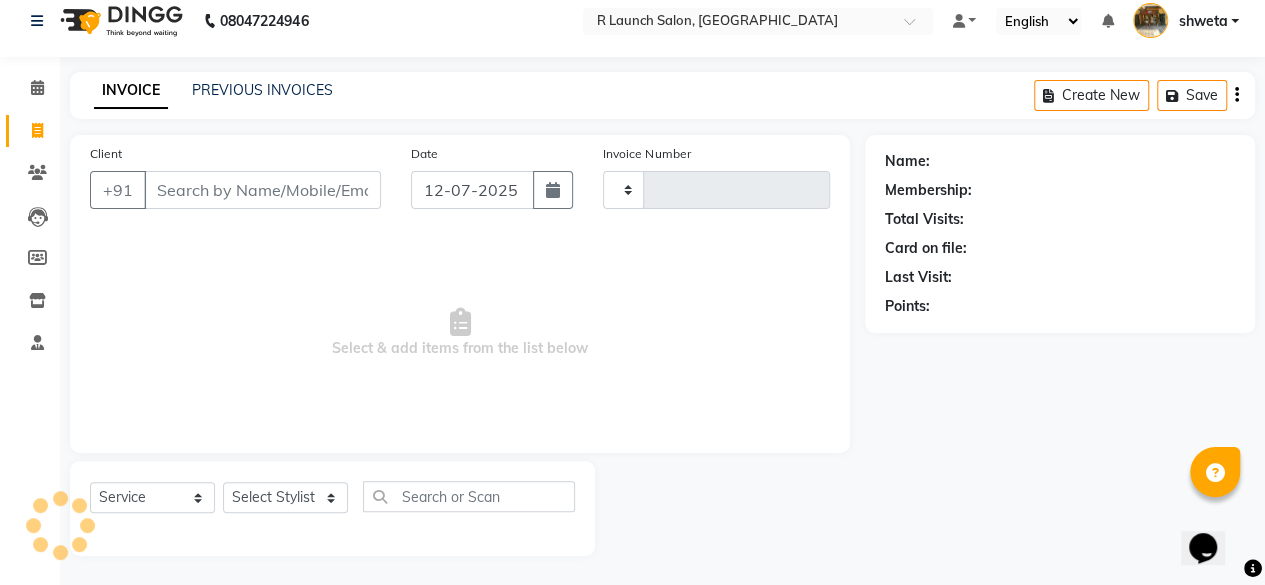 type on "0266" 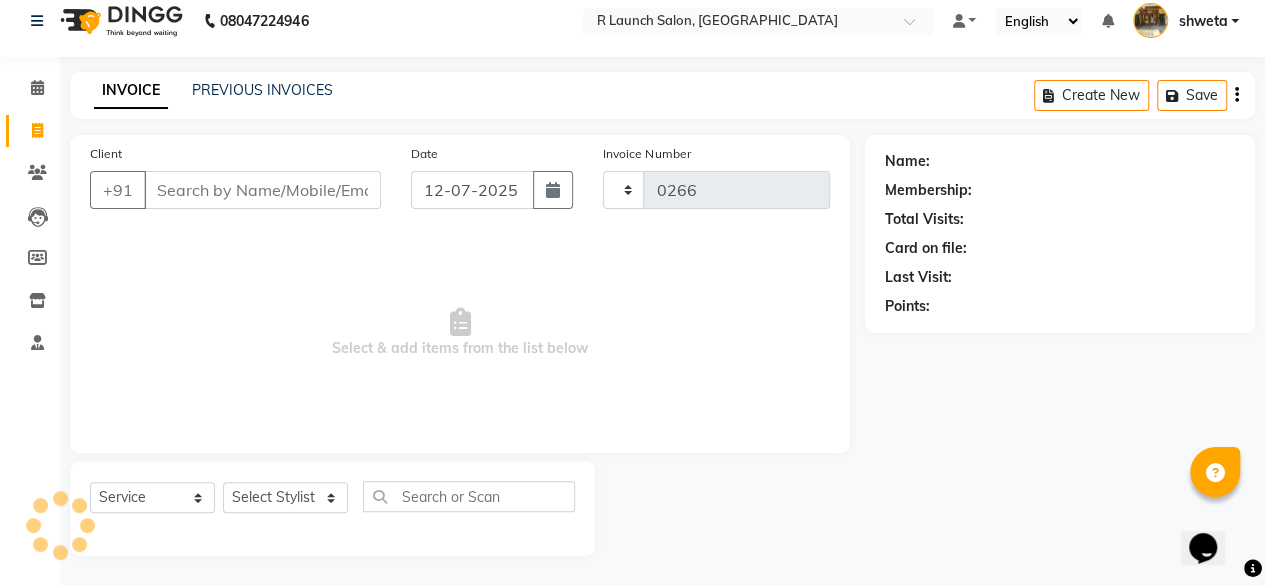 select on "7721" 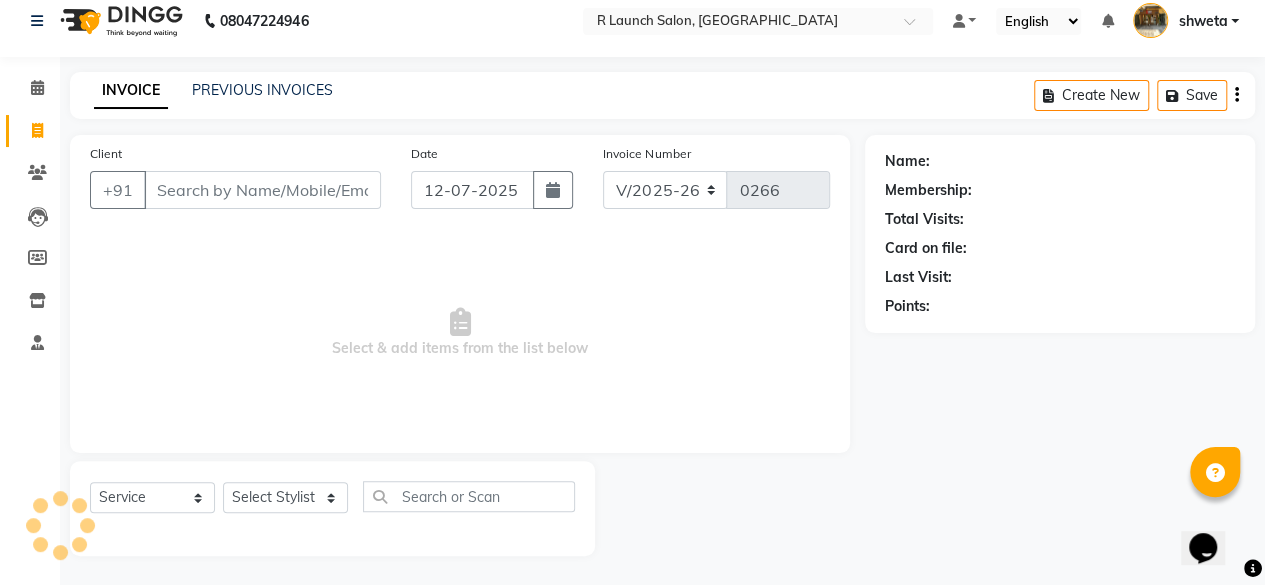 click on "Client" at bounding box center (262, 190) 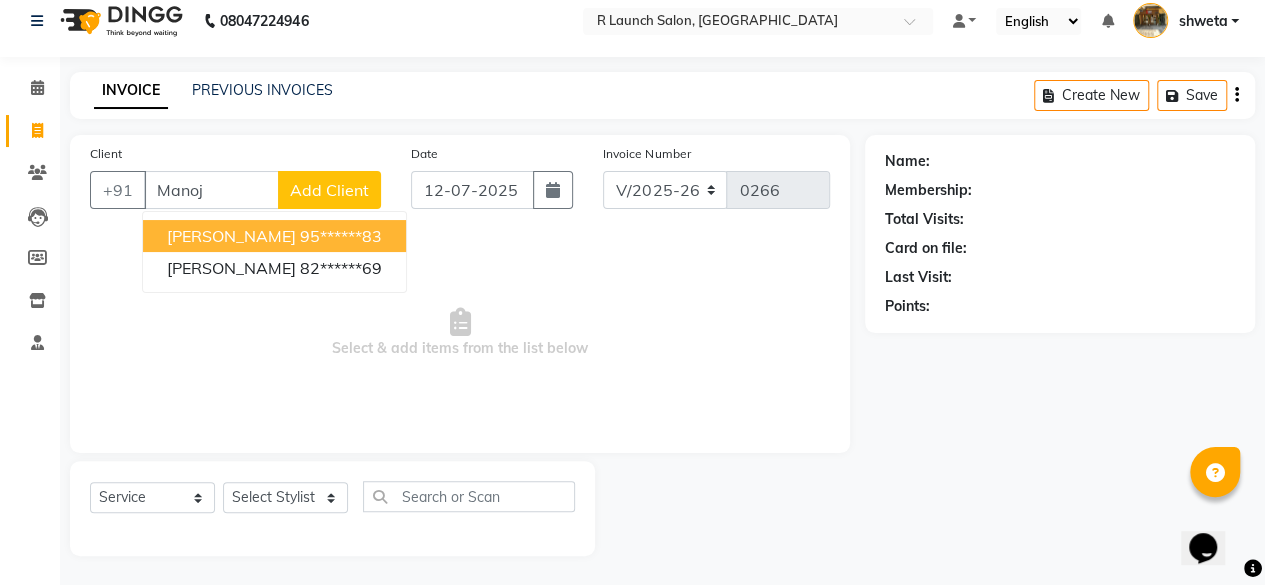 type on "Manoj" 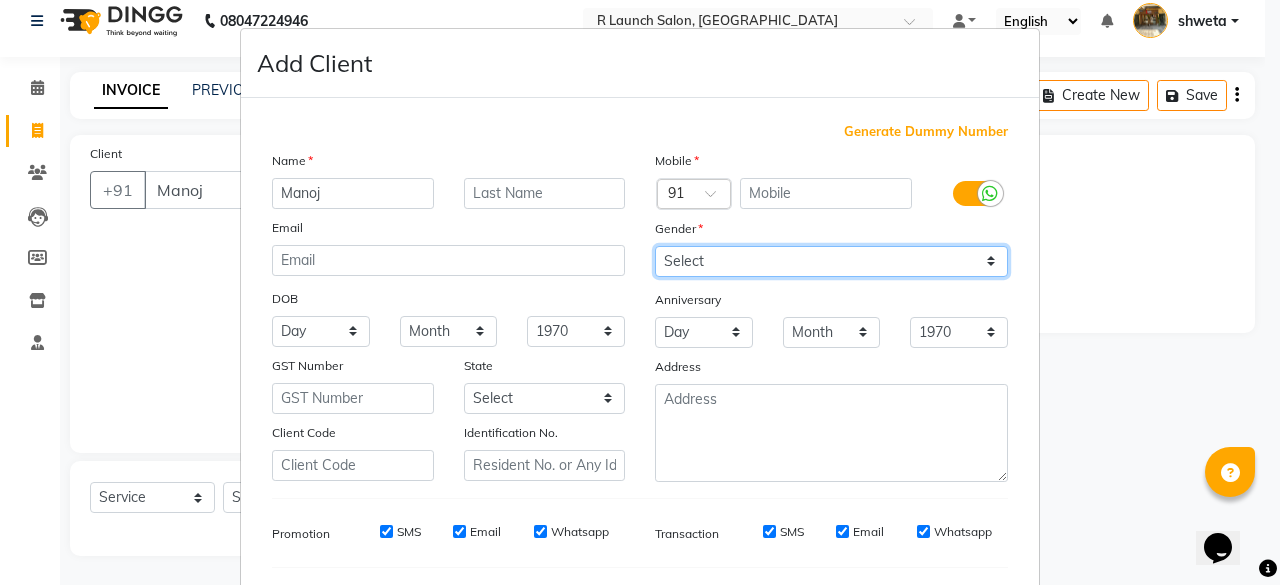 click on "Select [DEMOGRAPHIC_DATA] [DEMOGRAPHIC_DATA] Other Prefer Not To Say" at bounding box center (831, 261) 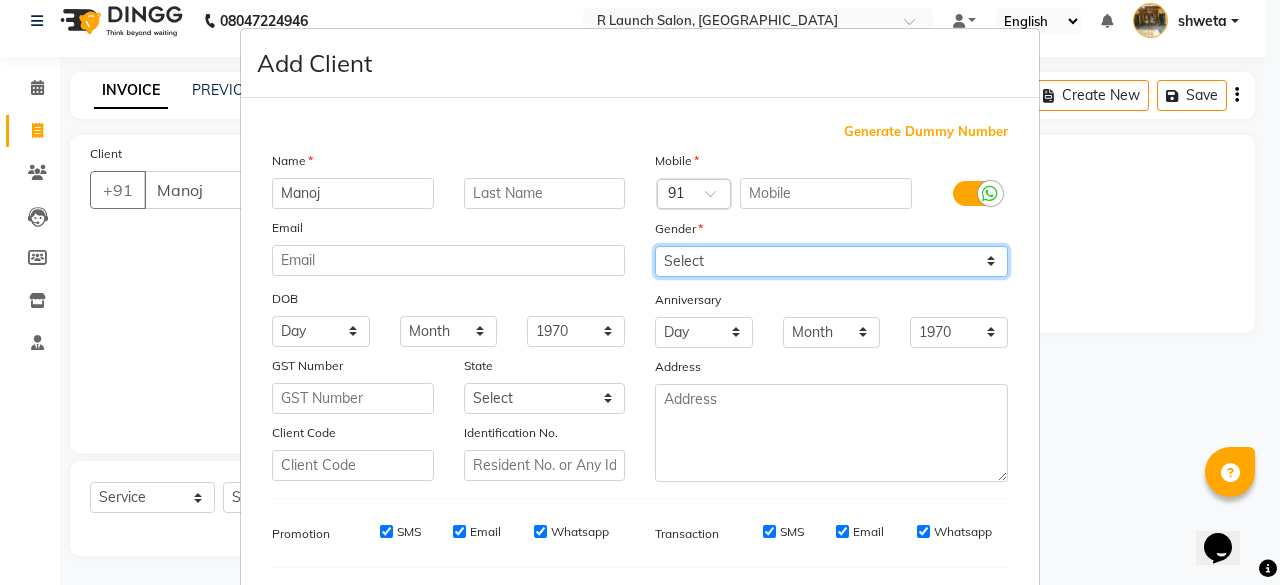 select on "[DEMOGRAPHIC_DATA]" 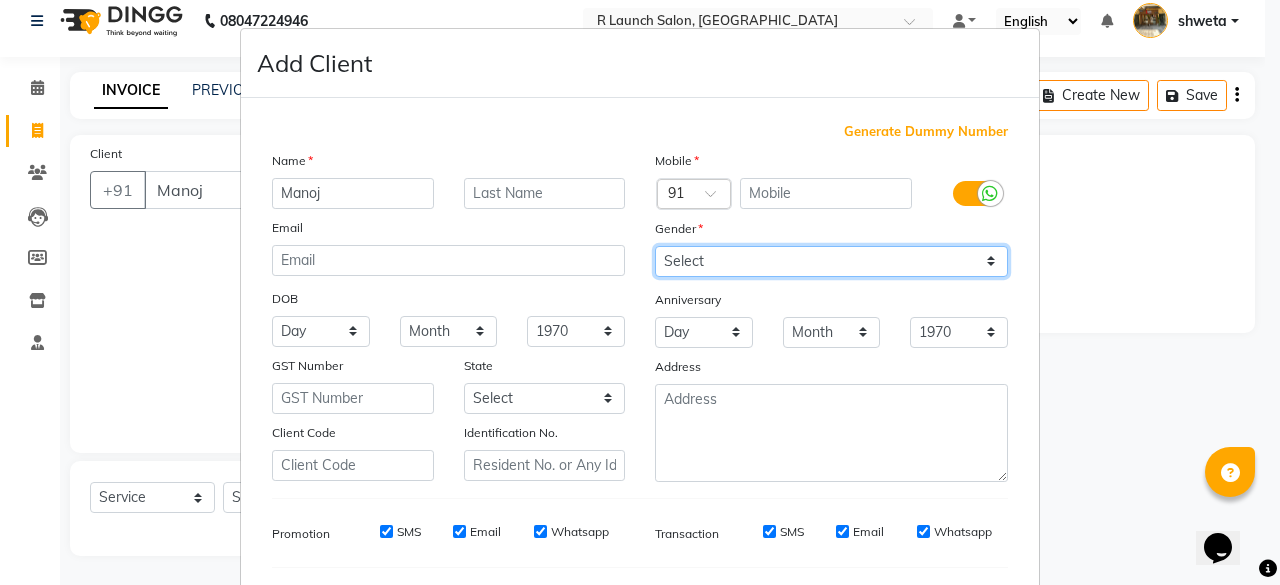 click on "Select [DEMOGRAPHIC_DATA] [DEMOGRAPHIC_DATA] Other Prefer Not To Say" at bounding box center (831, 261) 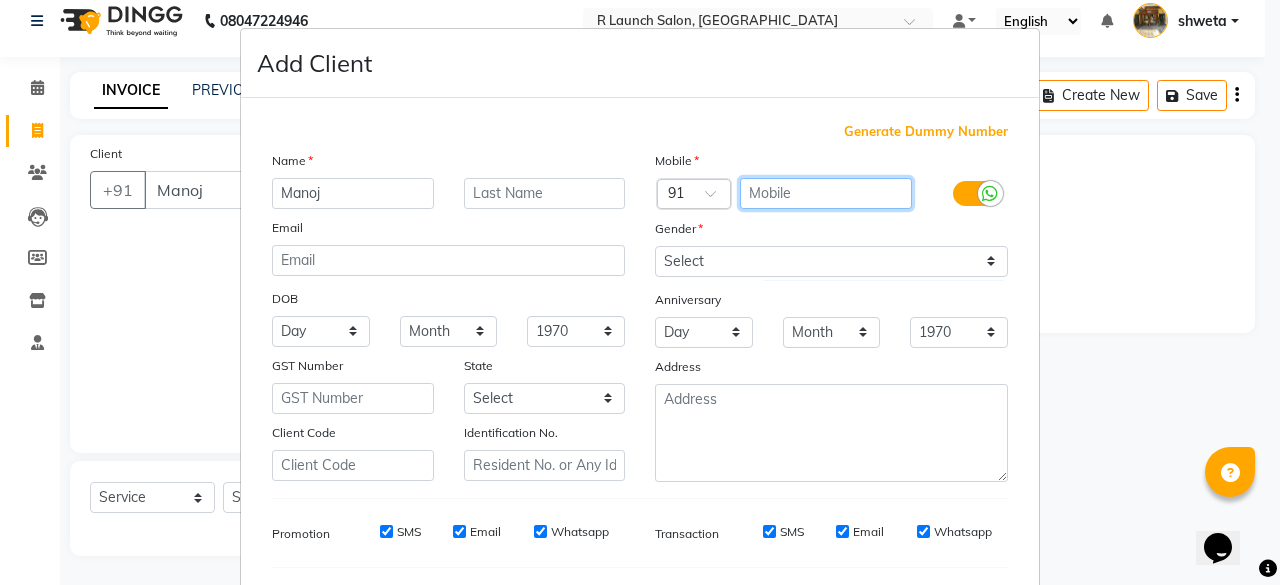 click at bounding box center [826, 193] 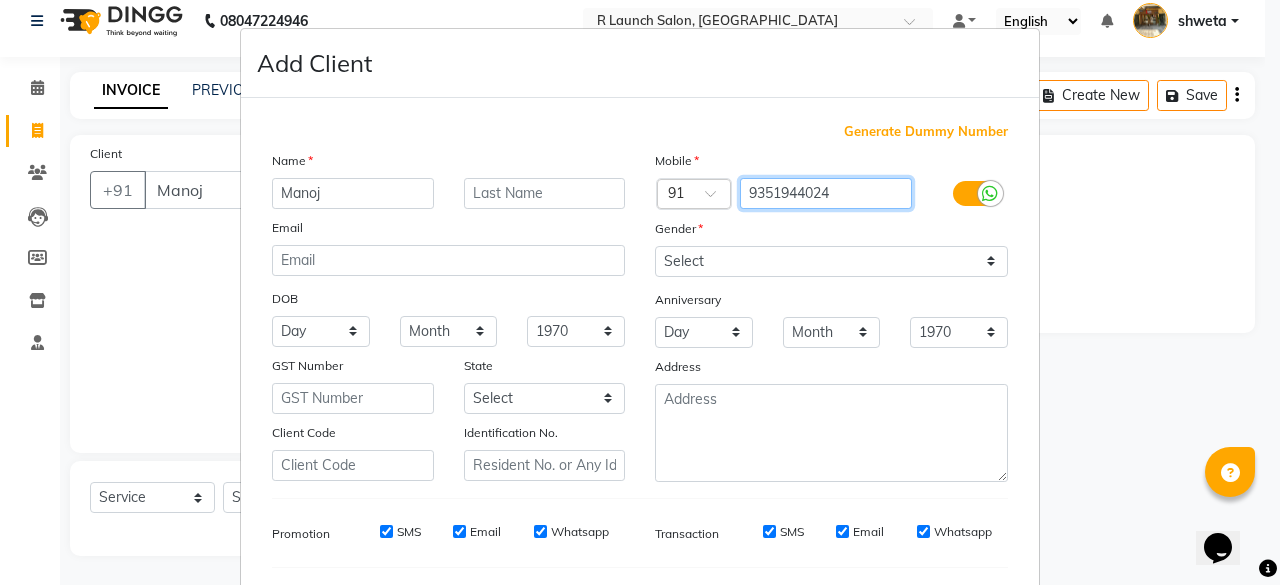 type on "9351944024" 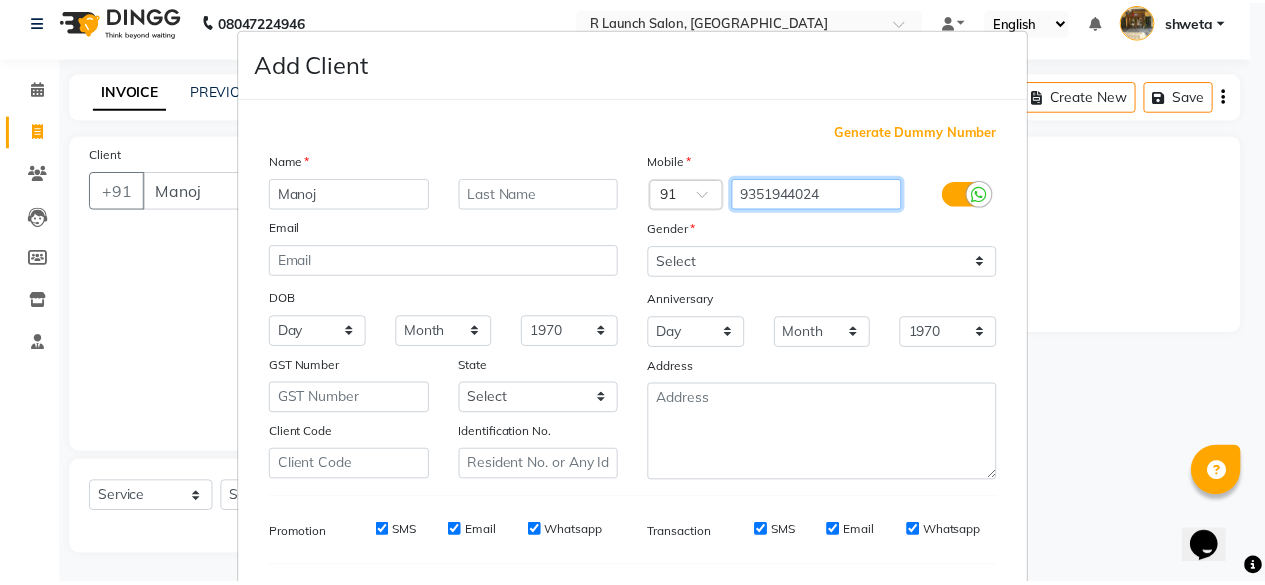scroll, scrollTop: 260, scrollLeft: 0, axis: vertical 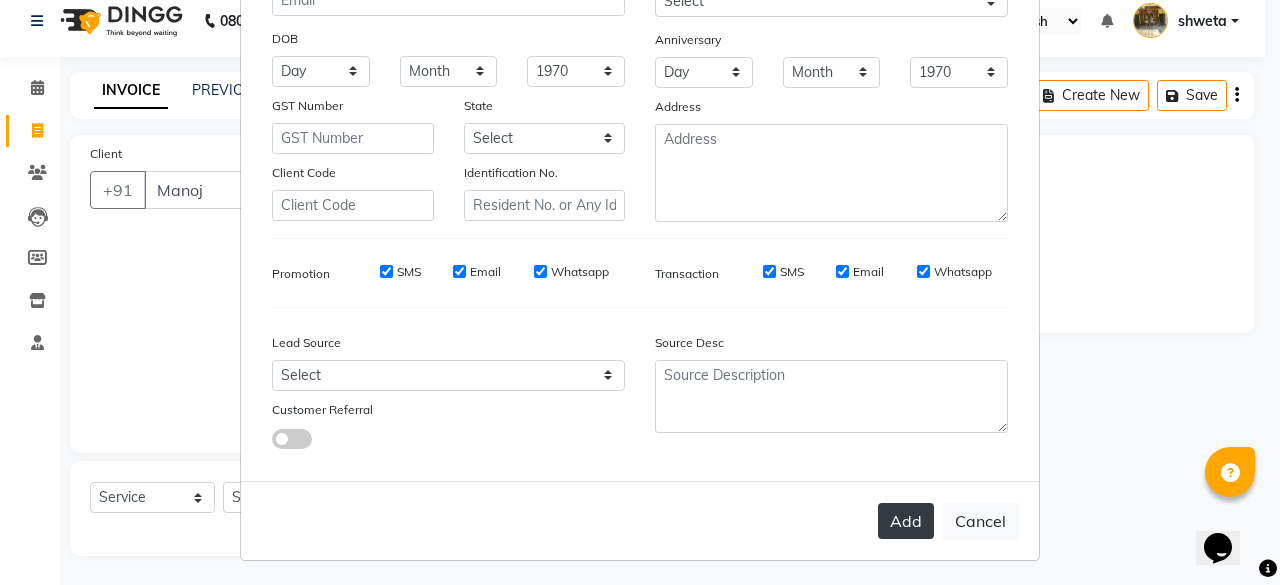 click on "Add" at bounding box center [906, 521] 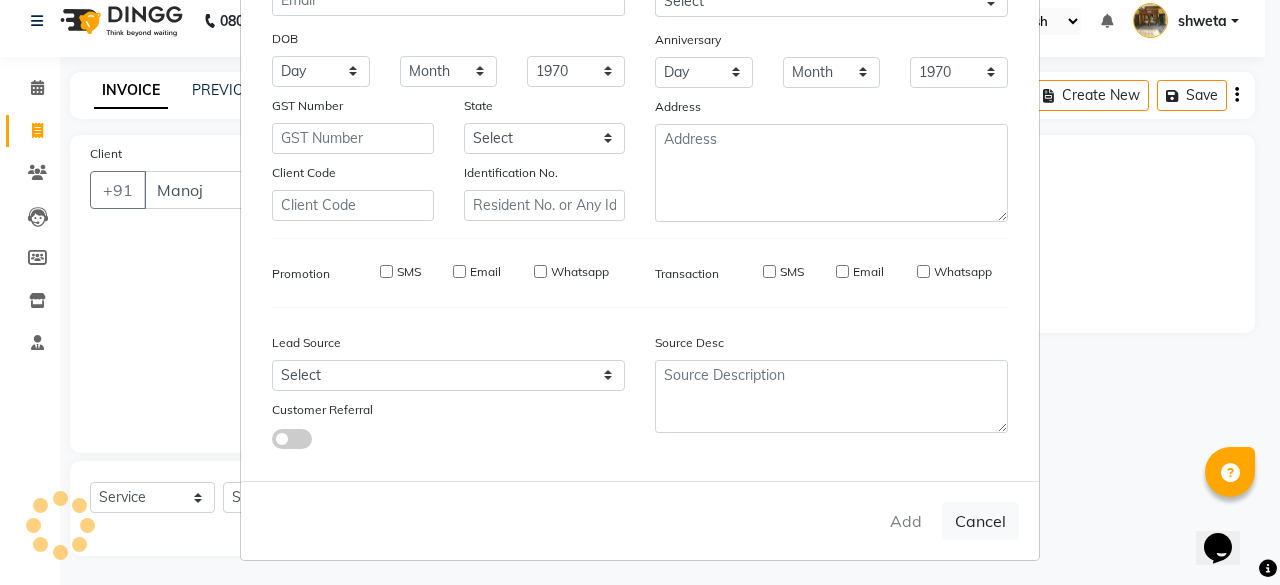 type on "93******24" 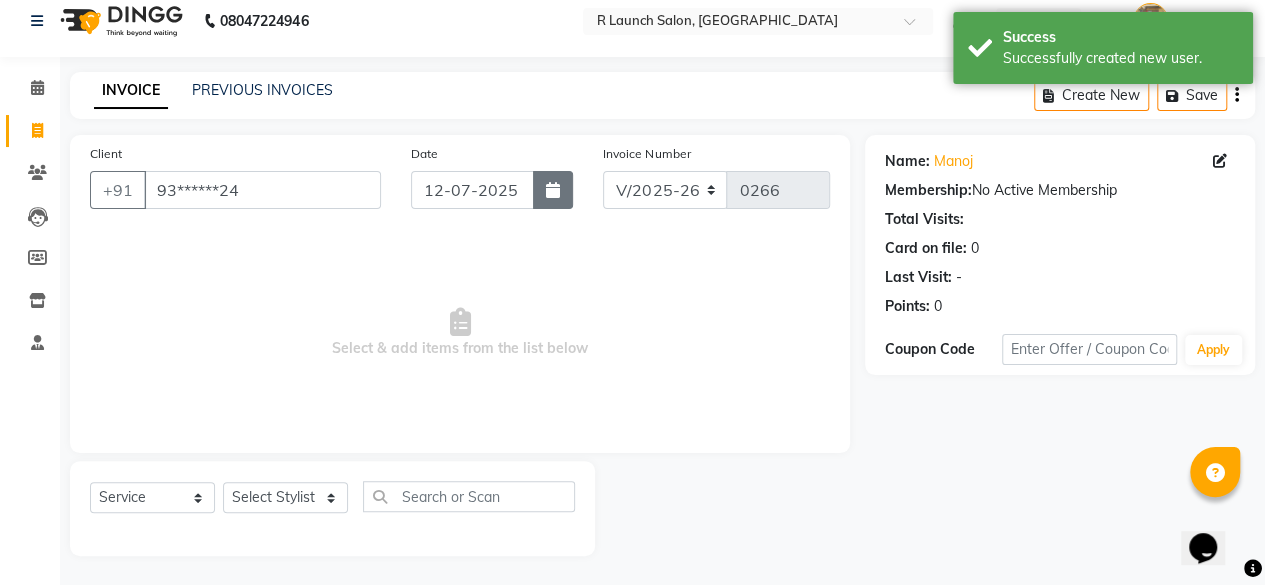 click 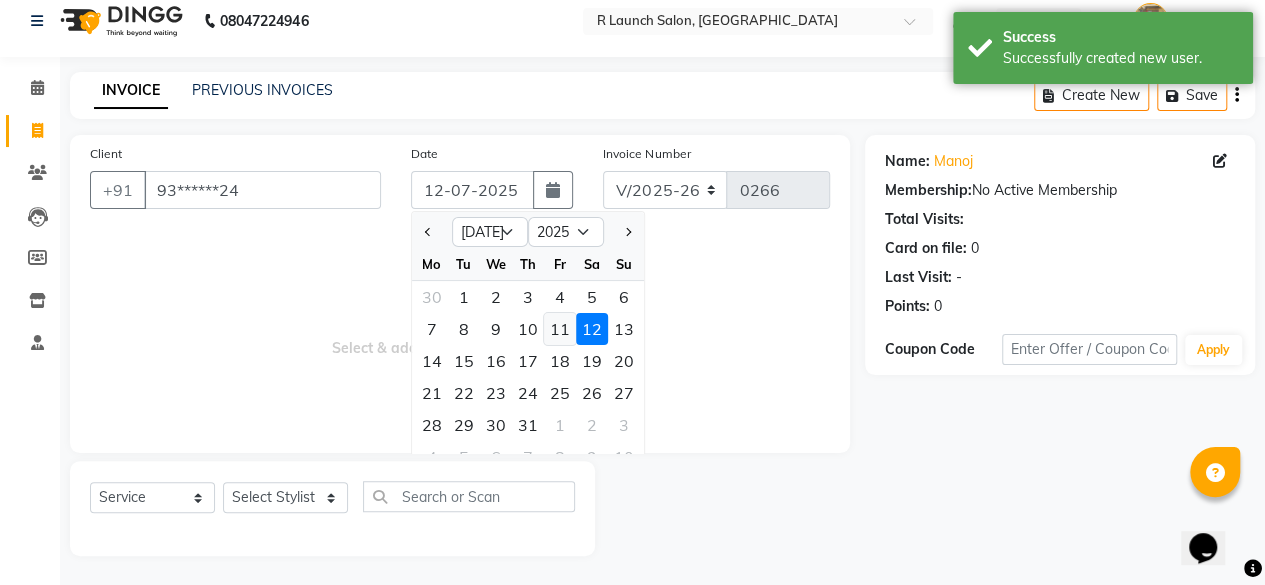 click on "11" 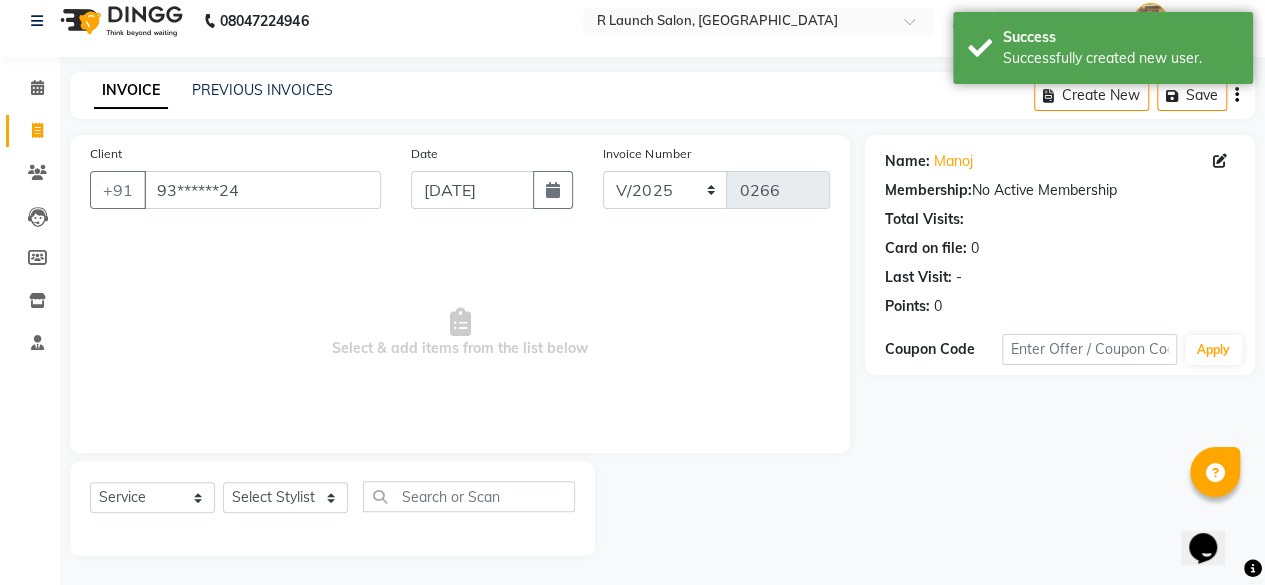 click on "Create New   Save" 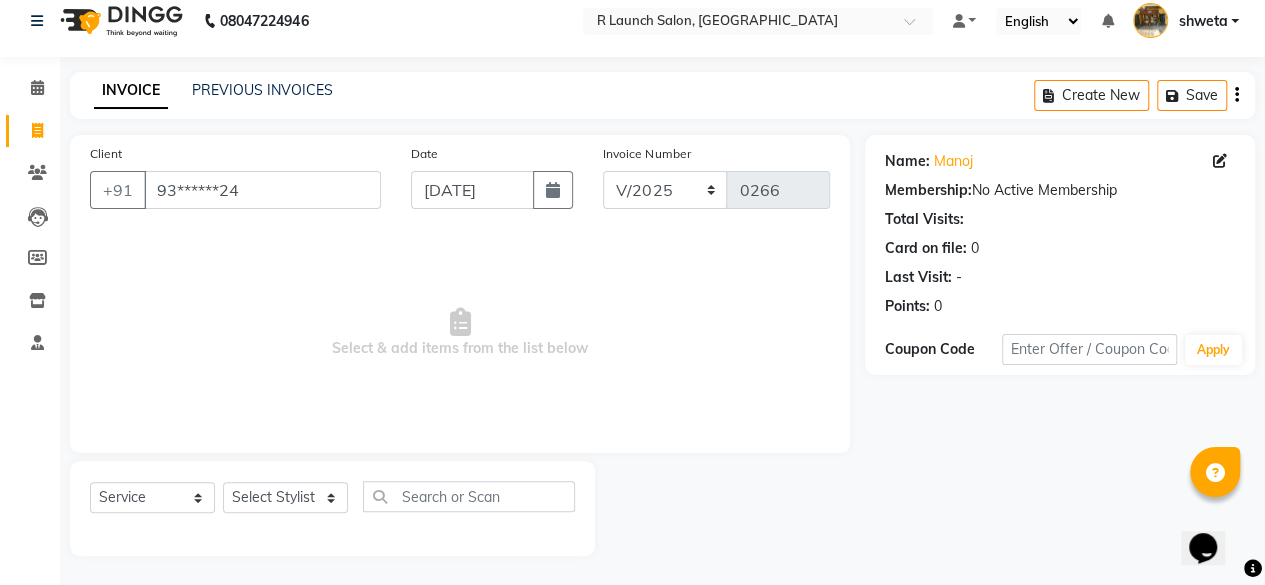 click 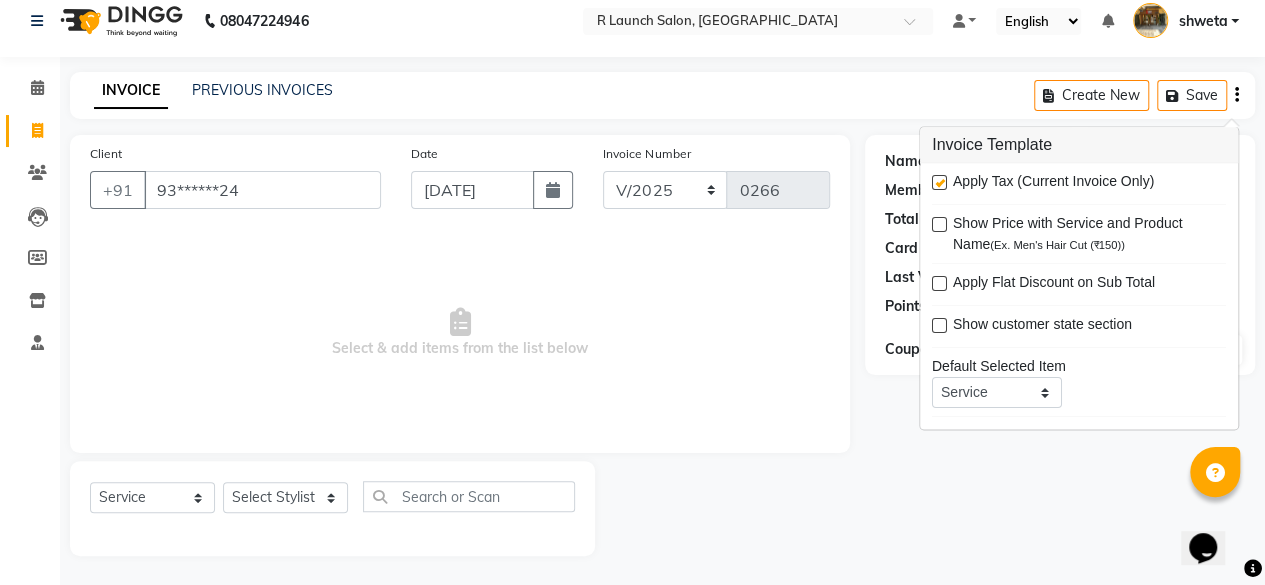 click on "Select & add items from the list below" at bounding box center [460, 333] 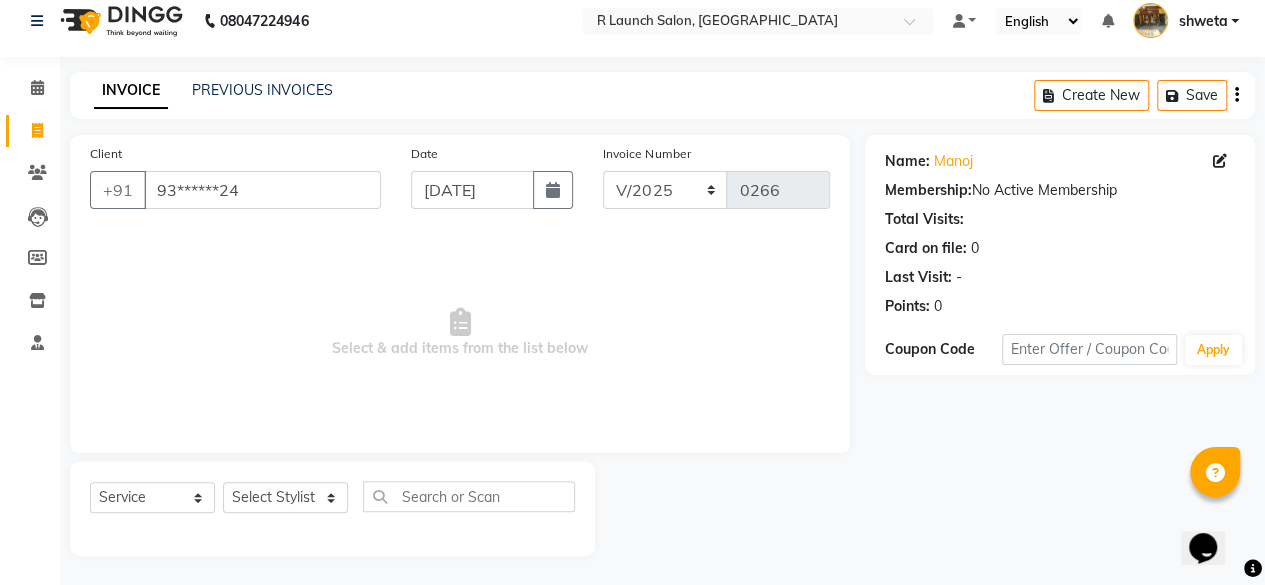 click 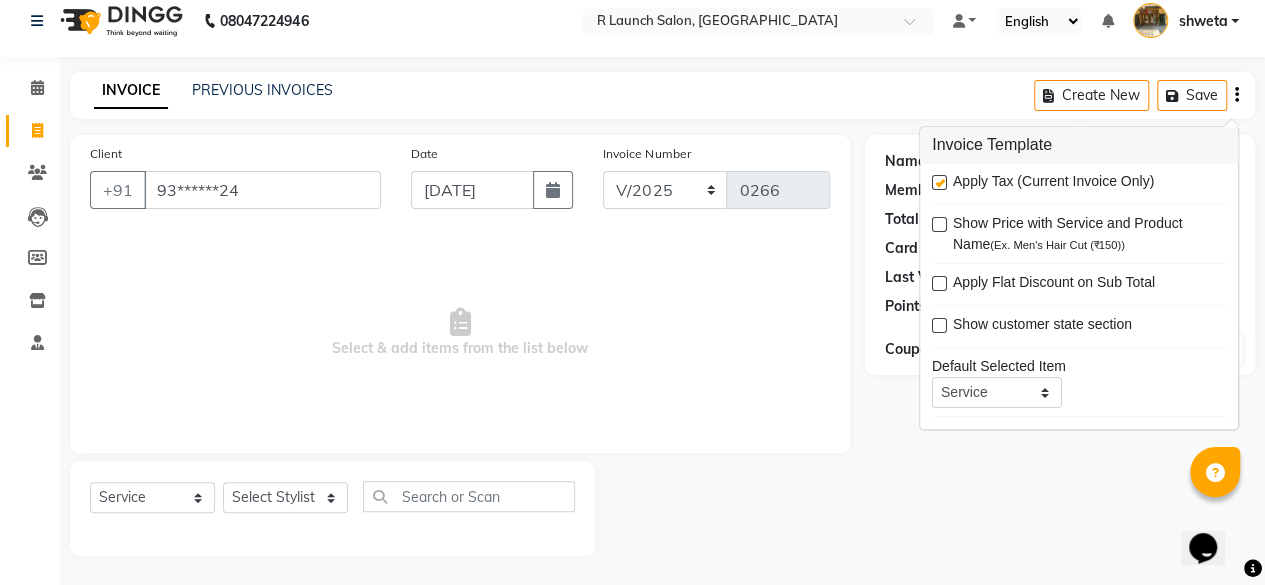click on "Client +91 93******24 Date [DATE] Invoice Number V/2025 V/[PHONE_NUMBER]  Select & add items from the list below" 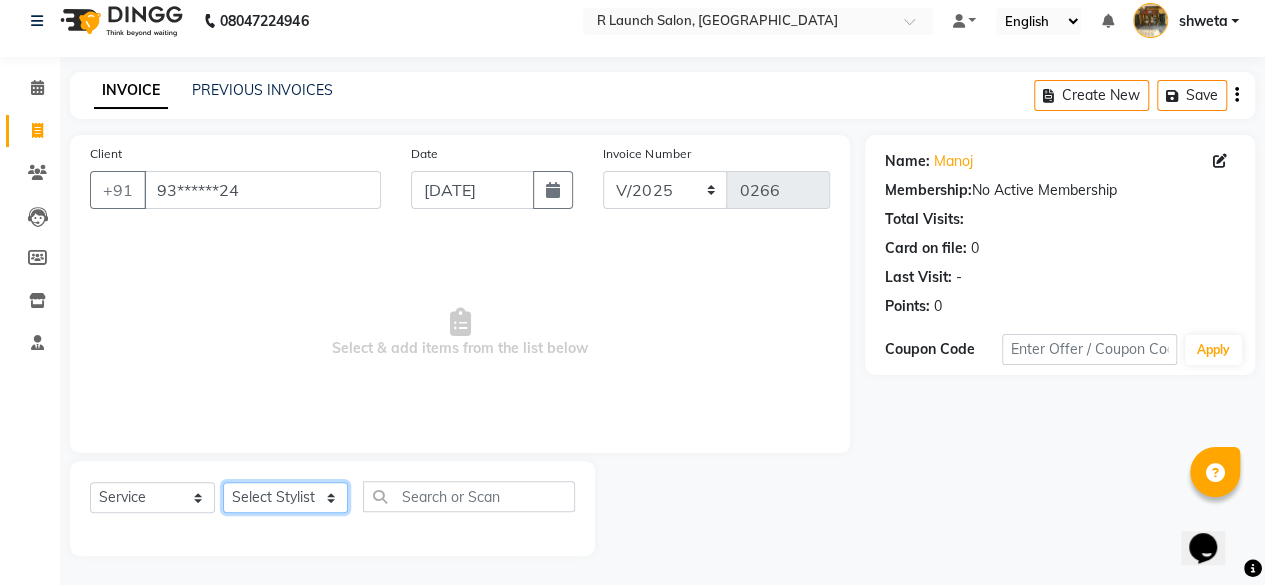 click on "Select Stylist [PERSON_NAME] [PERSON_NAME]  pooja  [PERSON_NAME]" 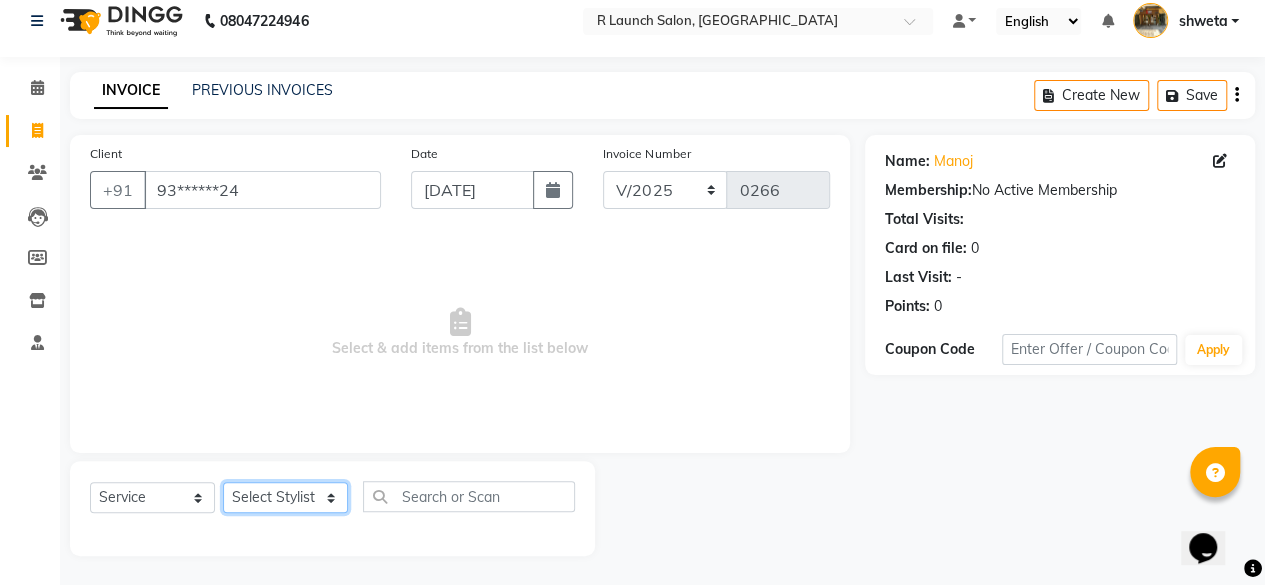 select on "84586" 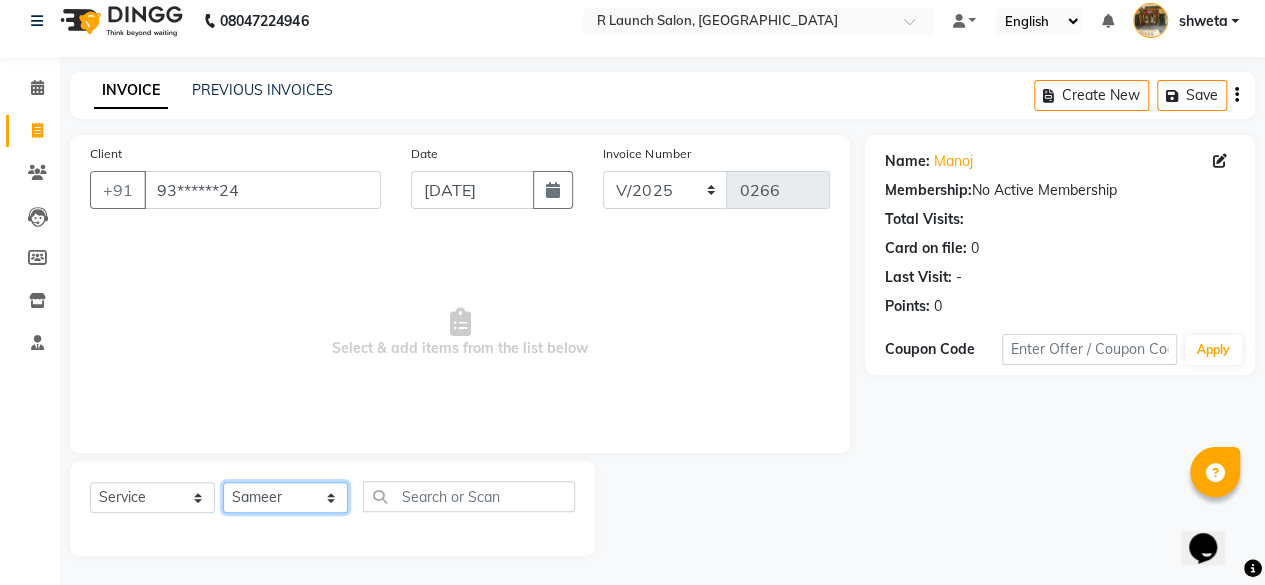 click on "Select Stylist [PERSON_NAME] [PERSON_NAME]  pooja  [PERSON_NAME]" 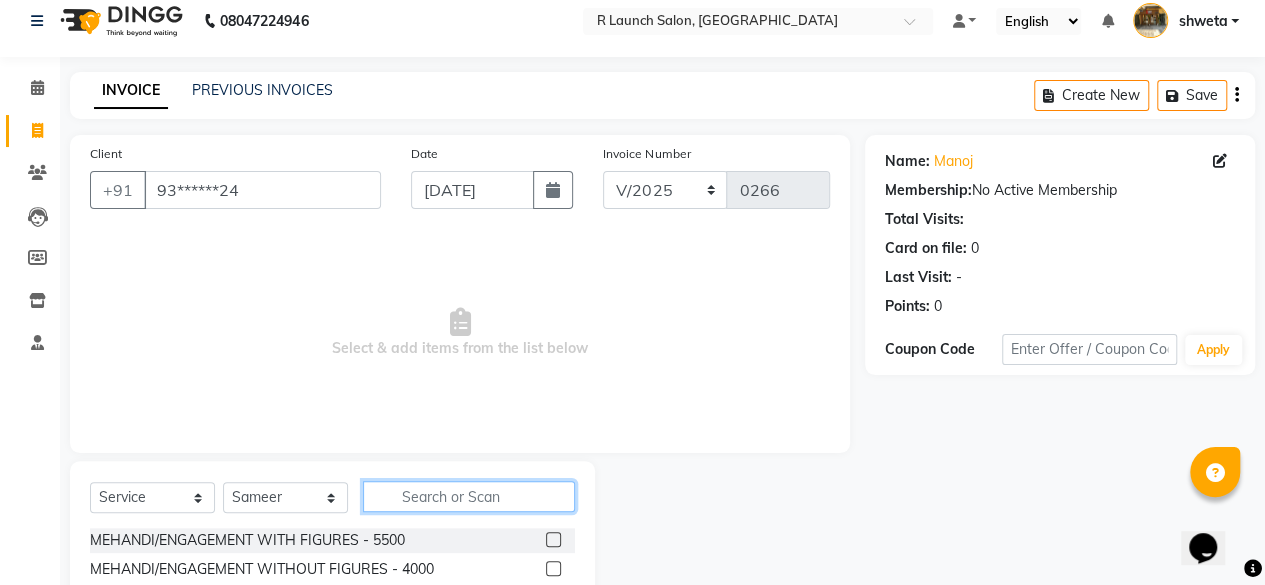 click 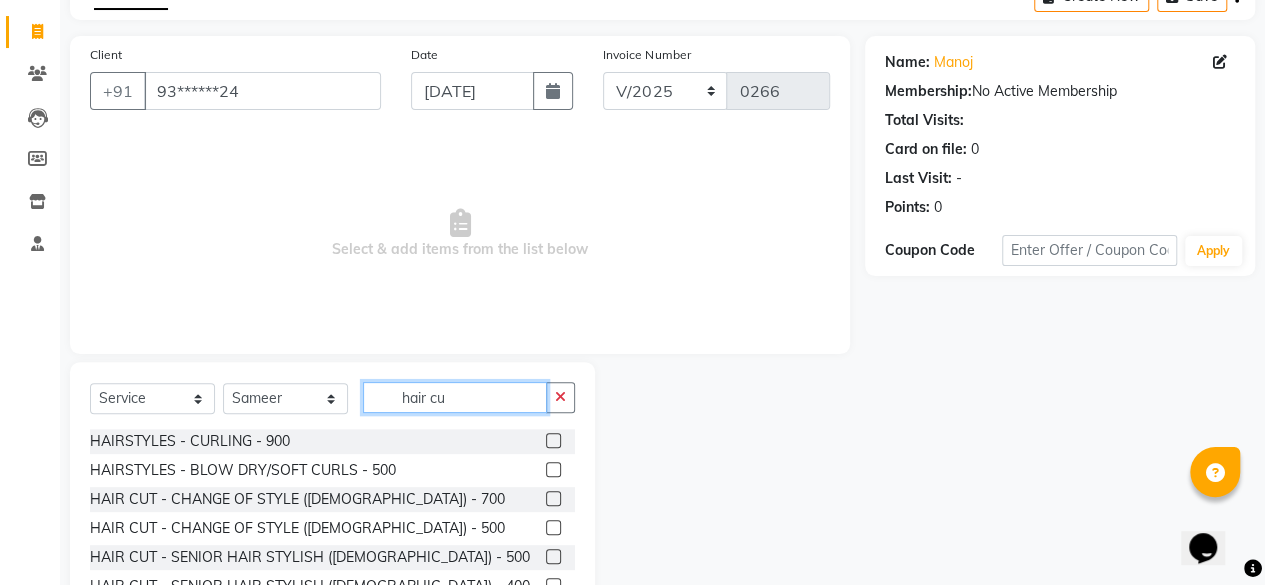scroll, scrollTop: 122, scrollLeft: 0, axis: vertical 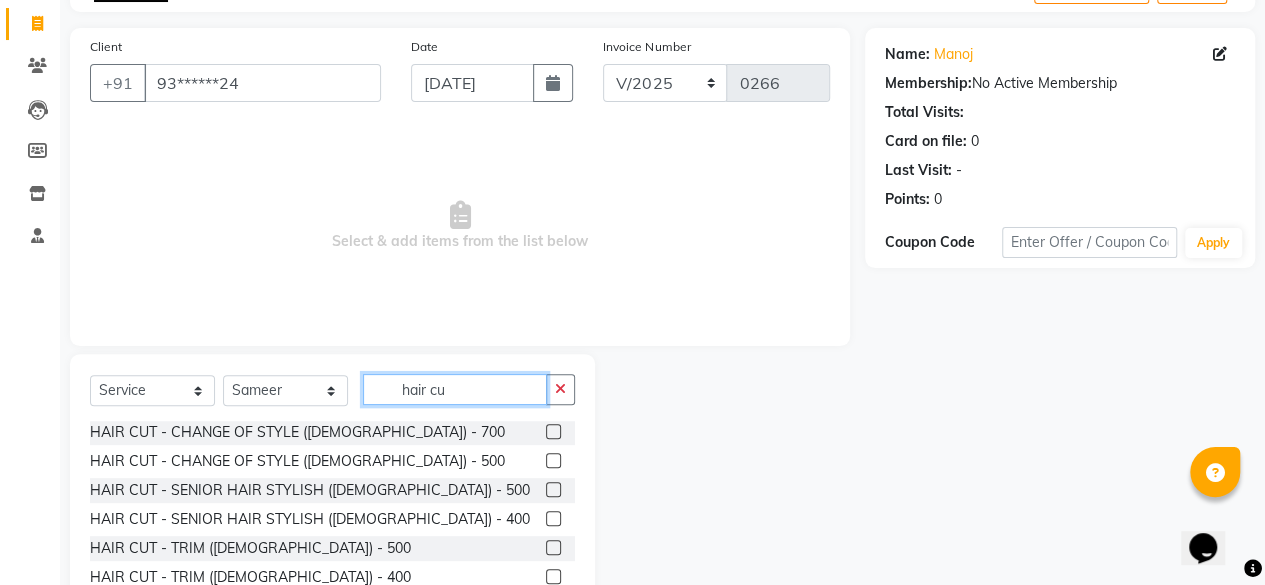 type on "hair cu" 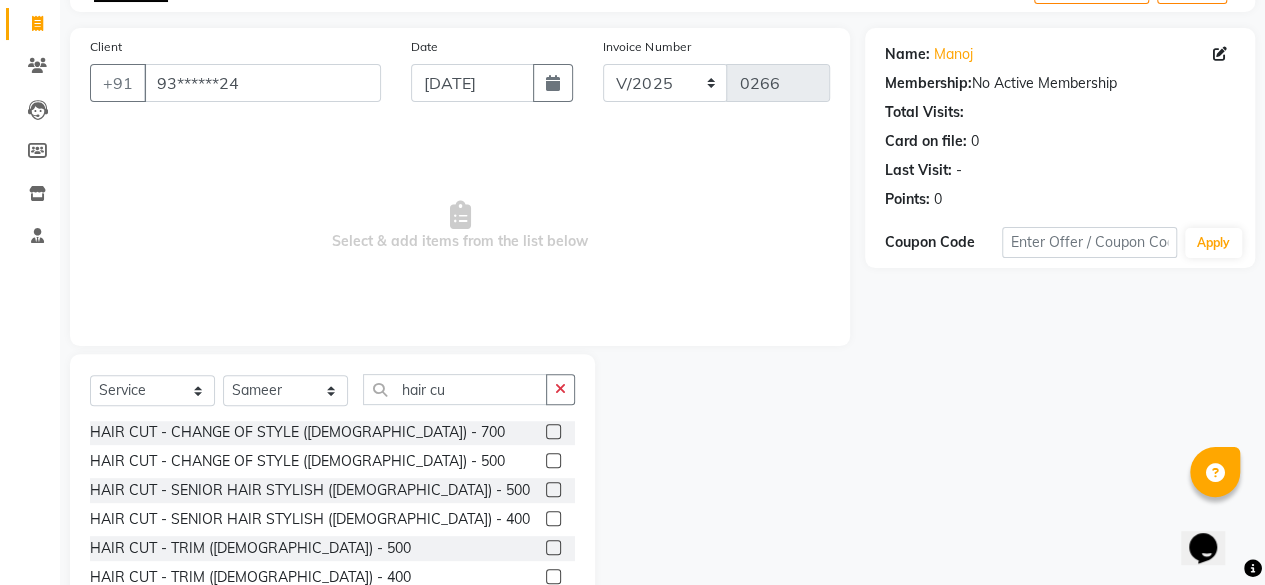 click 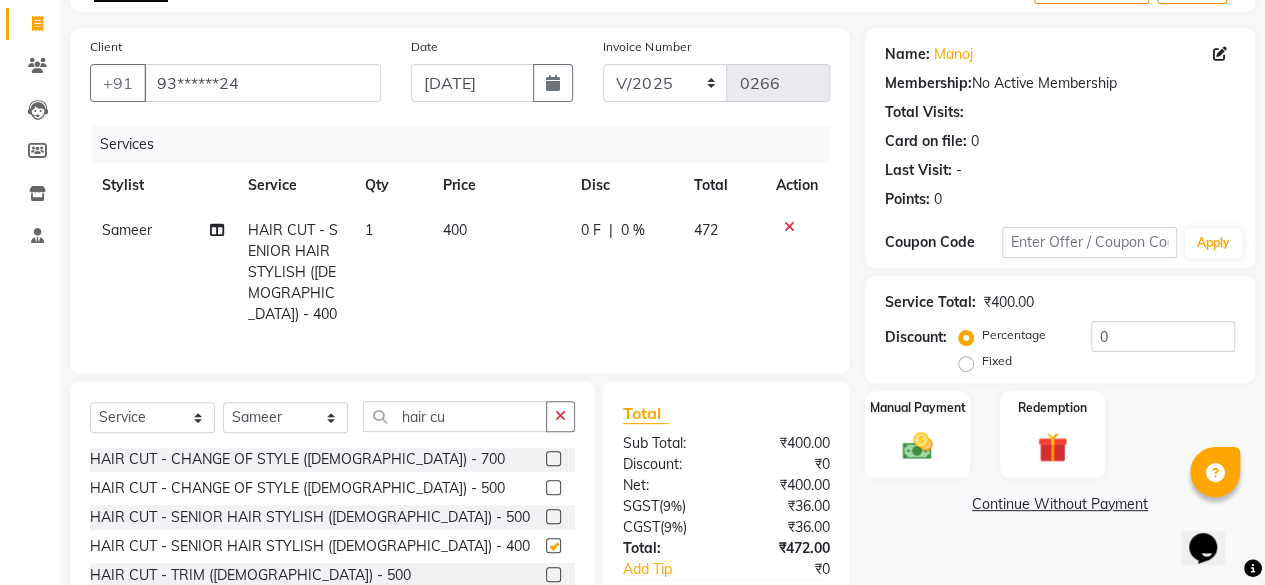 checkbox on "false" 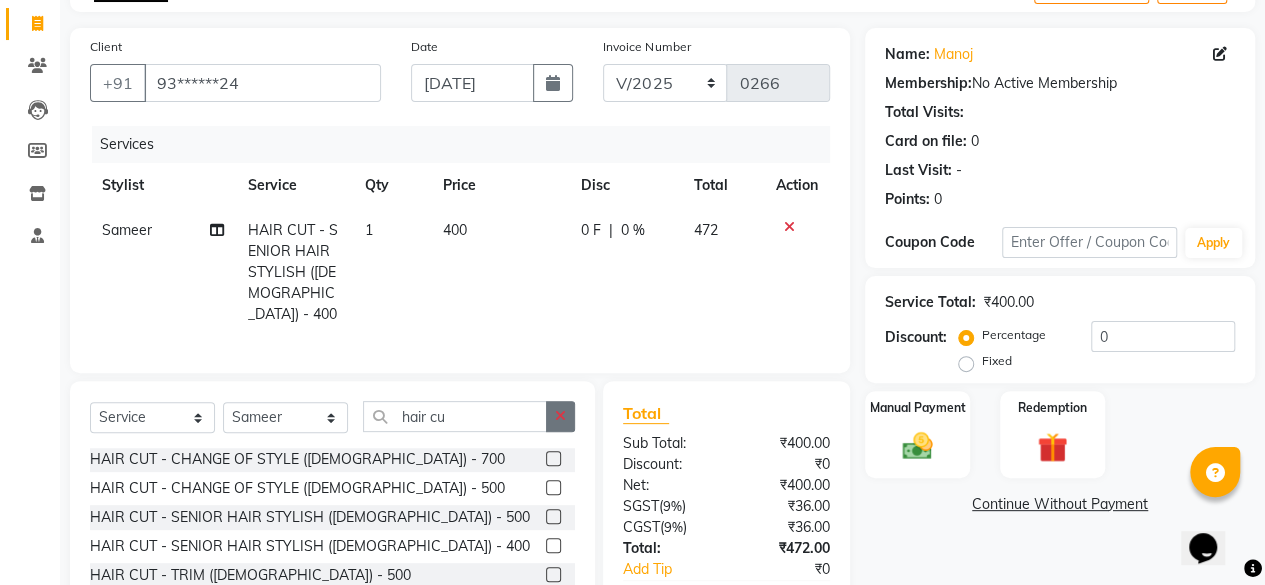 click 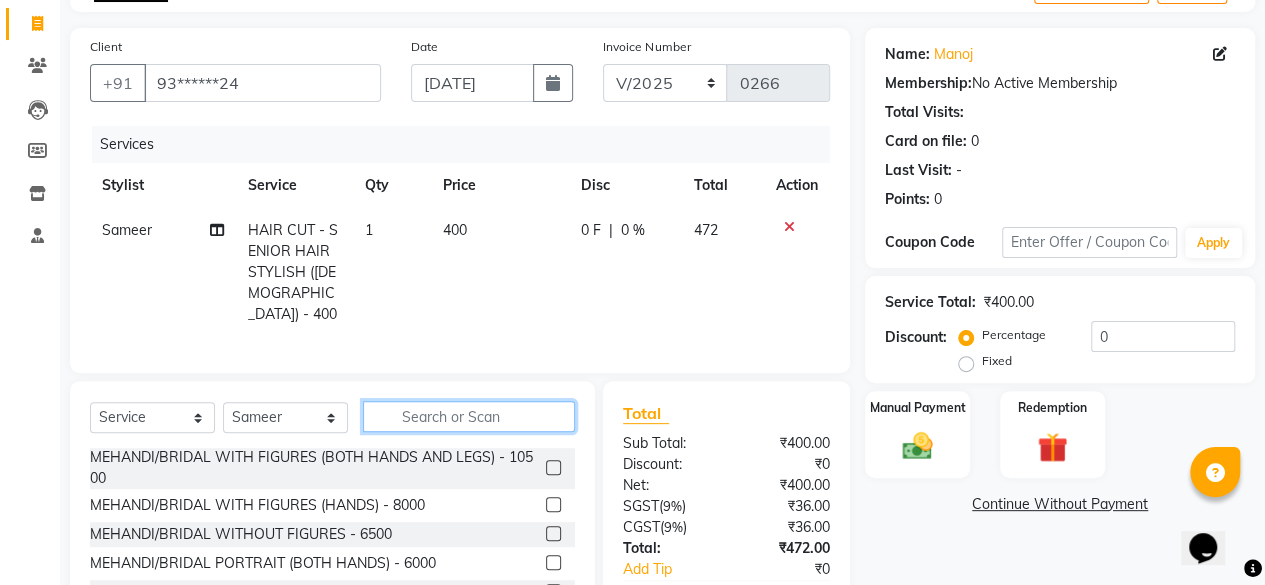 click 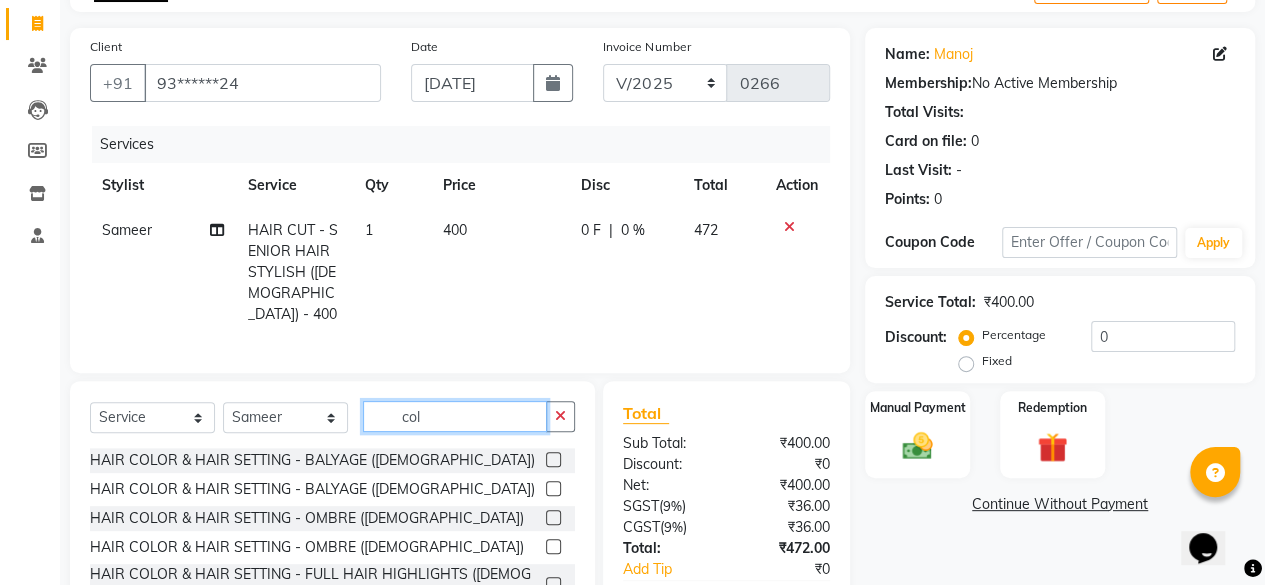 scroll, scrollTop: 0, scrollLeft: 0, axis: both 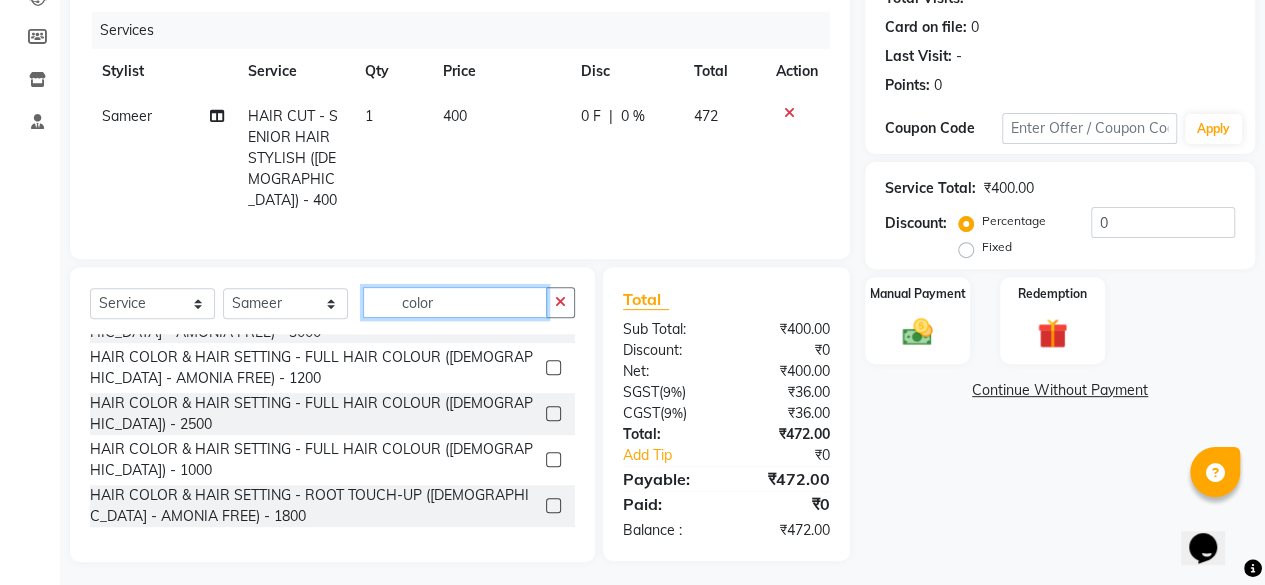 type on "color" 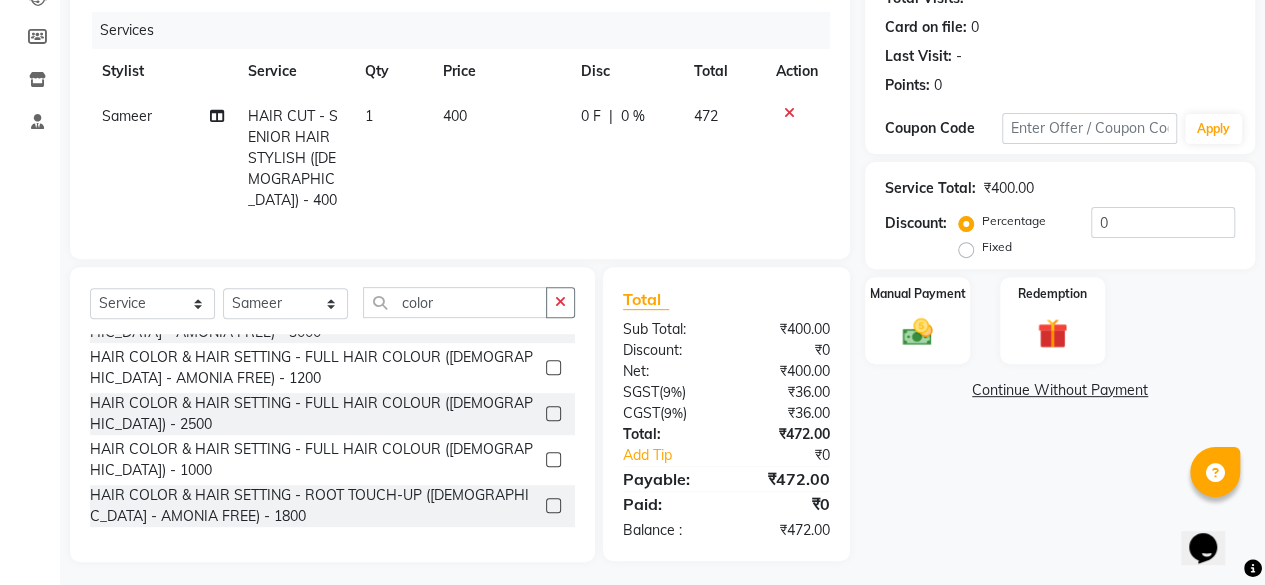 click 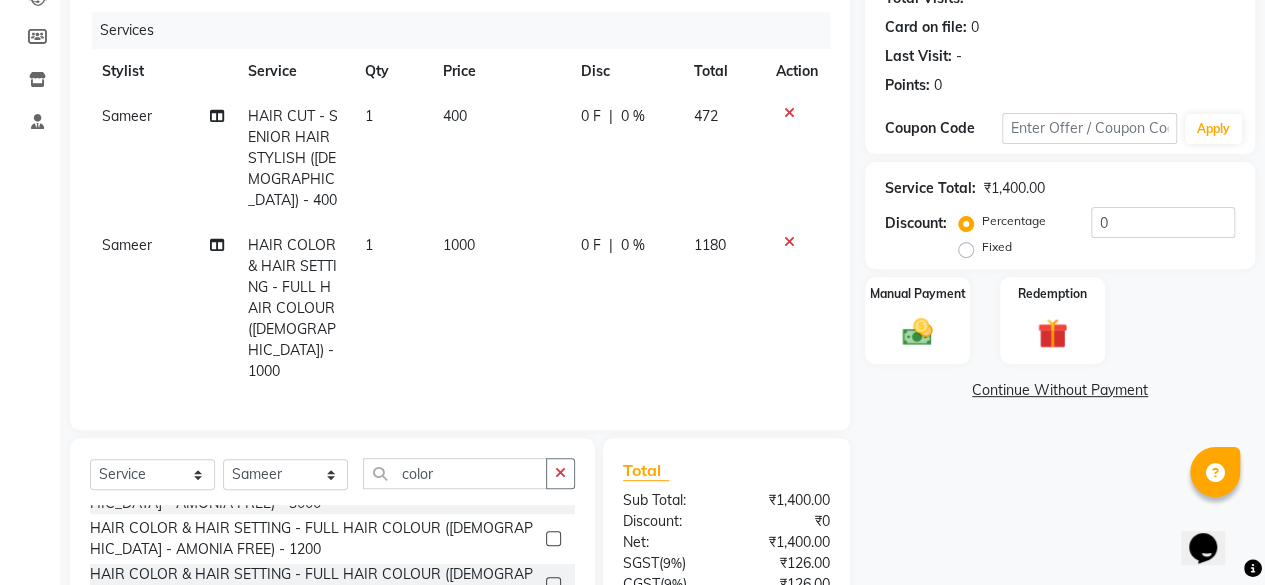 checkbox on "false" 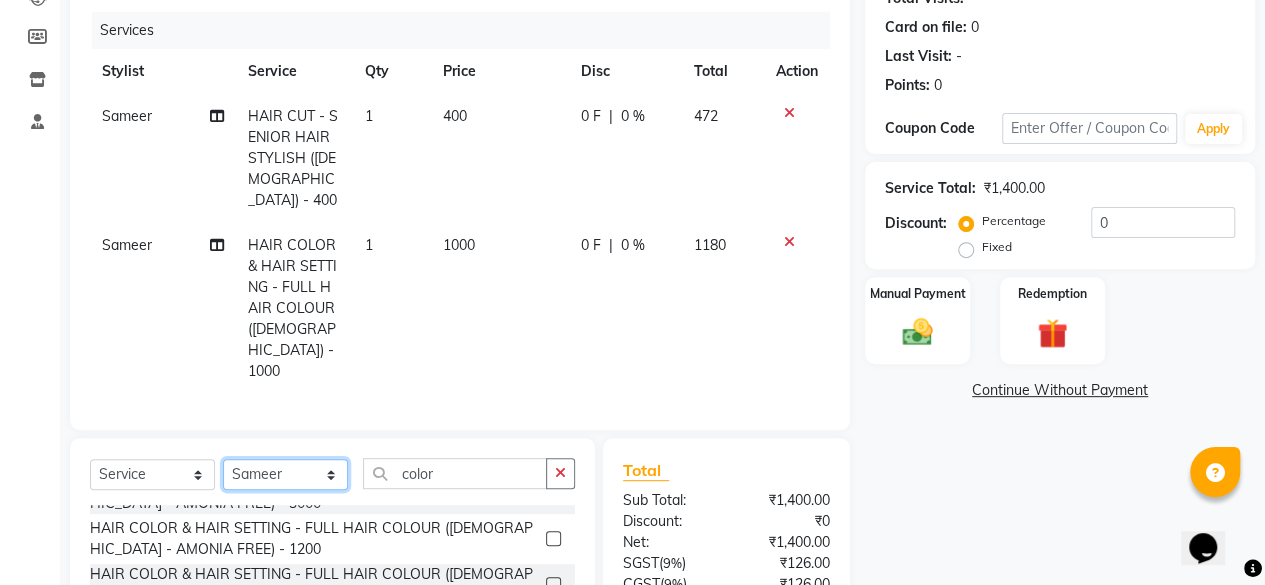 click on "Select Stylist [PERSON_NAME] [PERSON_NAME]  pooja  [PERSON_NAME]" 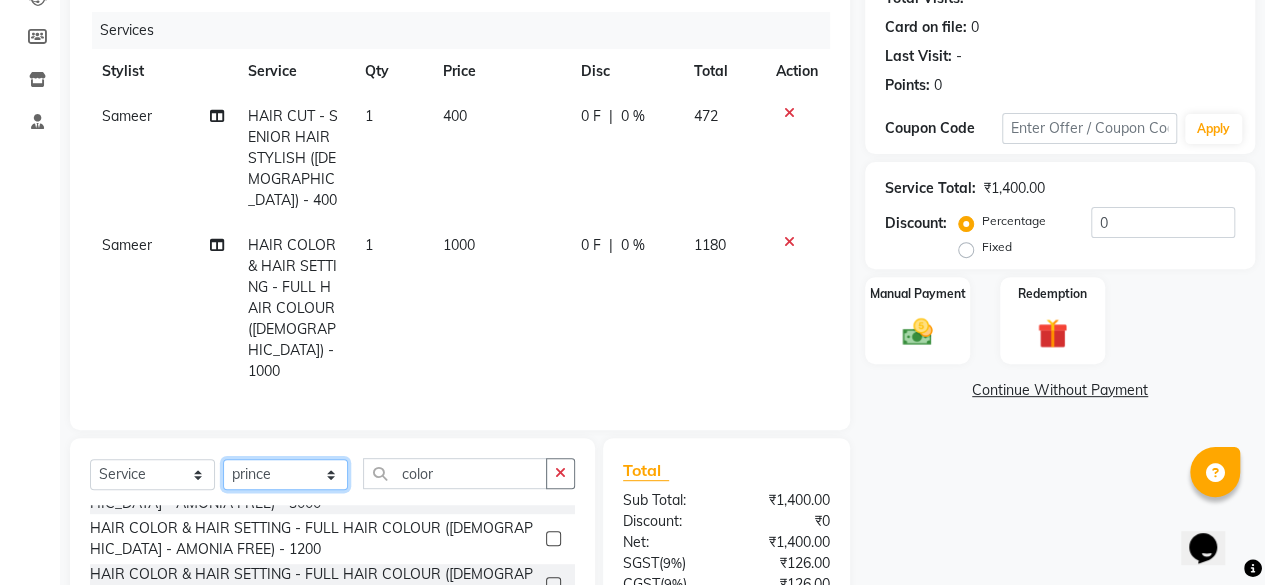 click on "Select Stylist [PERSON_NAME] [PERSON_NAME]  pooja  [PERSON_NAME]" 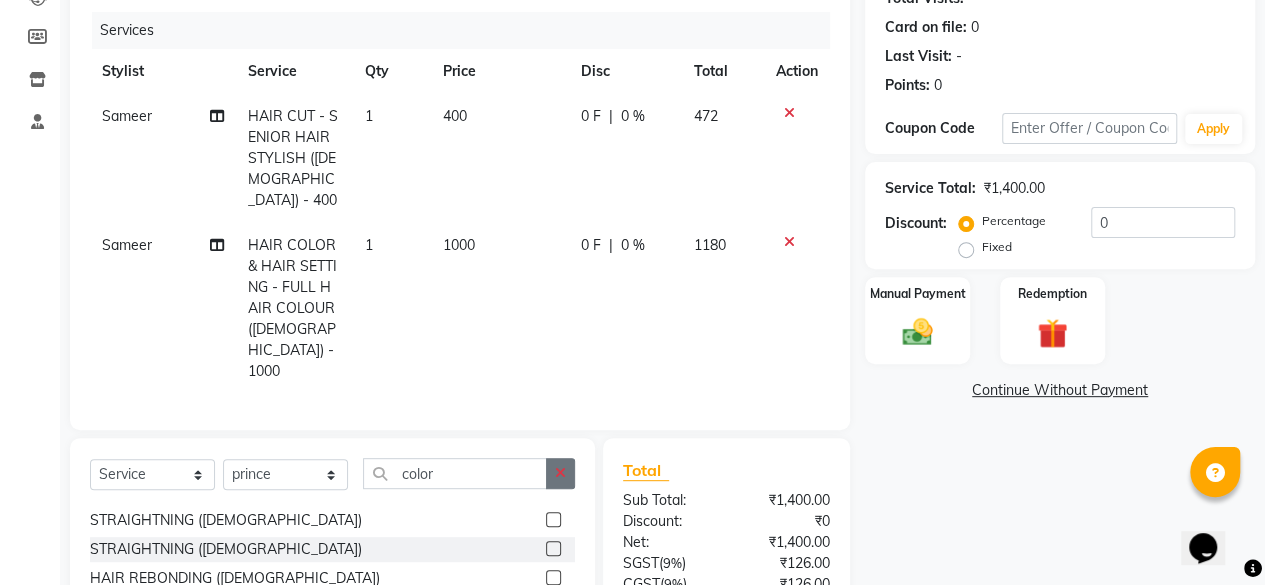 click 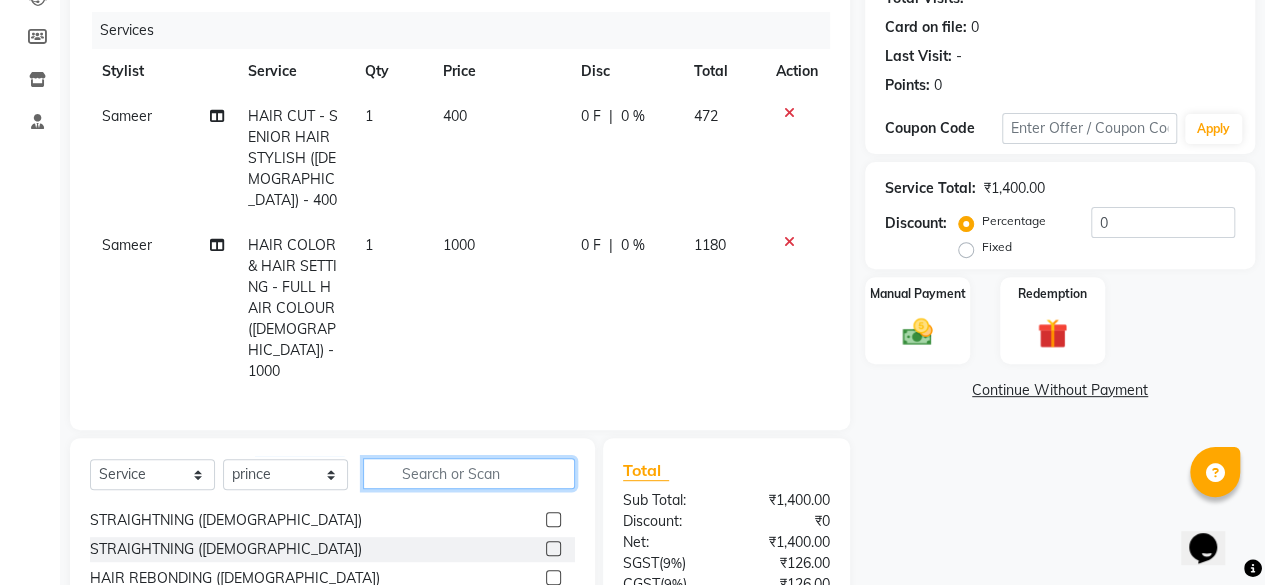 click 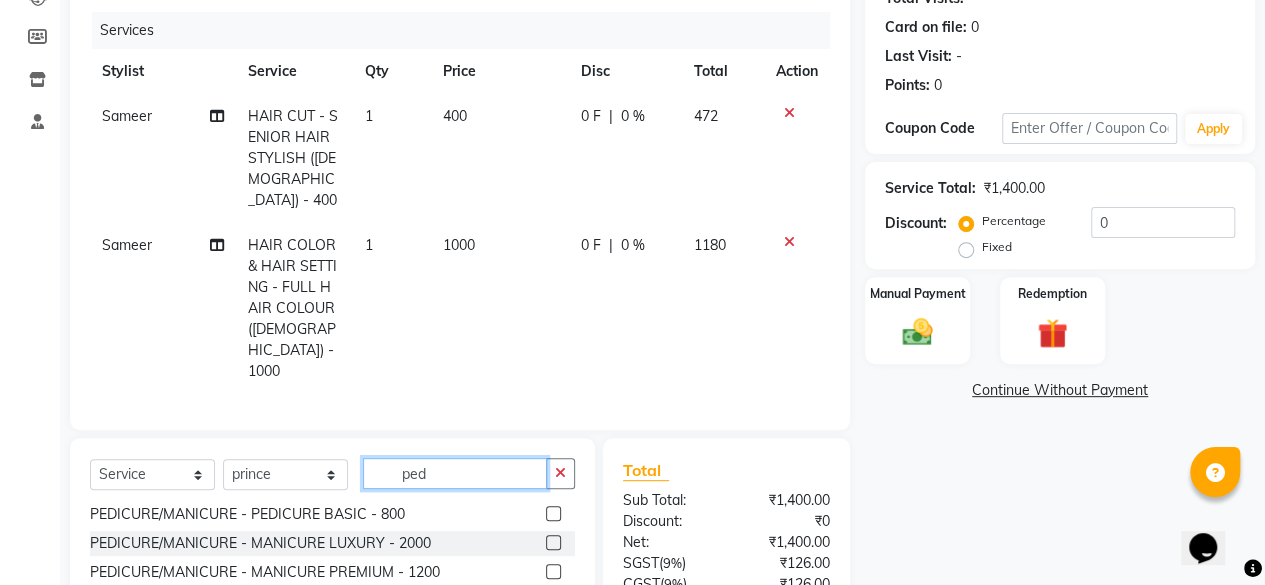 scroll, scrollTop: 32, scrollLeft: 0, axis: vertical 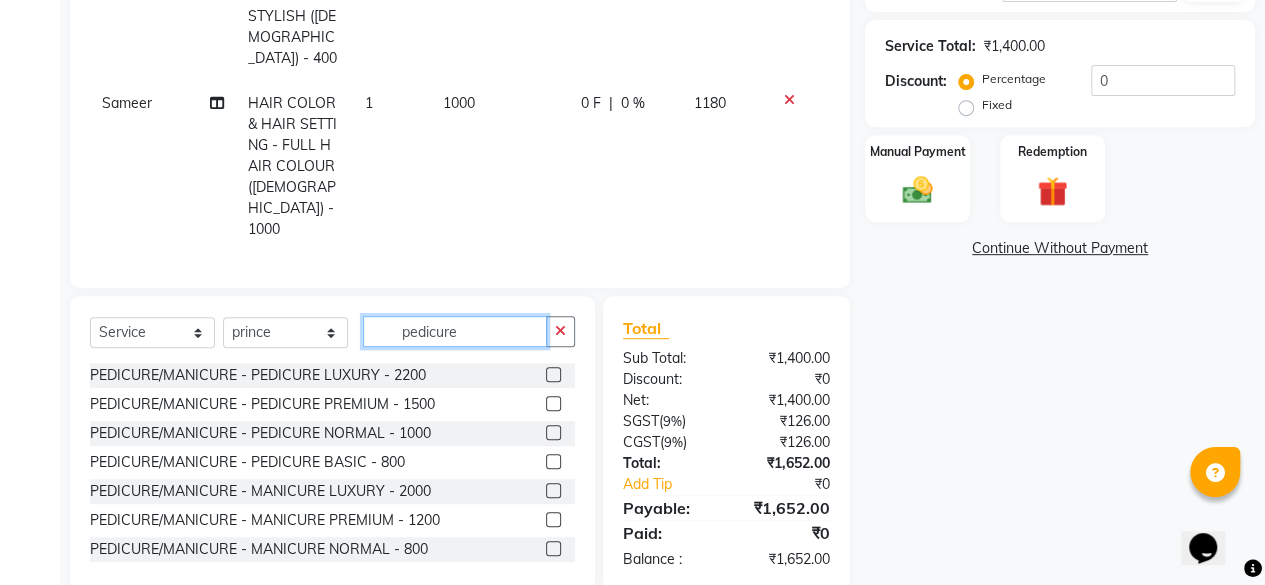 type on "pedicure" 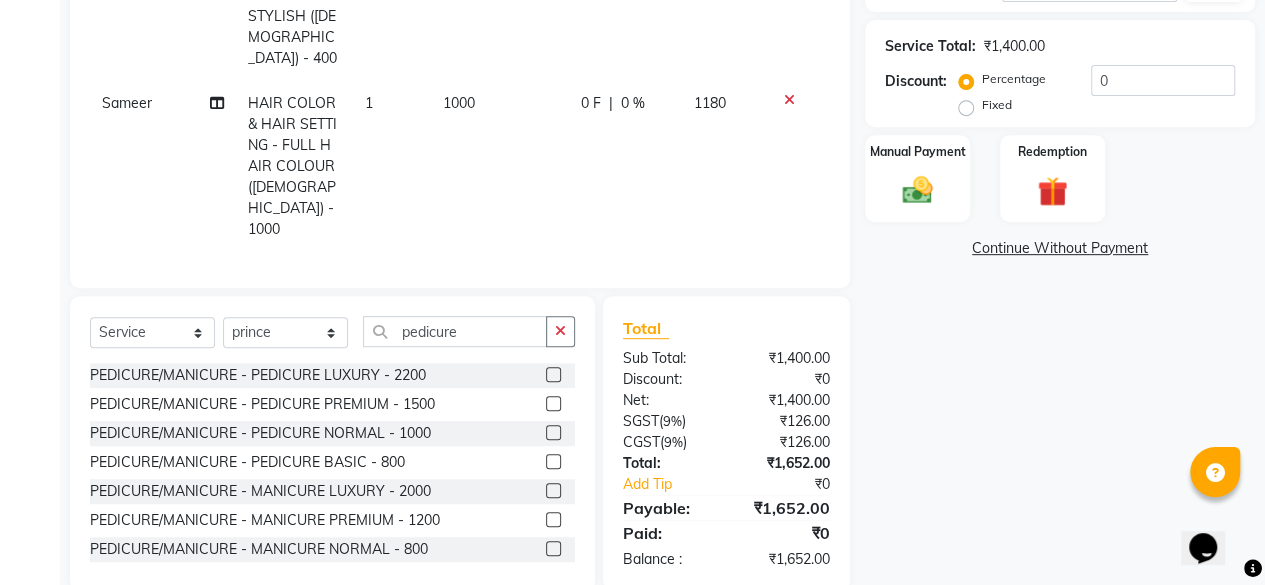 click 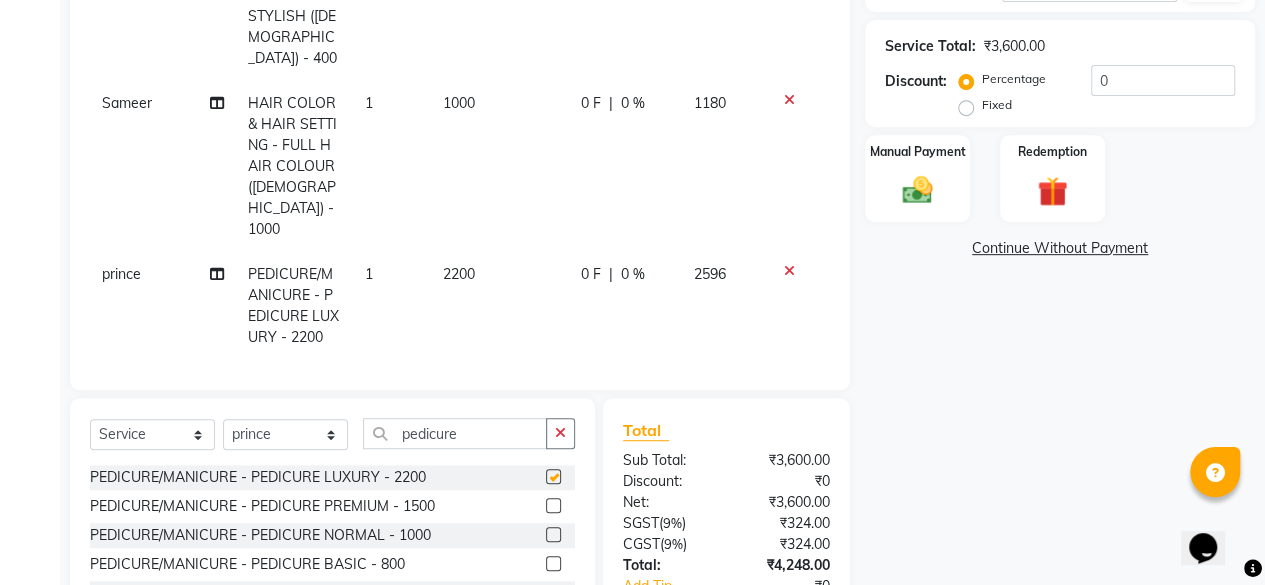 checkbox on "false" 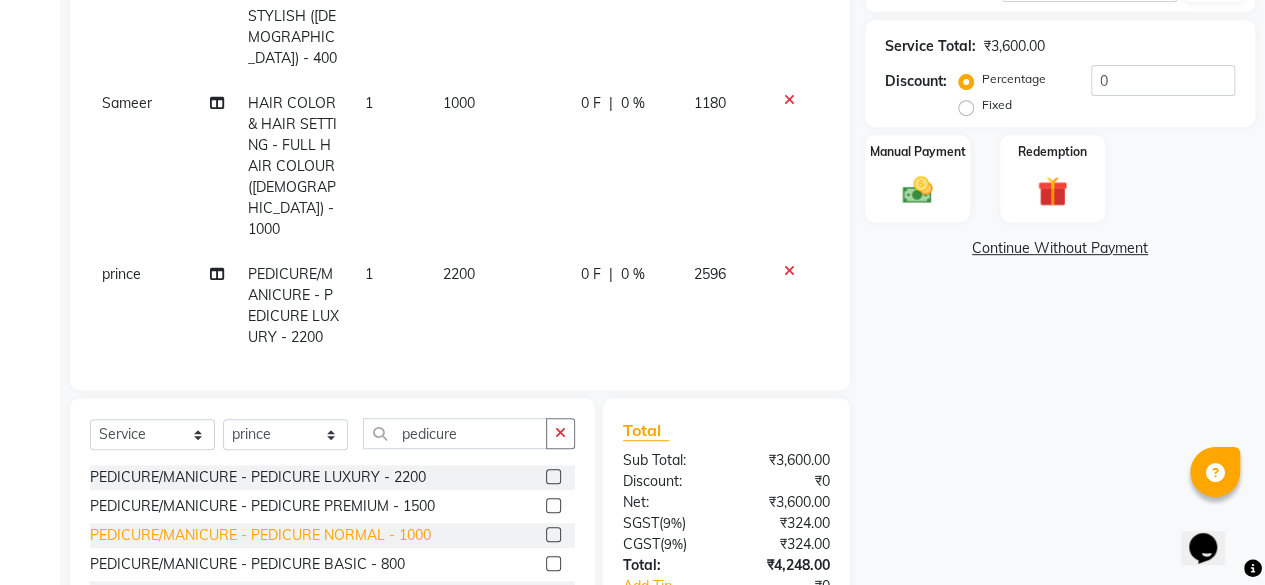 scroll, scrollTop: 32, scrollLeft: 0, axis: vertical 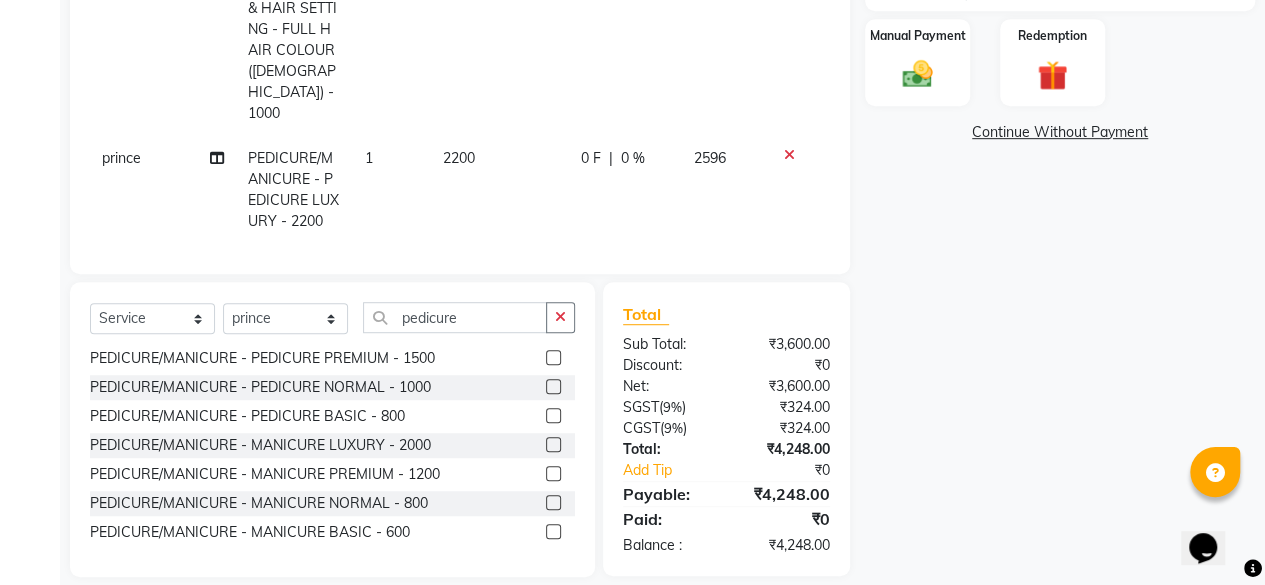 click 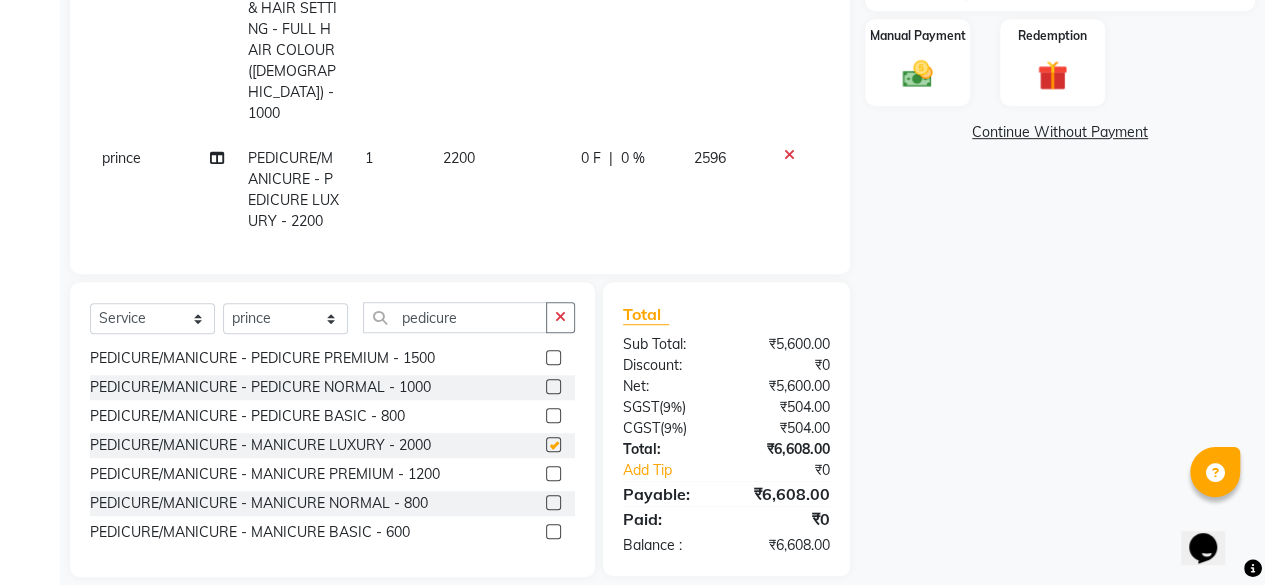 checkbox on "false" 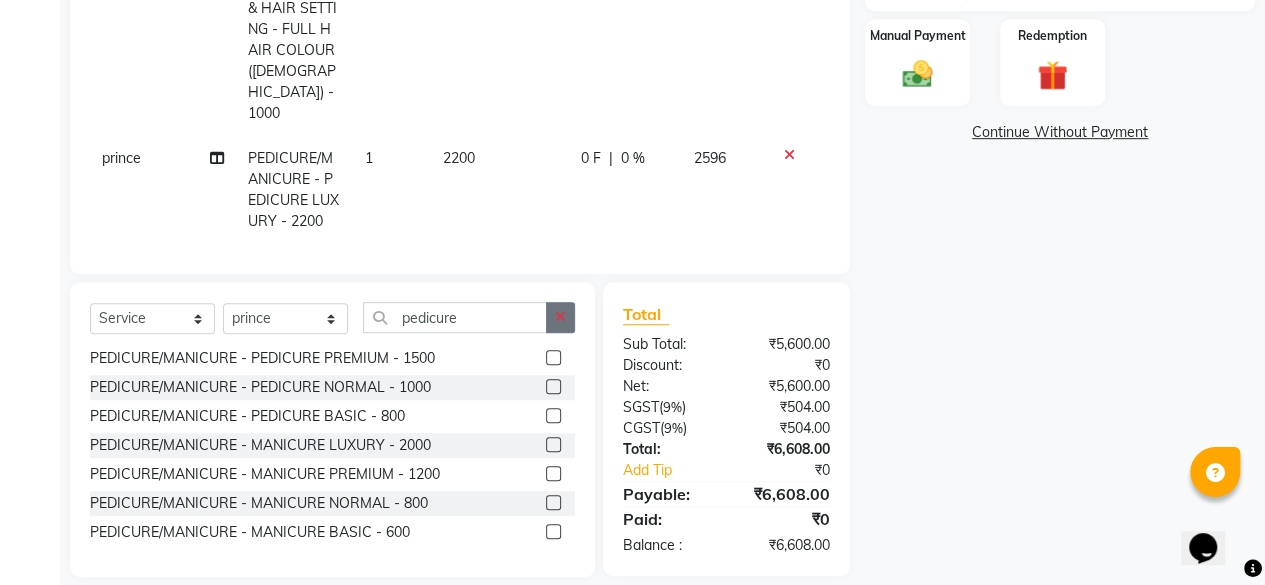 click 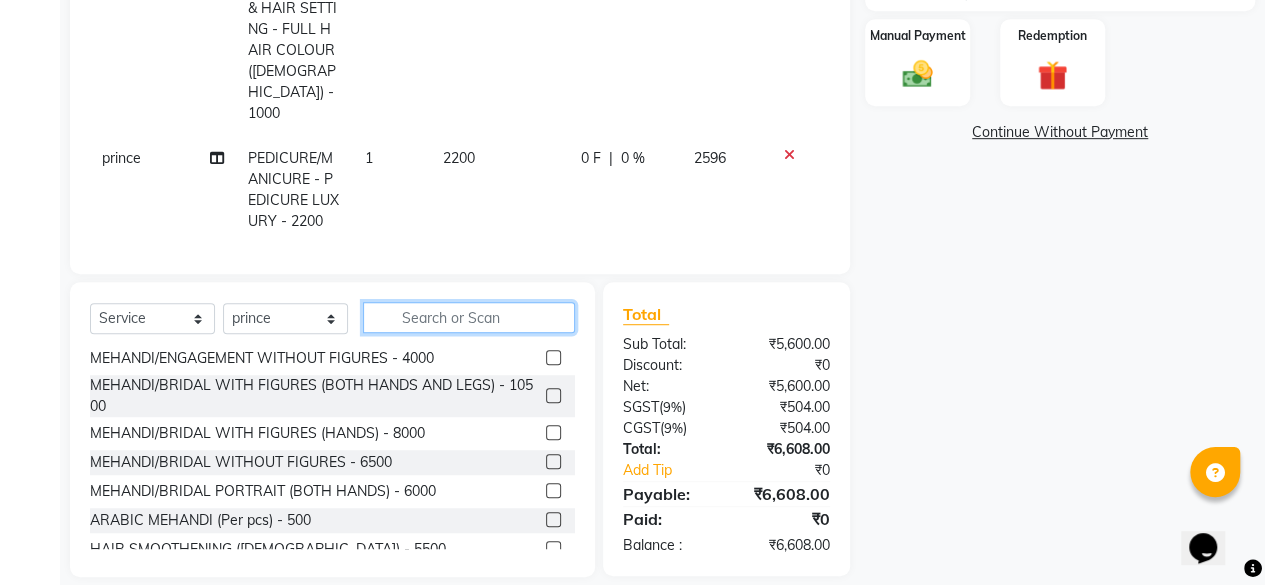 click 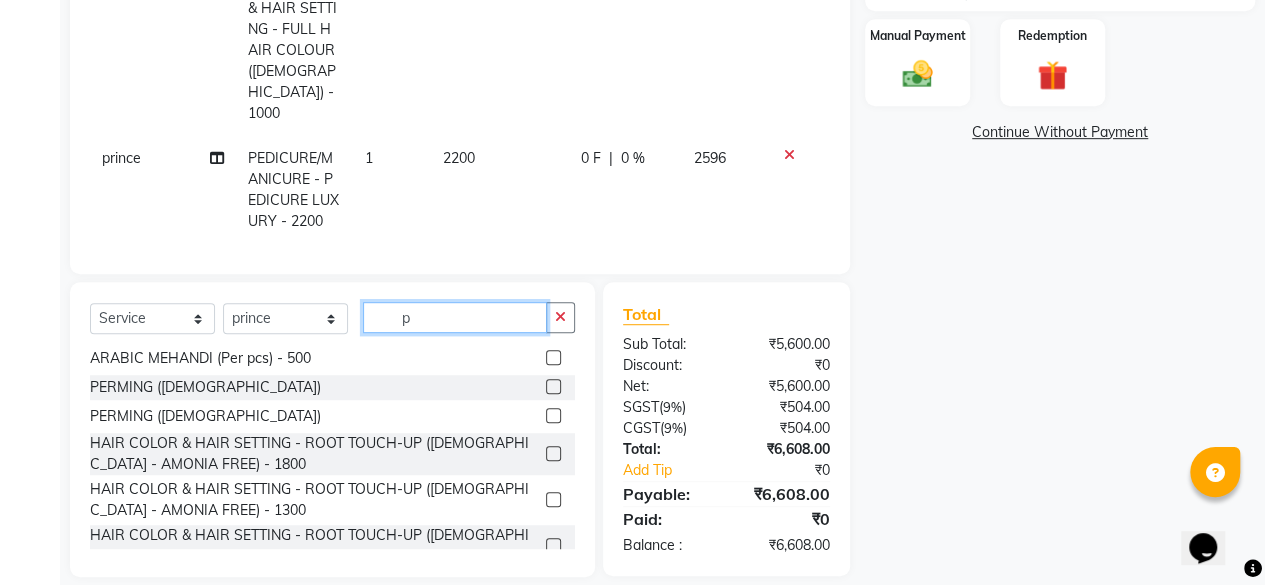 scroll, scrollTop: 0, scrollLeft: 0, axis: both 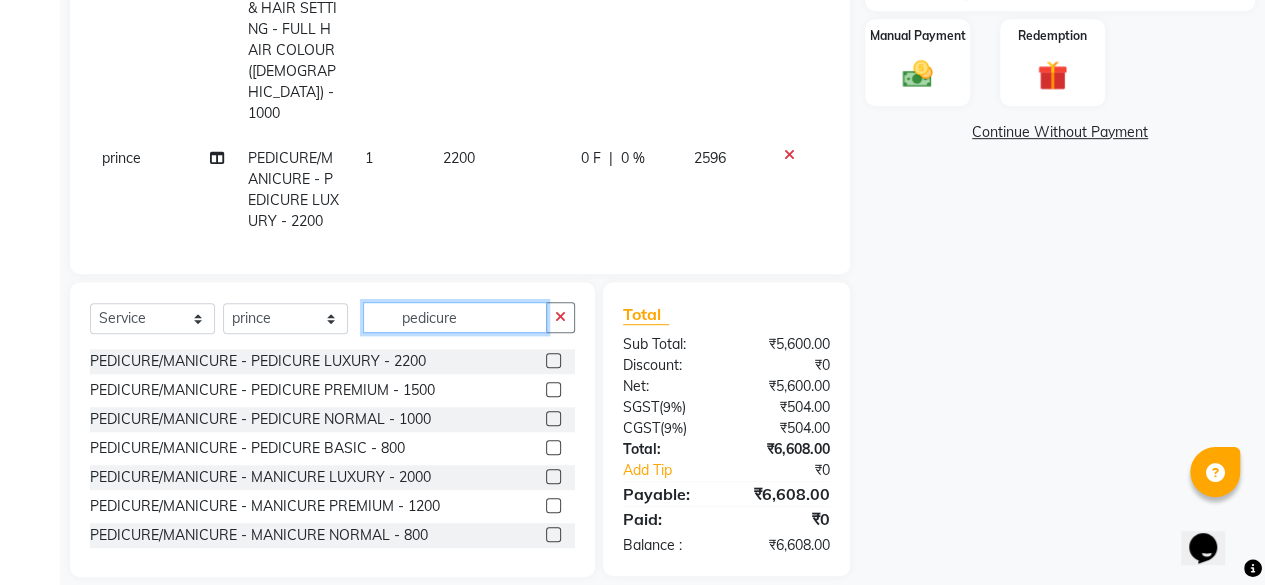type on "pedicure" 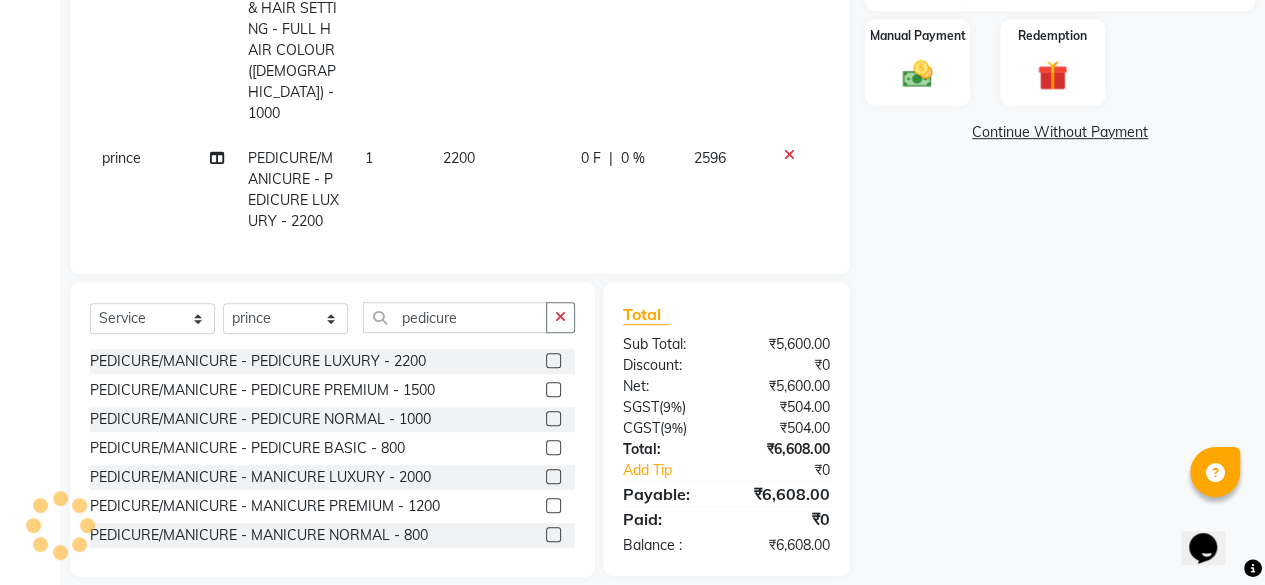 click 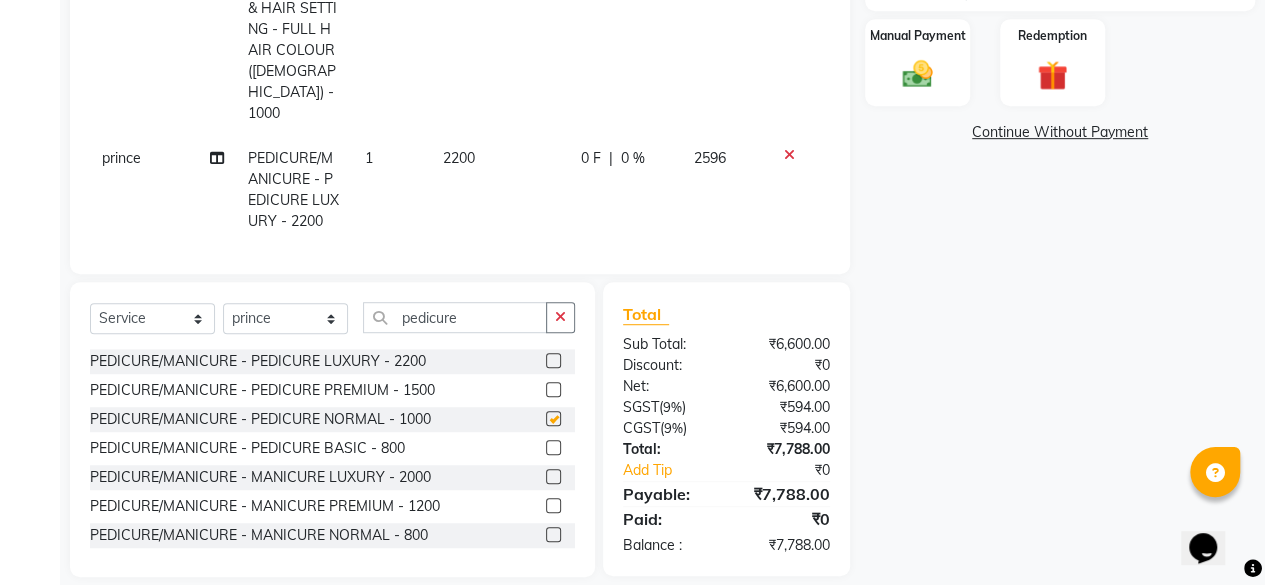 checkbox on "false" 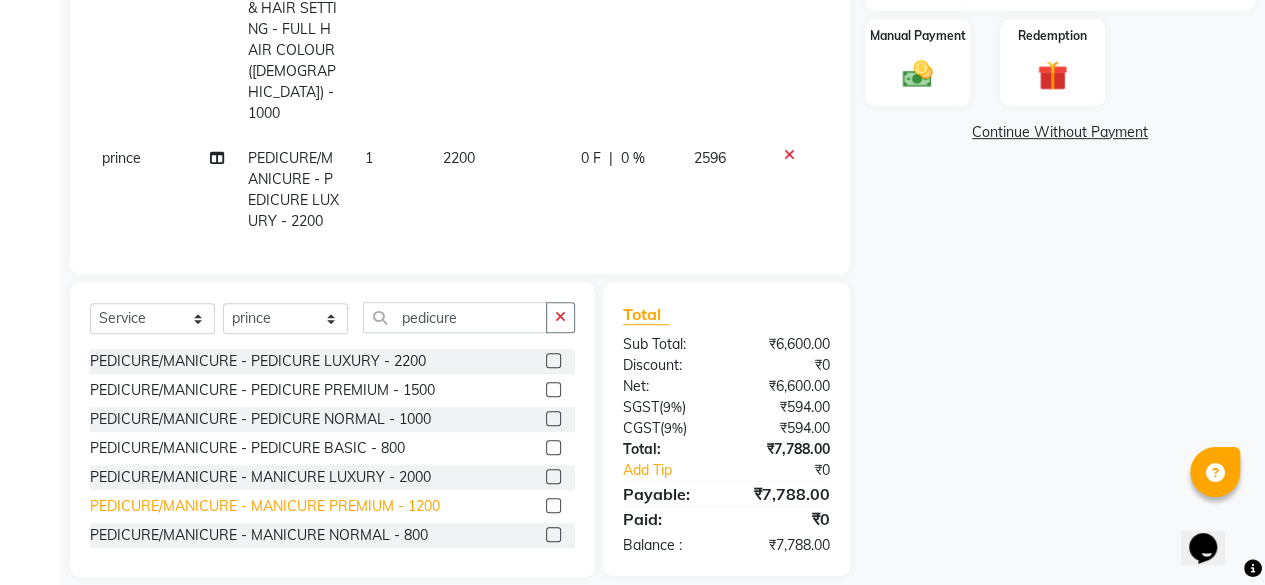 scroll, scrollTop: 32, scrollLeft: 0, axis: vertical 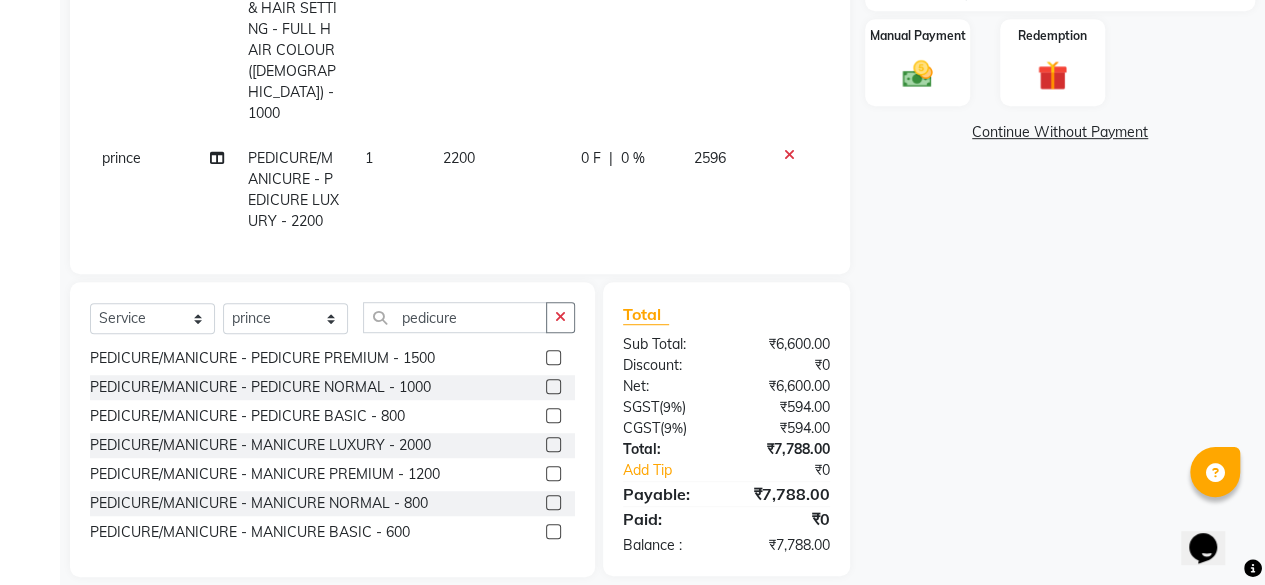 click 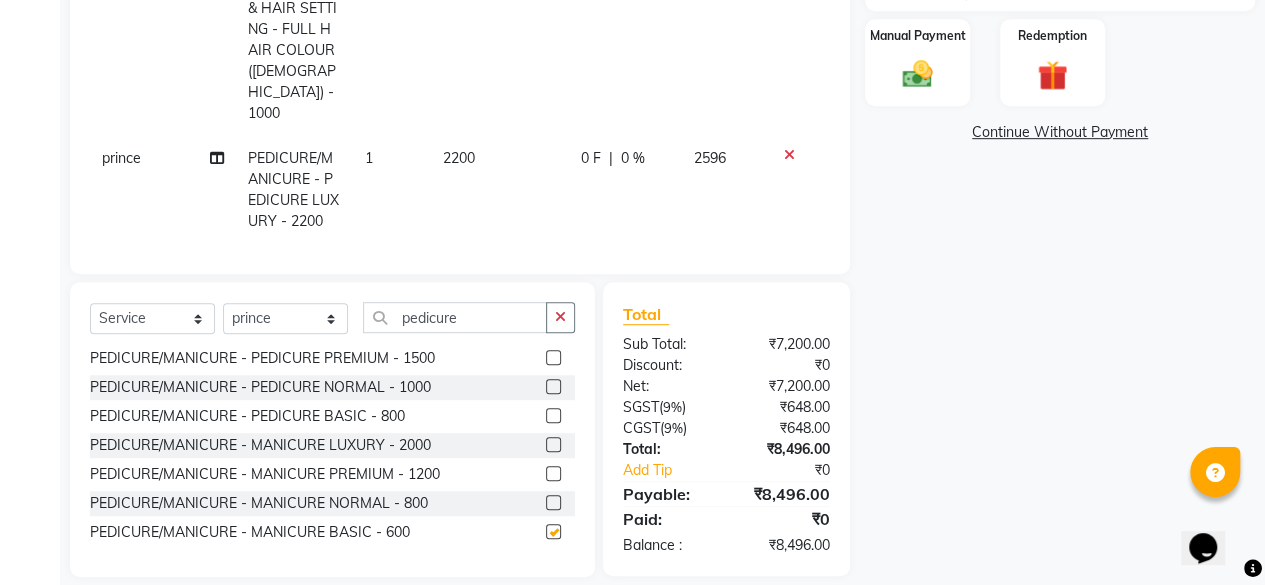 checkbox on "false" 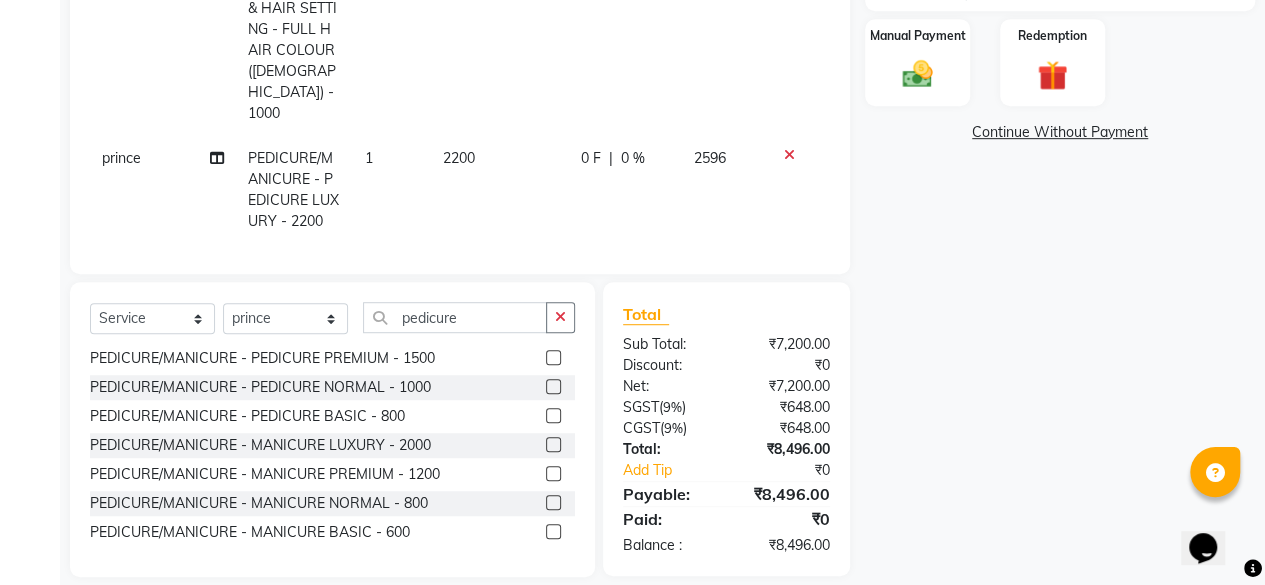 scroll, scrollTop: 0, scrollLeft: 0, axis: both 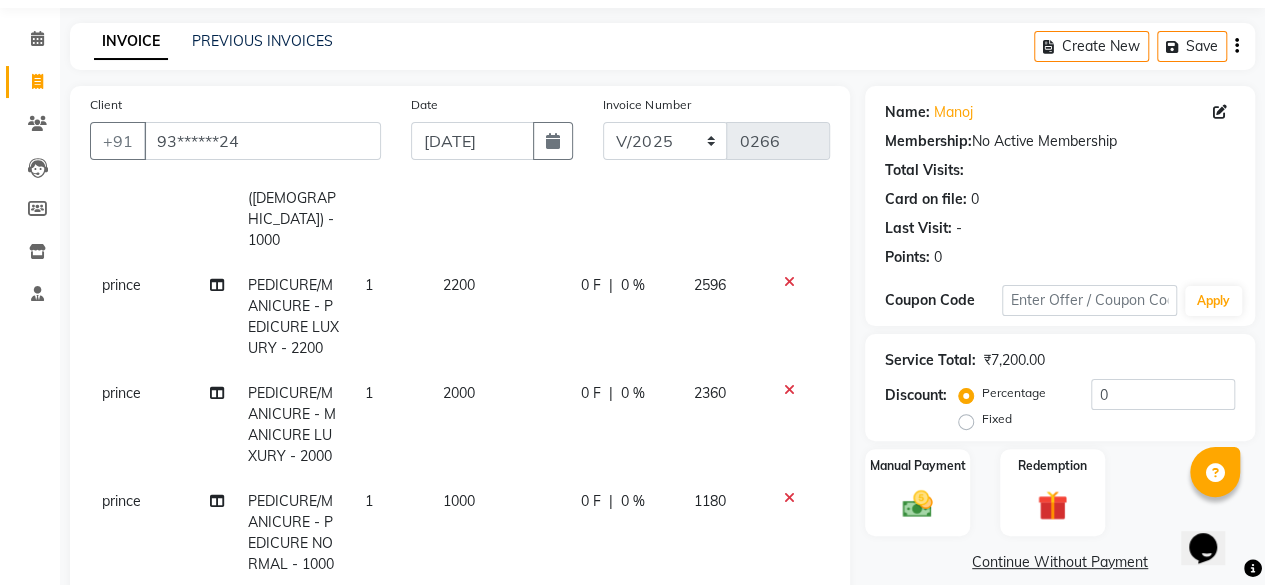click on "0 F | 0 %" 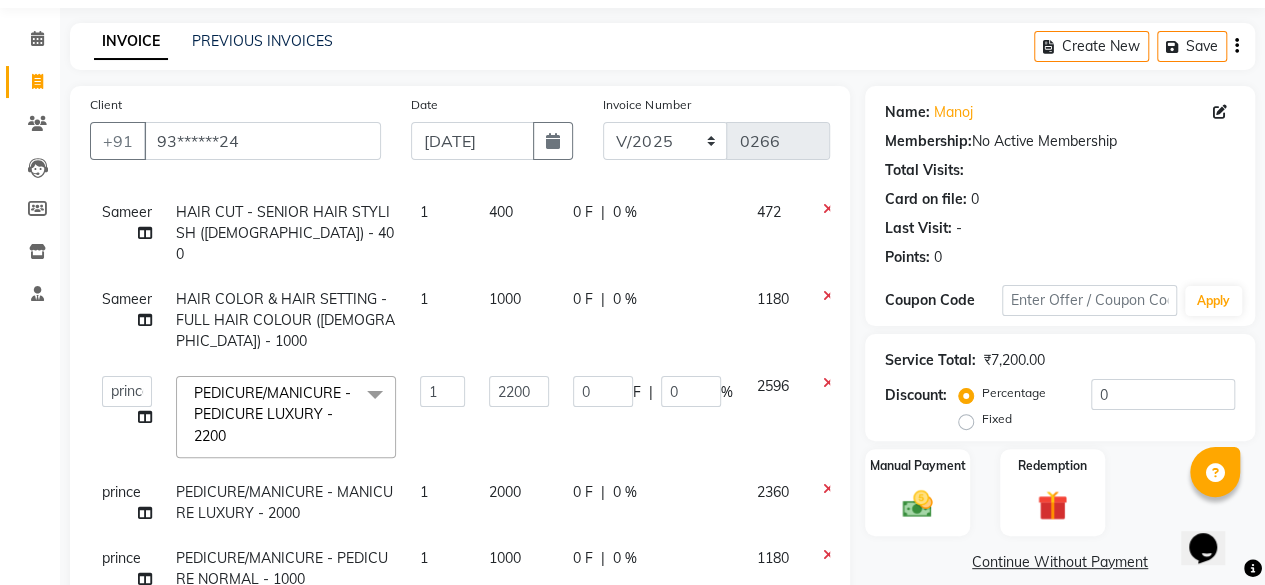 scroll, scrollTop: 70, scrollLeft: 0, axis: vertical 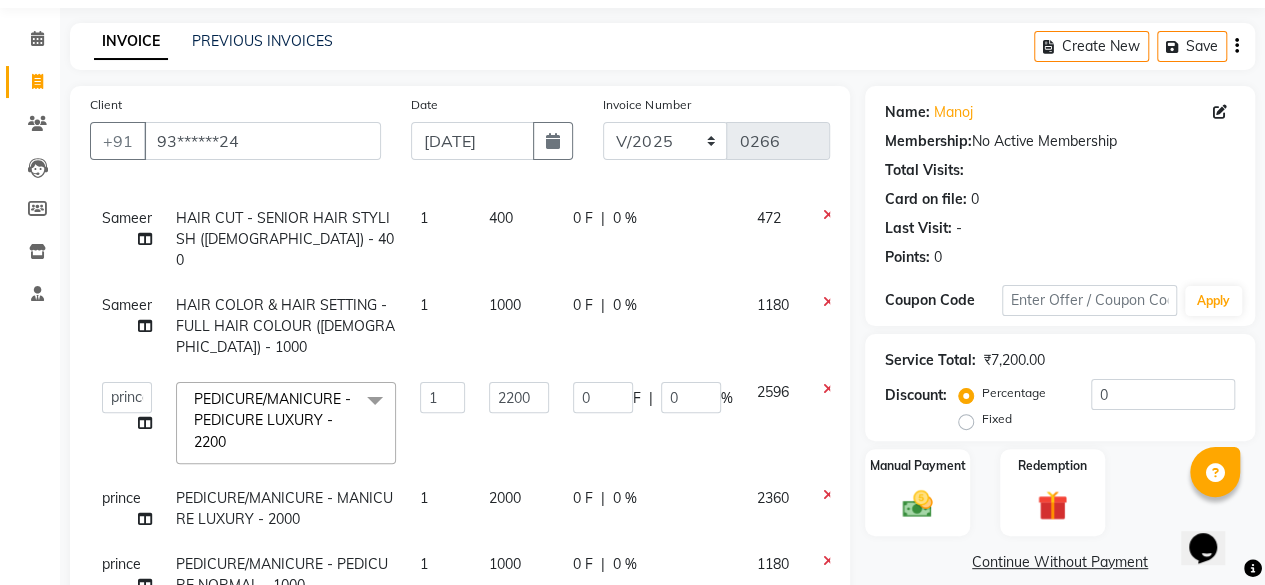 click on "0 %" 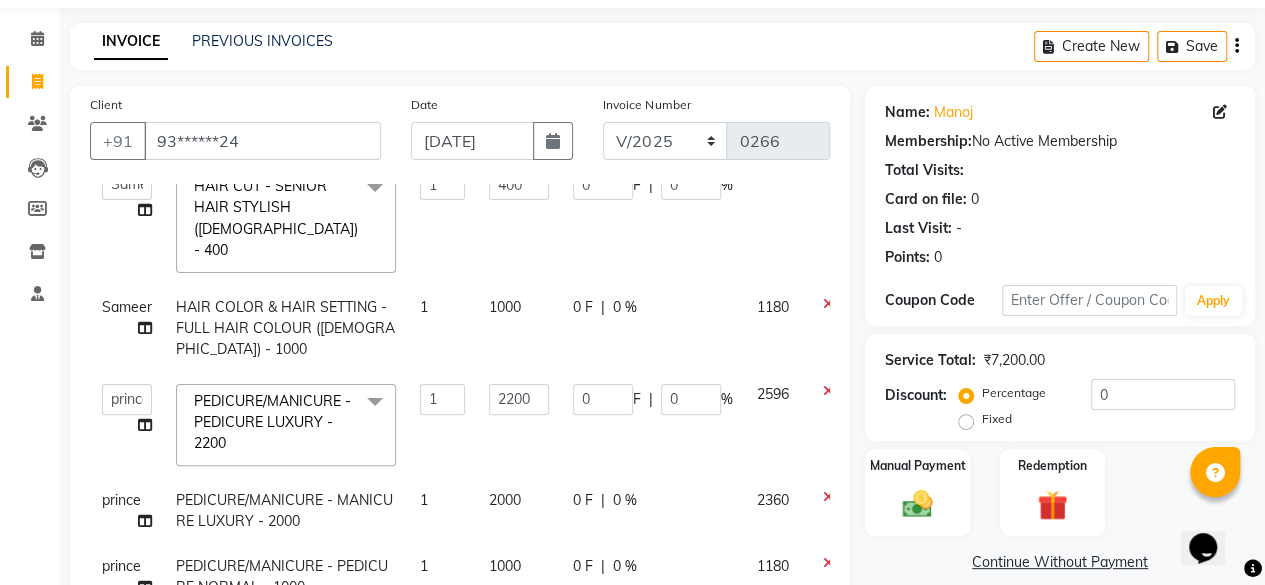 scroll, scrollTop: 33, scrollLeft: 0, axis: vertical 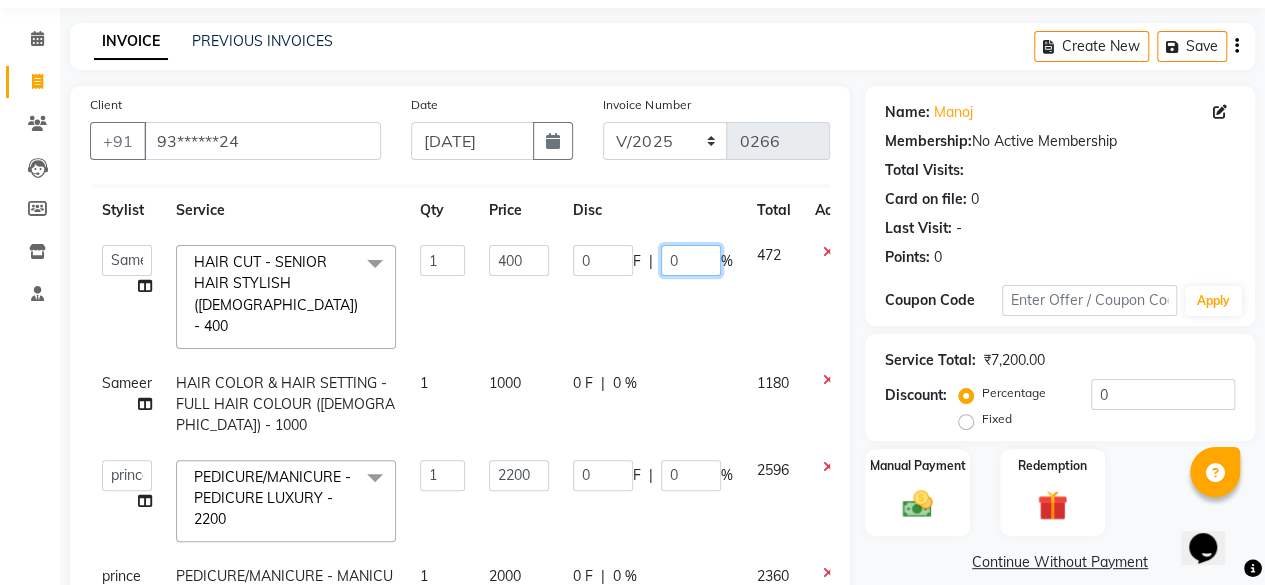click on "0" 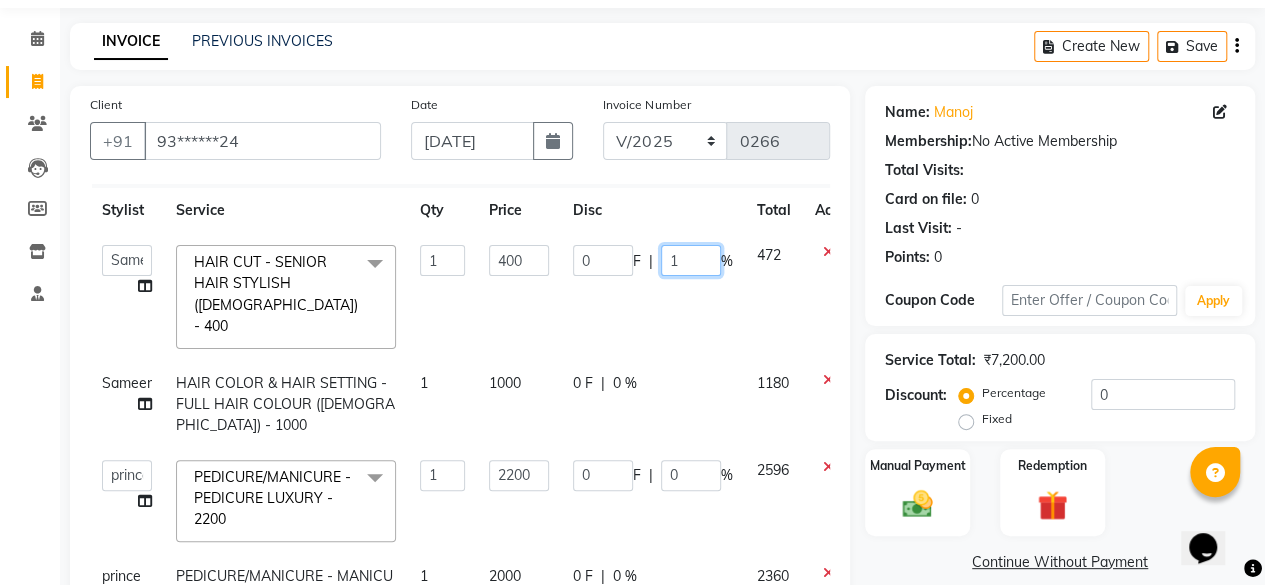 type on "15" 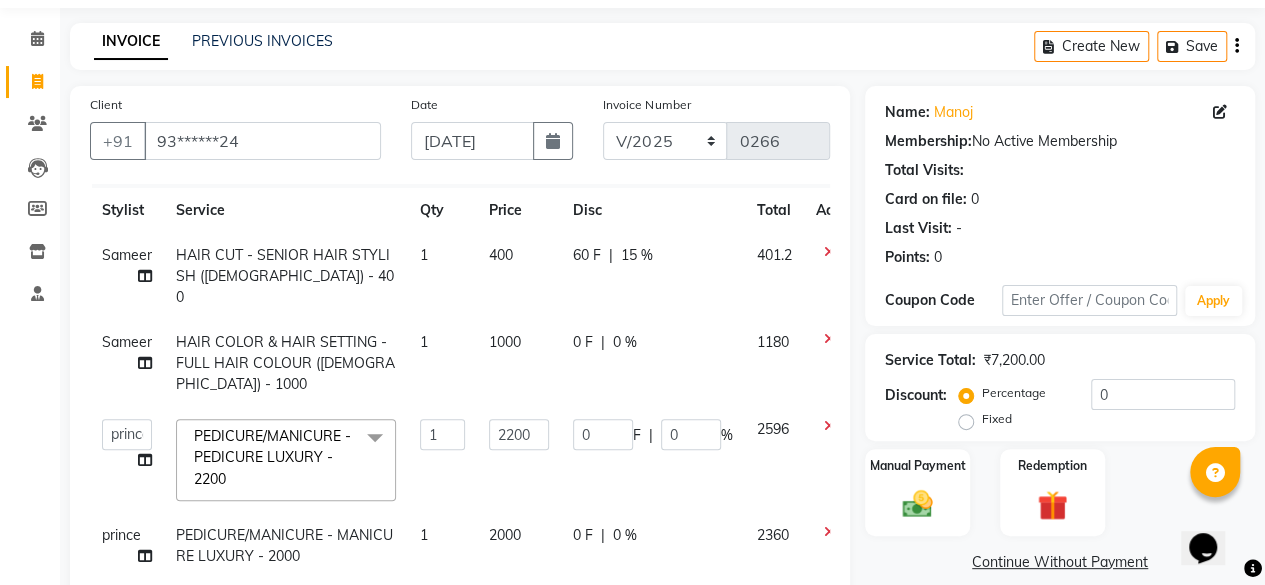 click on "0 F | 0 %" 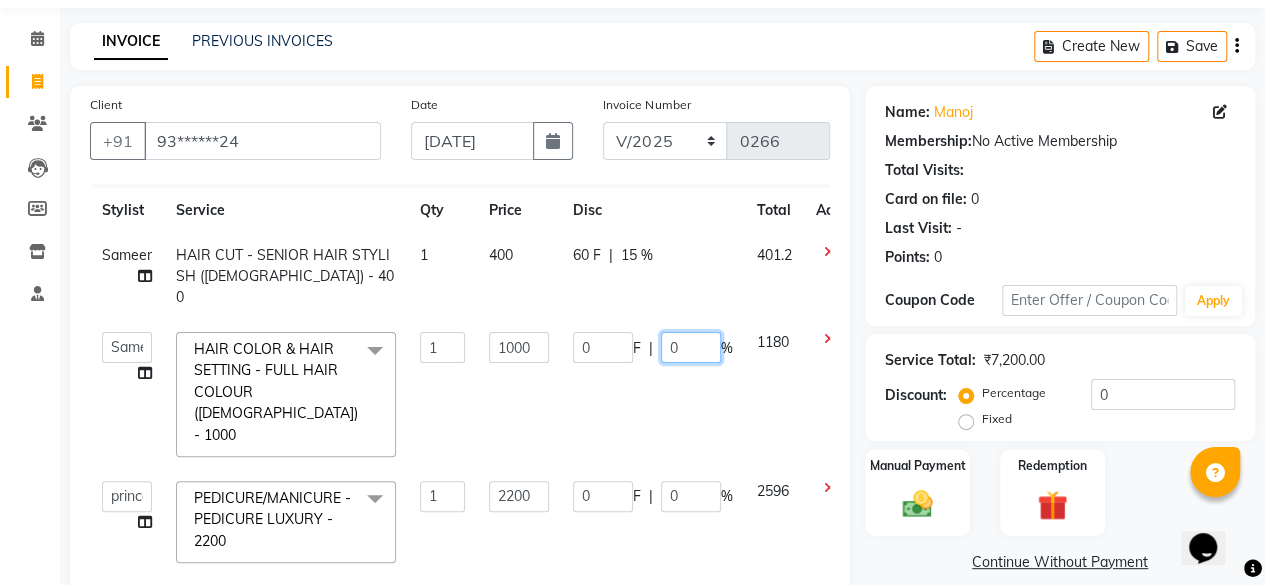 click on "0" 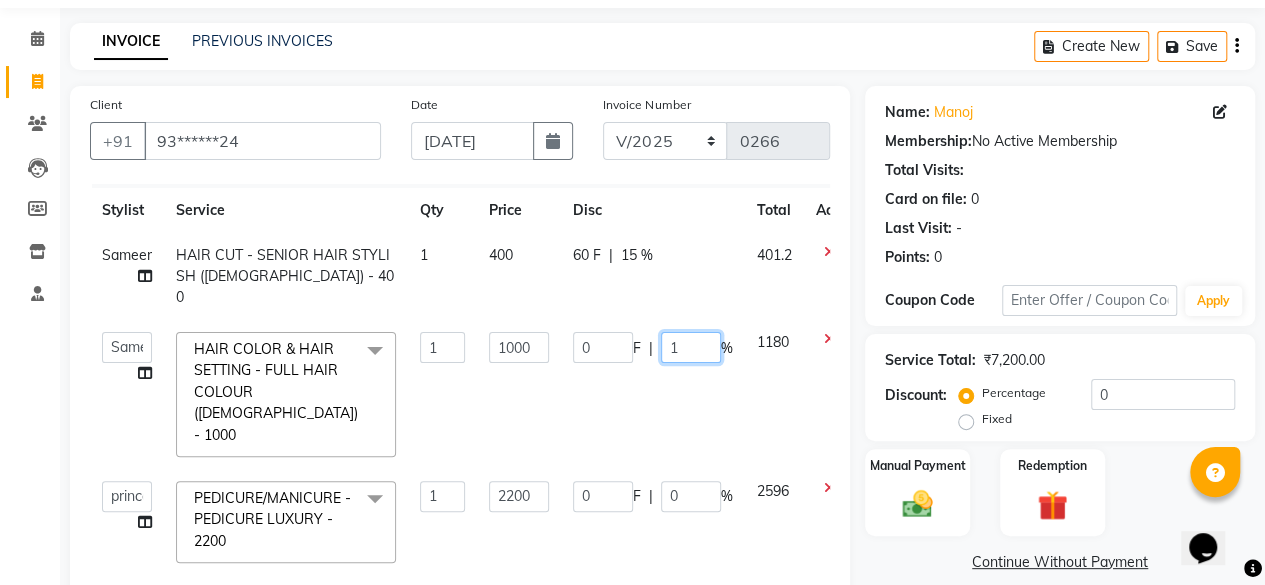 type on "15" 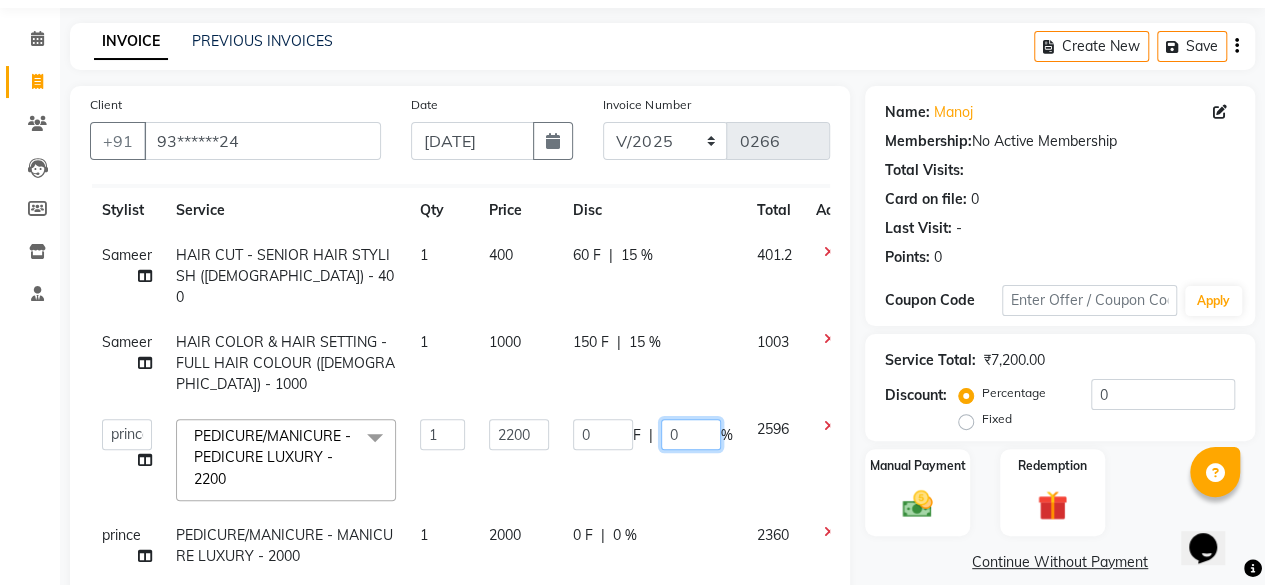 click on "0 F | 0 %" 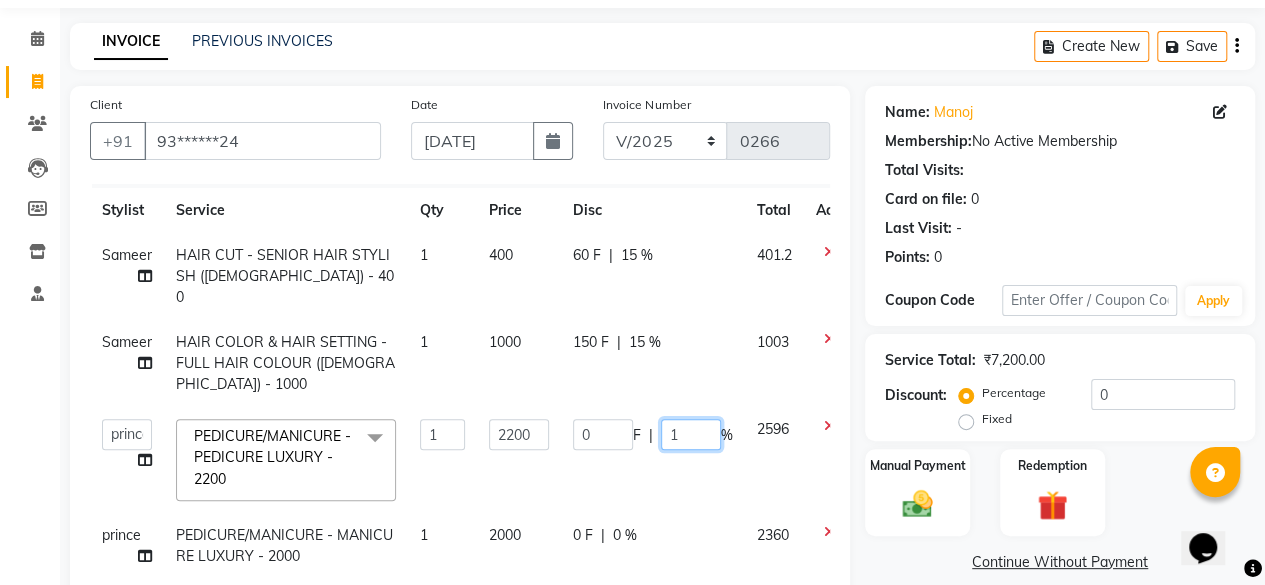 type on "15" 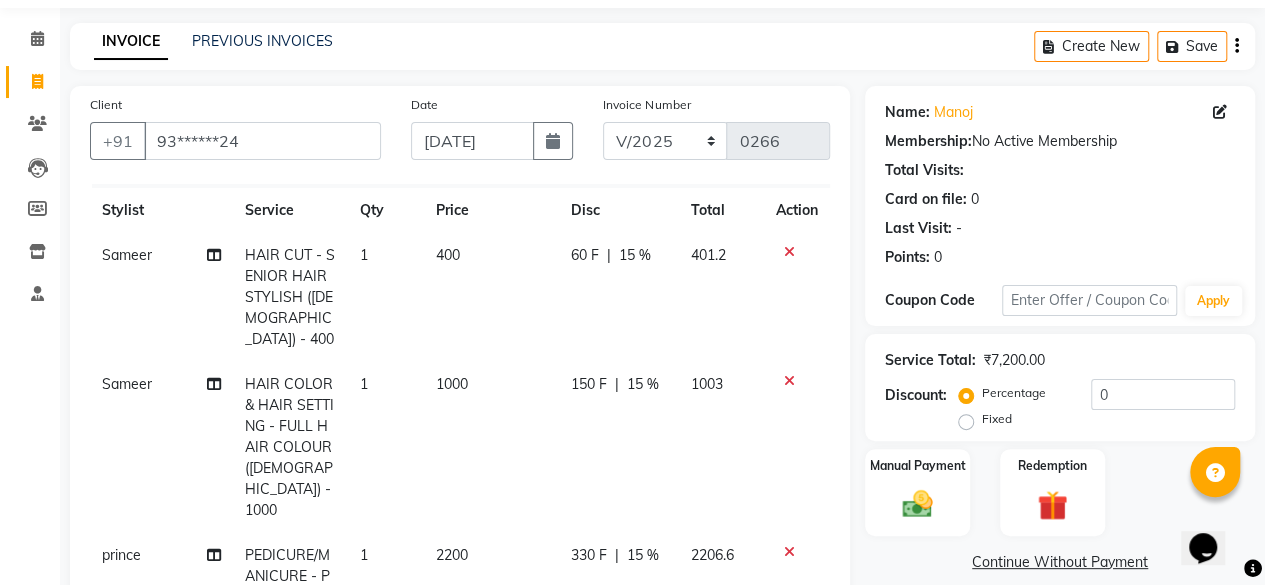 click on "Sameer HAIR CUT - SENIOR HAIR STYLISH ([DEMOGRAPHIC_DATA]) - 400 1 400 60 F | 15 % 401.2 Sameer HAIR COLOR & HAIR SETTING - FULL HAIR COLOUR ([DEMOGRAPHIC_DATA]) - 1000 1 1000 150 F | 15 % 1003 prince PEDICURE/MANICURE - PEDICURE LUXURY - 2200 1 2200 330 F | 15 % 2206.6 prince PEDICURE/MANICURE - MANICURE LUXURY - 2000 1 2000 0 F | 0 % 2360 prince PEDICURE/MANICURE - PEDICURE NORMAL - 1000 1 1000 0 F | 0 % 1180 prince PEDICURE/MANICURE - MANICURE BASIC - 600 1 600 0 F | 0 % 708" 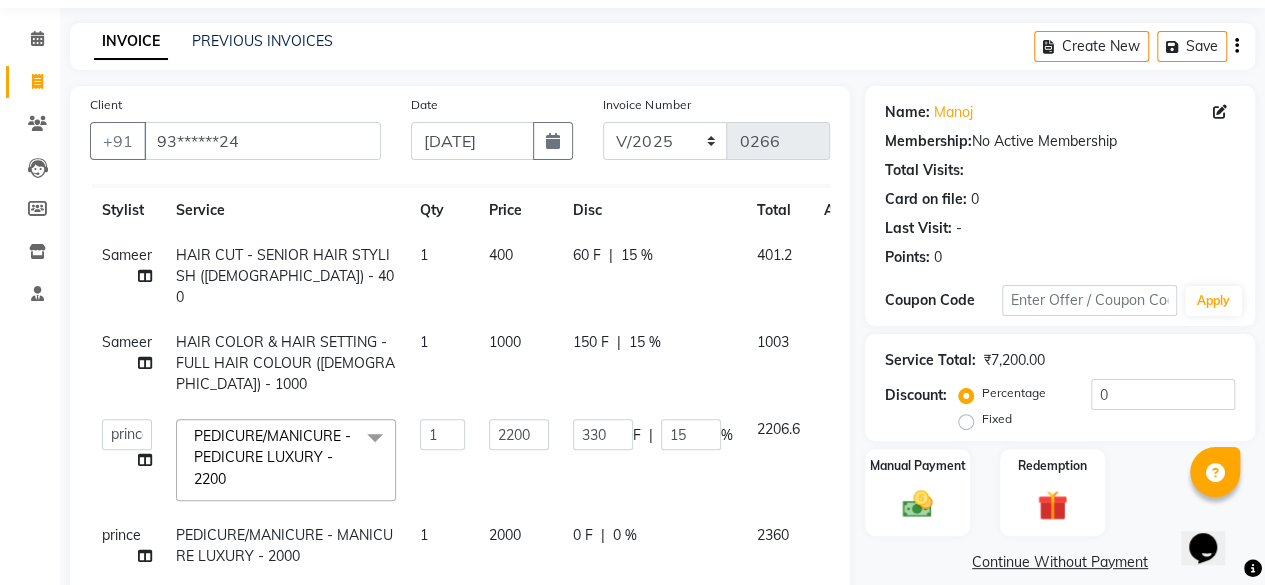 scroll, scrollTop: 70, scrollLeft: 0, axis: vertical 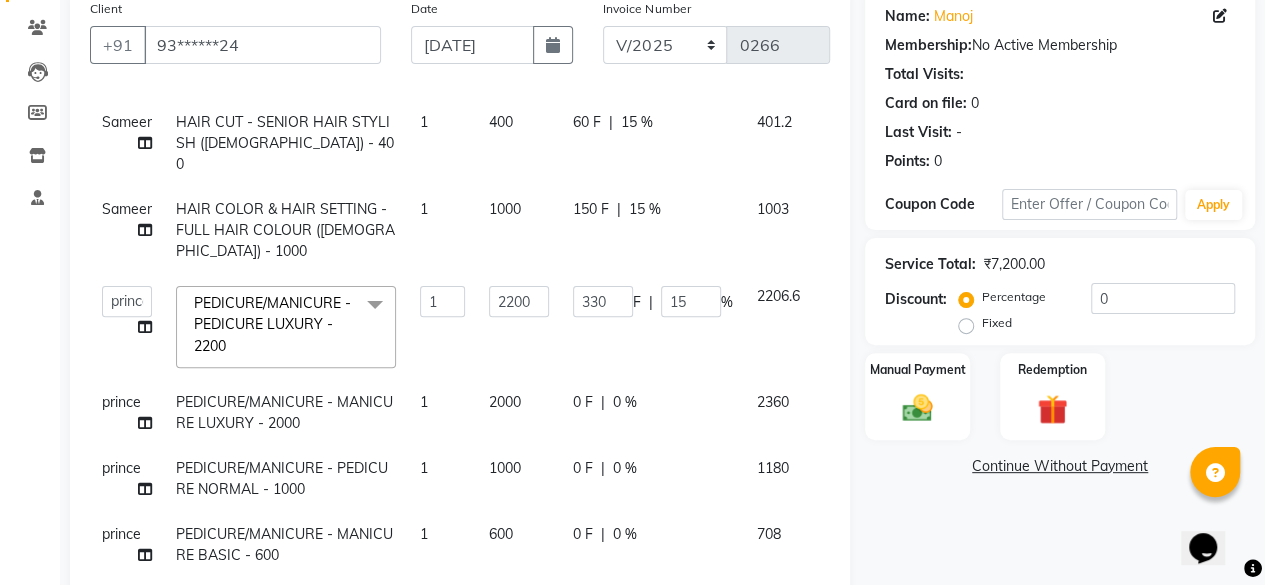 click on "0 %" 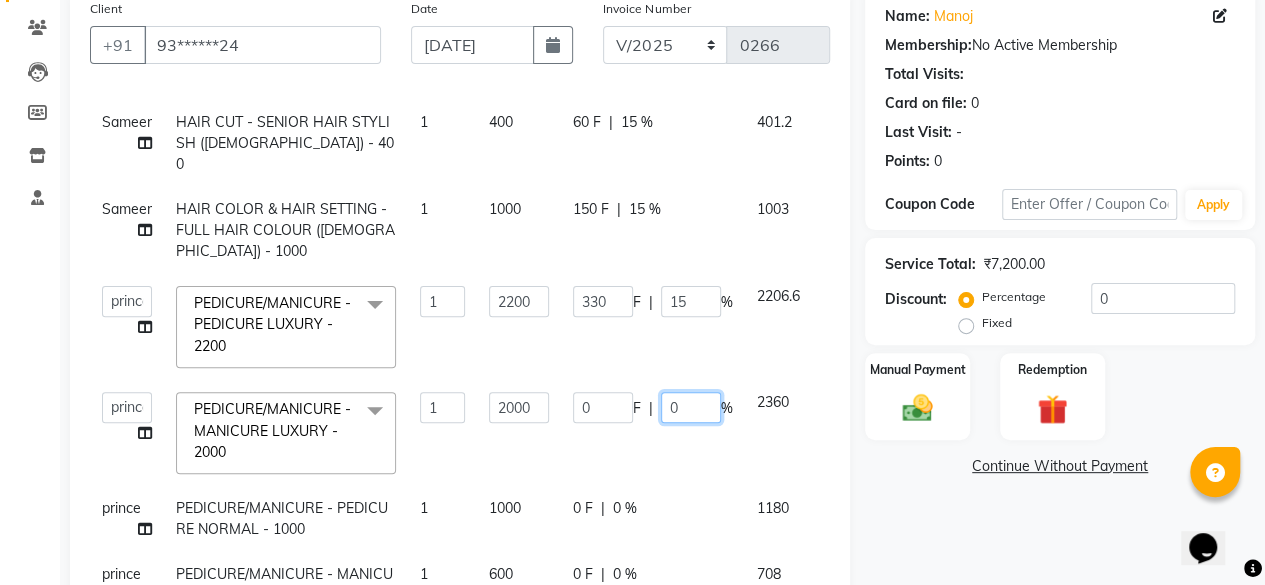 click on "0" 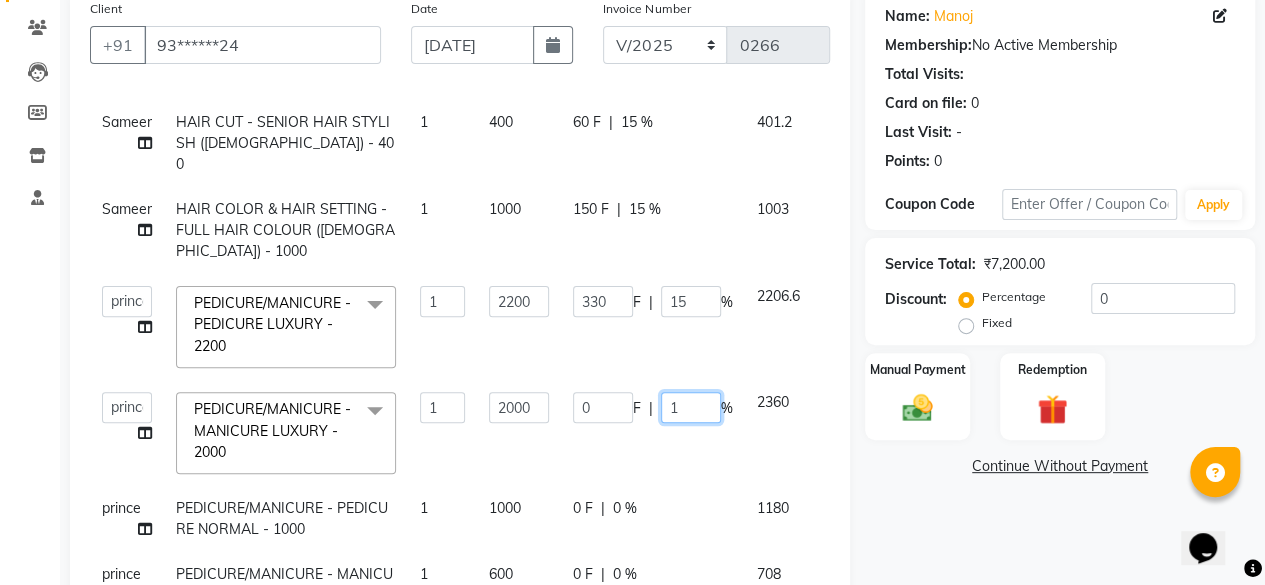 type on "15" 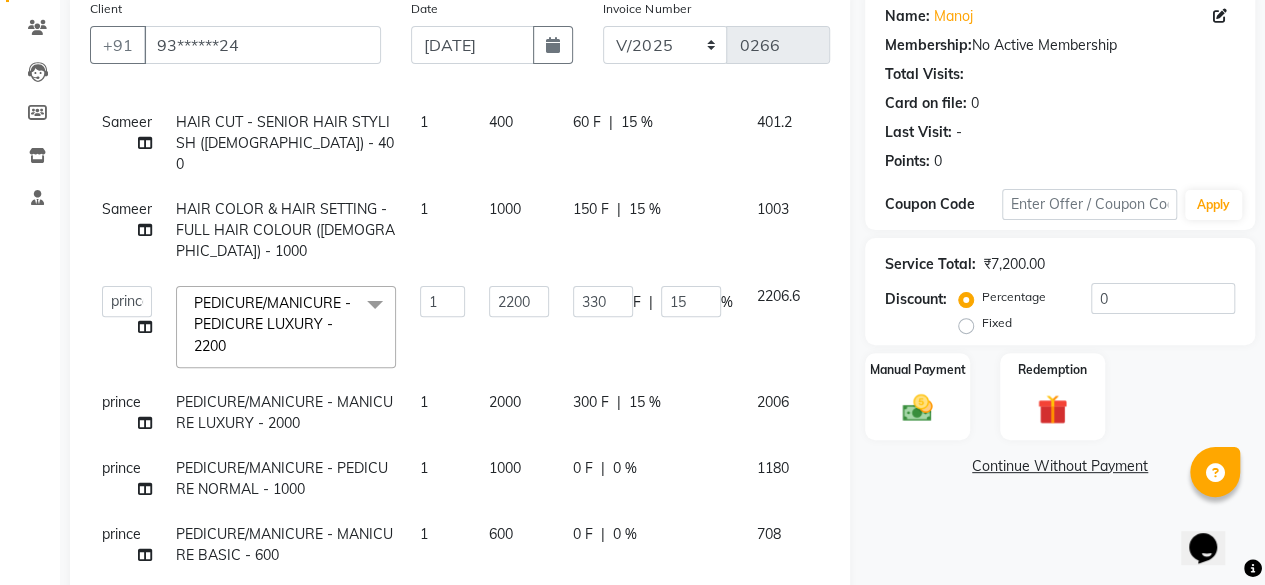 click on "0 F | 0 %" 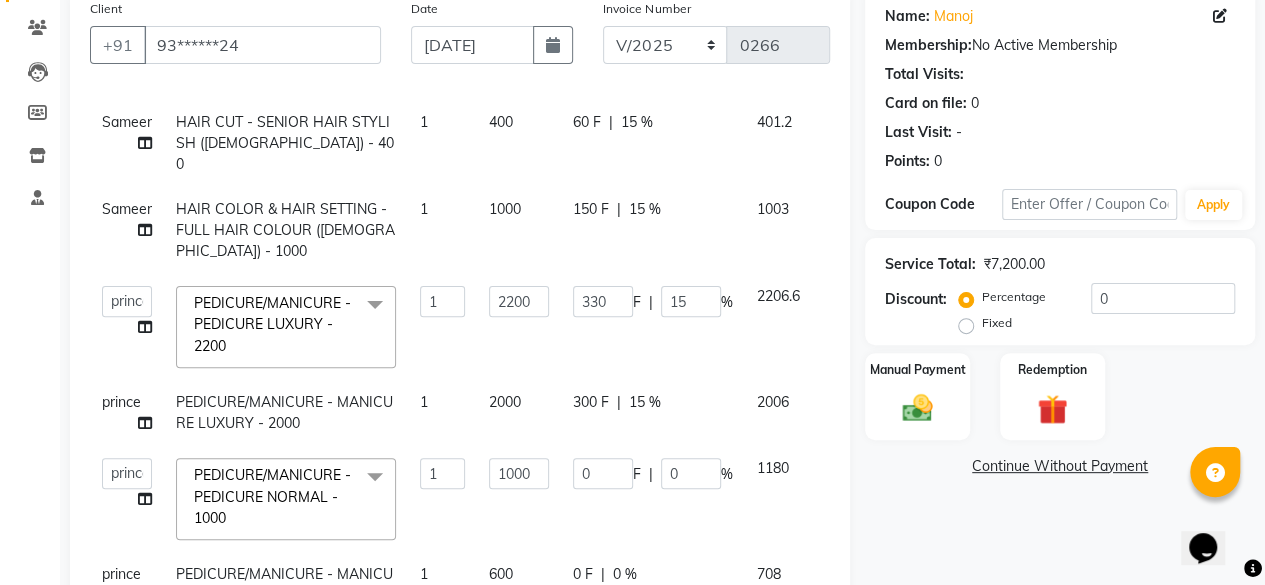 scroll, scrollTop: 109, scrollLeft: 0, axis: vertical 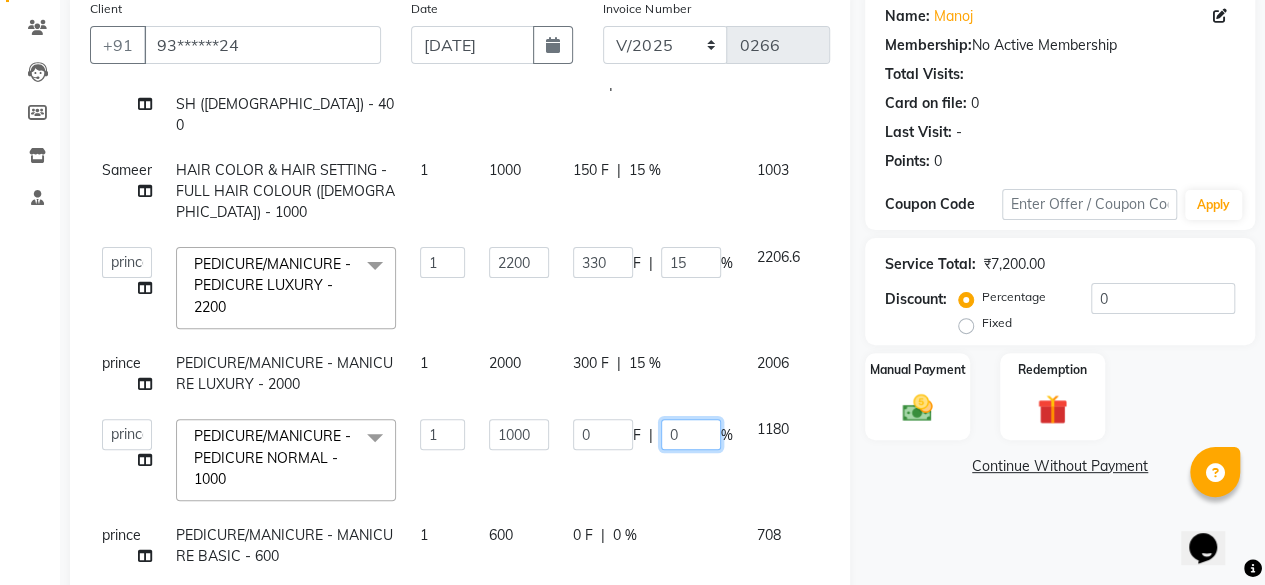 click on "0" 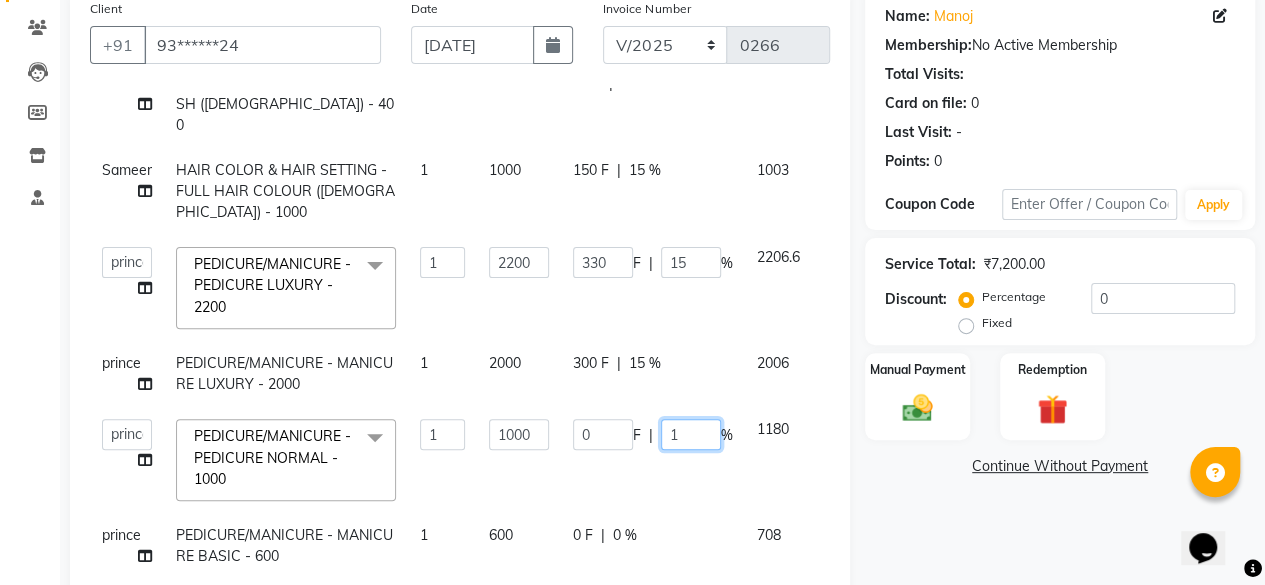 type on "15" 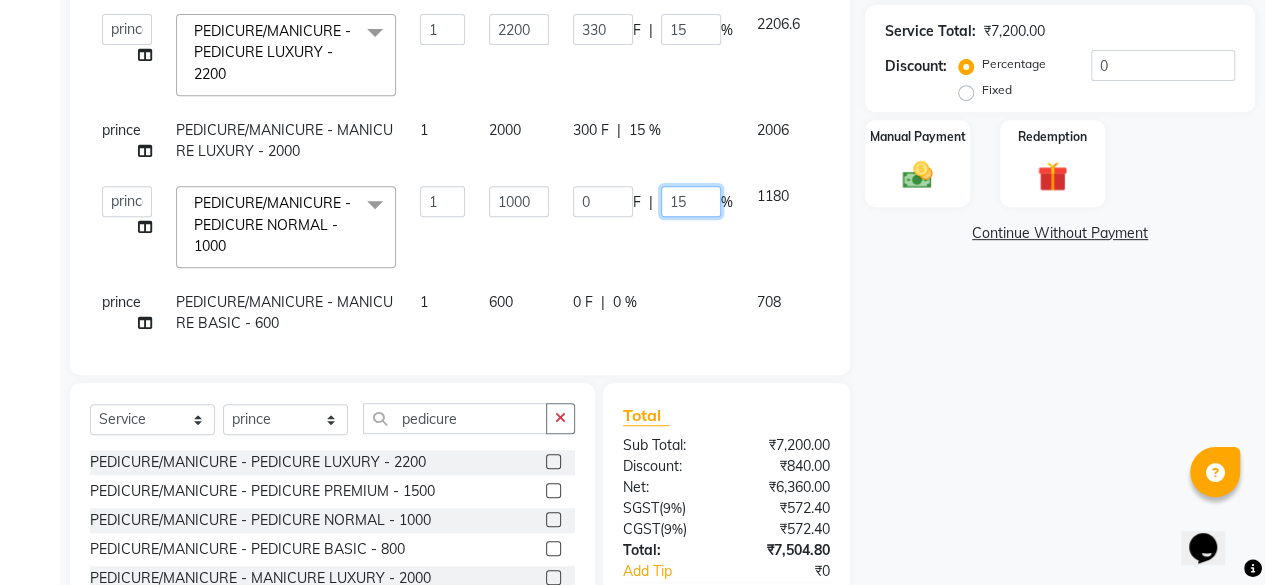 scroll, scrollTop: 394, scrollLeft: 0, axis: vertical 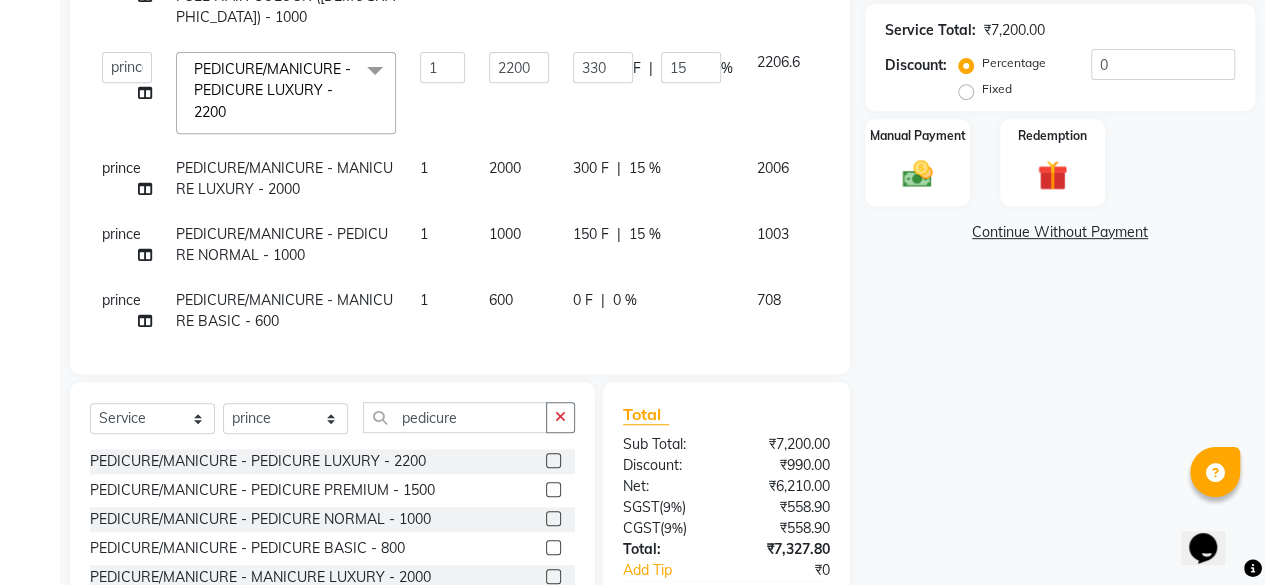 click on "0 %" 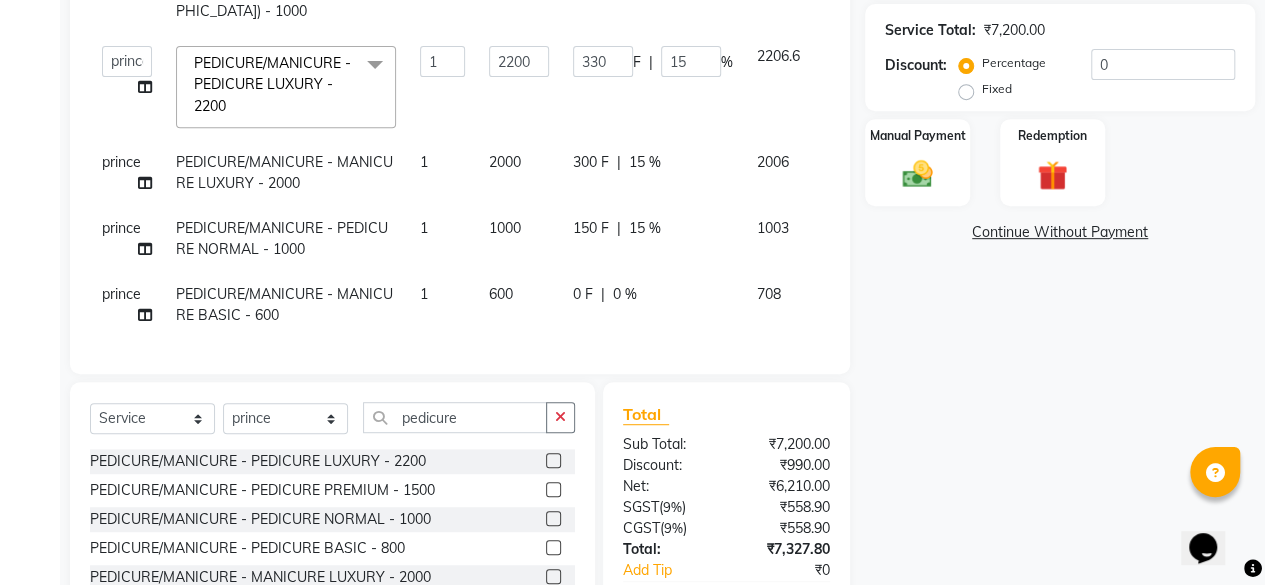 select on "68672" 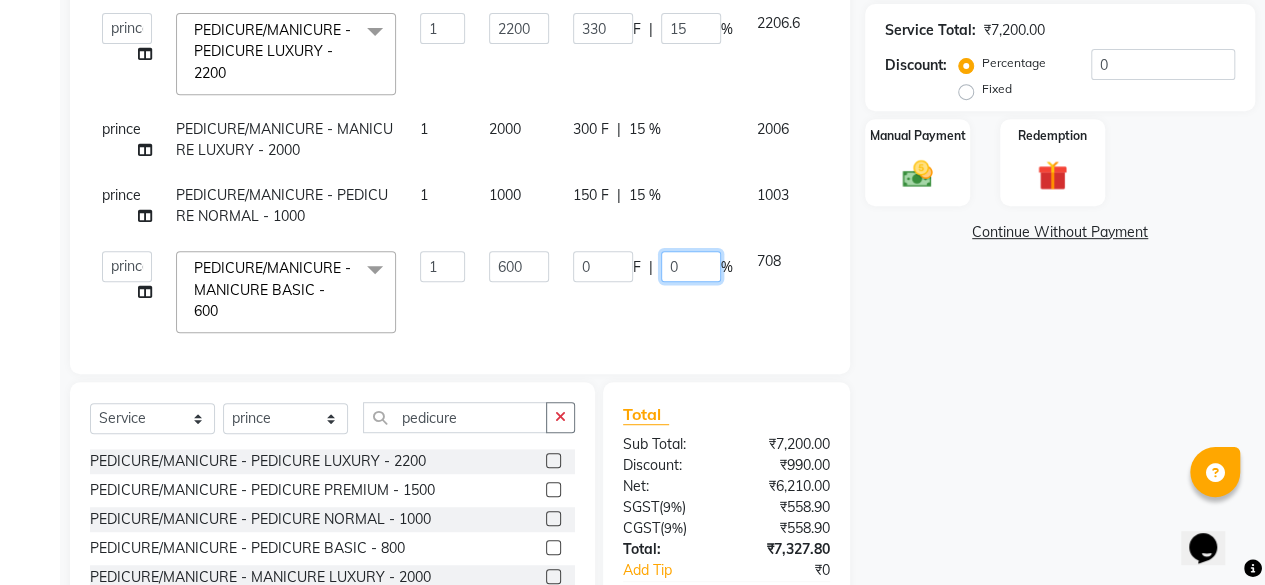 click on "0" 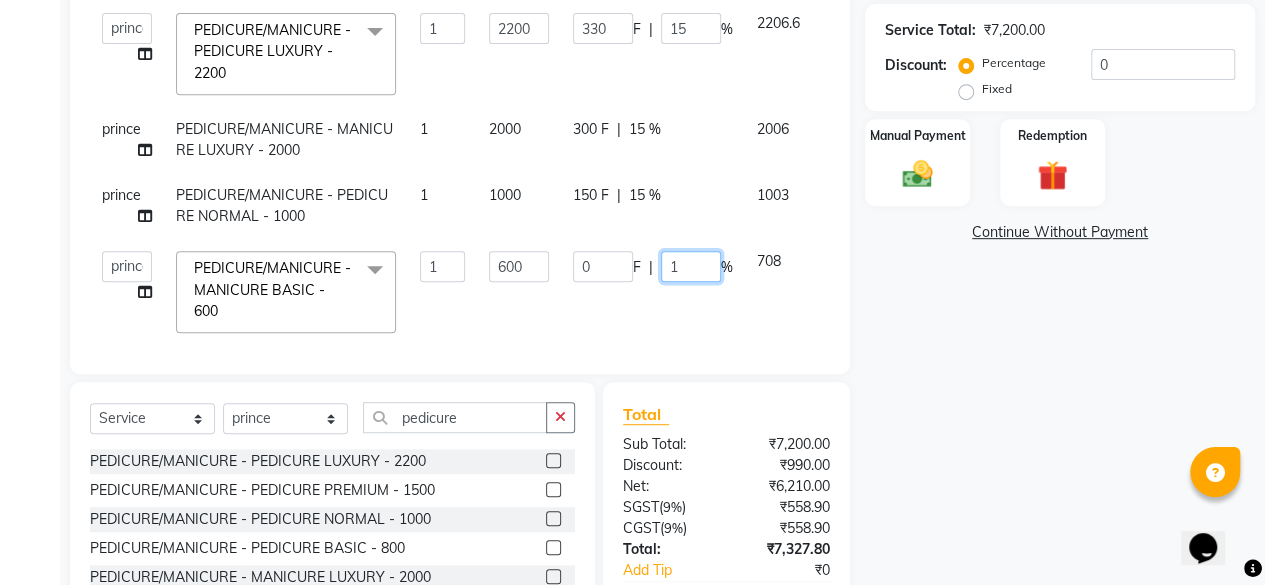 type on "15" 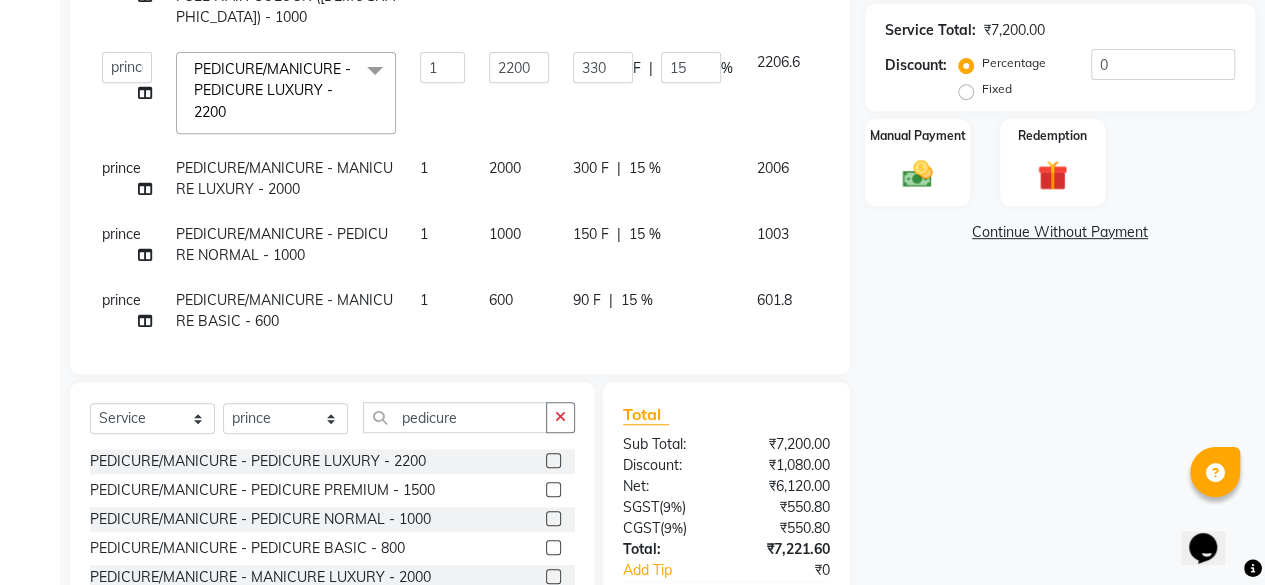 click on "90 F | 15 %" 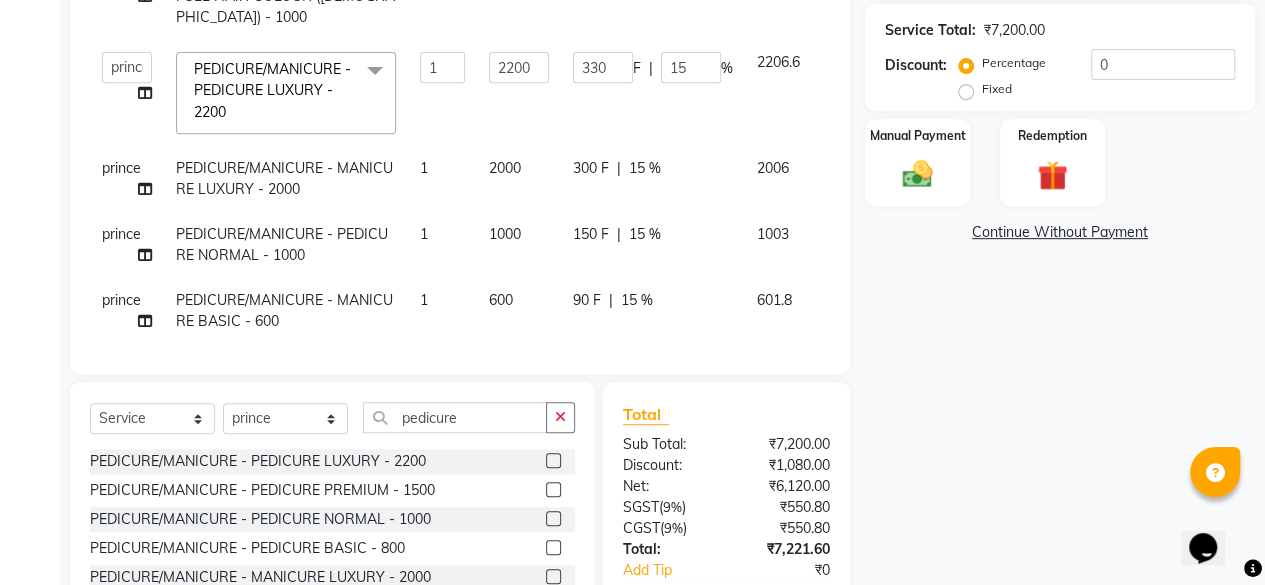 scroll, scrollTop: 109, scrollLeft: 0, axis: vertical 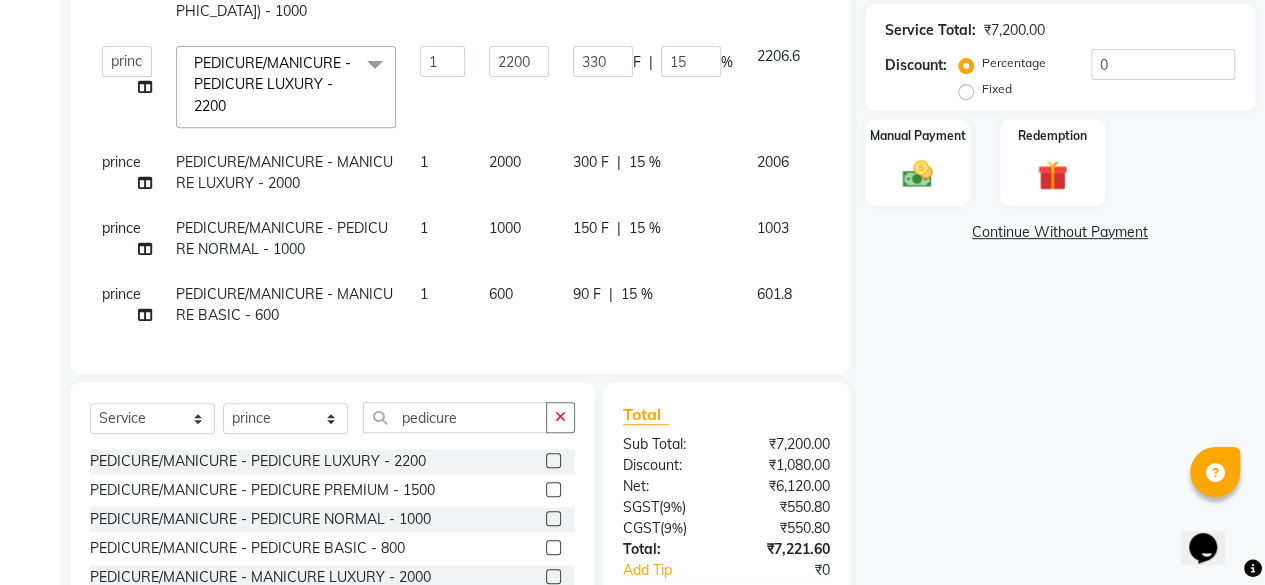 select on "68672" 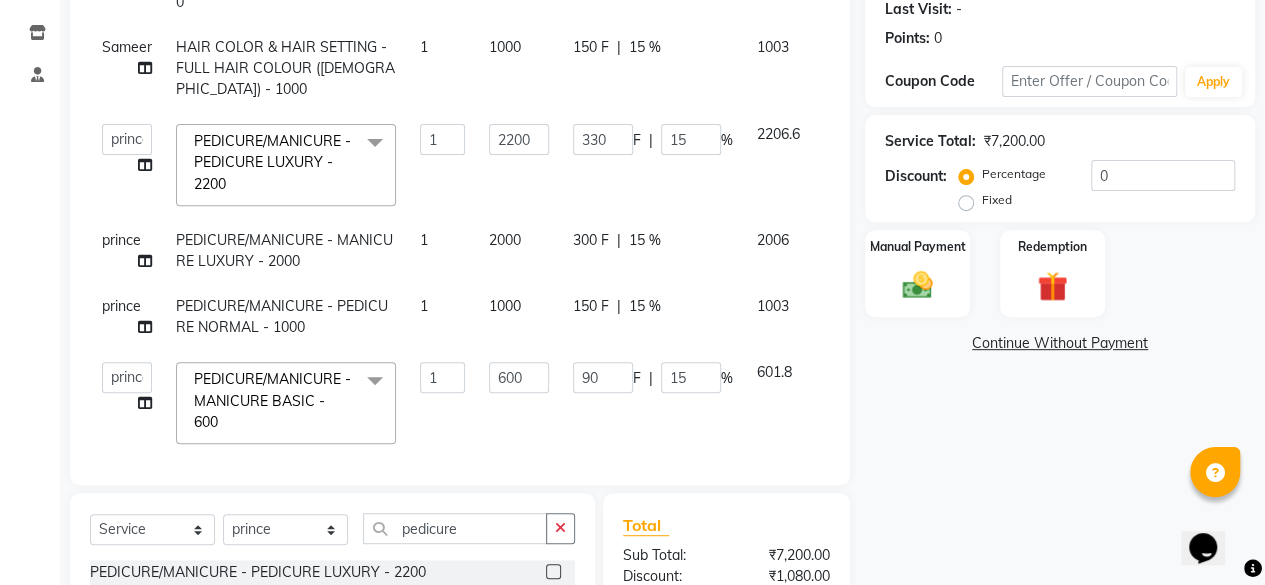 scroll, scrollTop: 274, scrollLeft: 0, axis: vertical 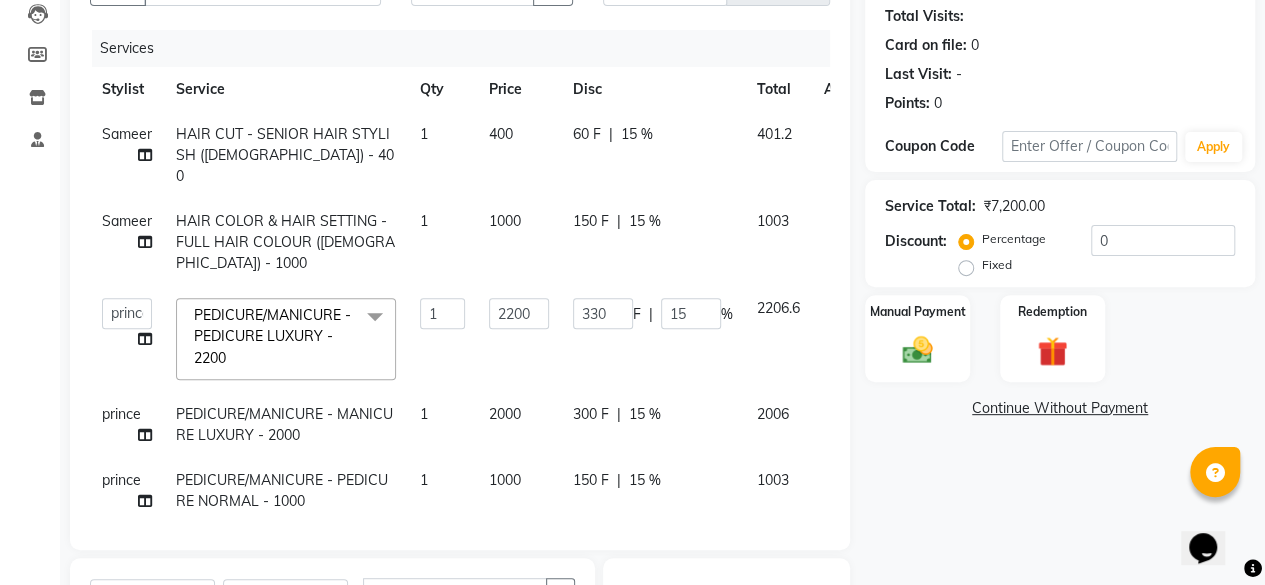 click on "15 %" 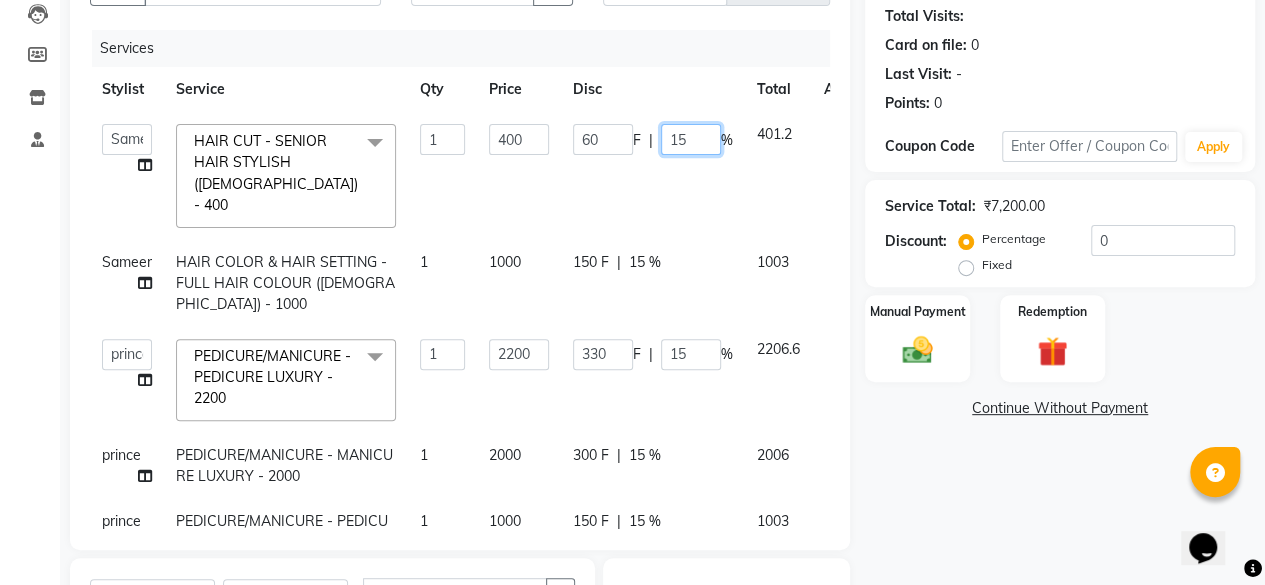 click on "15" 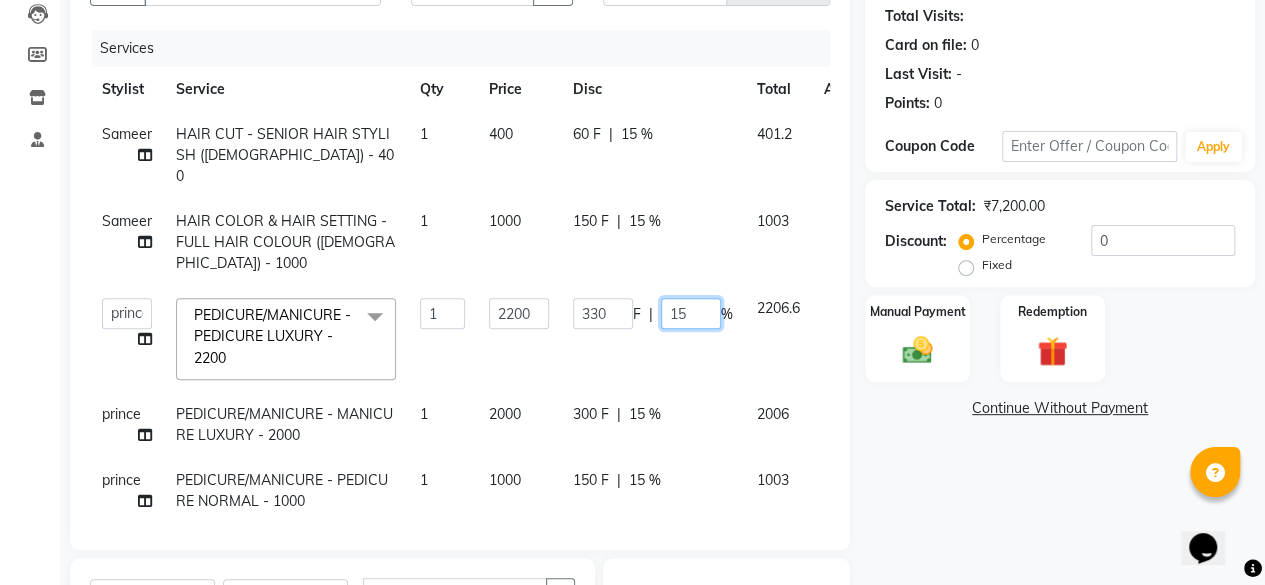click on "330 F | 15 %" 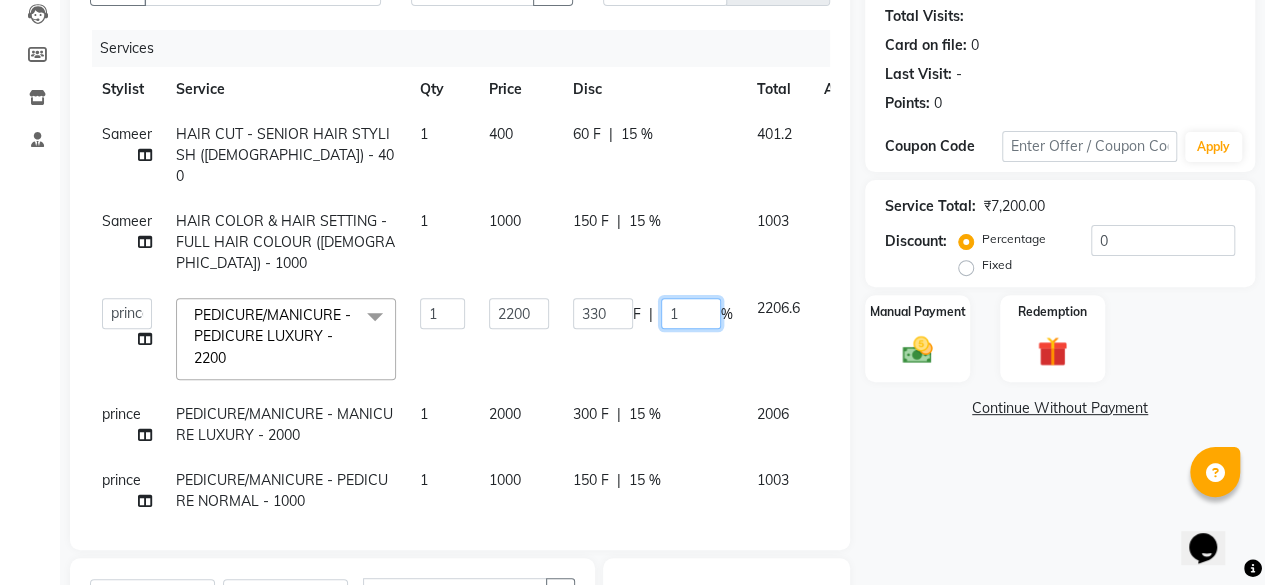 type on "16" 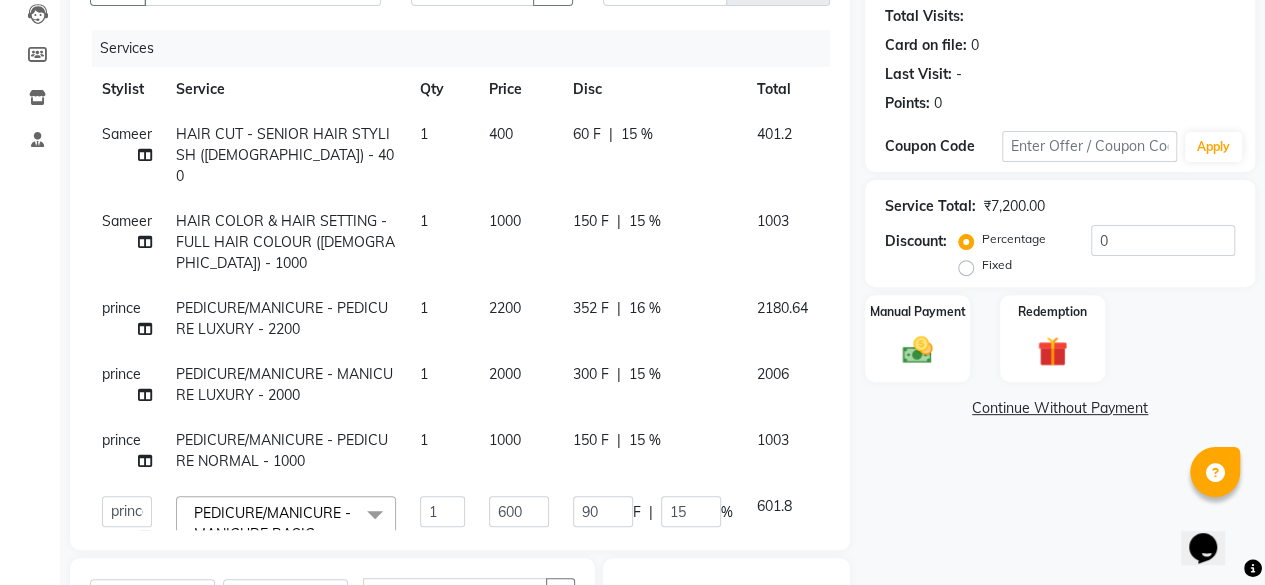 click on "Sameer HAIR CUT - SENIOR HAIR STYLISH ([DEMOGRAPHIC_DATA]) - 400 1 400 60 F | 15 % 401.2 Sameer HAIR COLOR & HAIR SETTING - FULL HAIR COLOUR ([DEMOGRAPHIC_DATA]) - 1000 1 1000 150 F | 15 % 1003 prince PEDICURE/MANICURE - PEDICURE LUXURY - 2200 1 2200 352 F | 16 % 2180.64 prince PEDICURE/MANICURE - MANICURE LUXURY - 2000 1 2000 300 F | 15 % 2006 prince PEDICURE/MANICURE - PEDICURE NORMAL - 1000 1 1000 150 F | 15 % 1003  [PERSON_NAME]   [PERSON_NAME]    pooja    [PERSON_NAME]/MANICURE - MANICURE BASIC - 600  x MEHANDI/ENGAGEMENT WITH FIGURES - 5500 MEHANDI/ENGAGEMENT WITHOUT FIGURES - 4000 MEHANDI/BRIDAL WITH FIGURES (BOTH HANDS AND LEGS) - 10500 MEHANDI/BRIDAL WITH FIGURES (HANDS) - 8000 MEHANDI/BRIDAL WITHOUT FIGURES - 6500 MEHANDI/BRIDAL PORTRAIT (BOTH HANDS) - 6000 ARABIC MEHANDI (Per pcs) - 500 HAIR SMOOTHENING ([DEMOGRAPHIC_DATA]) - 5500 HAIR SMOOTHENING ([DEMOGRAPHIC_DATA]) - 2800 PERMING ([DEMOGRAPHIC_DATA])  PERMING ([DEMOGRAPHIC_DATA])  STRAIGHTNING ([DEMOGRAPHIC_DATA])  STRAIGHTNING ([DEMOGRAPHIC_DATA])  HAIR REBONDING ([DEMOGRAPHIC_DATA]) HAIR REBONDING ([DEMOGRAPHIC_DATA])  HAIRSTYLES - CURLING - 900" 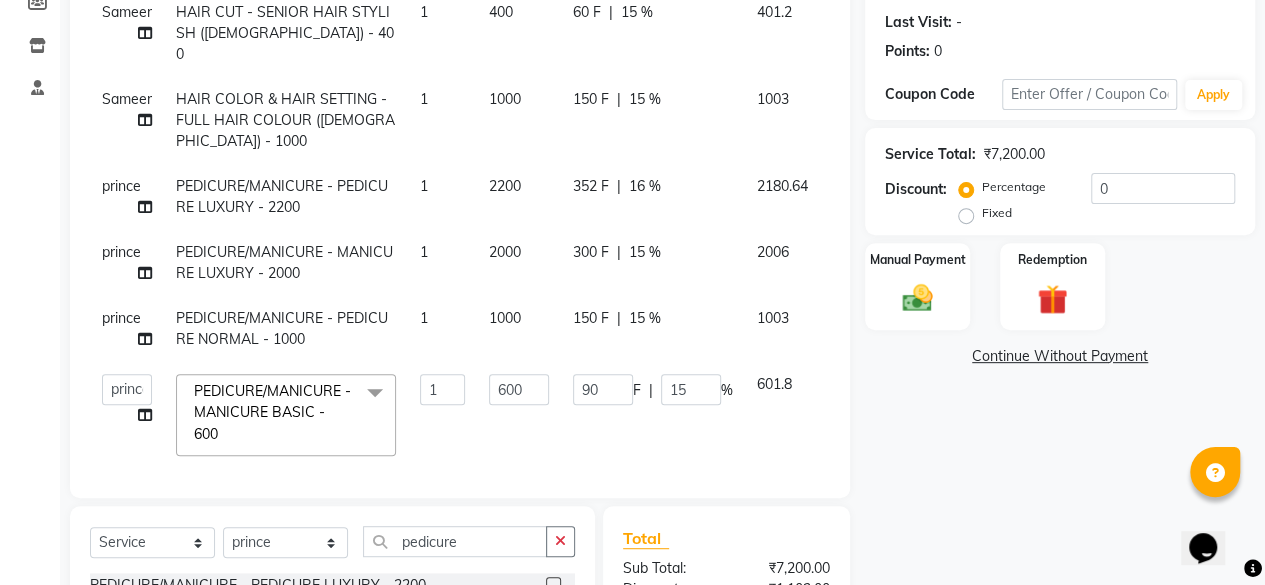scroll, scrollTop: 237, scrollLeft: 0, axis: vertical 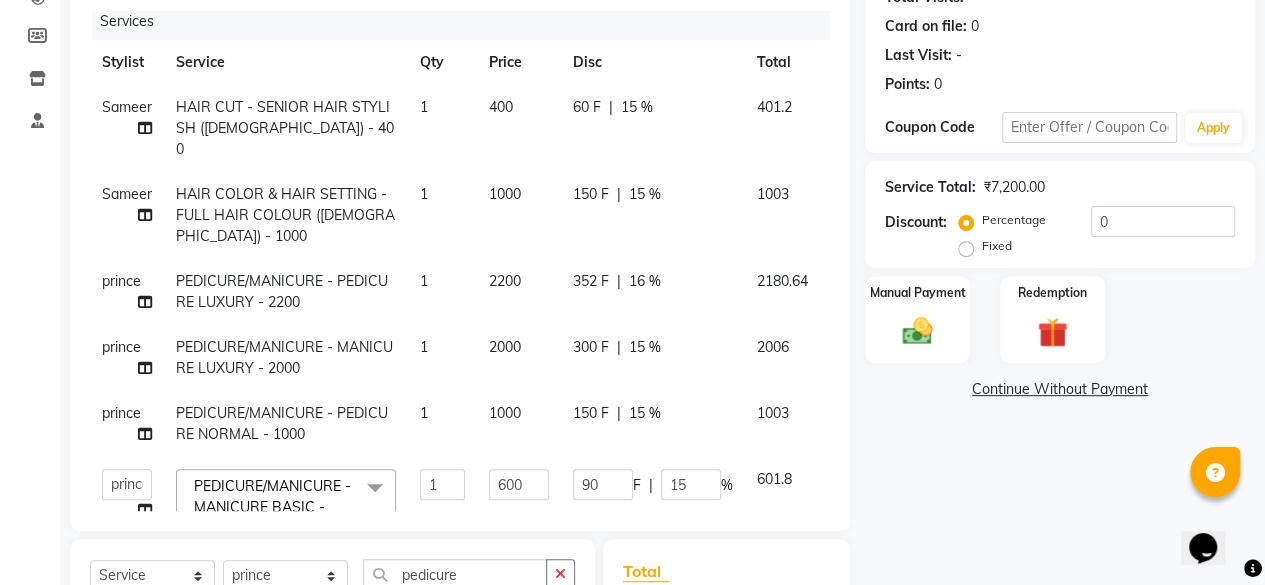 click on "16 %" 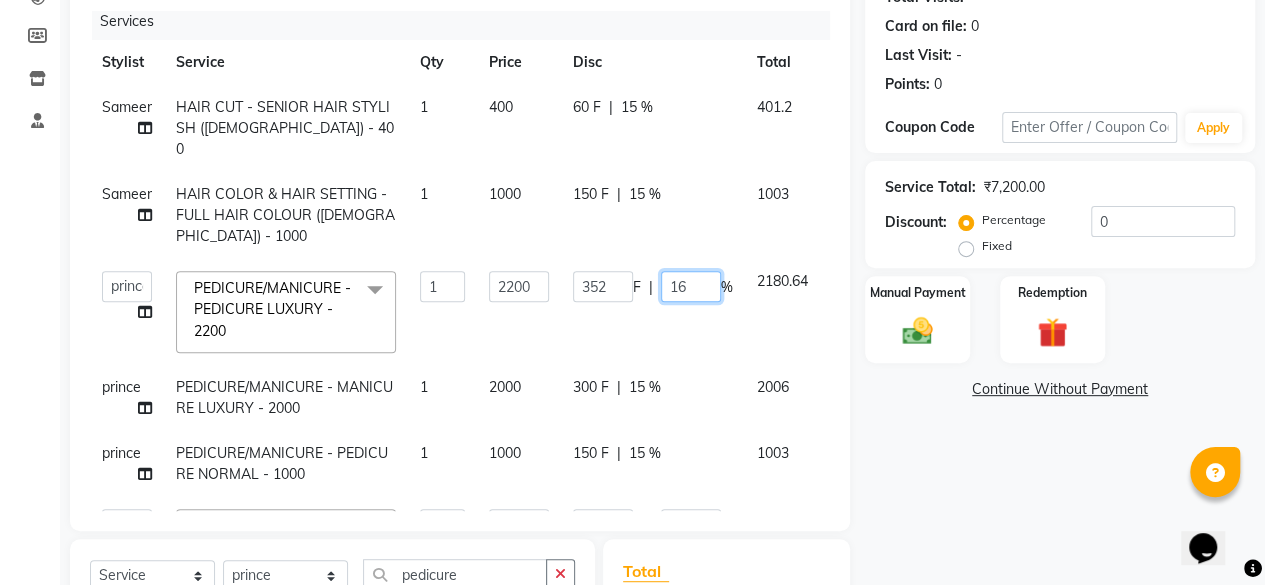 click on "16" 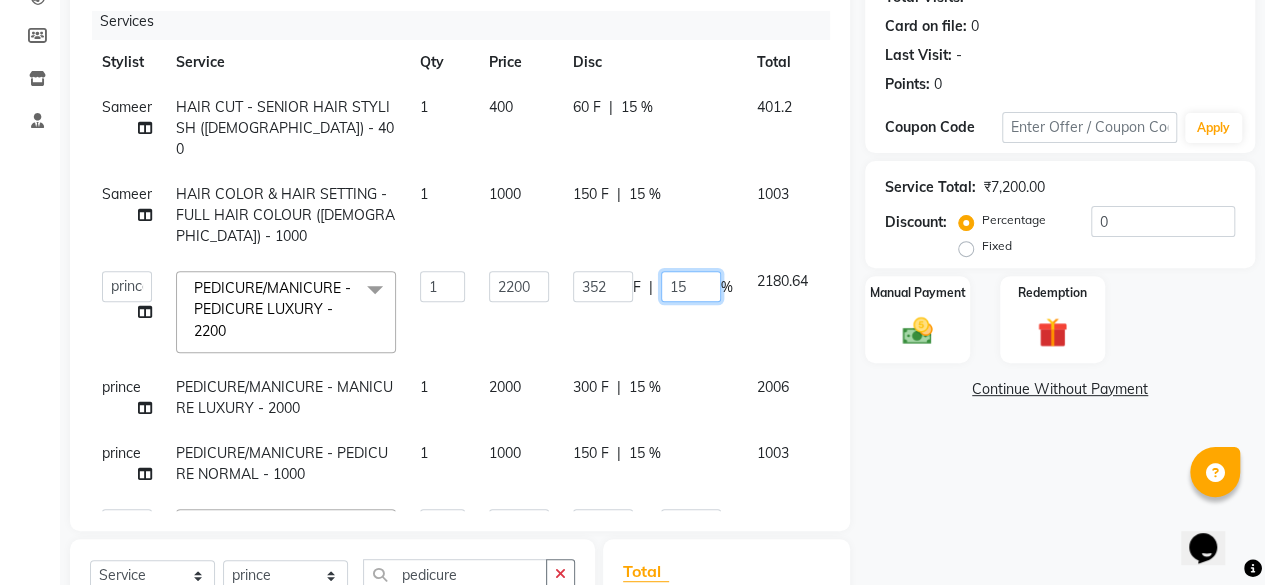 type on "15.5" 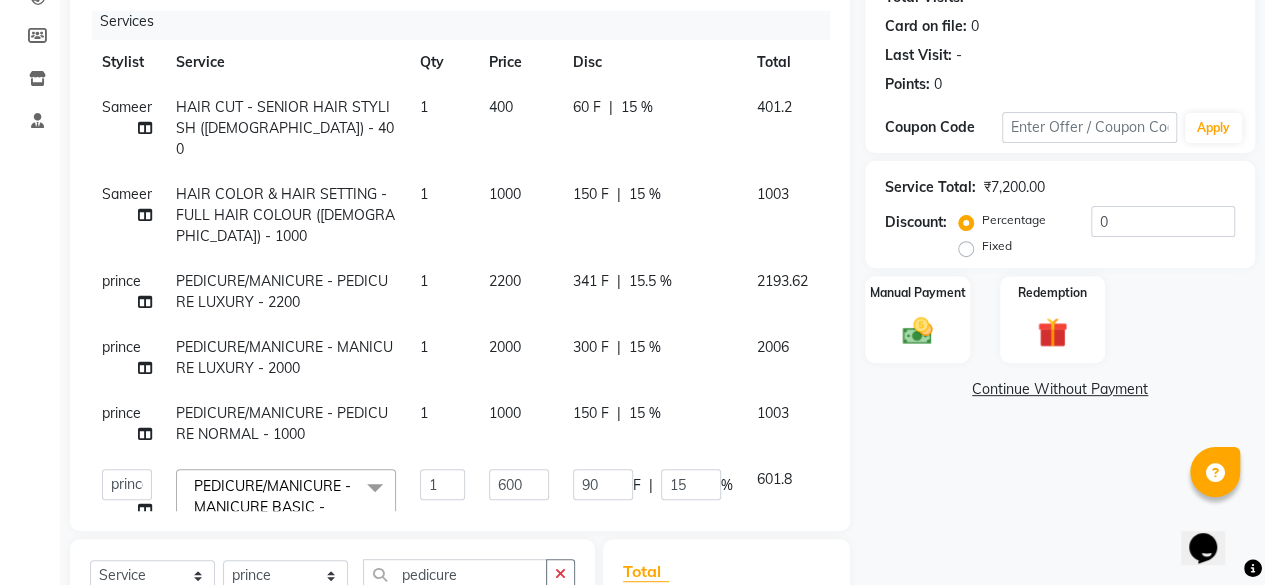click on "Sameer HAIR CUT - SENIOR HAIR STYLISH ([DEMOGRAPHIC_DATA]) - 400 1 400 60 F | 15 % 401.2 Sameer HAIR COLOR & HAIR SETTING - FULL HAIR COLOUR ([DEMOGRAPHIC_DATA]) - 1000 1 1000 150 F | 15 % 1003 prince PEDICURE/MANICURE - PEDICURE LUXURY - 2200 1 2200 341 F | 15.5 % 2193.62 prince PEDICURE/MANICURE - MANICURE LUXURY - 2000 1 2000 300 F | 15 % 2006 prince PEDICURE/MANICURE - PEDICURE NORMAL - 1000 1 1000 150 F | 15 % 1003  [PERSON_NAME]   [PERSON_NAME]    pooja    [PERSON_NAME]/MANICURE - MANICURE BASIC - 600  x MEHANDI/ENGAGEMENT WITH FIGURES - 5500 MEHANDI/ENGAGEMENT WITHOUT FIGURES - 4000 MEHANDI/BRIDAL WITH FIGURES (BOTH HANDS AND LEGS) - 10500 MEHANDI/BRIDAL WITH FIGURES (HANDS) - 8000 MEHANDI/BRIDAL WITHOUT FIGURES - 6500 MEHANDI/BRIDAL PORTRAIT (BOTH HANDS) - 6000 ARABIC MEHANDI (Per pcs) - 500 HAIR SMOOTHENING ([DEMOGRAPHIC_DATA]) - 5500 HAIR SMOOTHENING ([DEMOGRAPHIC_DATA]) - 2800 PERMING ([DEMOGRAPHIC_DATA])  PERMING ([DEMOGRAPHIC_DATA])  STRAIGHTNING ([DEMOGRAPHIC_DATA])  STRAIGHTNING ([DEMOGRAPHIC_DATA])  HAIR REBONDING ([DEMOGRAPHIC_DATA]) HAIR REBONDING ([DEMOGRAPHIC_DATA])  FACIAL - DIAMOND - 4500" 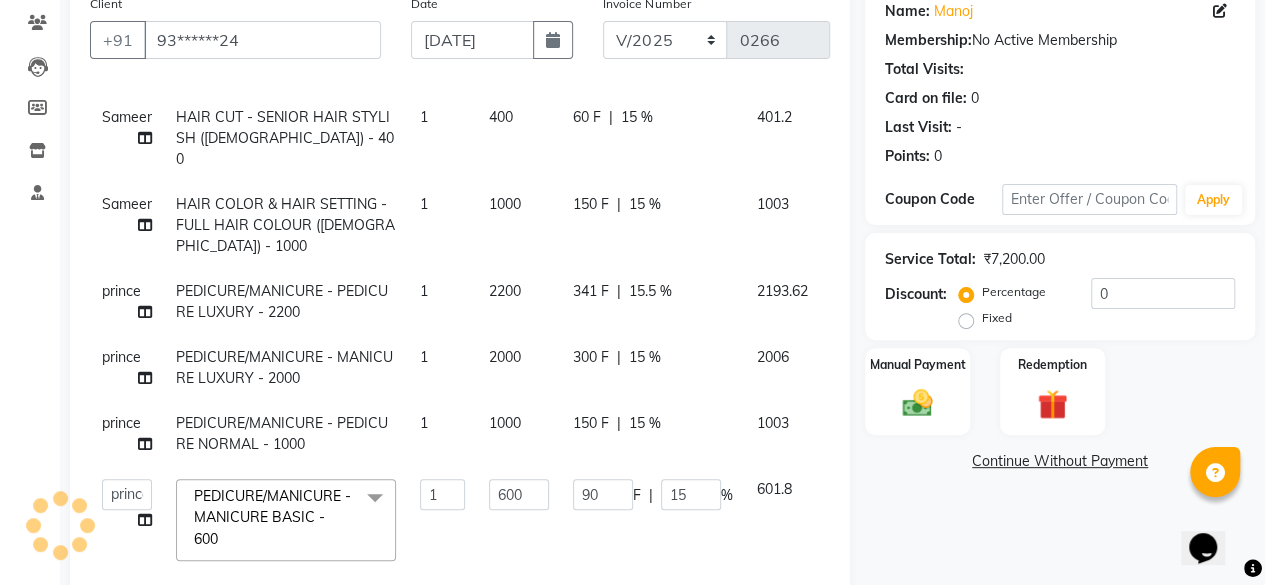 scroll, scrollTop: 143, scrollLeft: 0, axis: vertical 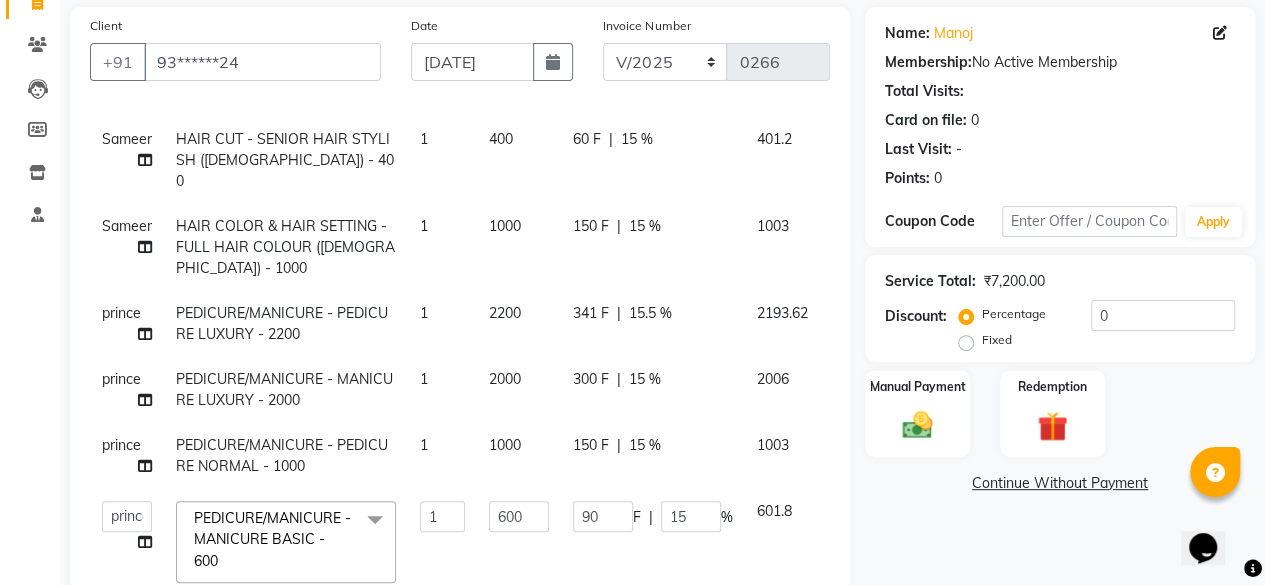 click on "15.5 %" 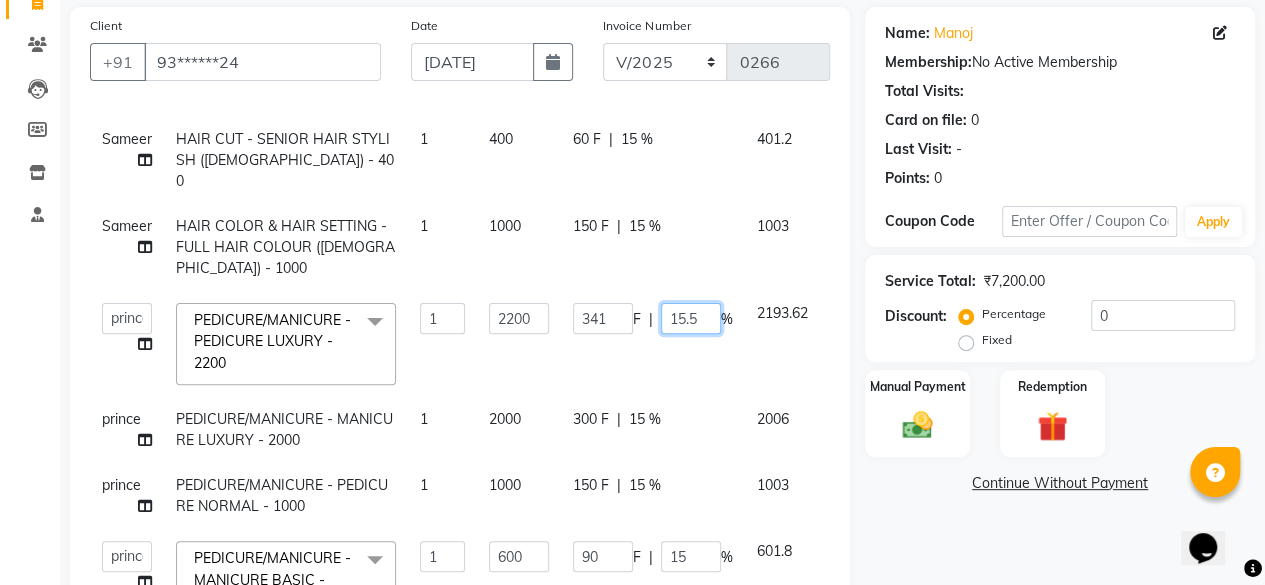 click on "15.5" 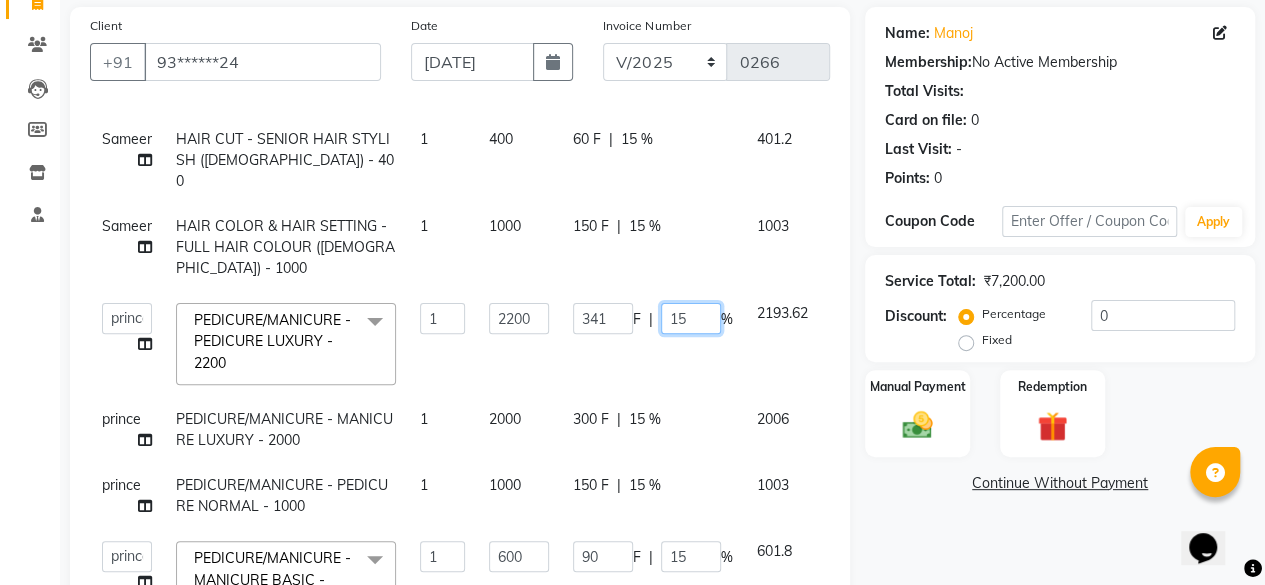 type on "15.8" 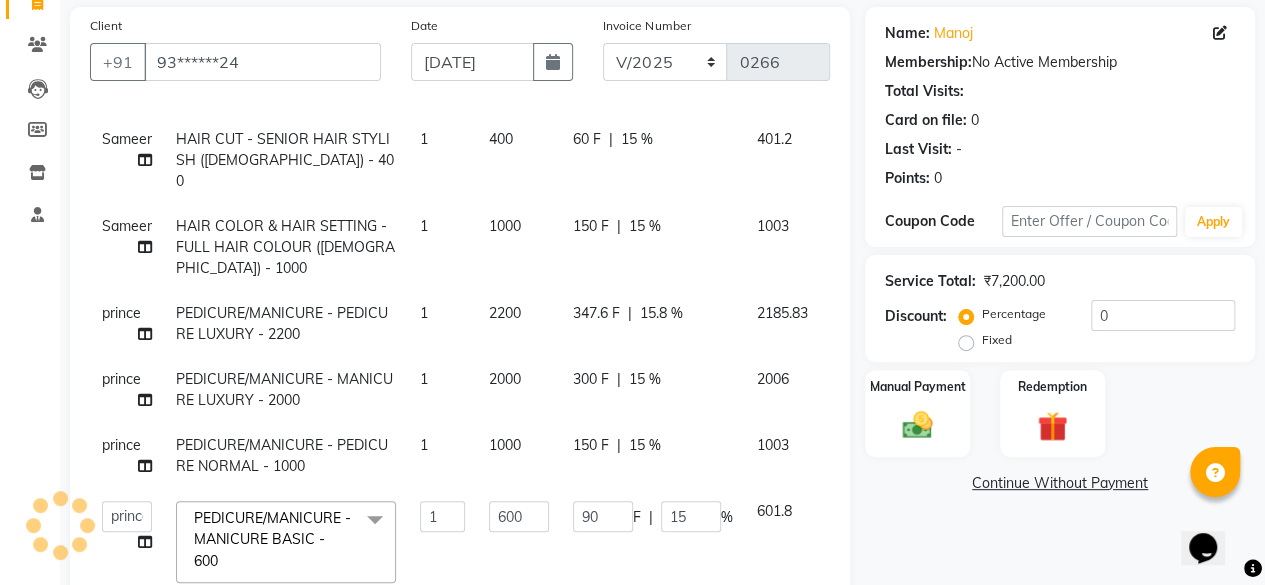 click on "Sameer HAIR CUT - SENIOR HAIR STYLISH ([DEMOGRAPHIC_DATA]) - 400 1 400 60 F | 15 % 401.2 Sameer HAIR COLOR & HAIR SETTING - FULL HAIR COLOUR ([DEMOGRAPHIC_DATA]) - 1000 1 1000 150 F | 15 % 1003 prince PEDICURE/MANICURE - PEDICURE LUXURY - 2200 1 2200 347.6 F | 15.8 % 2185.83 prince PEDICURE/MANICURE - MANICURE LUXURY - 2000 1 2000 300 F | 15 % 2006 prince PEDICURE/MANICURE - PEDICURE NORMAL - 1000 1 1000 150 F | 15 % 1003  [PERSON_NAME]   [PERSON_NAME]    pooja    [PERSON_NAME]/MANICURE - MANICURE BASIC - 600  x MEHANDI/ENGAGEMENT WITH FIGURES - 5500 MEHANDI/ENGAGEMENT WITHOUT FIGURES - 4000 MEHANDI/BRIDAL WITH FIGURES (BOTH HANDS AND LEGS) - 10500 MEHANDI/BRIDAL WITH FIGURES (HANDS) - 8000 MEHANDI/BRIDAL WITHOUT FIGURES - 6500 MEHANDI/BRIDAL PORTRAIT (BOTH HANDS) - 6000 ARABIC MEHANDI (Per pcs) - 500 HAIR SMOOTHENING ([DEMOGRAPHIC_DATA]) - 5500 HAIR SMOOTHENING ([DEMOGRAPHIC_DATA]) - 2800 PERMING ([DEMOGRAPHIC_DATA])  PERMING ([DEMOGRAPHIC_DATA])  STRAIGHTNING ([DEMOGRAPHIC_DATA])  STRAIGHTNING ([DEMOGRAPHIC_DATA])  HAIR REBONDING ([DEMOGRAPHIC_DATA]) HAIR REBONDING ([DEMOGRAPHIC_DATA])  CLEANUP - 03+ - 1800 1" 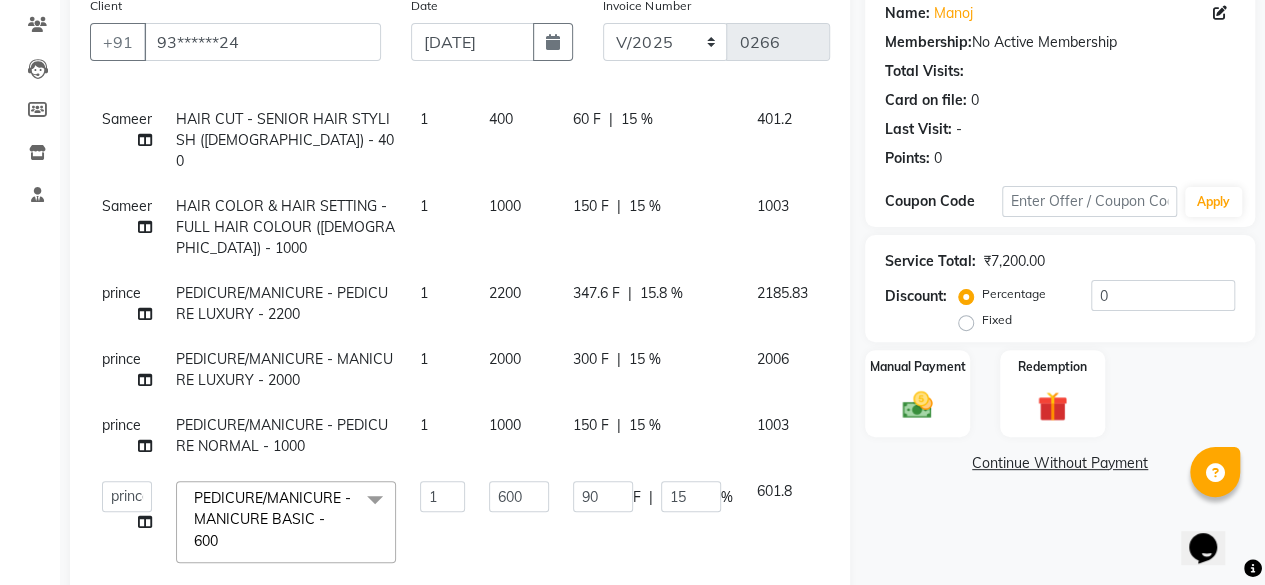 scroll, scrollTop: 162, scrollLeft: 0, axis: vertical 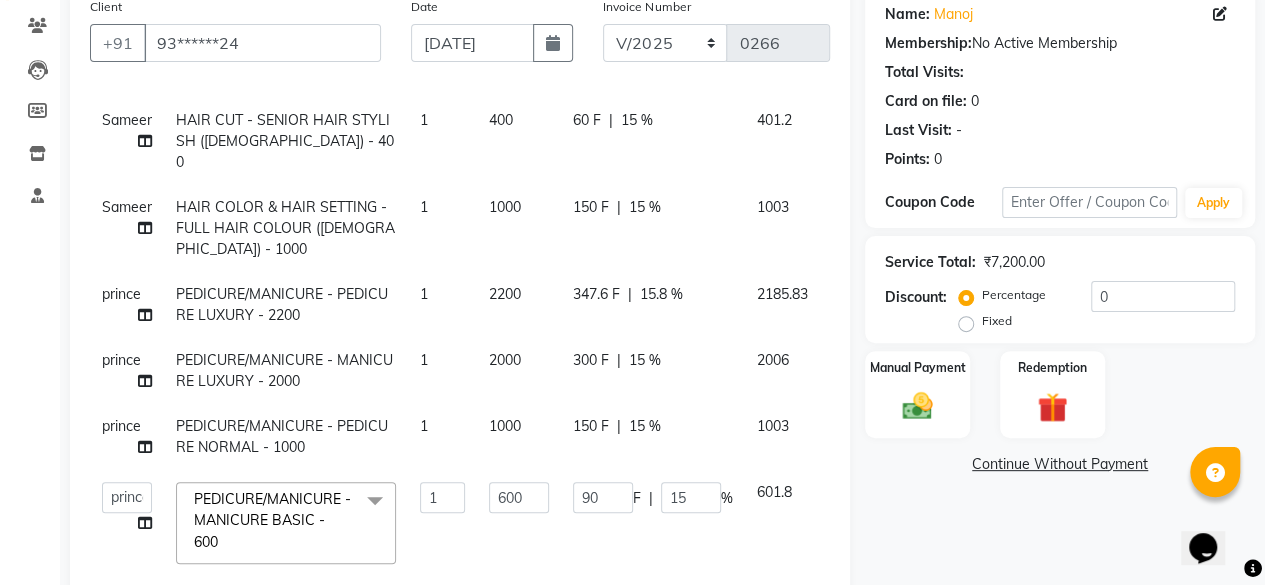 click on "15.8 %" 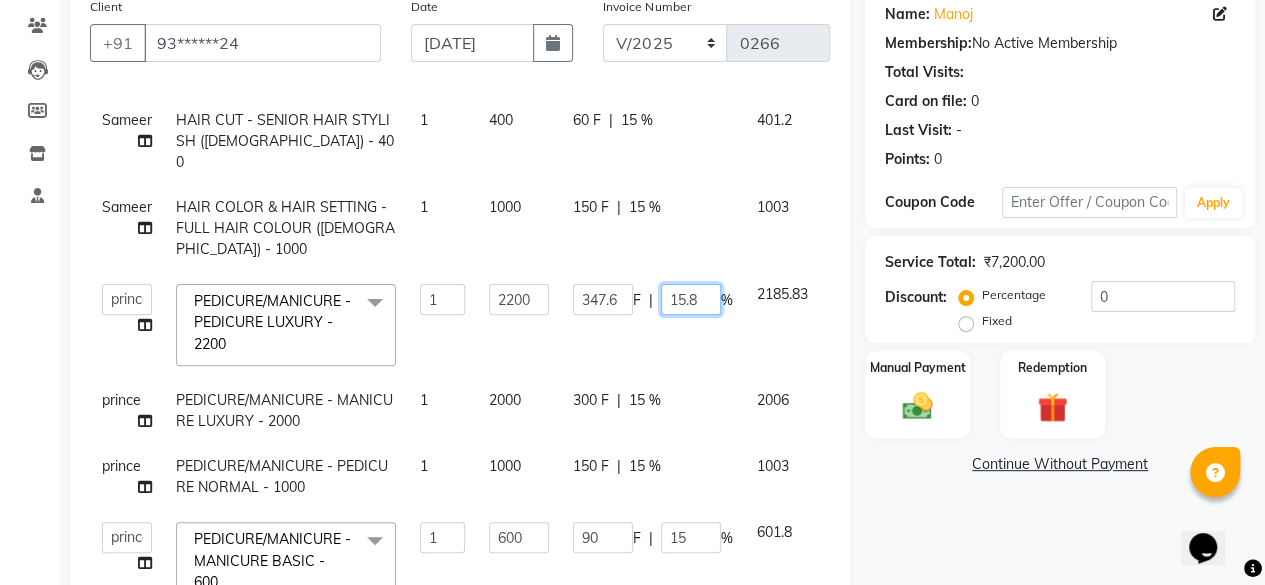 click on "15.8" 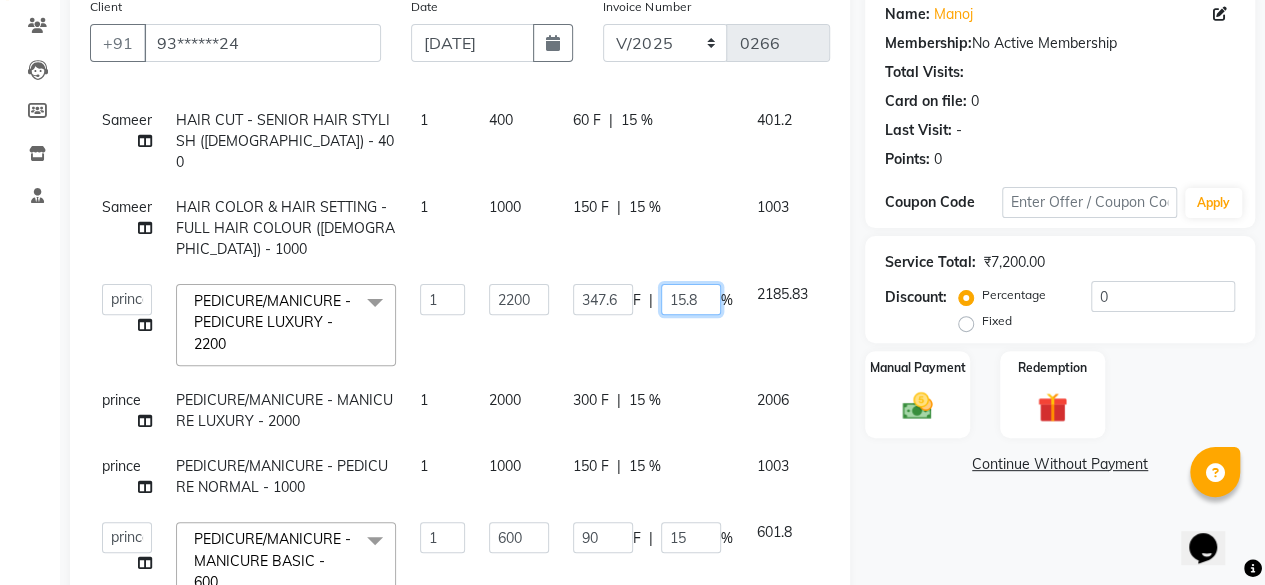 type on "15.87" 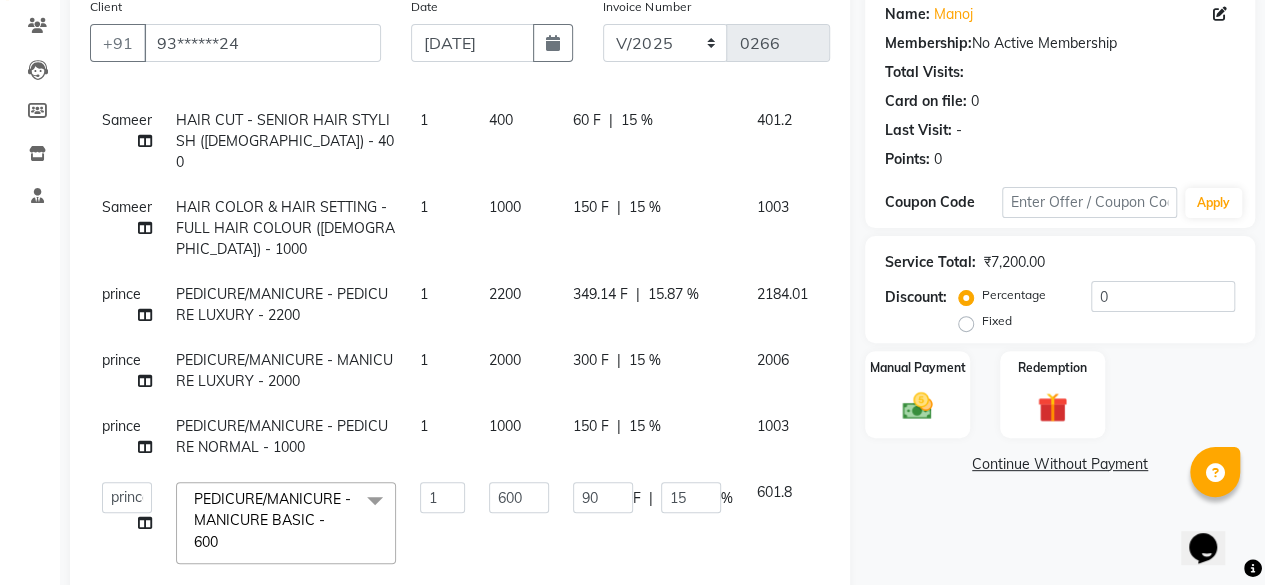 click on "349.14 F | 15.87 %" 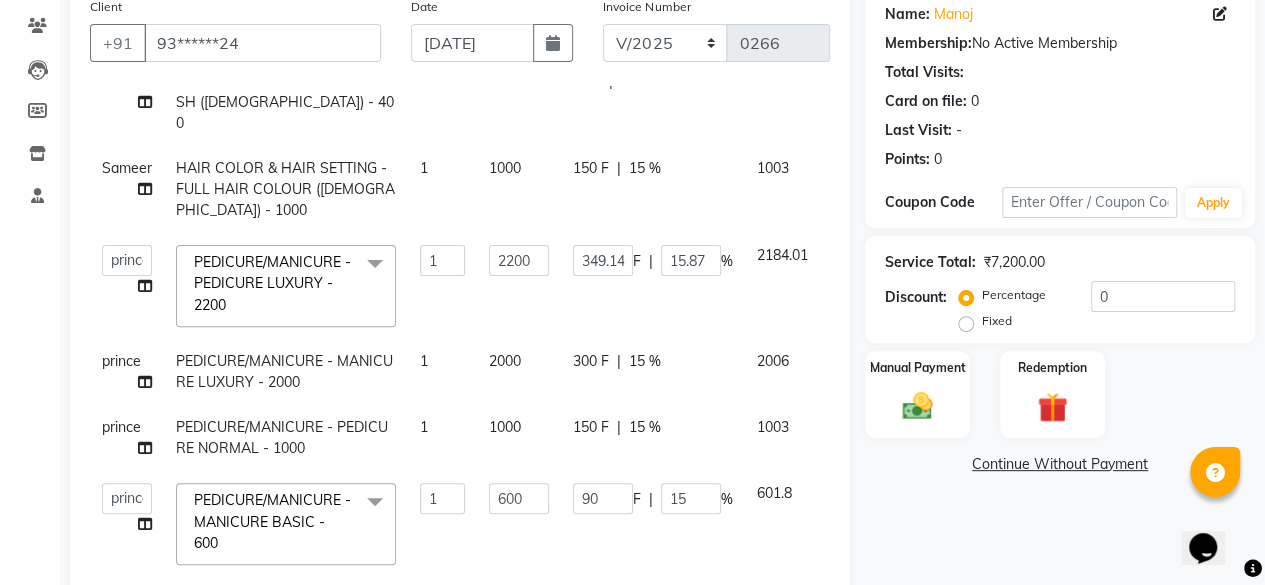 scroll, scrollTop: 109, scrollLeft: 24, axis: both 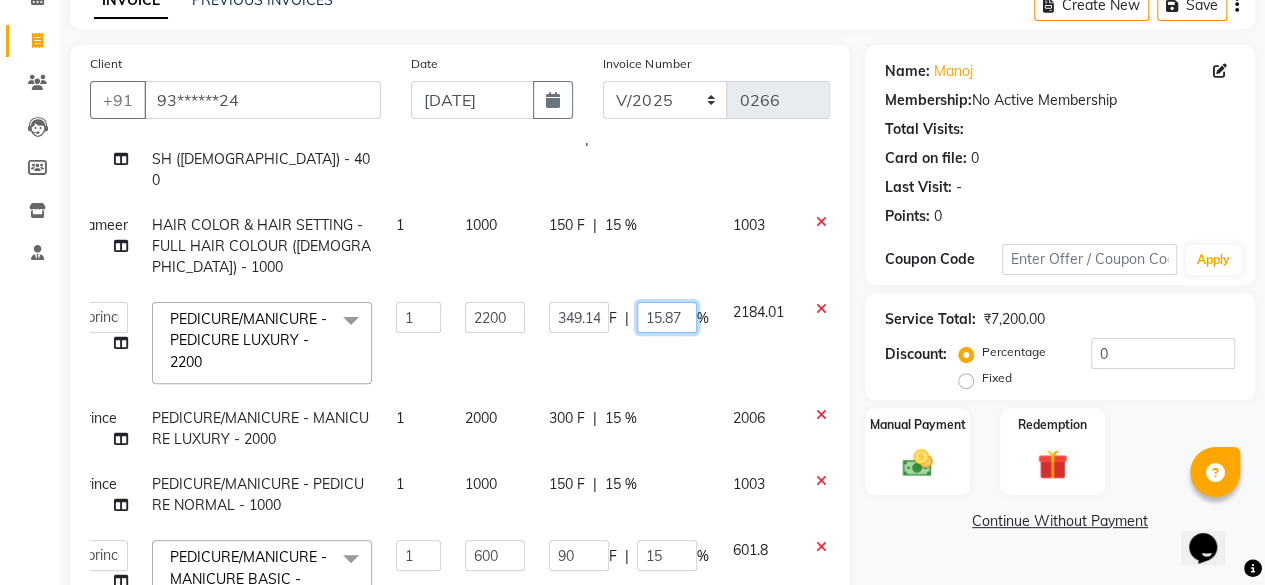 click on "15.87" 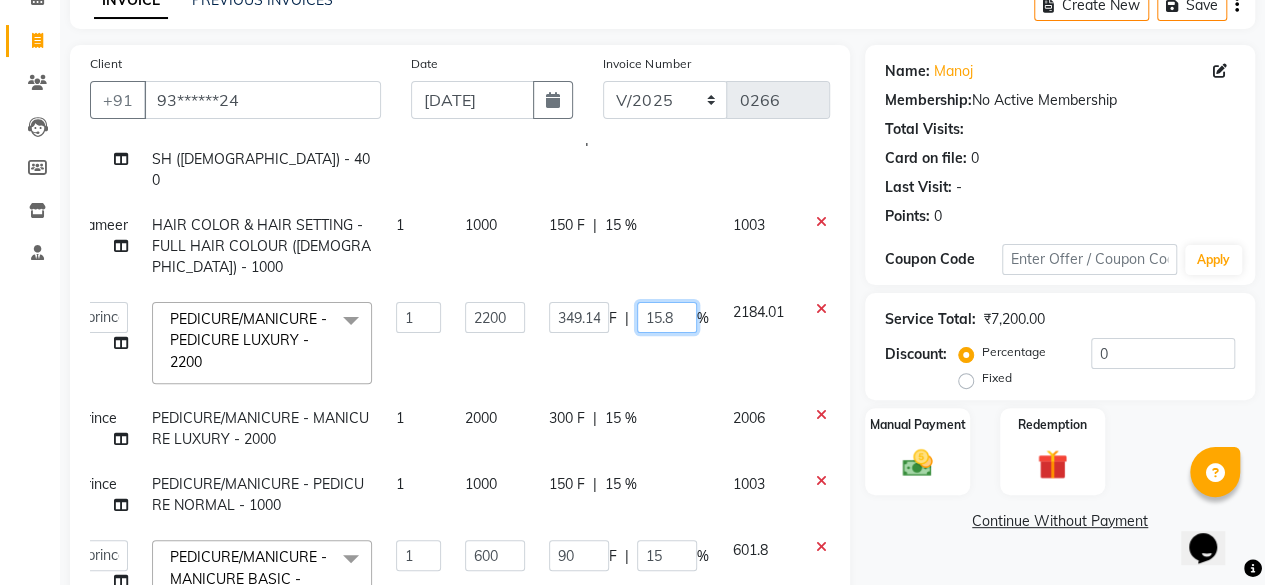 type on "15.85" 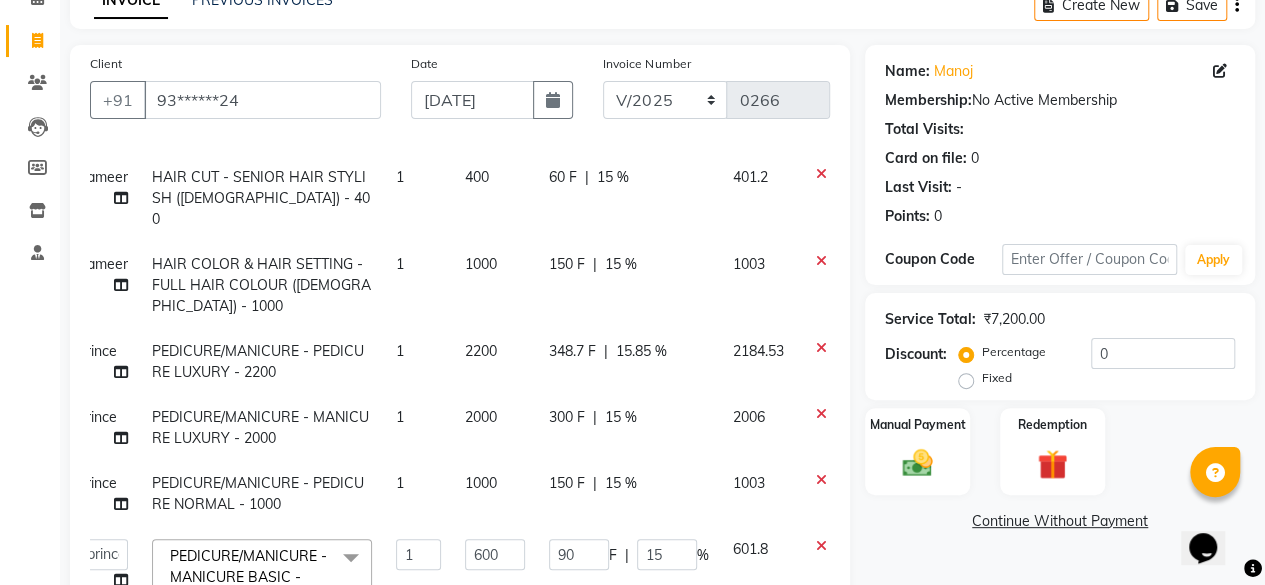 click on "348.7 F | 15.85 %" 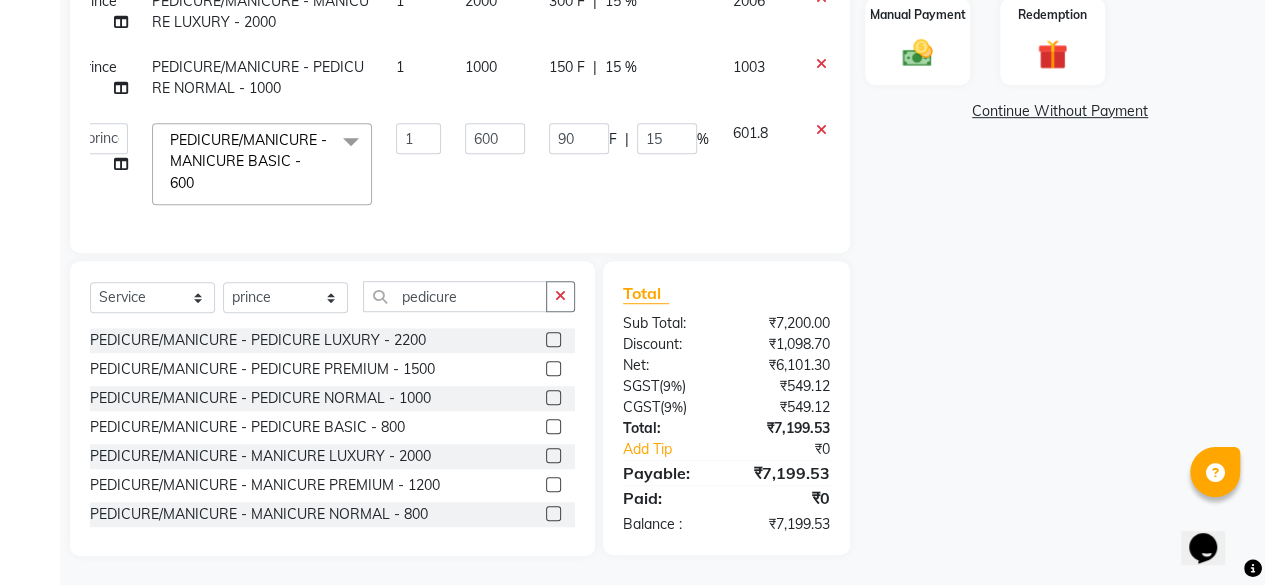 select on "68672" 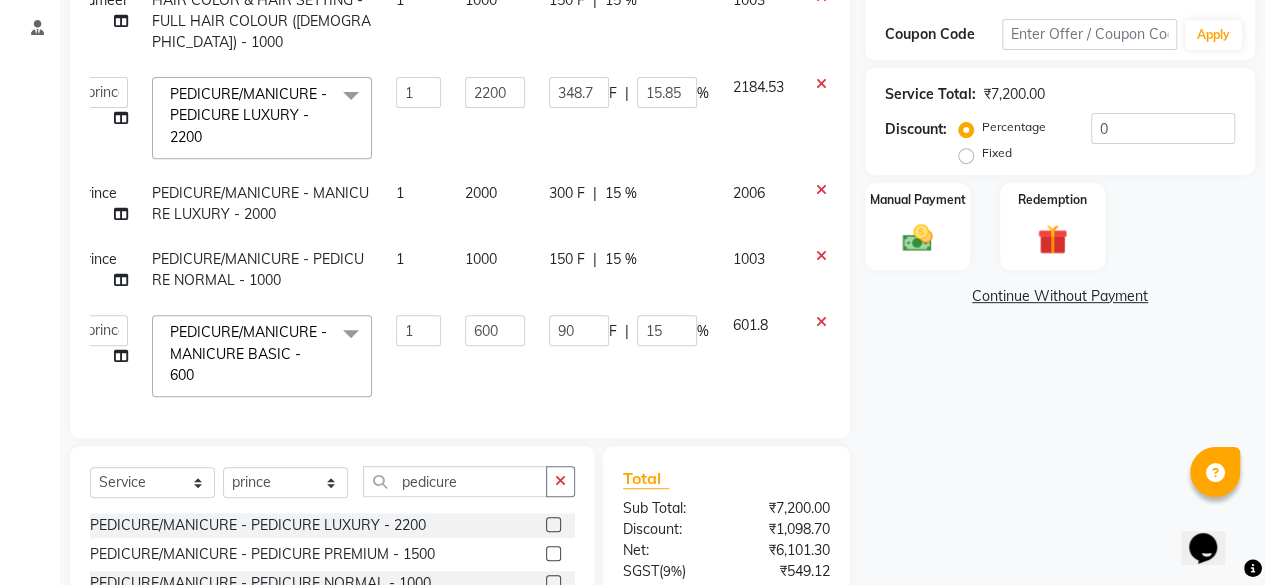 scroll, scrollTop: 326, scrollLeft: 0, axis: vertical 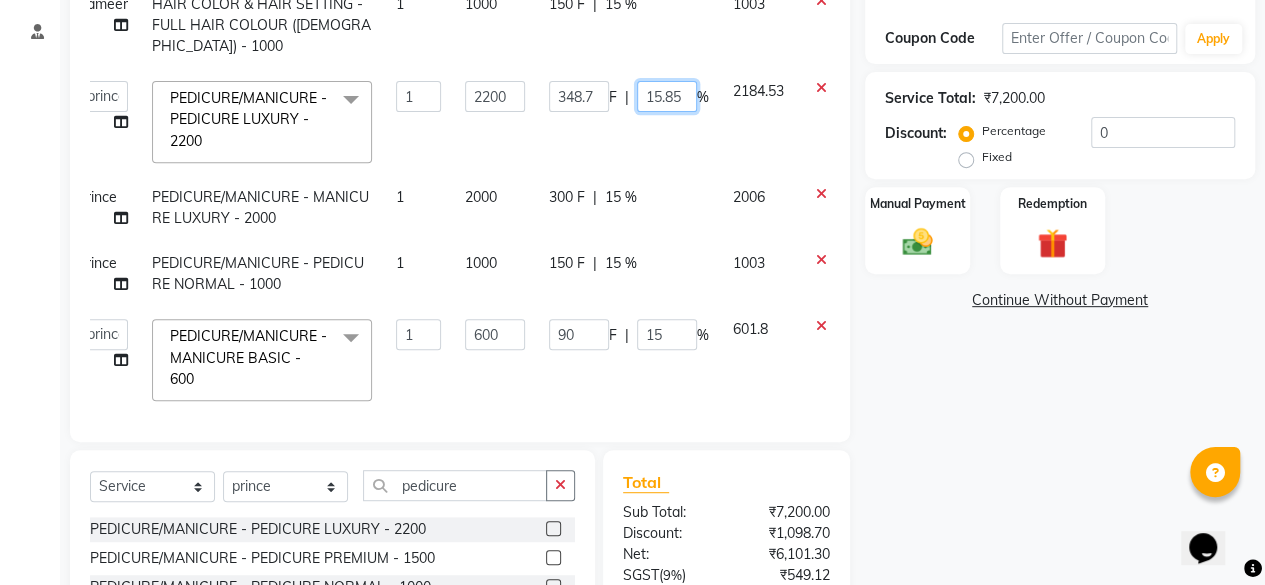click on "15.85" 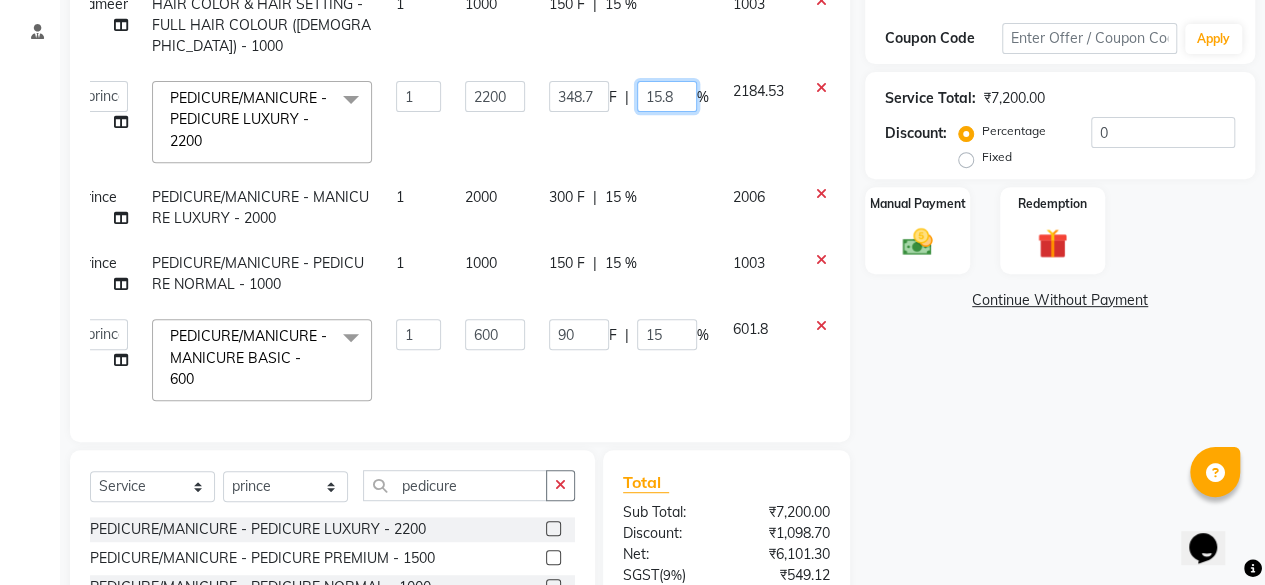 type on "15.83" 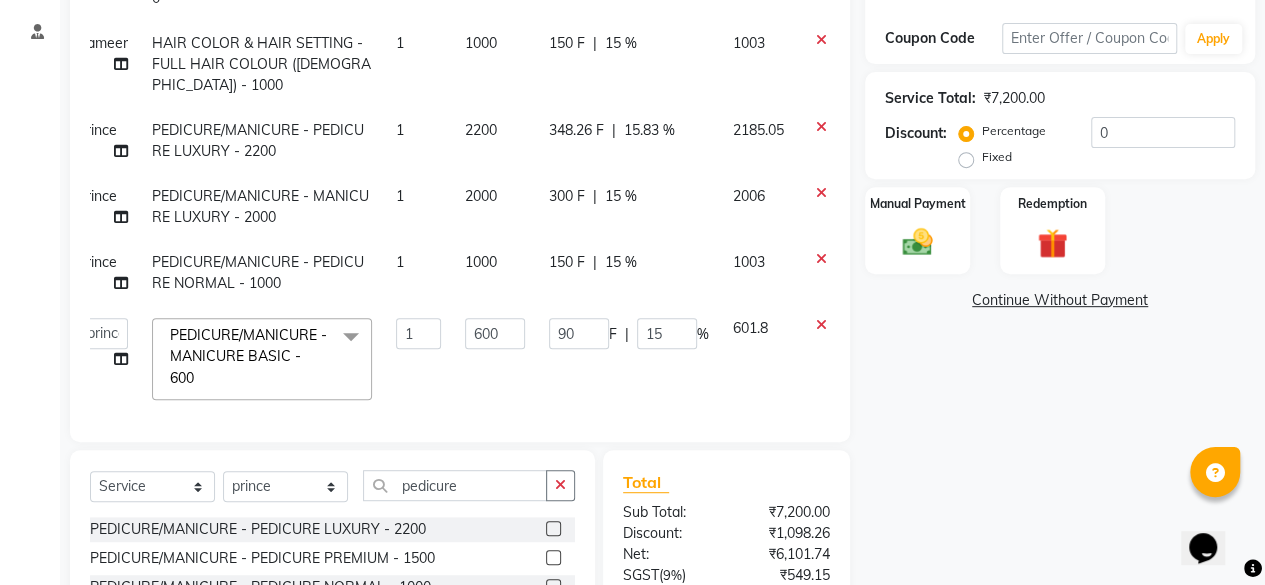 click on "348.26 F | 15.83 %" 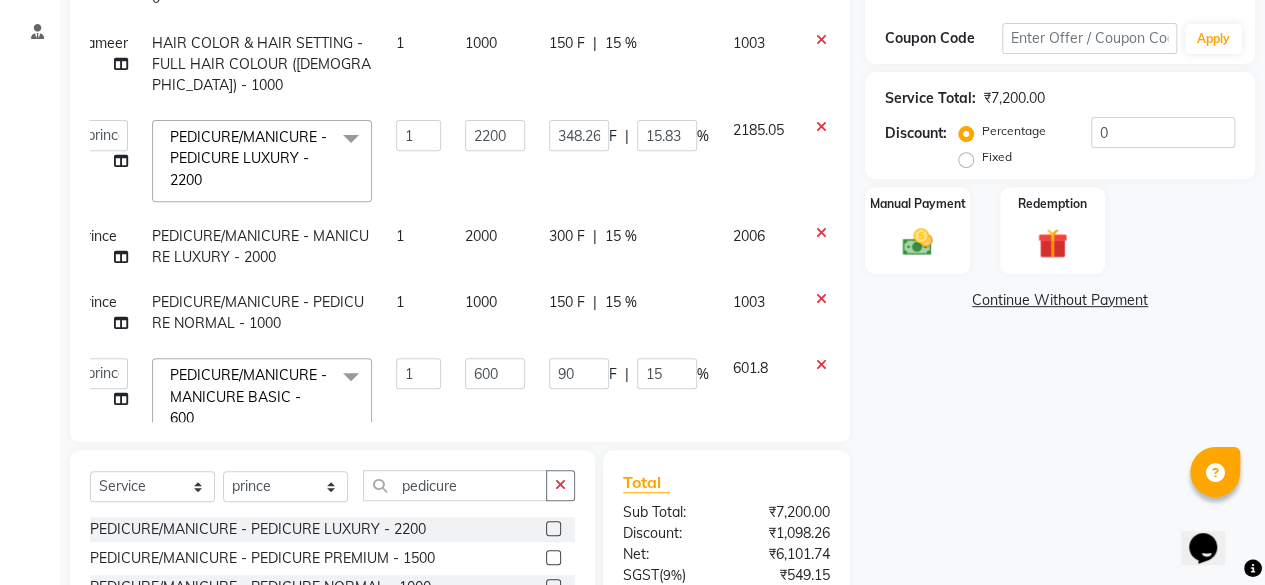 scroll, scrollTop: 109, scrollLeft: 24, axis: both 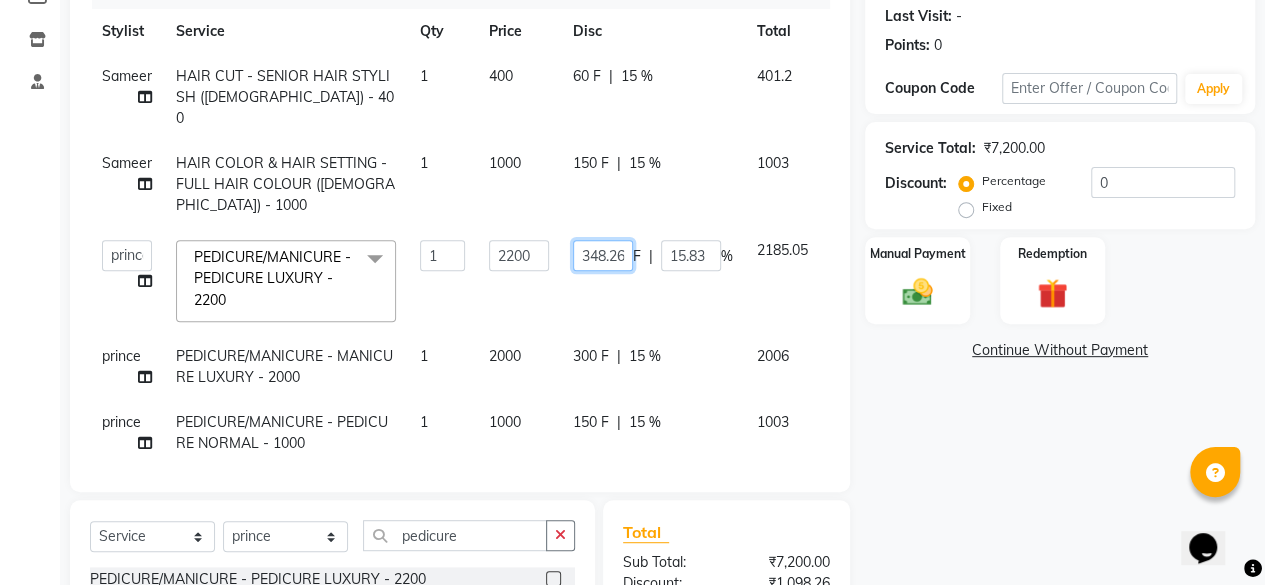 click on "348.26" 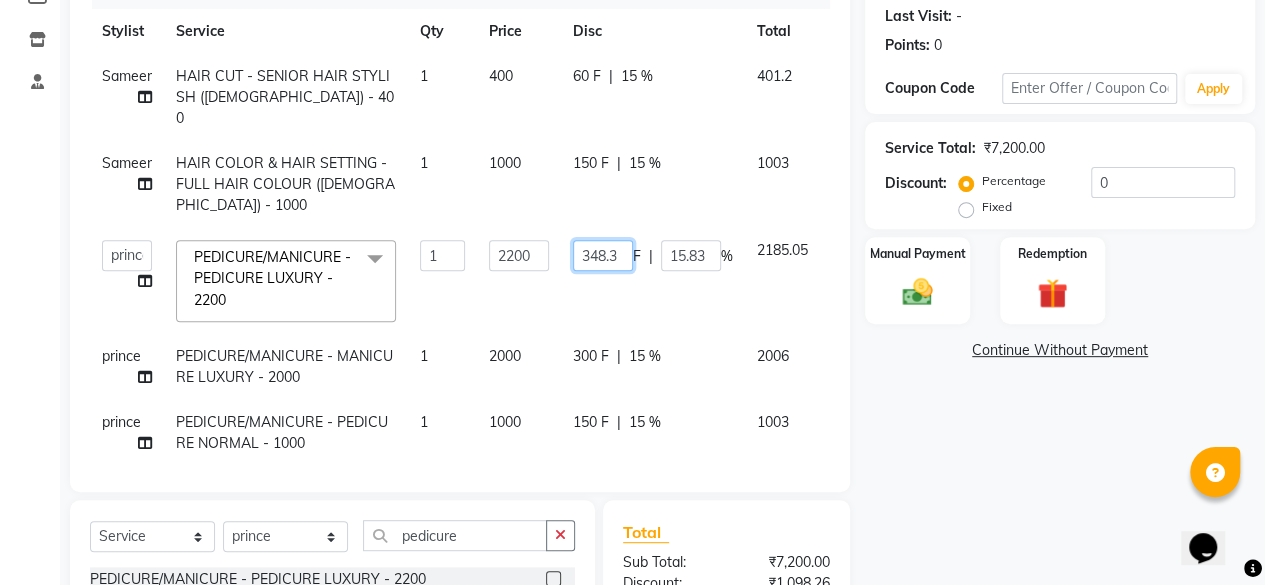 type on "348.30" 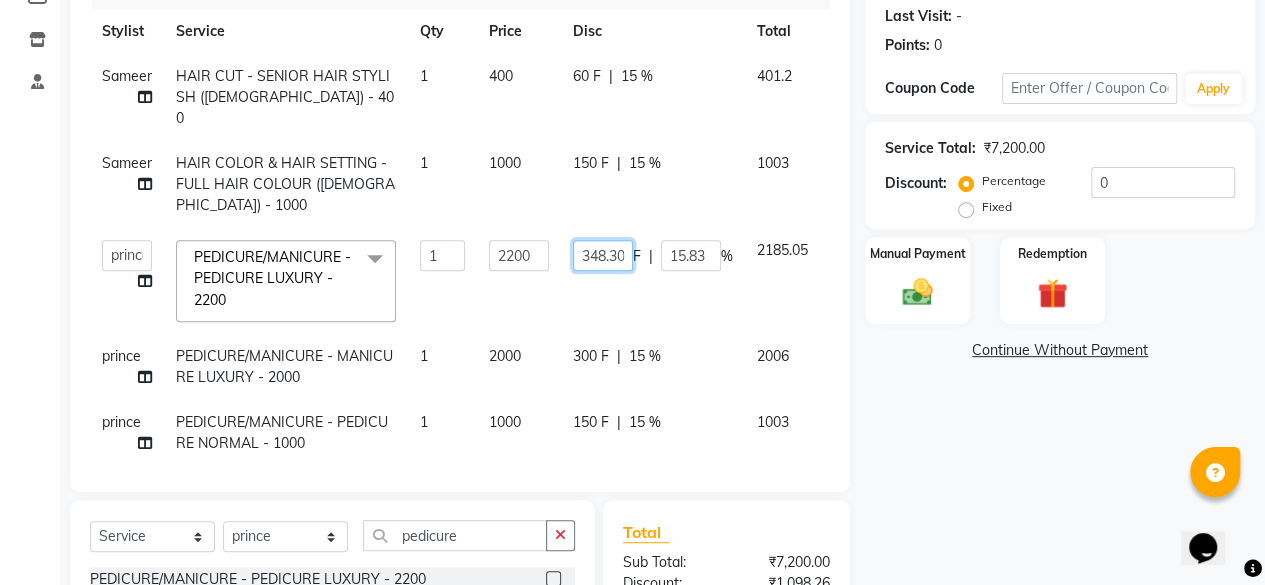 scroll, scrollTop: 0, scrollLeft: 2, axis: horizontal 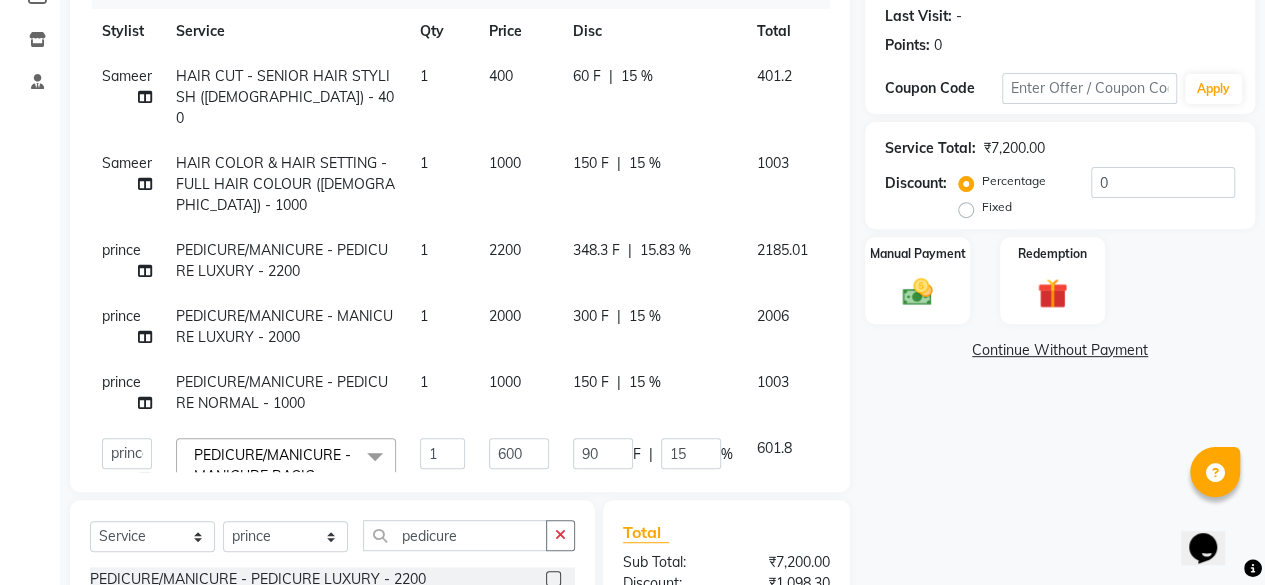 click on "348.3 F | 15.83 %" 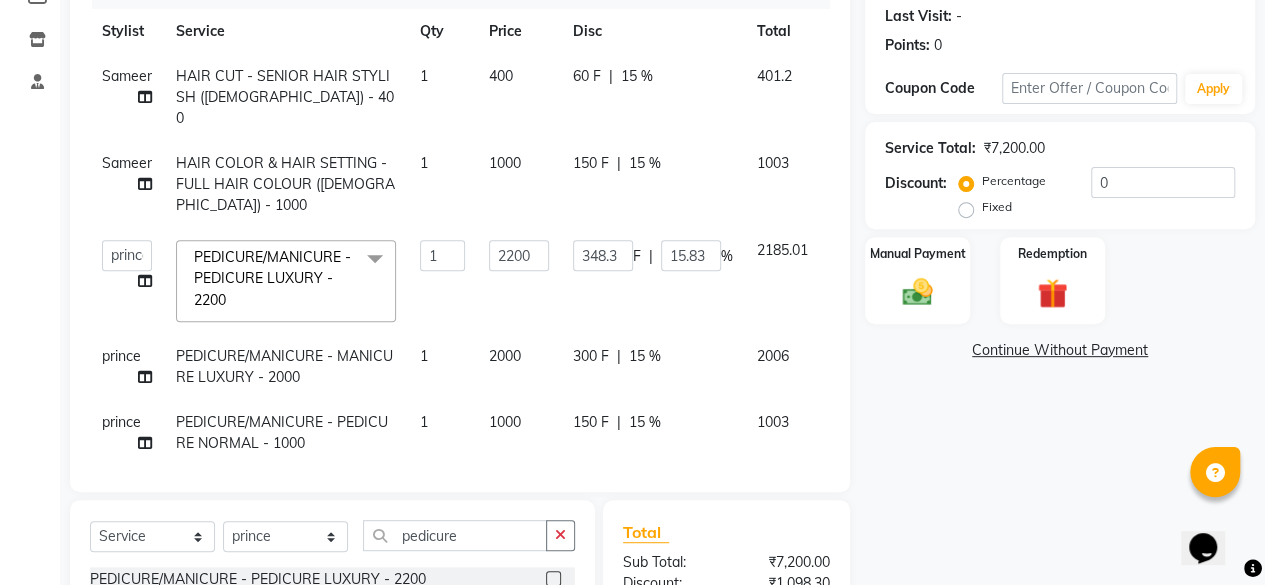 scroll, scrollTop: 109, scrollLeft: 0, axis: vertical 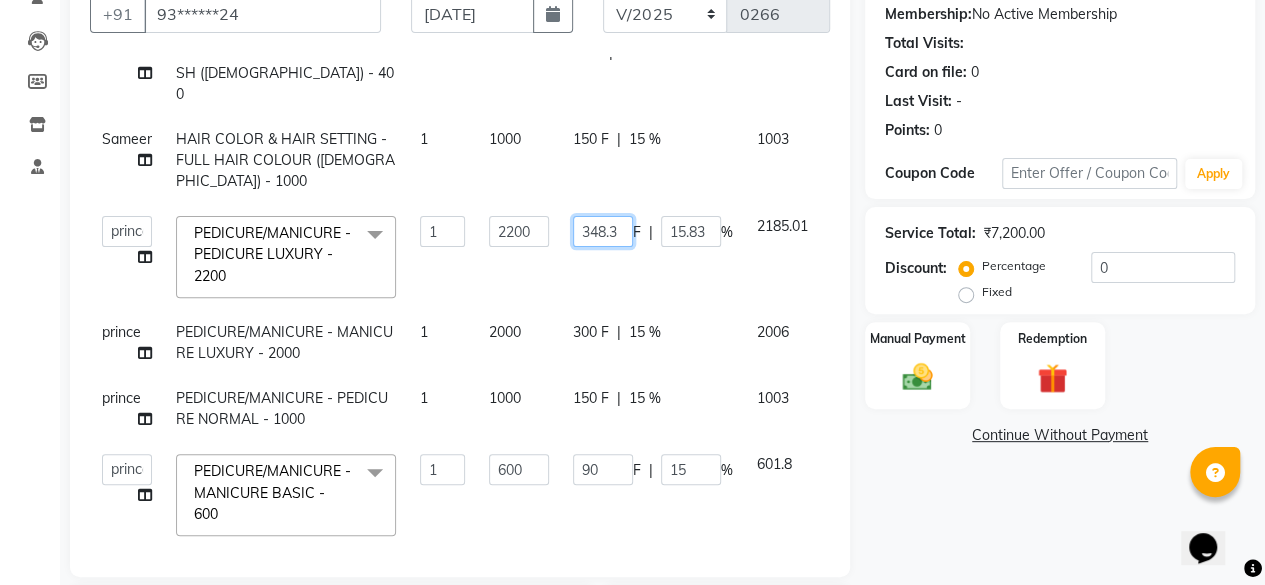 click on "348.3" 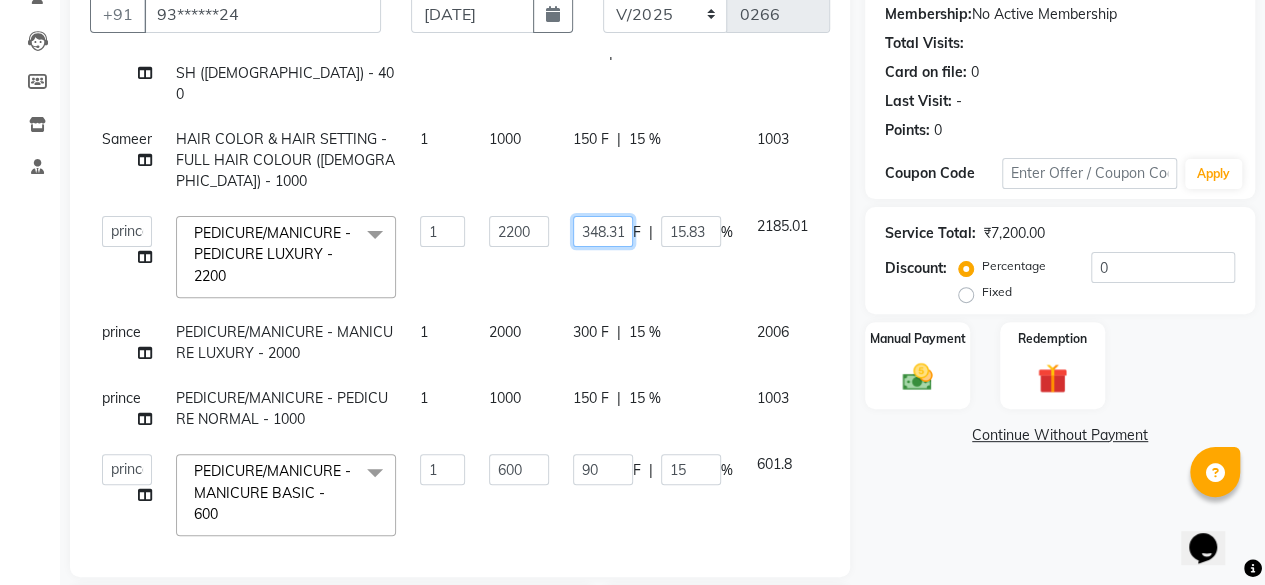scroll, scrollTop: 0, scrollLeft: 2, axis: horizontal 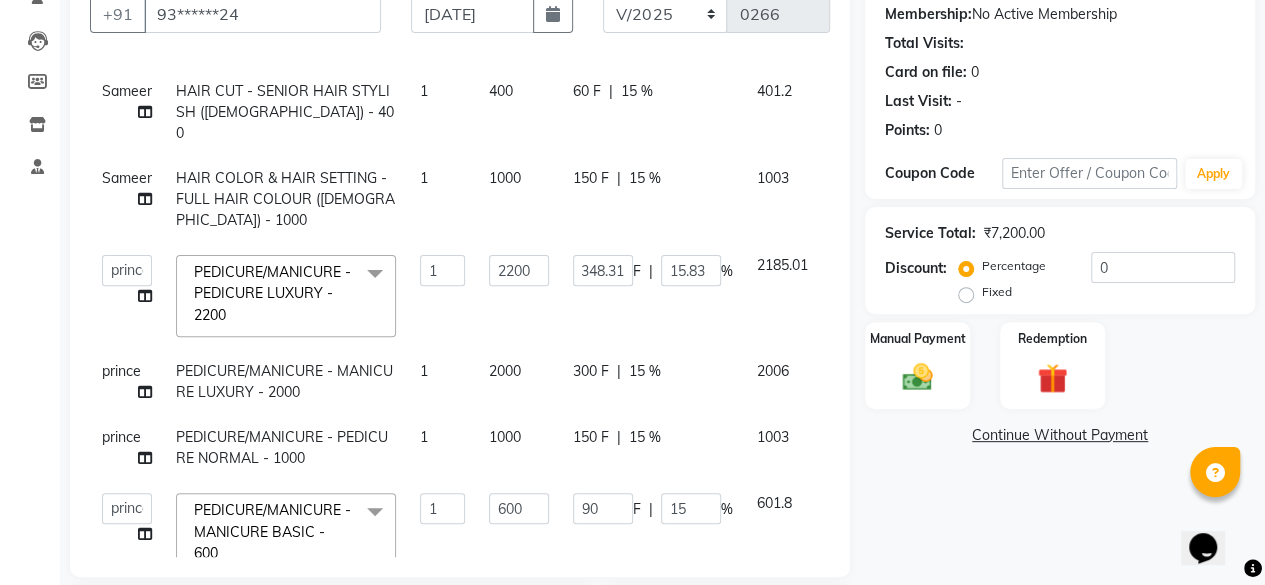click on "348.31 F | 15.83 %" 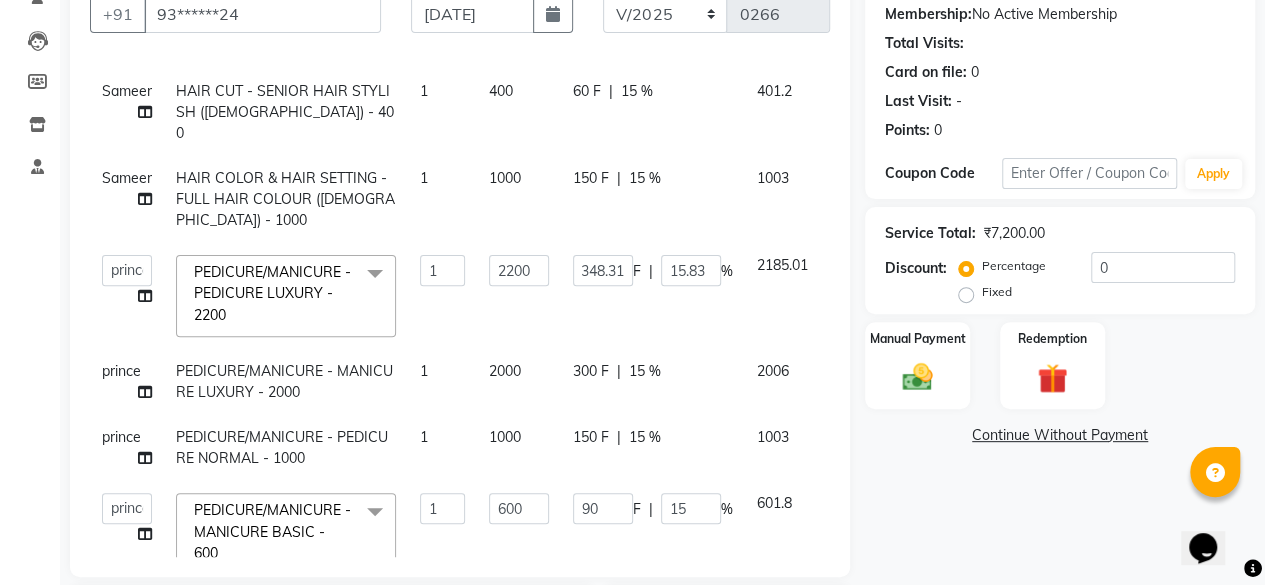 select on "68672" 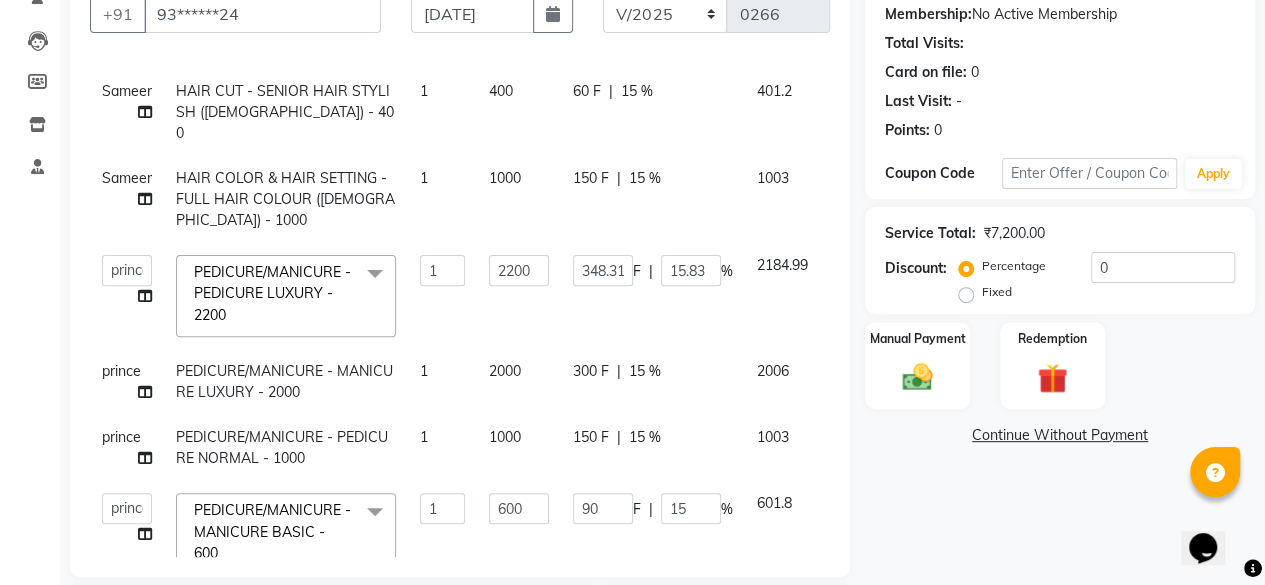scroll 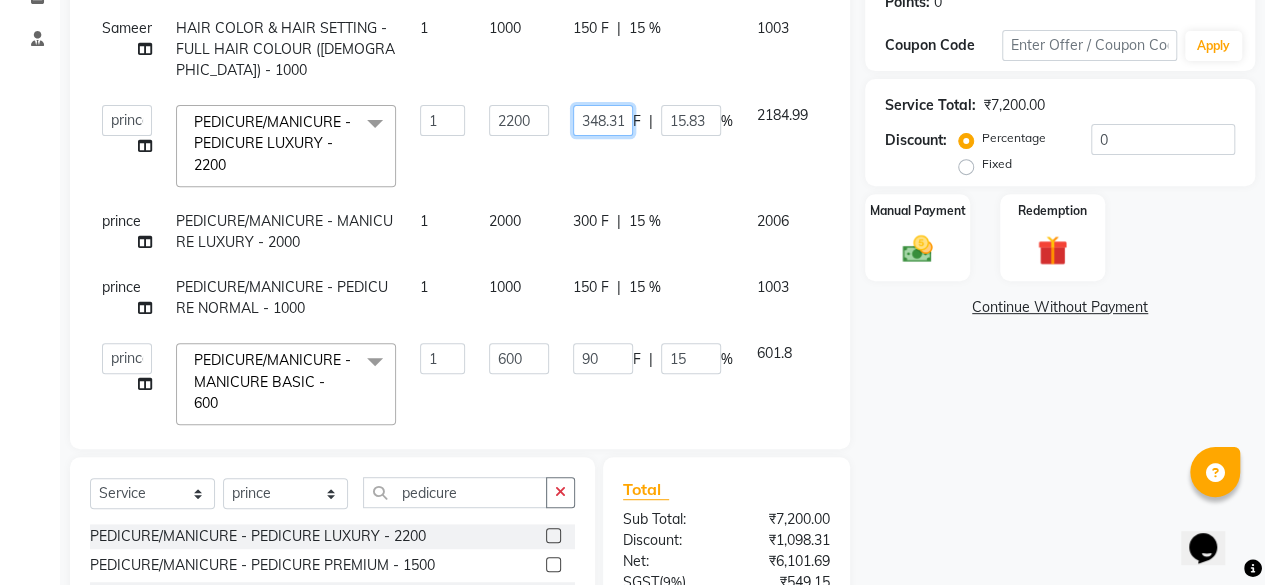 click on "348.31" 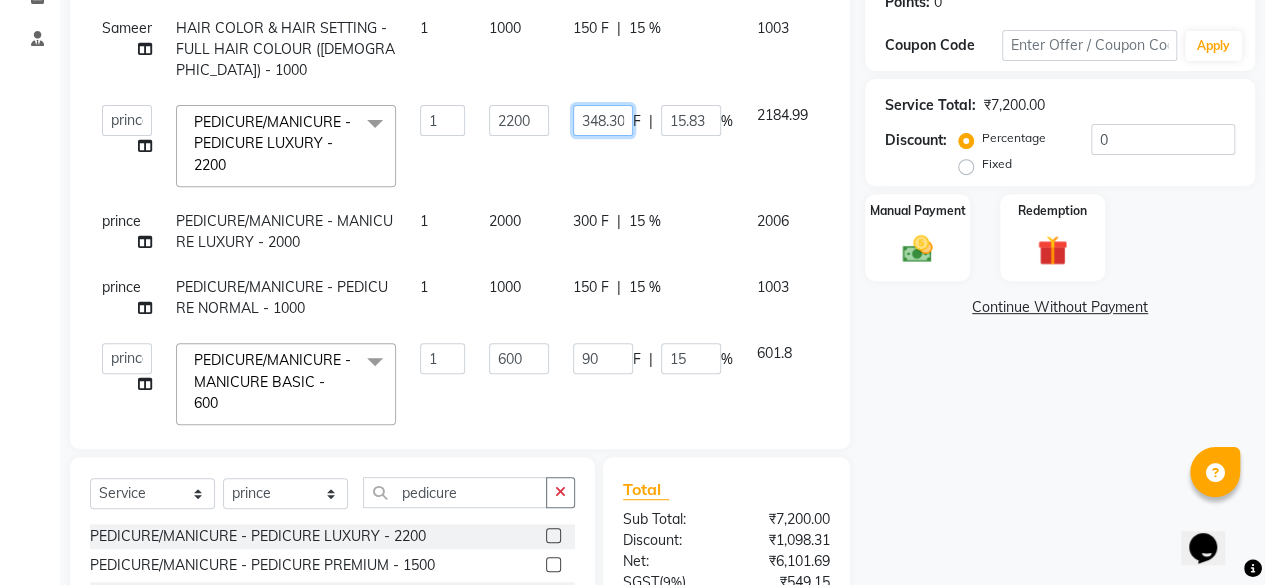 scroll, scrollTop: 0, scrollLeft: 2, axis: horizontal 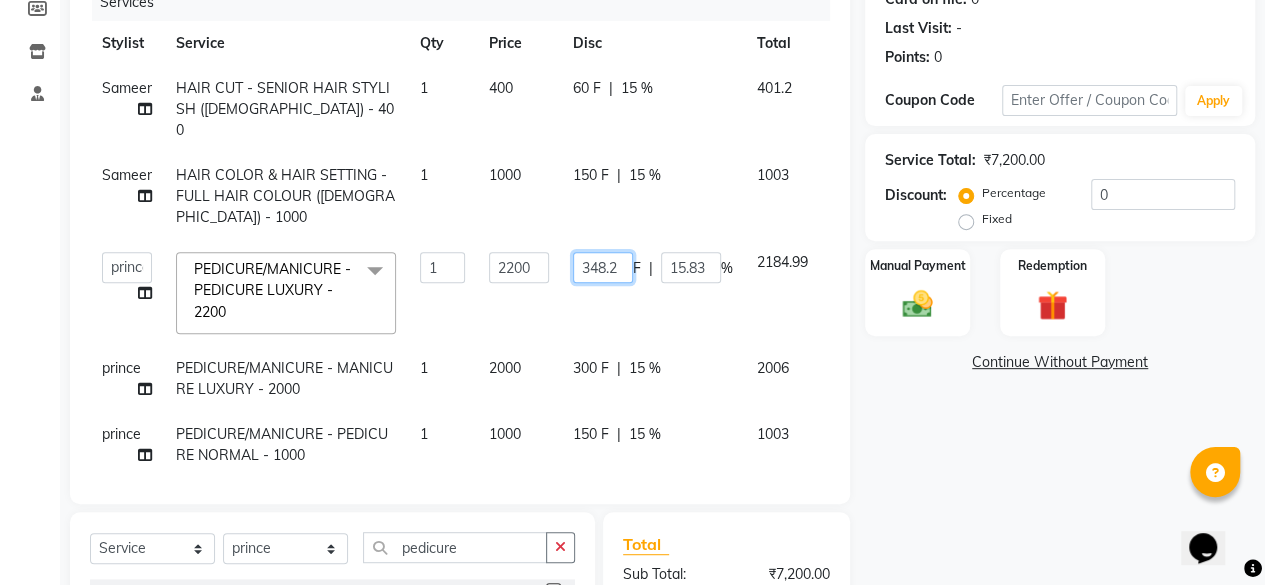type on "348.29" 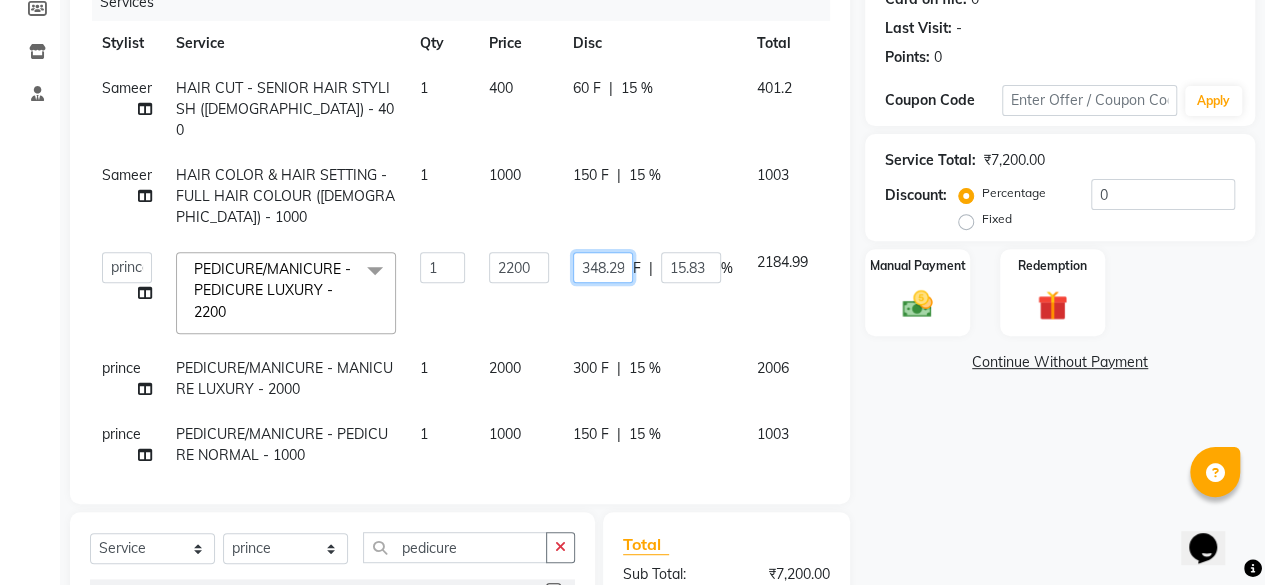scroll, scrollTop: 0, scrollLeft: 2, axis: horizontal 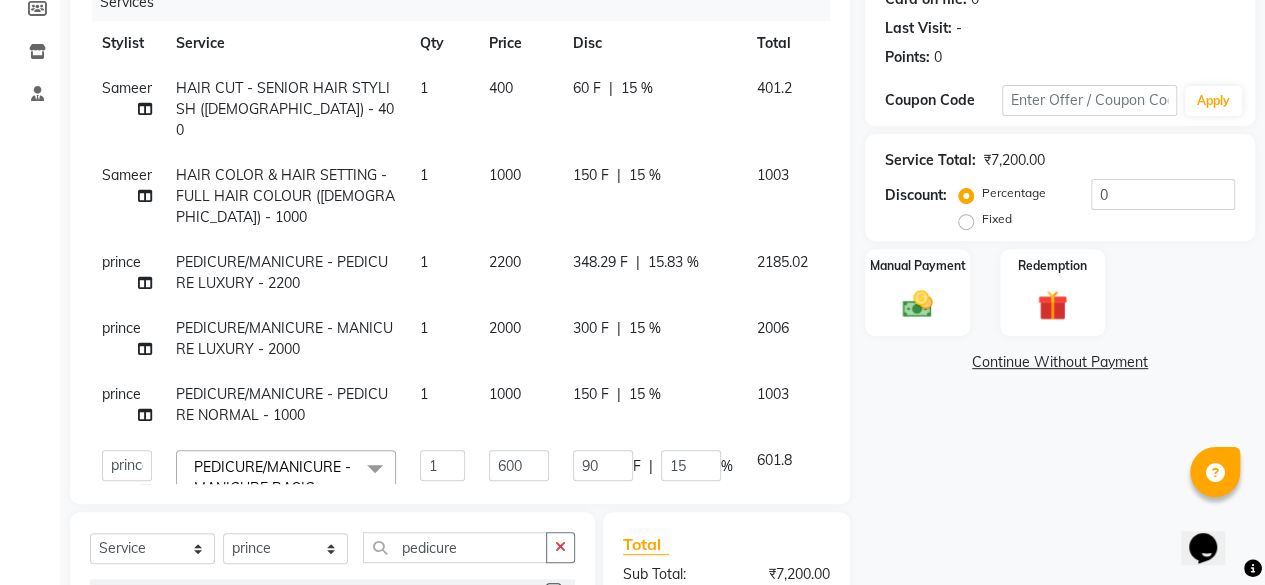 click on "Sameer HAIR CUT - SENIOR HAIR STYLISH ([DEMOGRAPHIC_DATA]) - 400 1 400 60 F | 15 % 401.2 Sameer HAIR COLOR & HAIR SETTING - FULL HAIR COLOUR ([DEMOGRAPHIC_DATA]) - 1000 1 1000 150 F | 15 % 1003 prince PEDICURE/MANICURE - PEDICURE LUXURY - 2200 1 2200 348.29 F | 15.83 % 2185.02 prince PEDICURE/MANICURE - MANICURE LUXURY - 2000 1 2000 300 F | 15 % 2006 prince PEDICURE/MANICURE - PEDICURE NORMAL - 1000 1 1000 150 F | 15 % 1003  [PERSON_NAME]   [PERSON_NAME]    pooja    [PERSON_NAME]/MANICURE - MANICURE BASIC - 600  x MEHANDI/ENGAGEMENT WITH FIGURES - 5500 MEHANDI/ENGAGEMENT WITHOUT FIGURES - 4000 MEHANDI/BRIDAL WITH FIGURES (BOTH HANDS AND LEGS) - 10500 MEHANDI/BRIDAL WITH FIGURES (HANDS) - 8000 MEHANDI/BRIDAL WITHOUT FIGURES - 6500 MEHANDI/BRIDAL PORTRAIT (BOTH HANDS) - 6000 ARABIC MEHANDI (Per pcs) - 500 HAIR SMOOTHENING ([DEMOGRAPHIC_DATA]) - 5500 HAIR SMOOTHENING ([DEMOGRAPHIC_DATA]) - 2800 PERMING ([DEMOGRAPHIC_DATA])  PERMING ([DEMOGRAPHIC_DATA])  STRAIGHTNING ([DEMOGRAPHIC_DATA])  STRAIGHTNING ([DEMOGRAPHIC_DATA])  HAIR REBONDING ([DEMOGRAPHIC_DATA]) HAIR REBONDING ([DEMOGRAPHIC_DATA])  CLEANUP - 03+ - 1800" 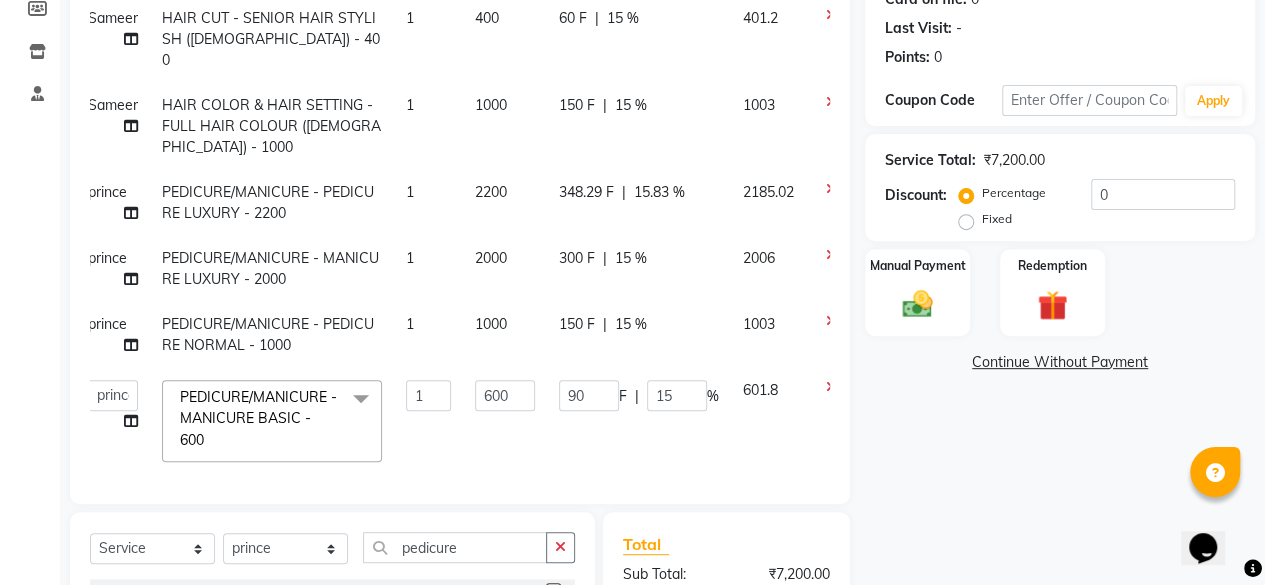 scroll, scrollTop: 70, scrollLeft: 0, axis: vertical 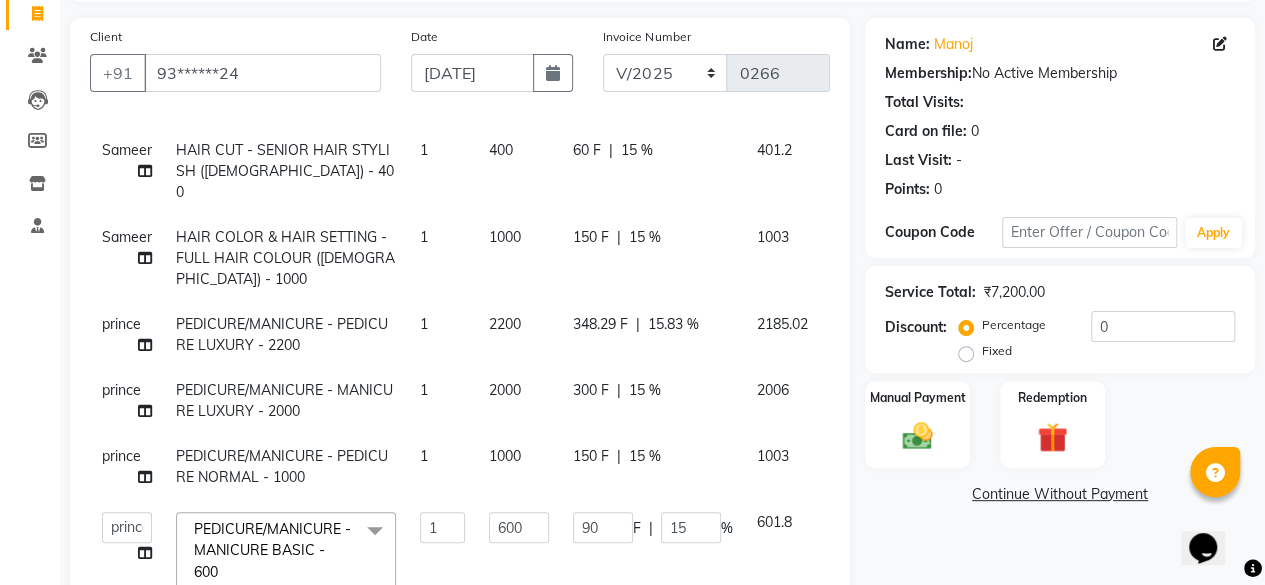 click on "300 F" 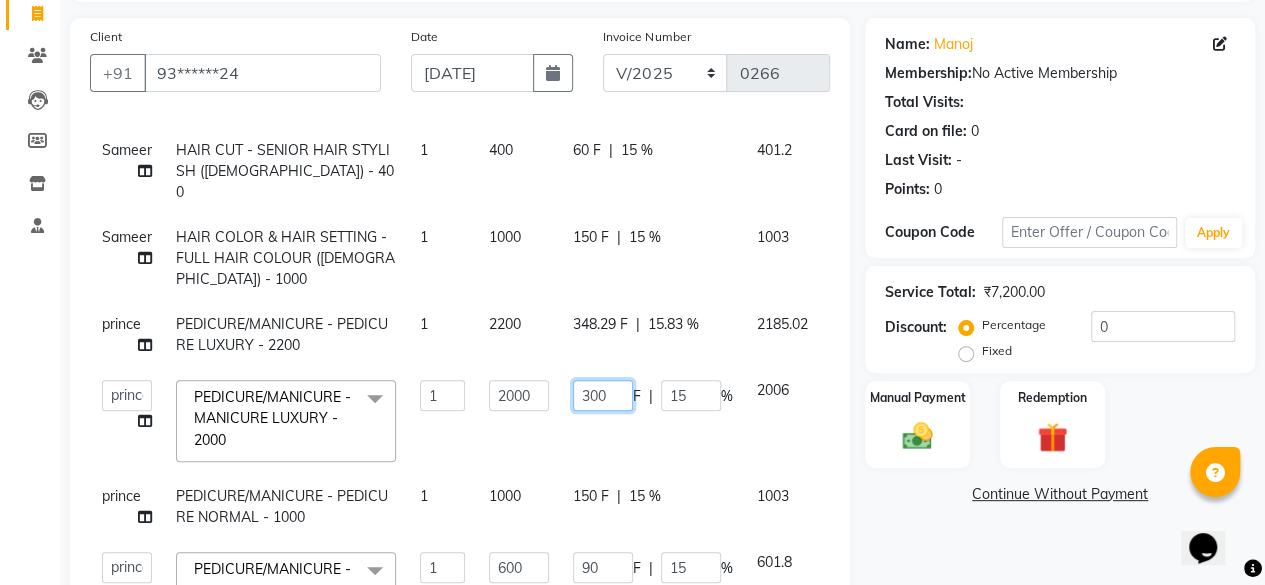 click on "300" 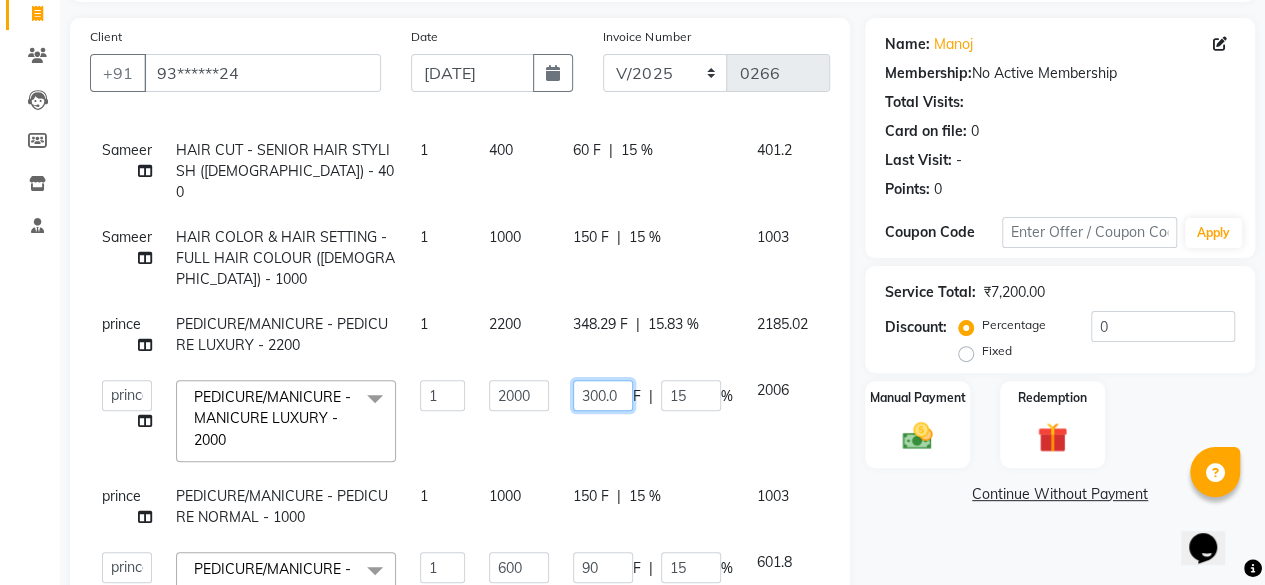 type on "300.02" 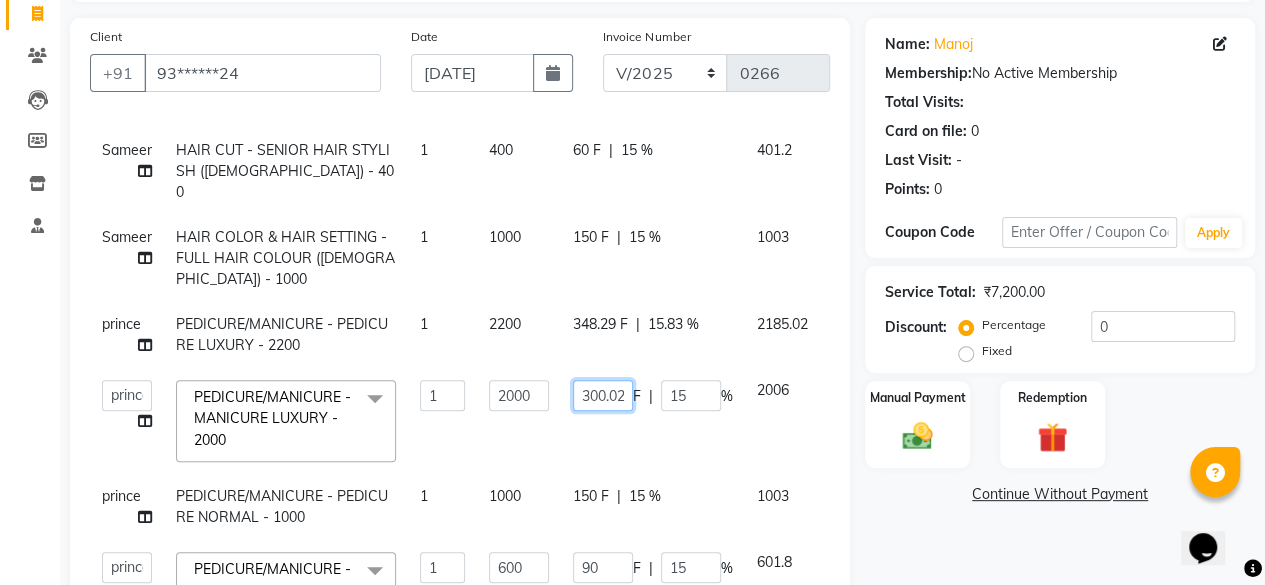 scroll, scrollTop: 0, scrollLeft: 2, axis: horizontal 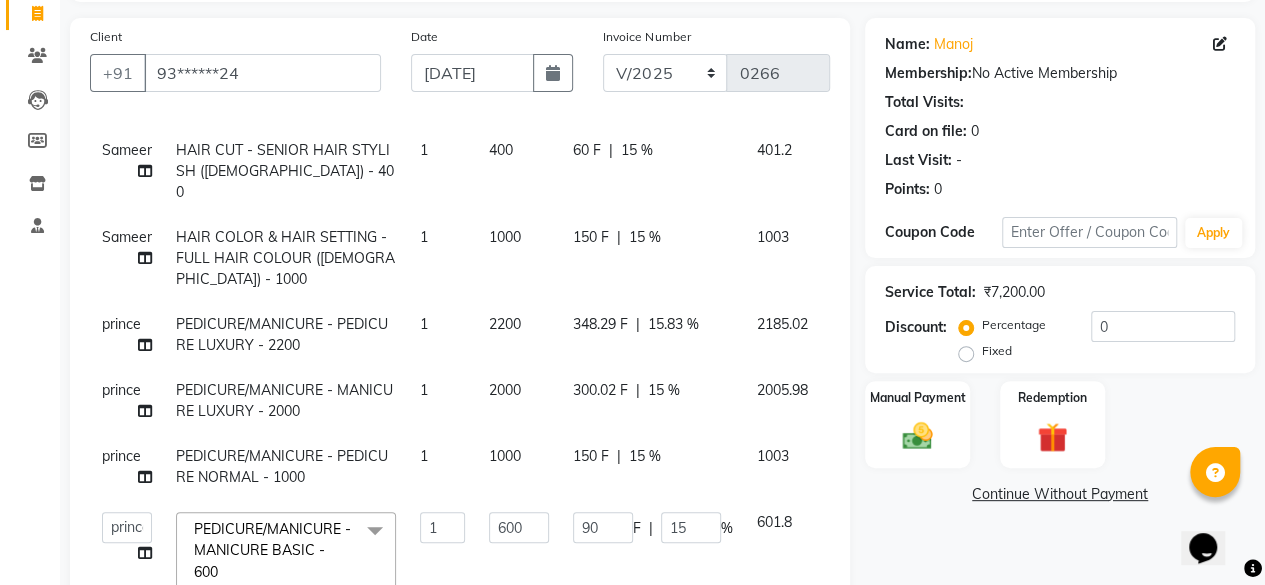 click on "300.02 F | 15 %" 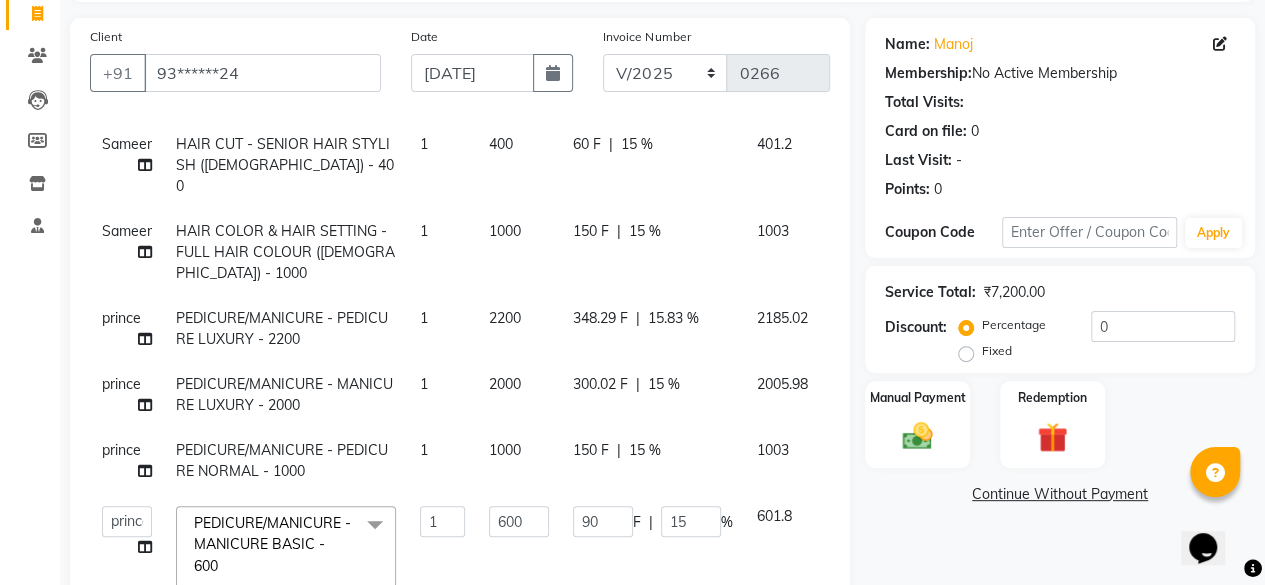 select on "68672" 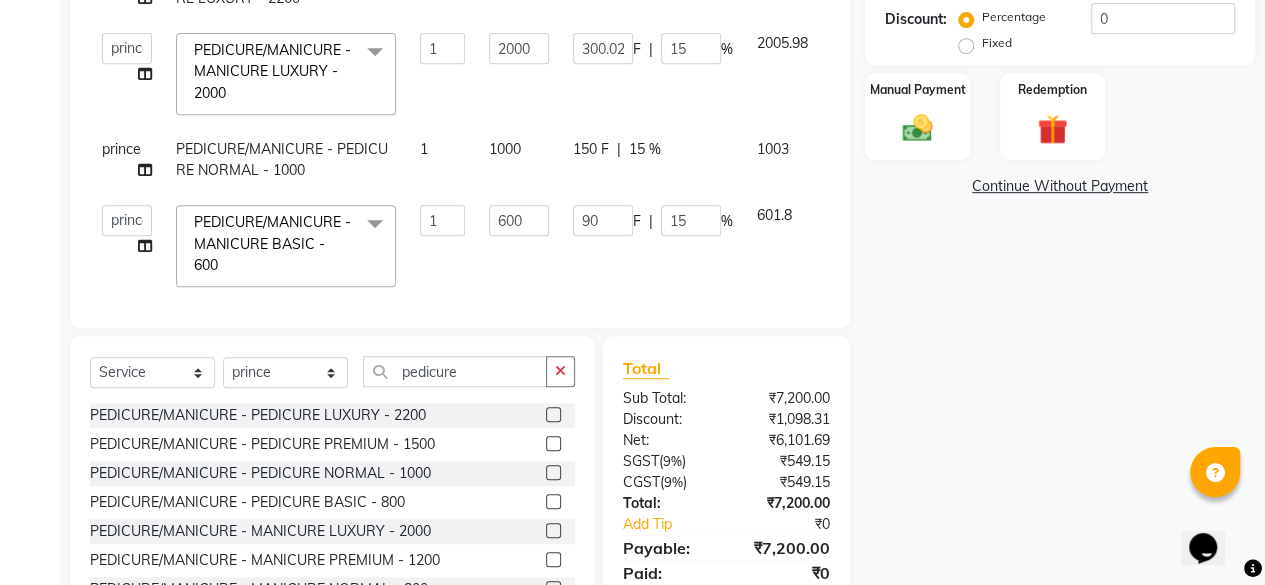 scroll, scrollTop: 515, scrollLeft: 0, axis: vertical 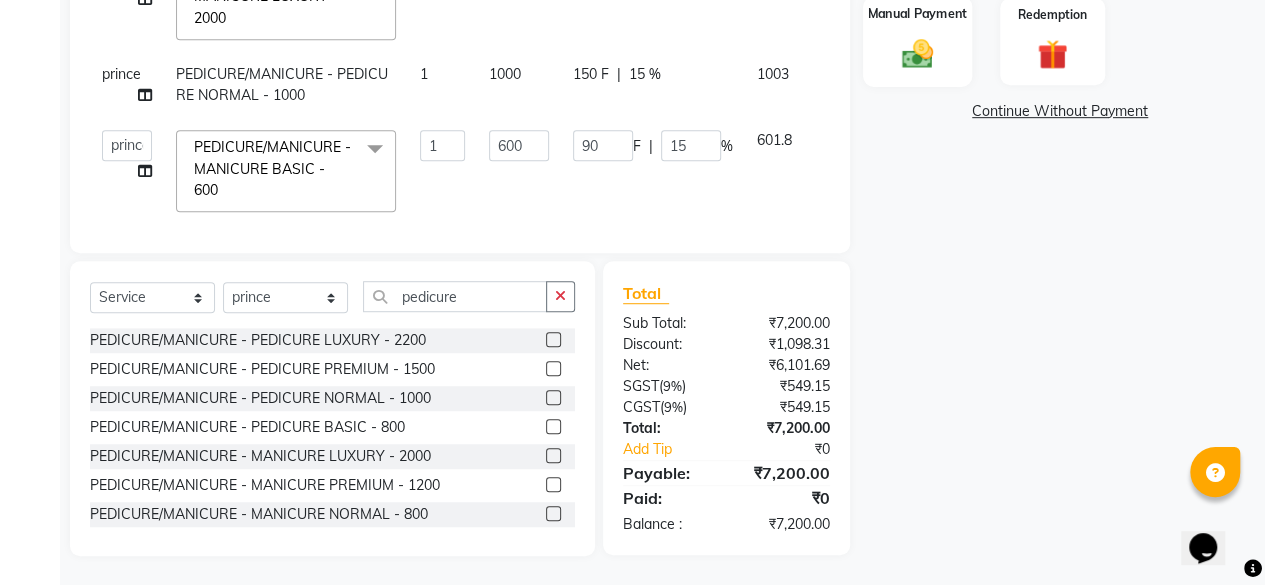 click 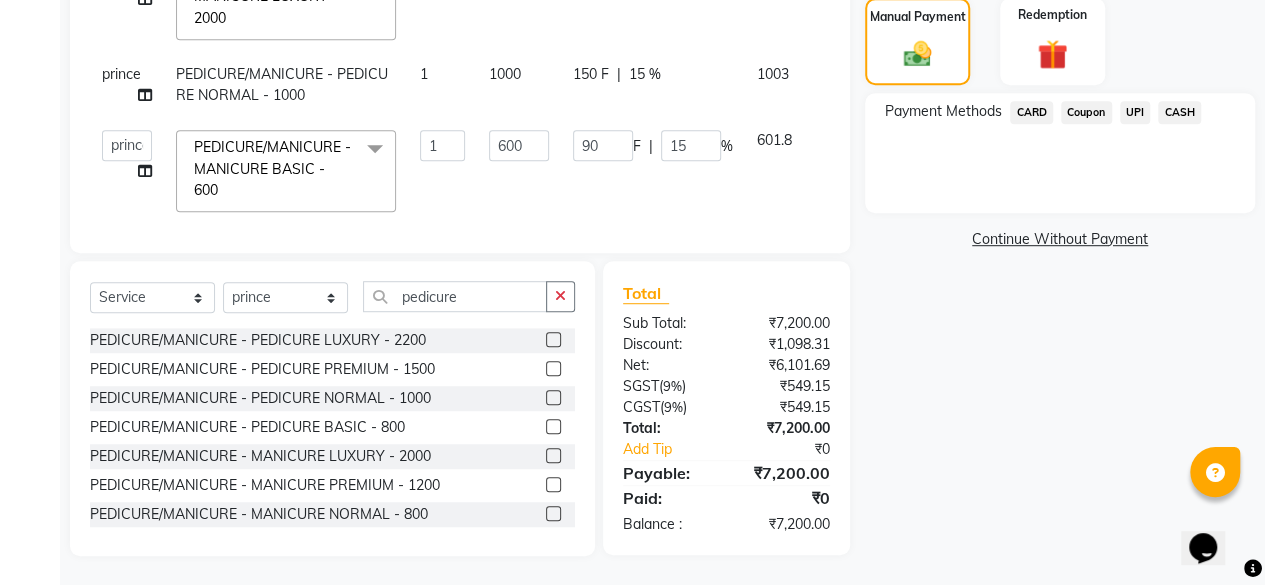 click on "CARD" 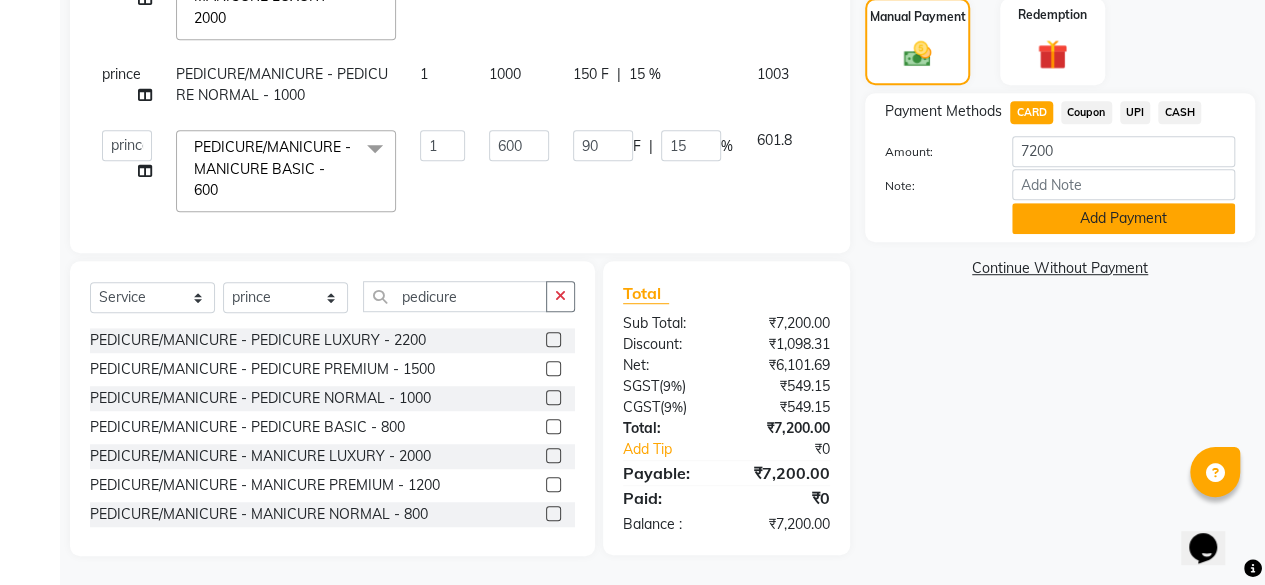 click on "Add Payment" 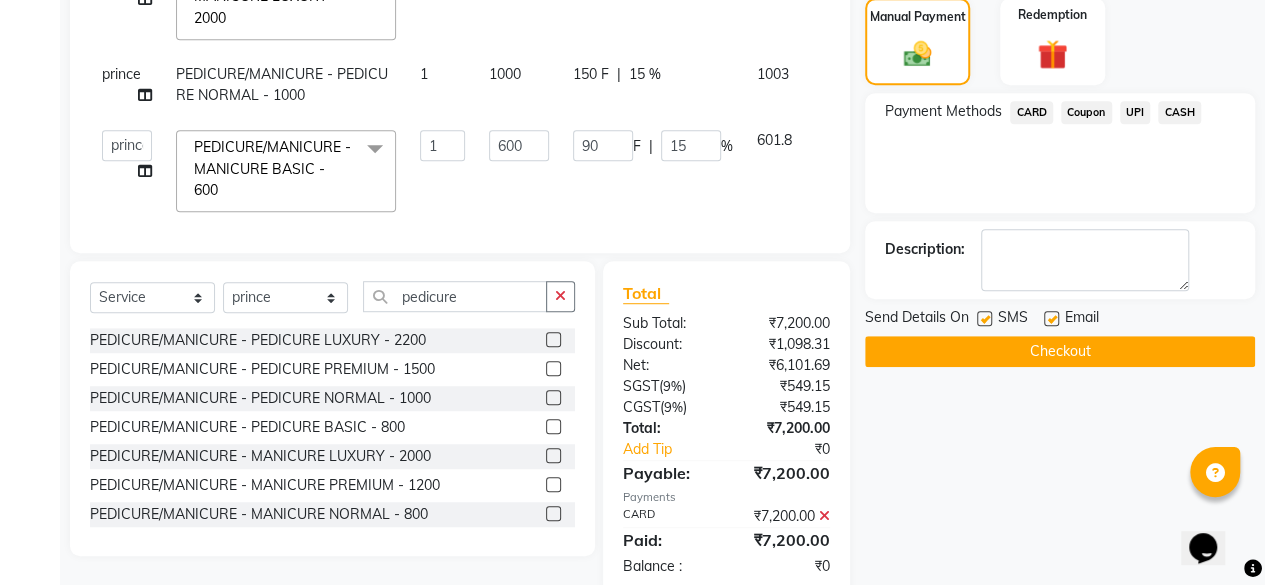 click on "Checkout" 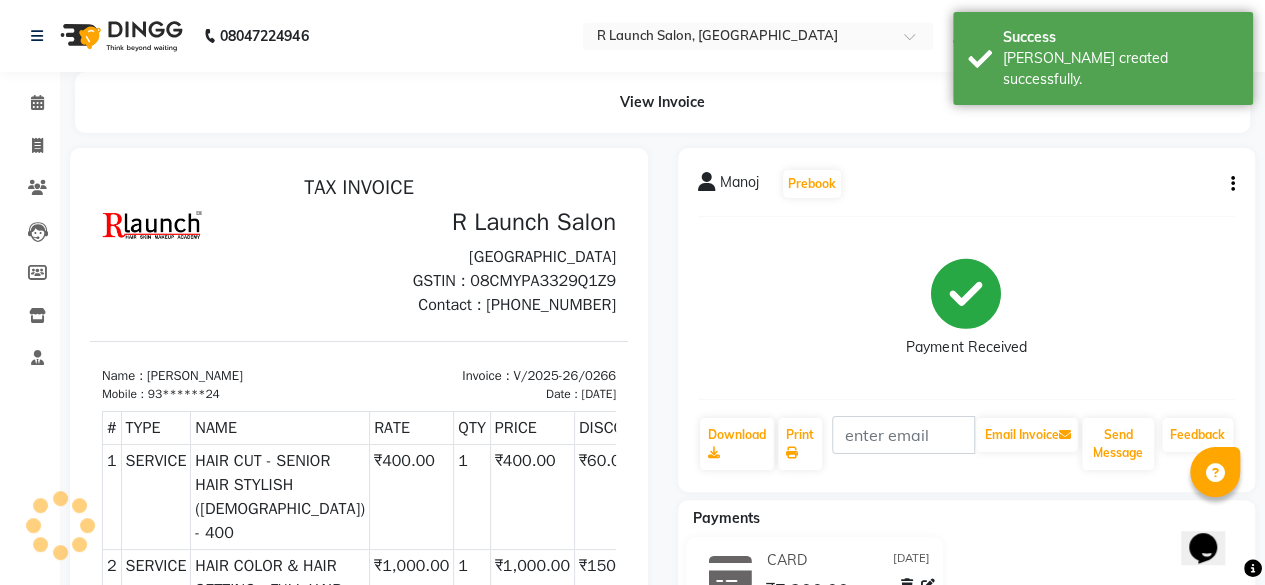 scroll, scrollTop: 0, scrollLeft: 0, axis: both 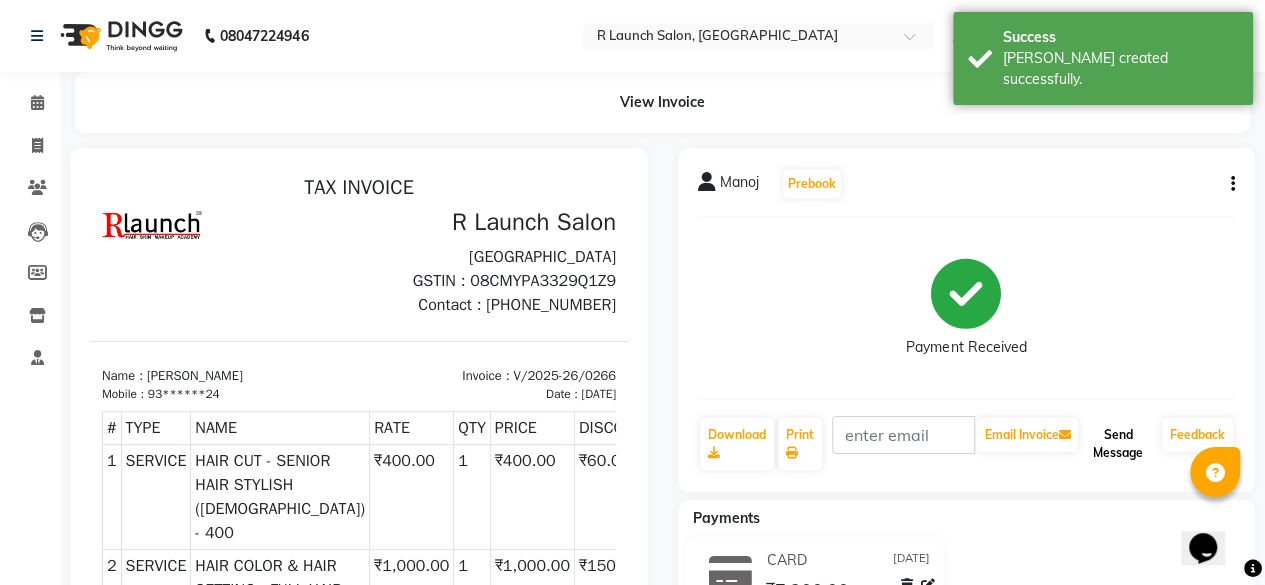 click on "Send Message" 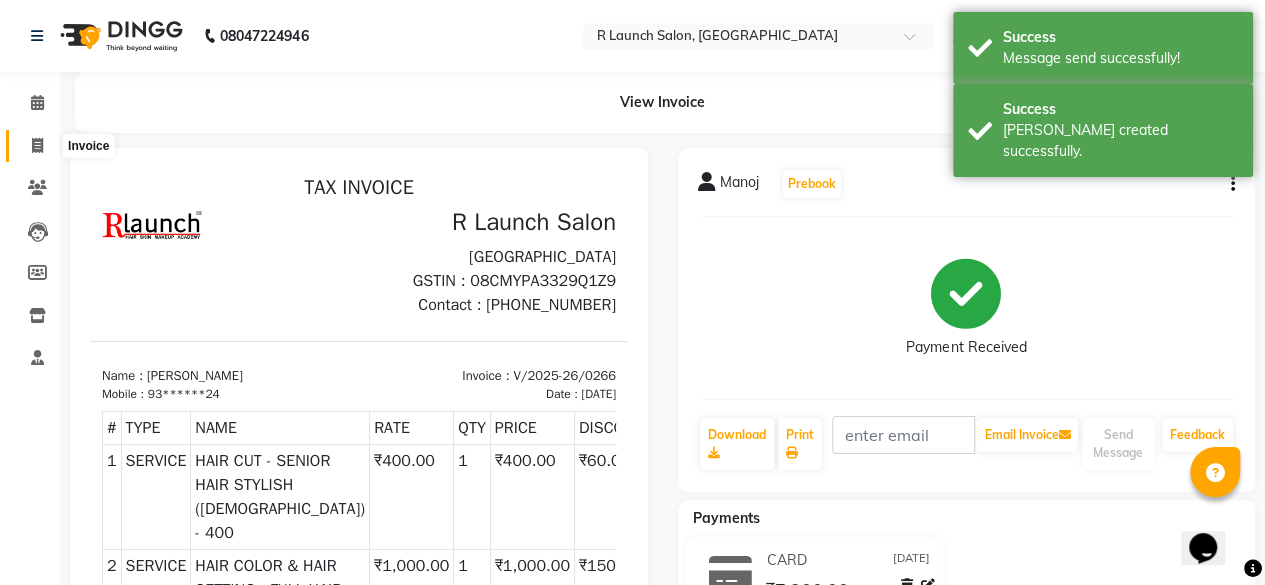 click 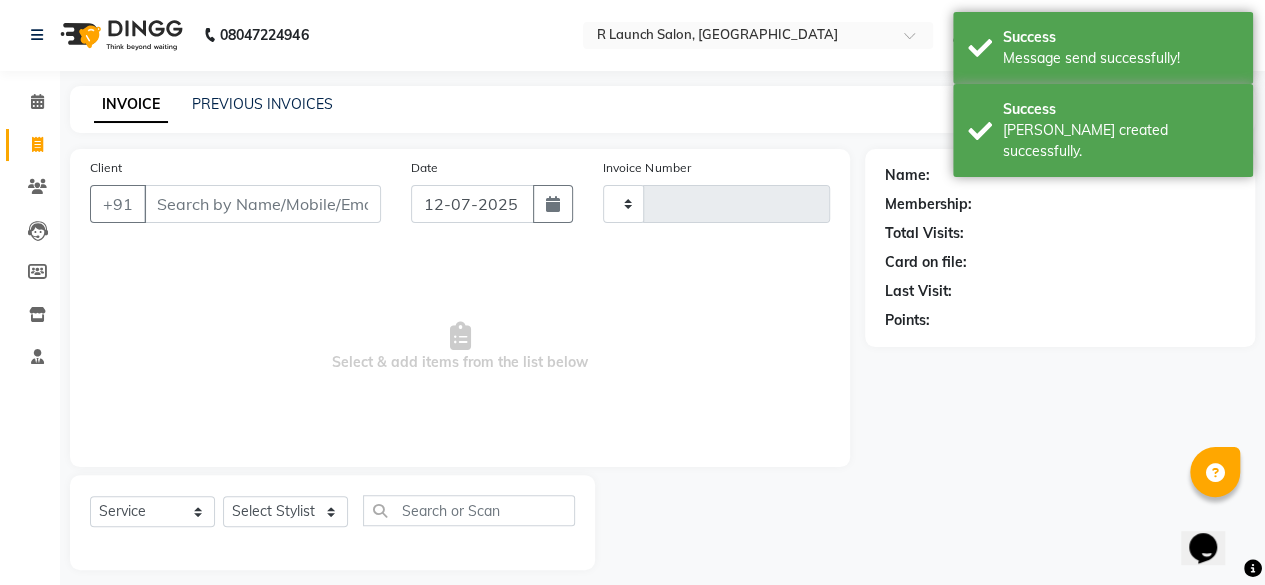 type on "0267" 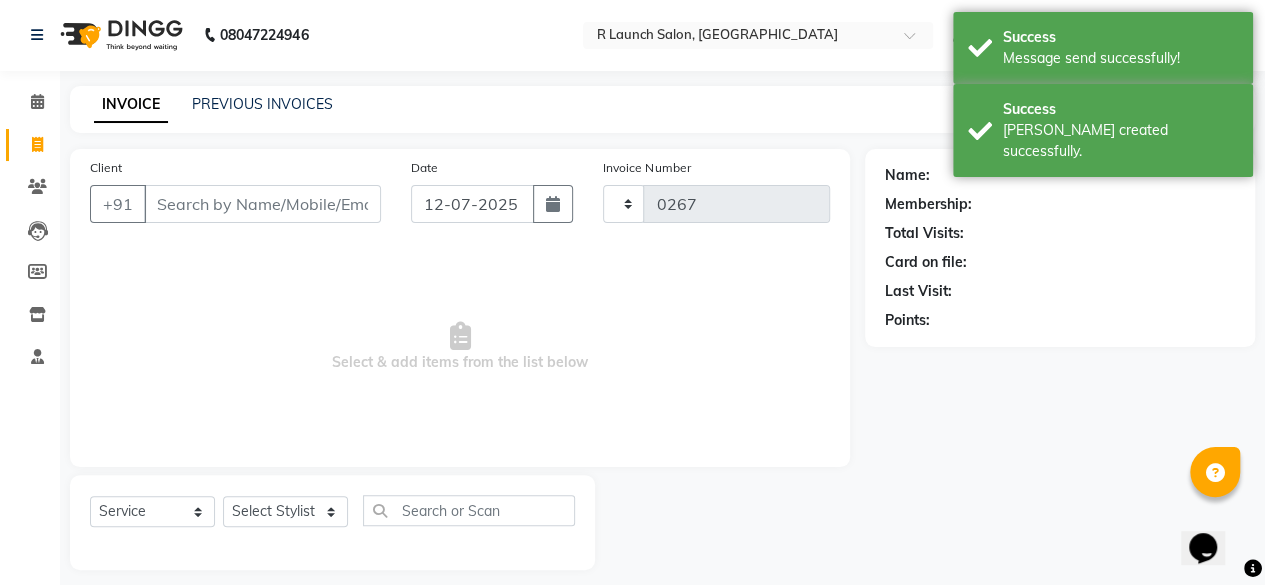 select on "7721" 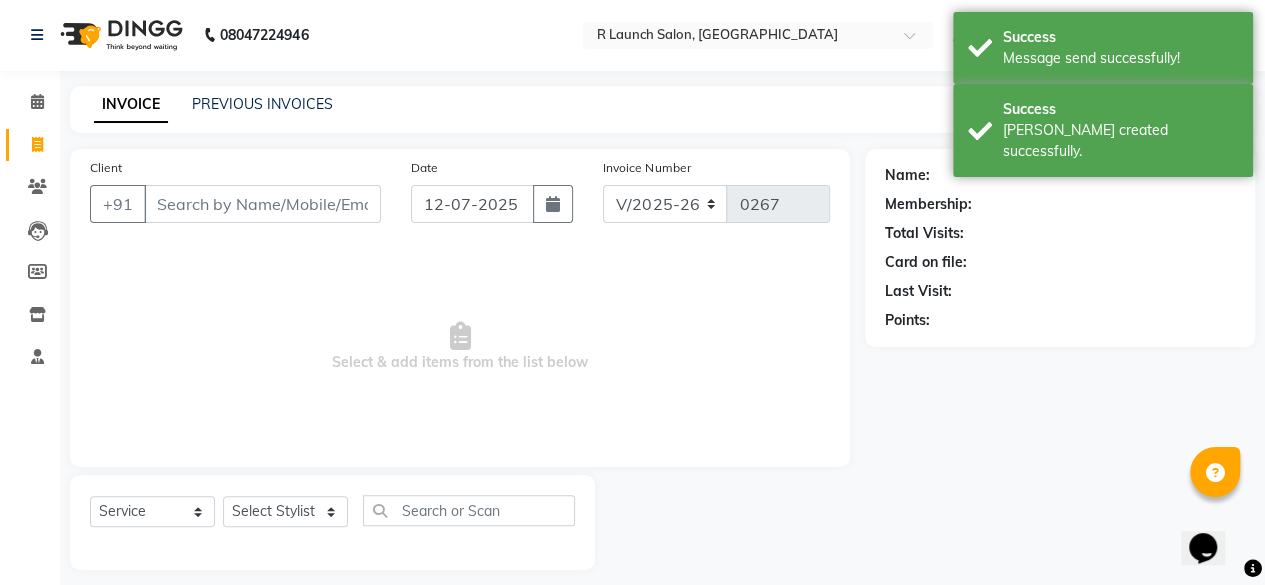 scroll, scrollTop: 15, scrollLeft: 0, axis: vertical 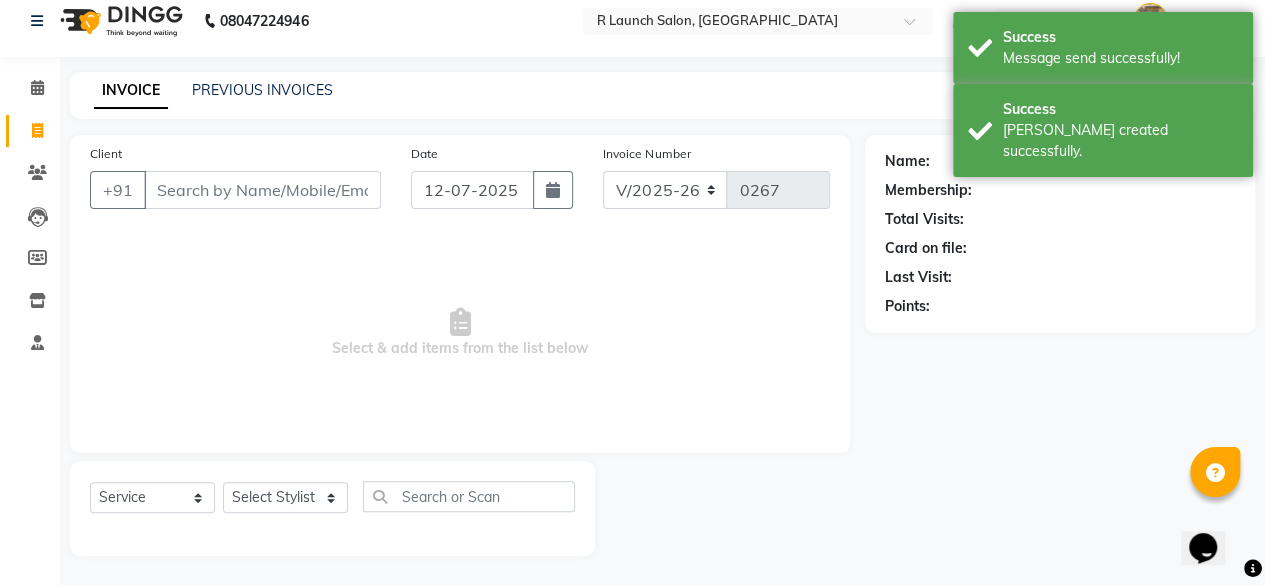click on "Client" at bounding box center (262, 190) 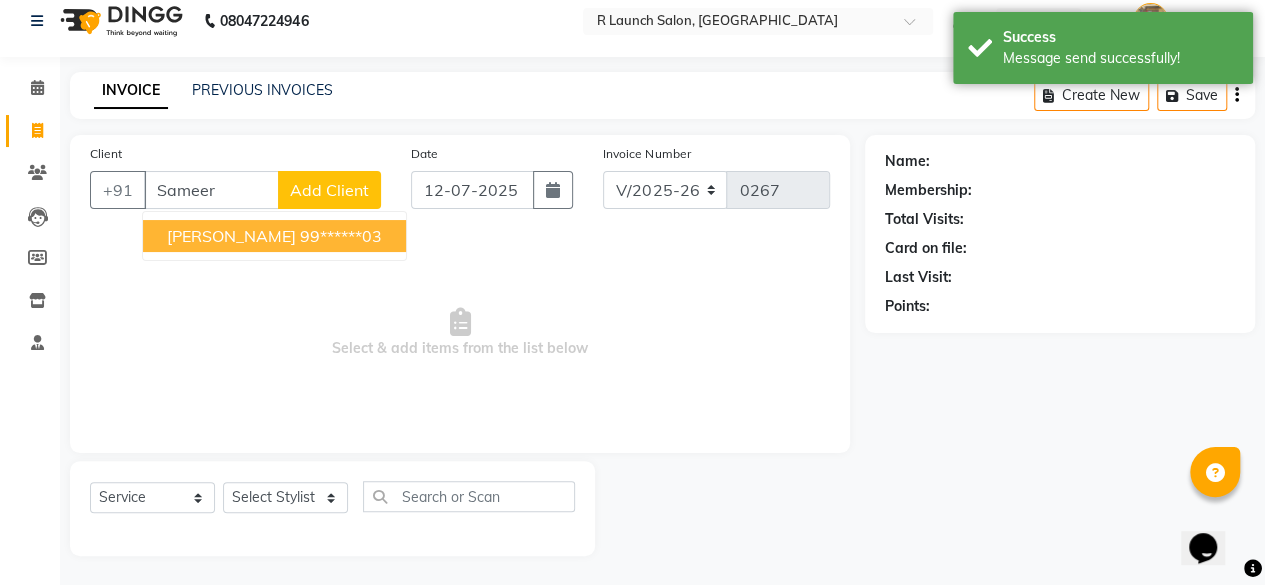 click on "[PERSON_NAME]" at bounding box center [231, 236] 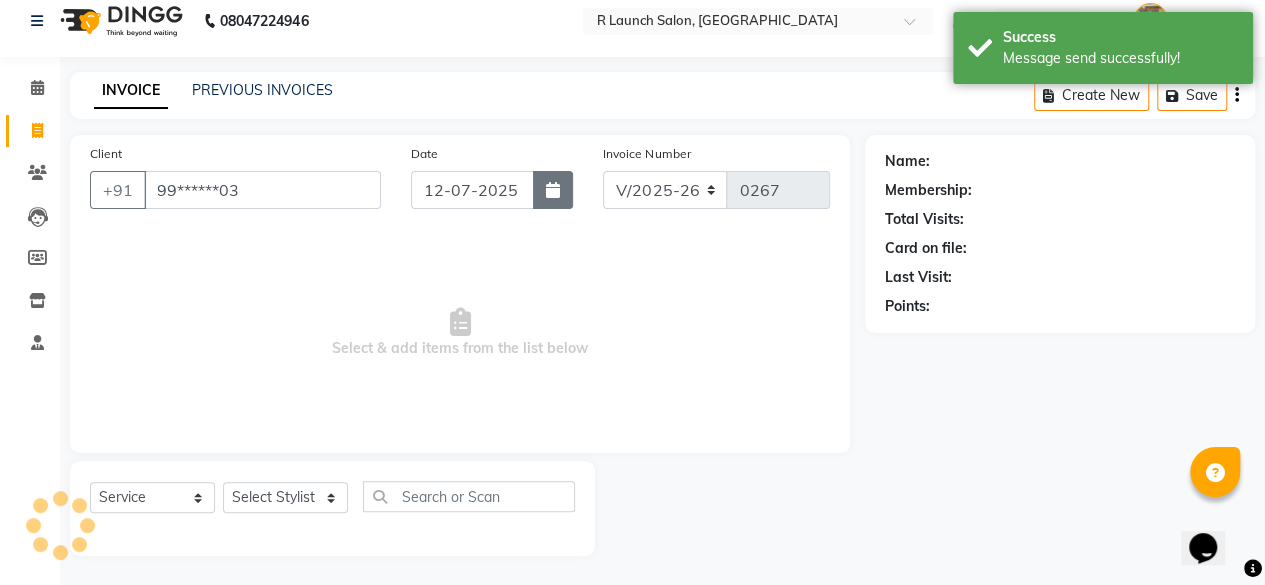 type on "99******03" 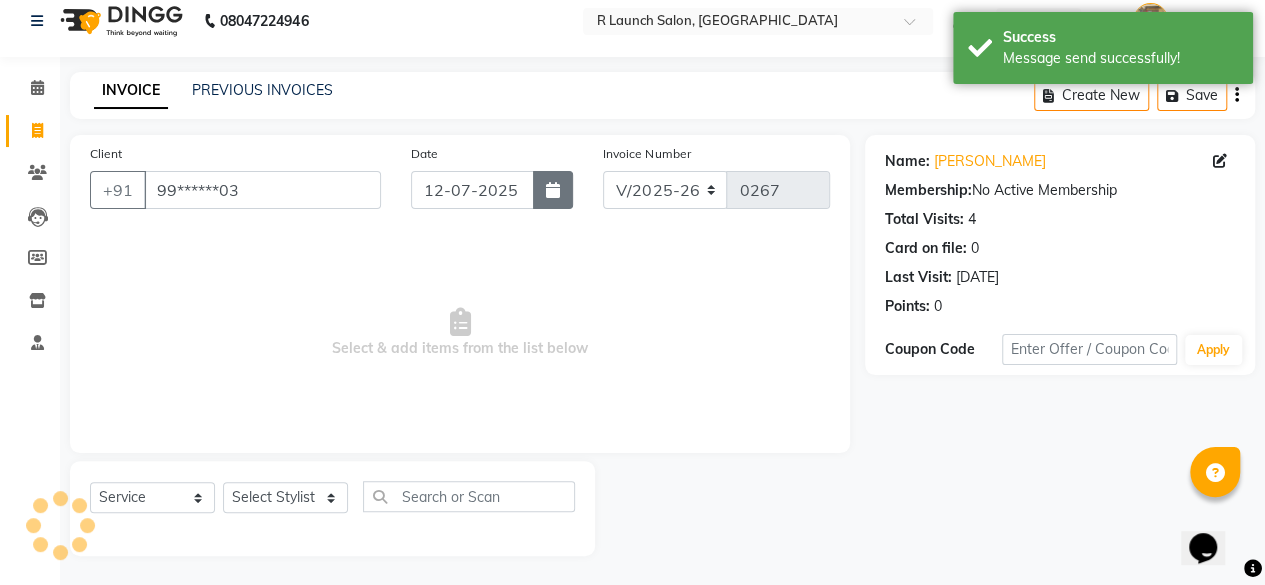 click 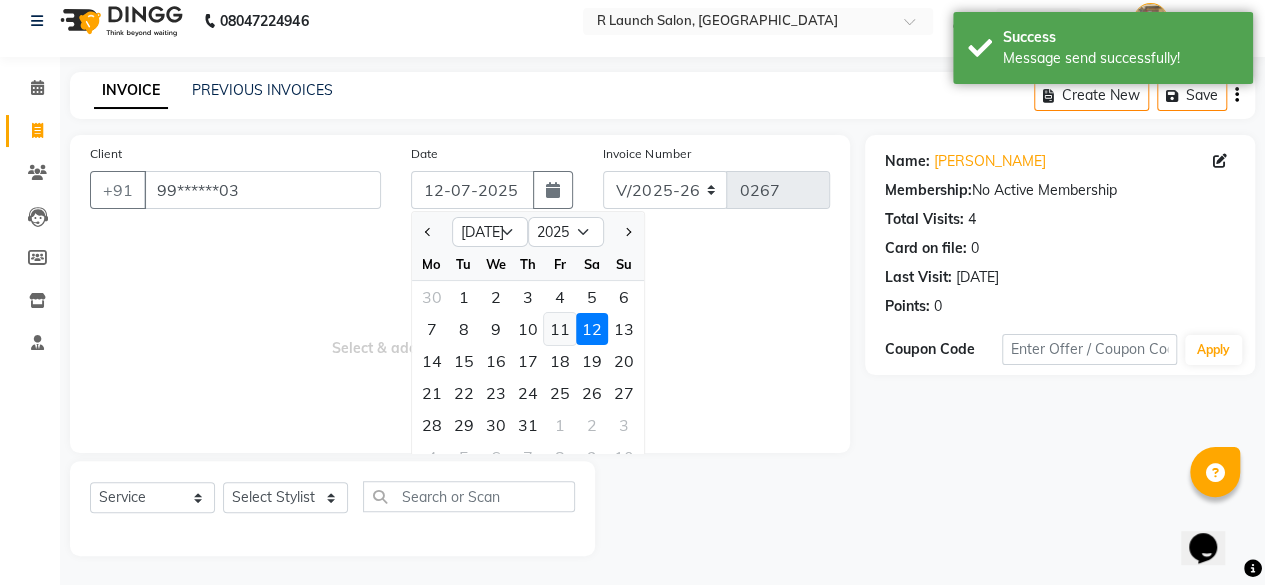 click on "11" 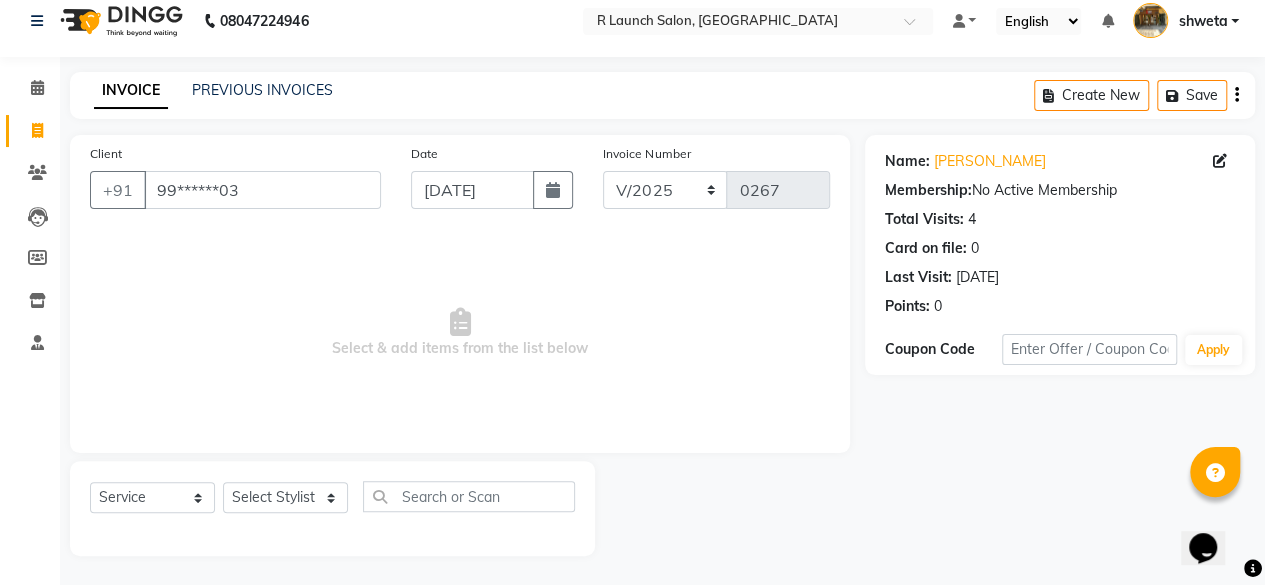 scroll, scrollTop: 0, scrollLeft: 0, axis: both 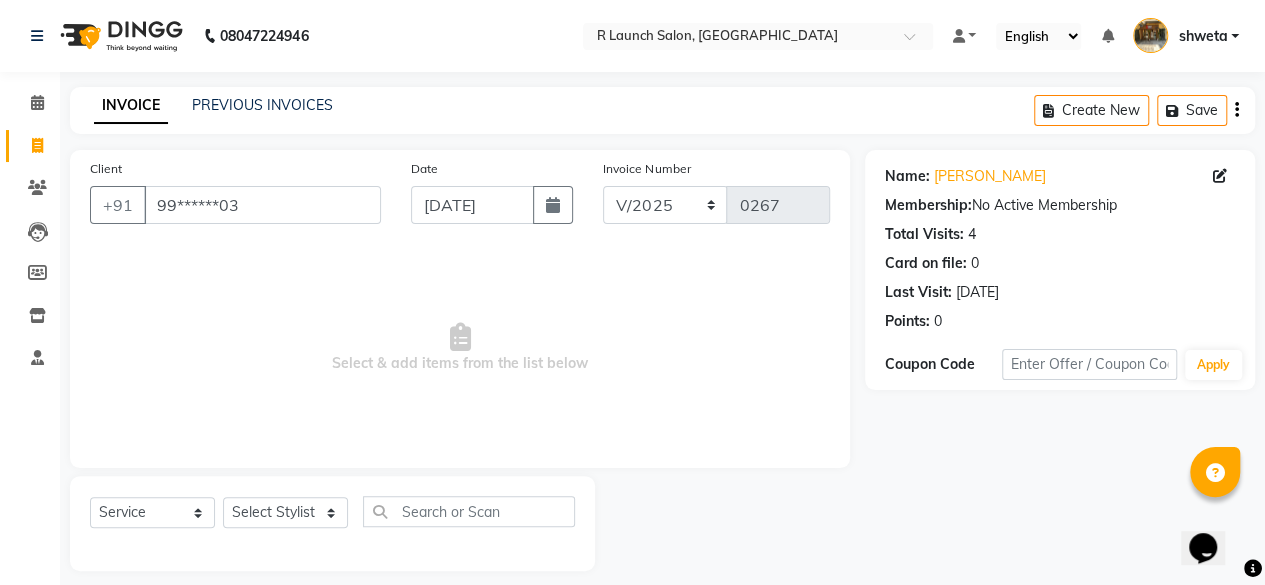 click 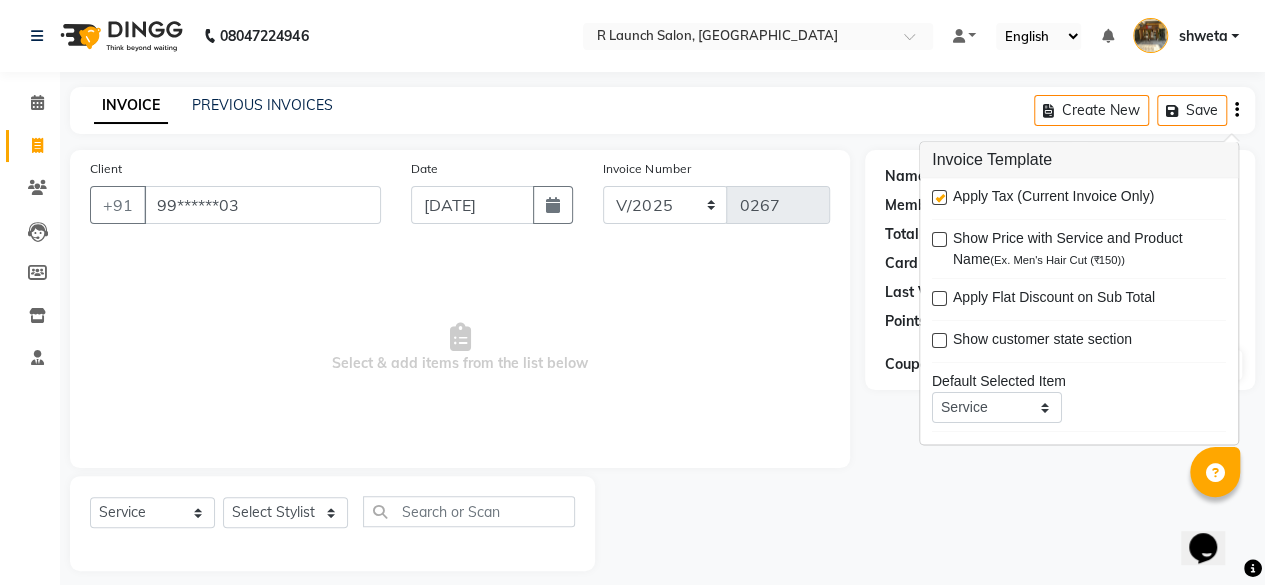 click at bounding box center (939, 198) 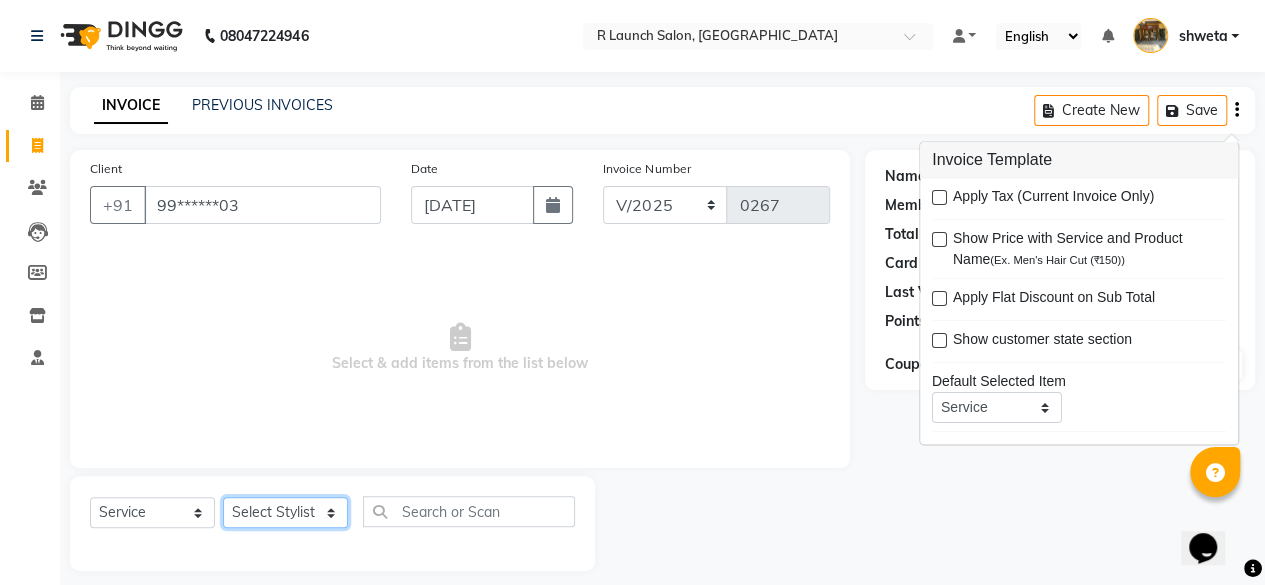 click on "Select Stylist [PERSON_NAME] [PERSON_NAME]  pooja  [PERSON_NAME]" 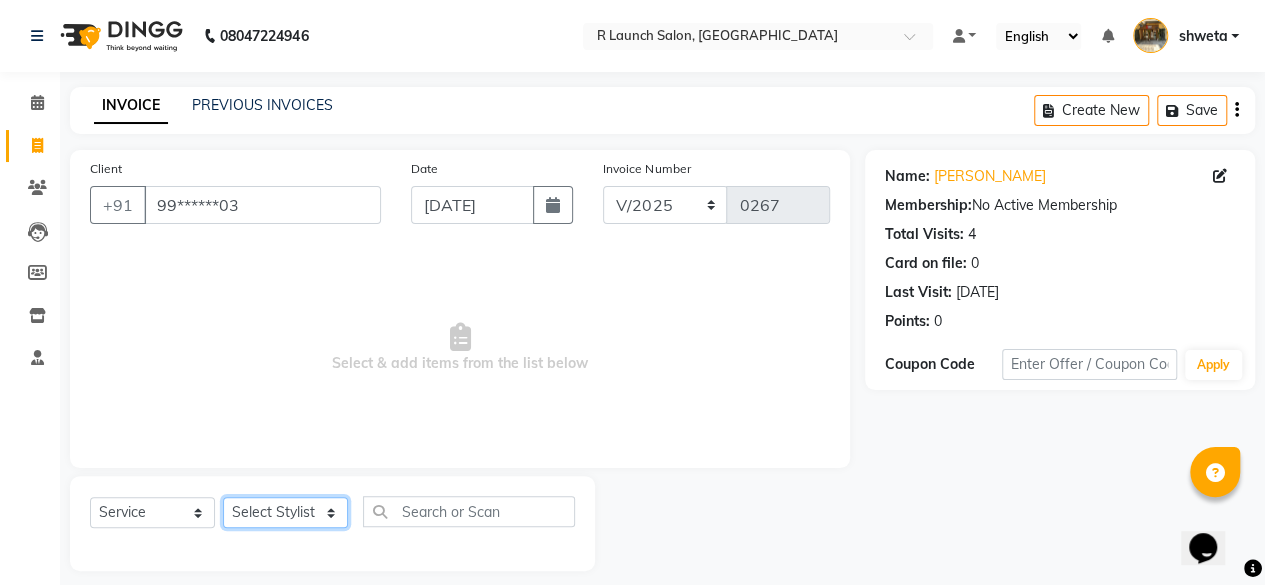 select on "84586" 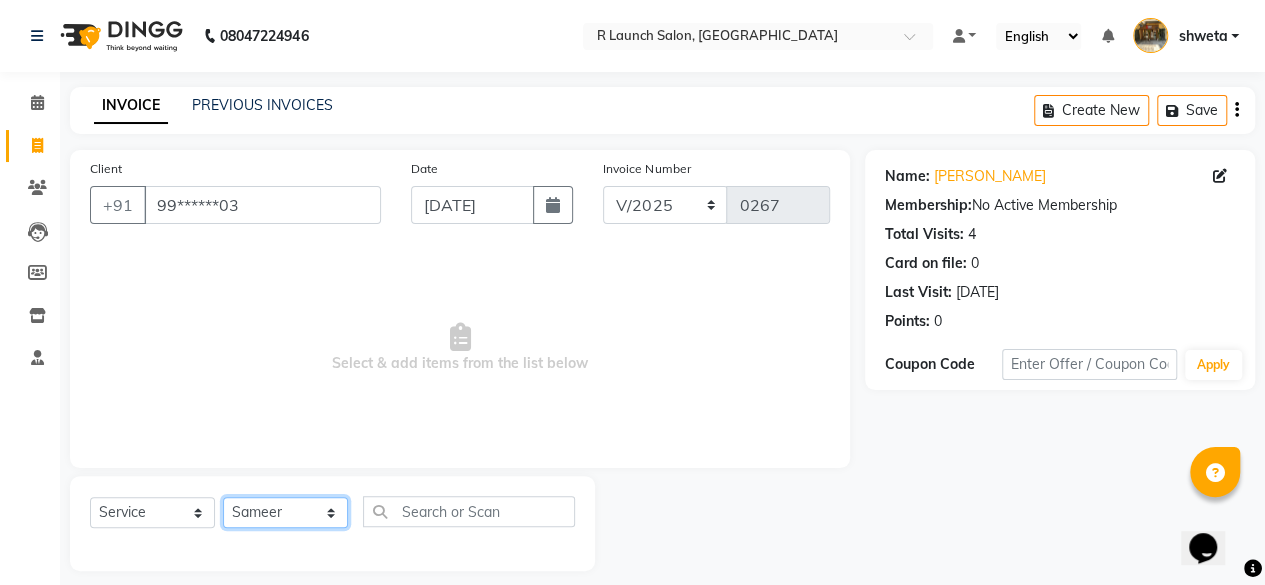 click on "Select Stylist [PERSON_NAME] [PERSON_NAME]  pooja  [PERSON_NAME]" 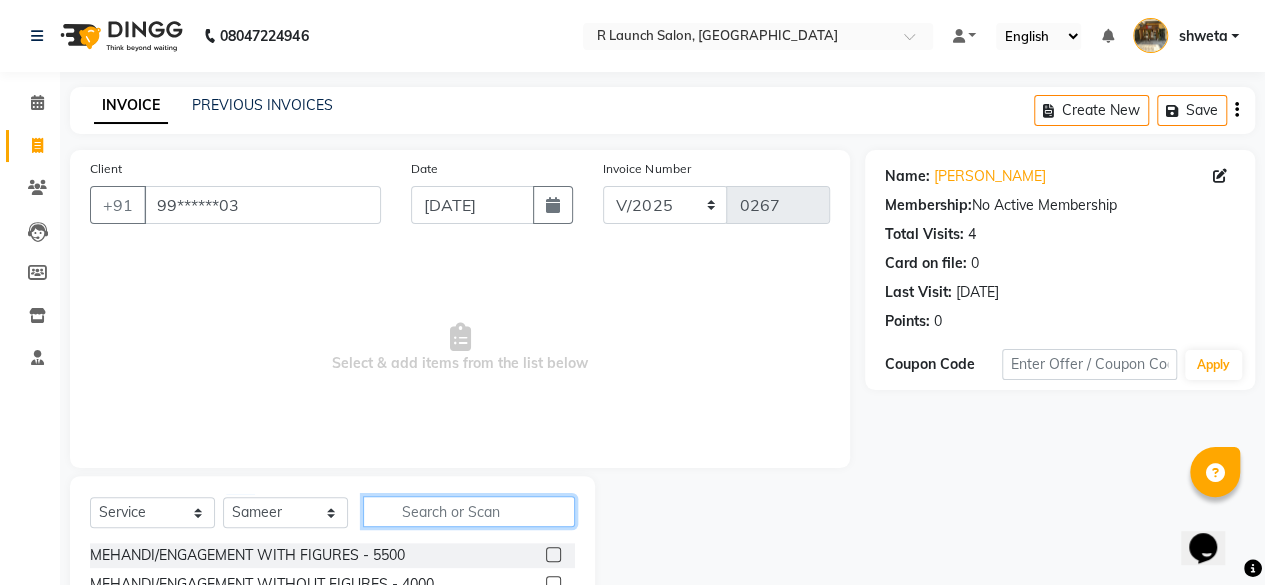 click 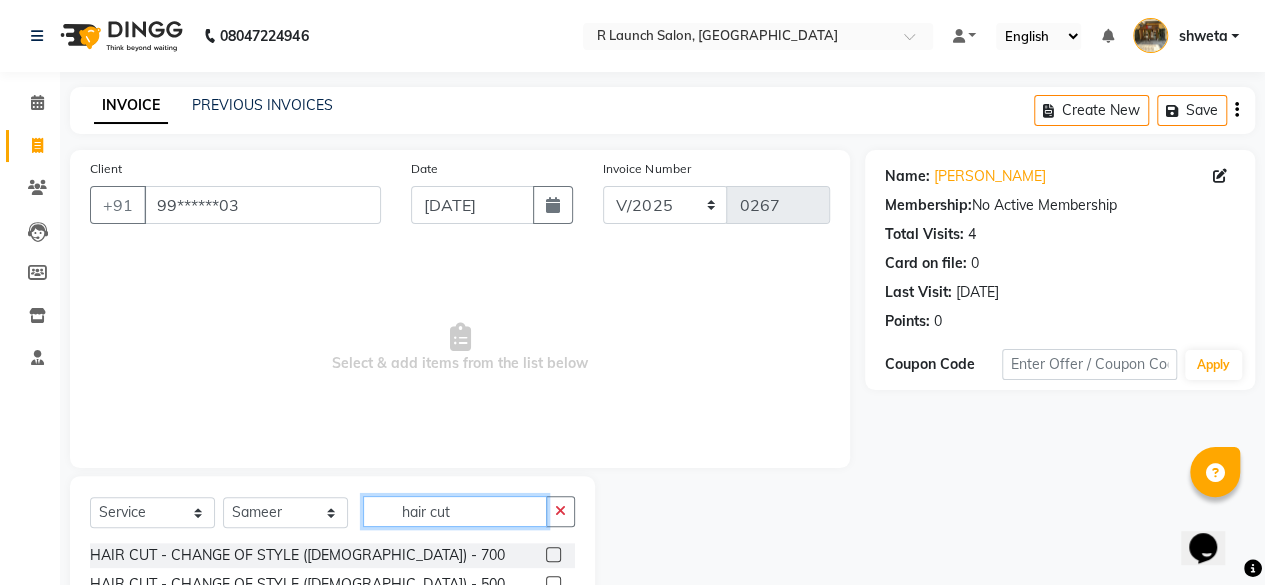 scroll, scrollTop: 215, scrollLeft: 0, axis: vertical 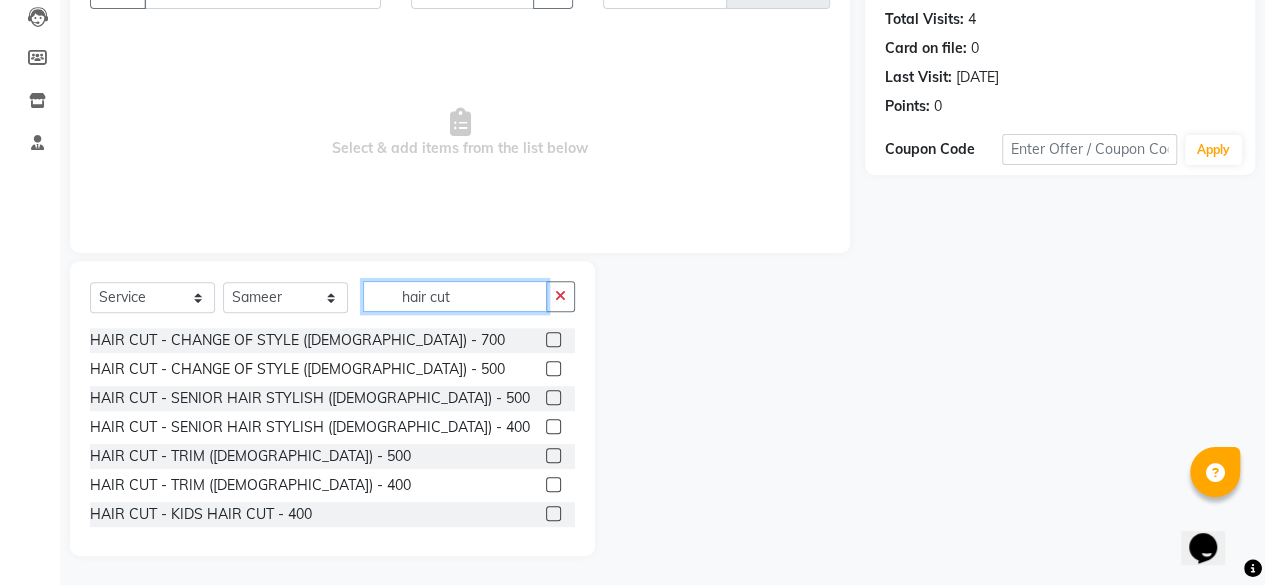 type on "hair cut" 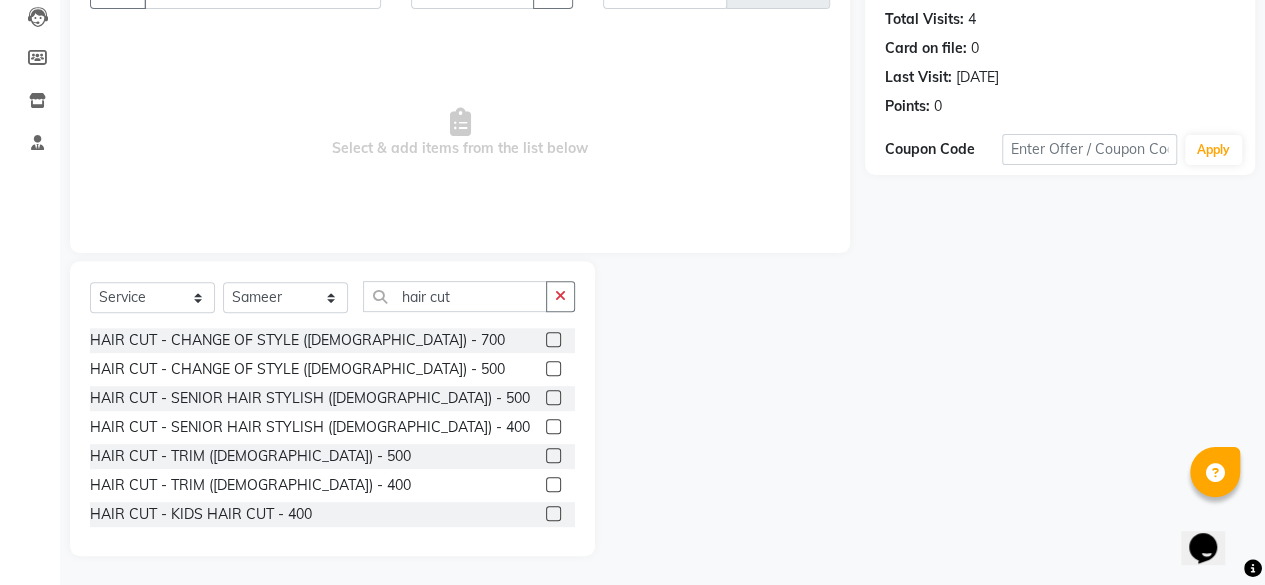 click 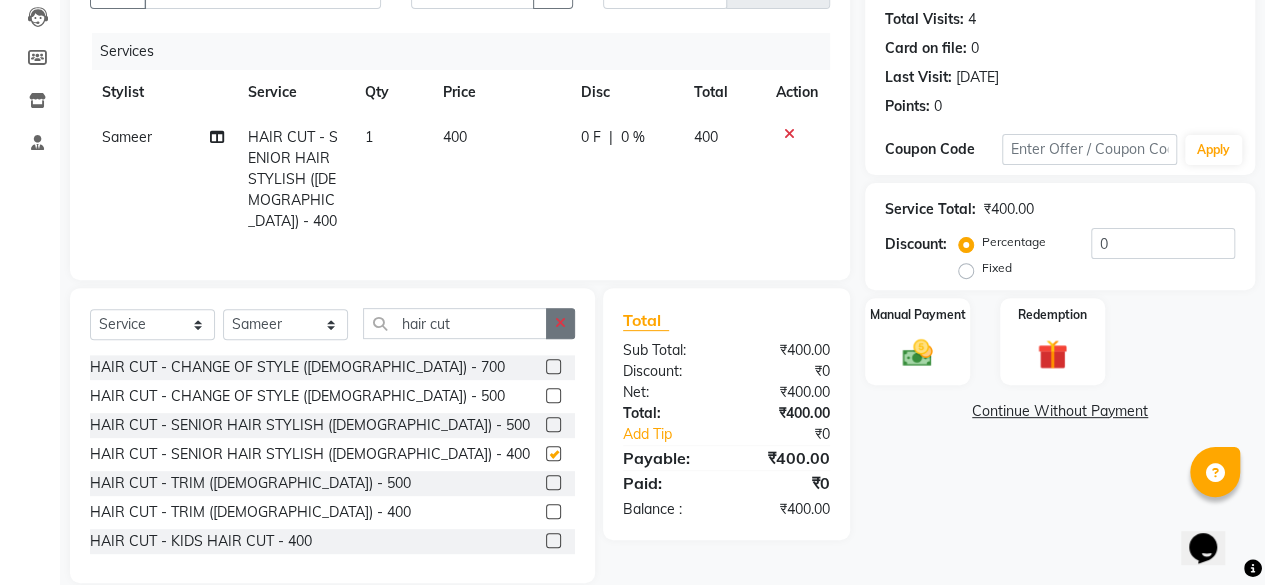 checkbox on "false" 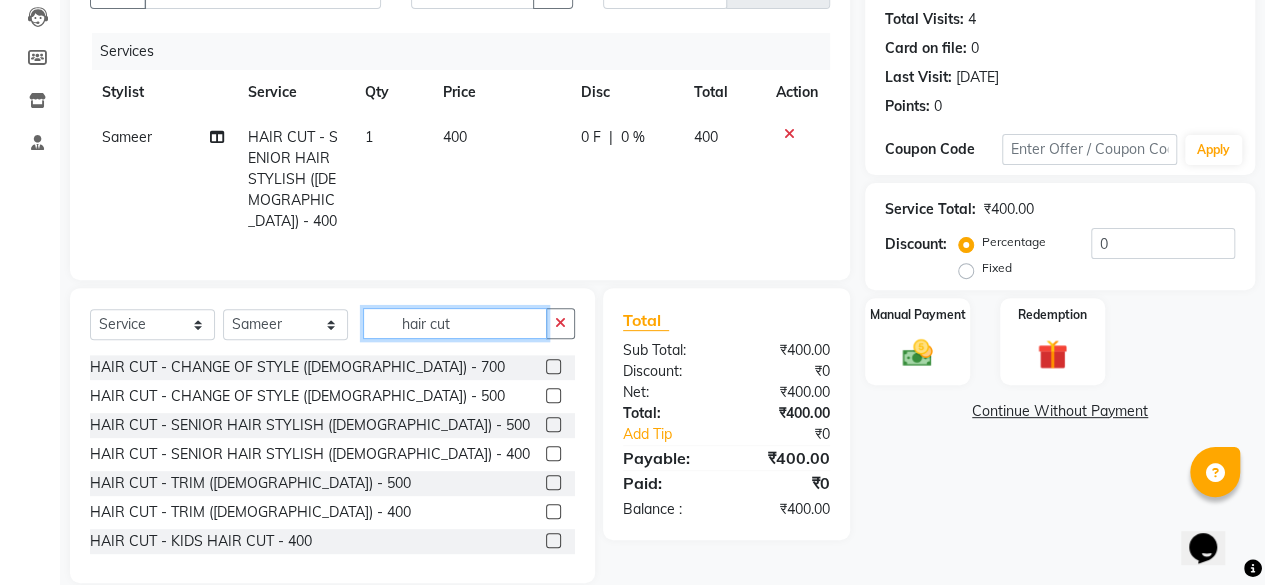 click on "hair cut" 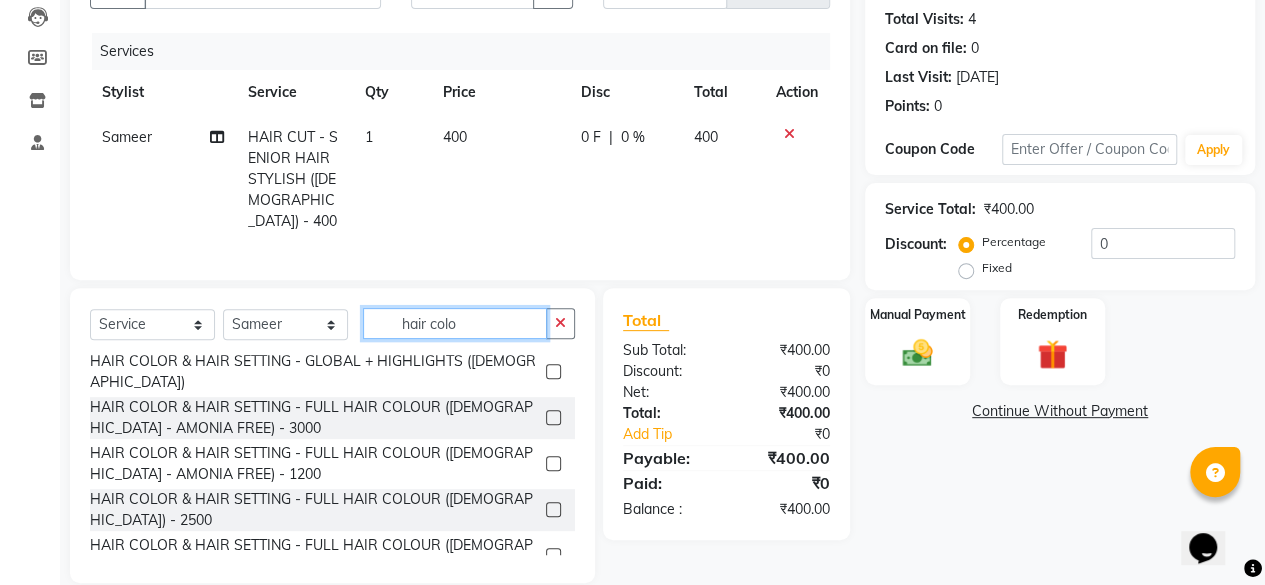 scroll, scrollTop: 276, scrollLeft: 0, axis: vertical 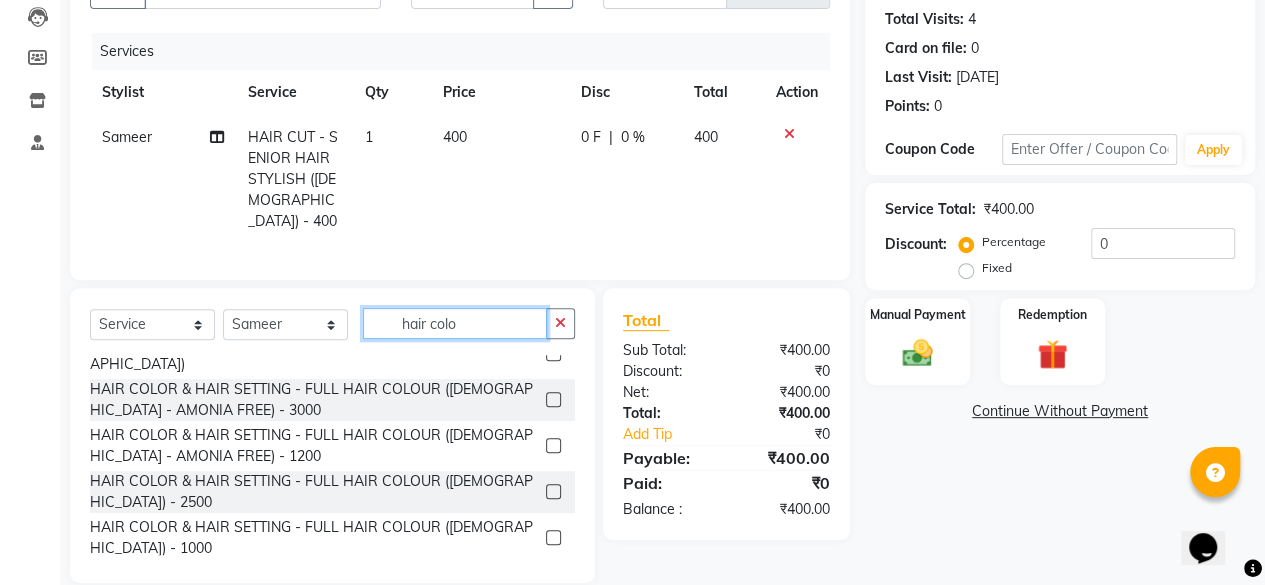 type on "hair colo" 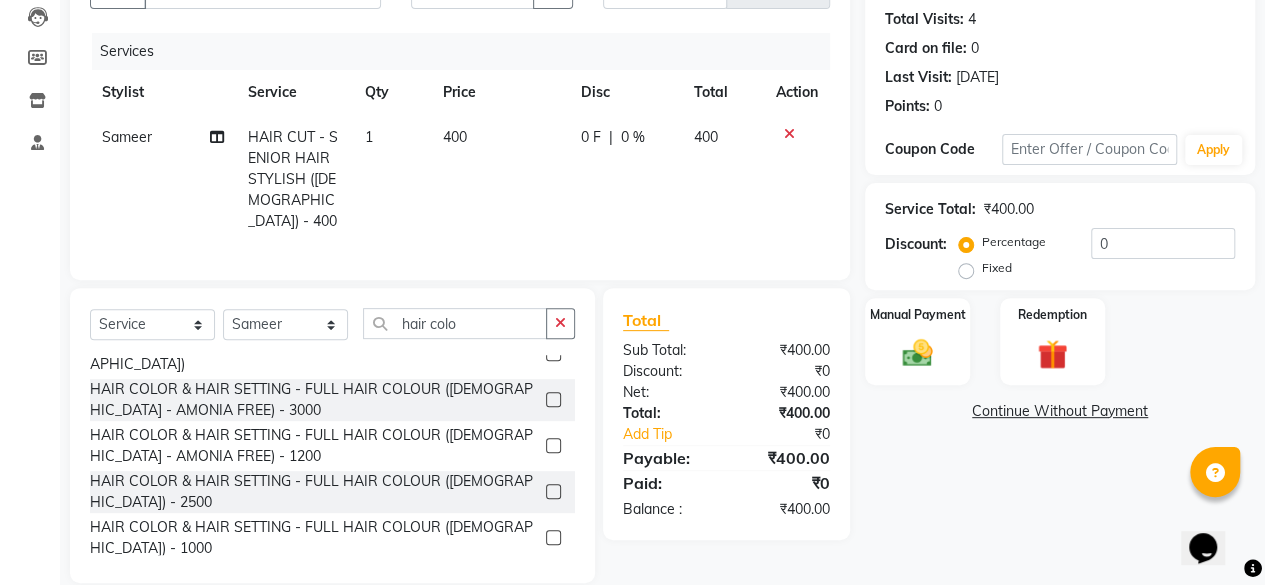 click 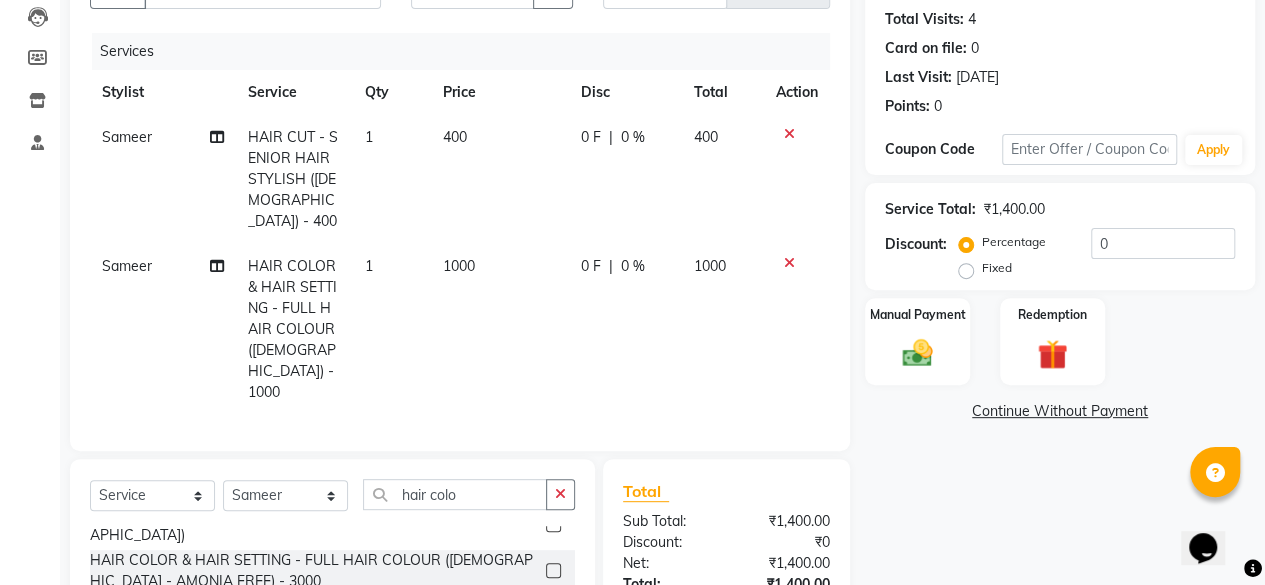 checkbox on "false" 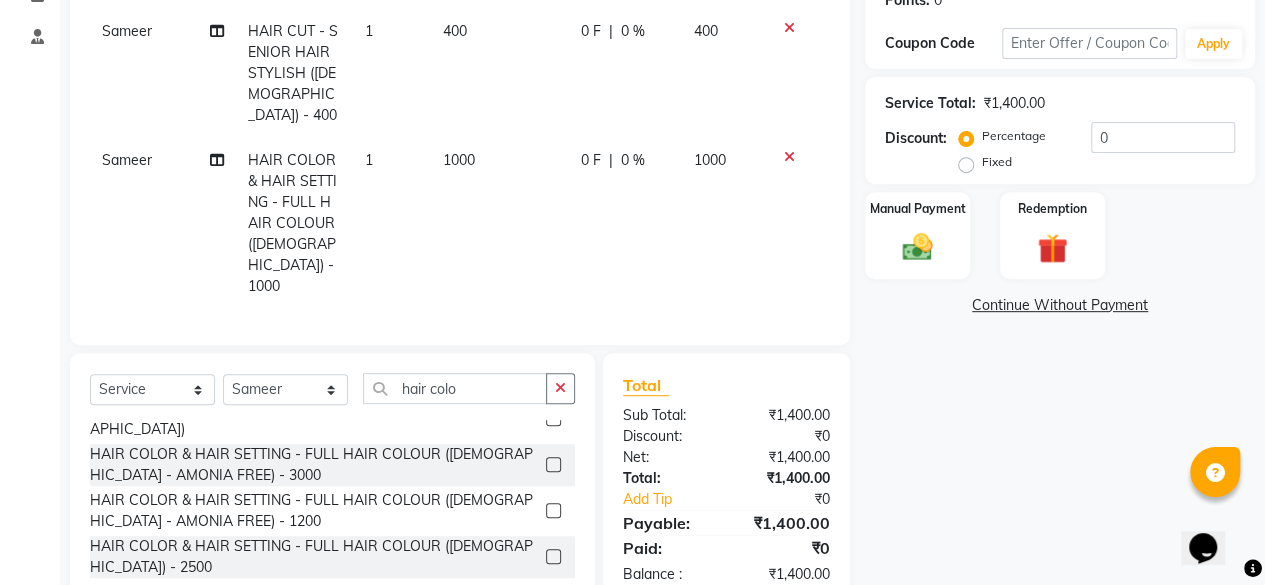 select on "84586" 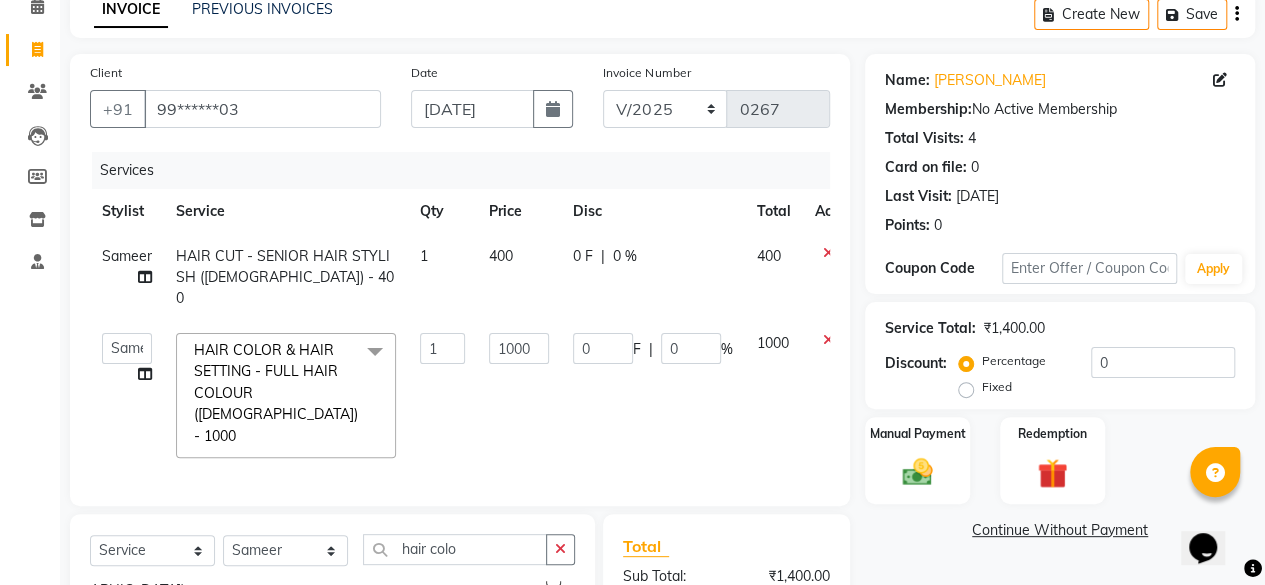 scroll, scrollTop: 89, scrollLeft: 0, axis: vertical 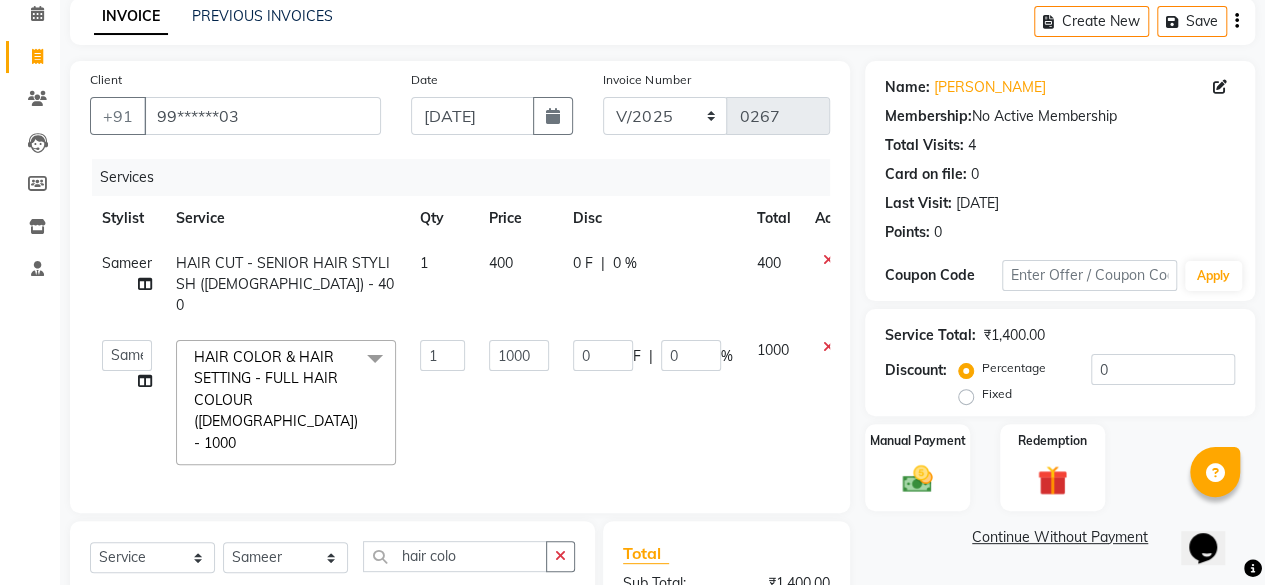 click on "0 F | 0 %" 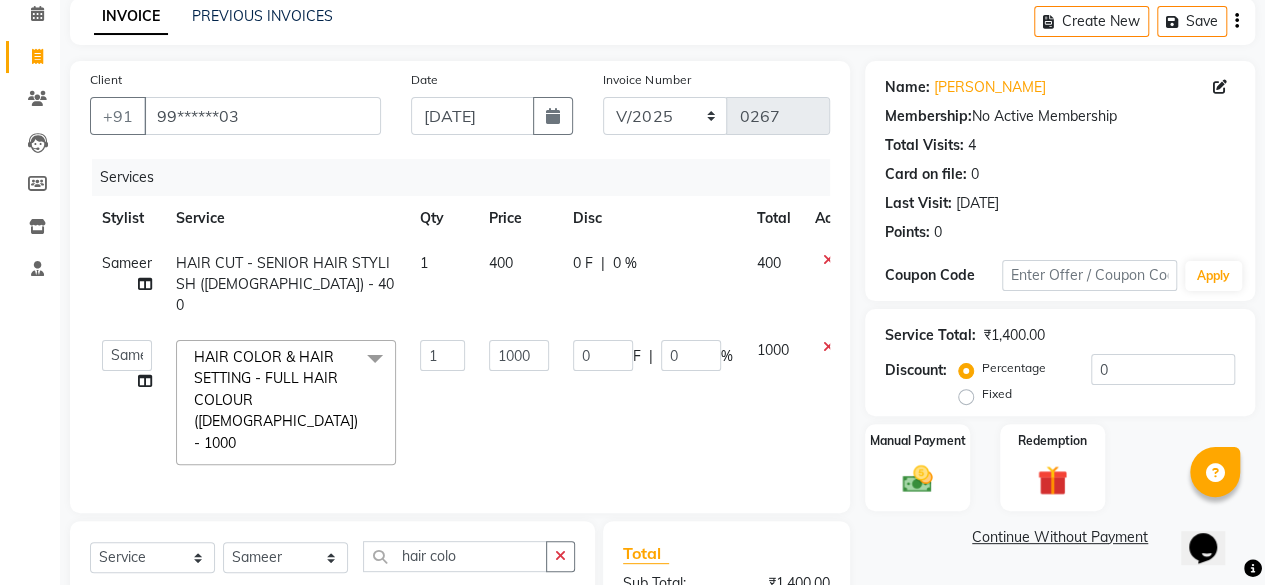select on "84586" 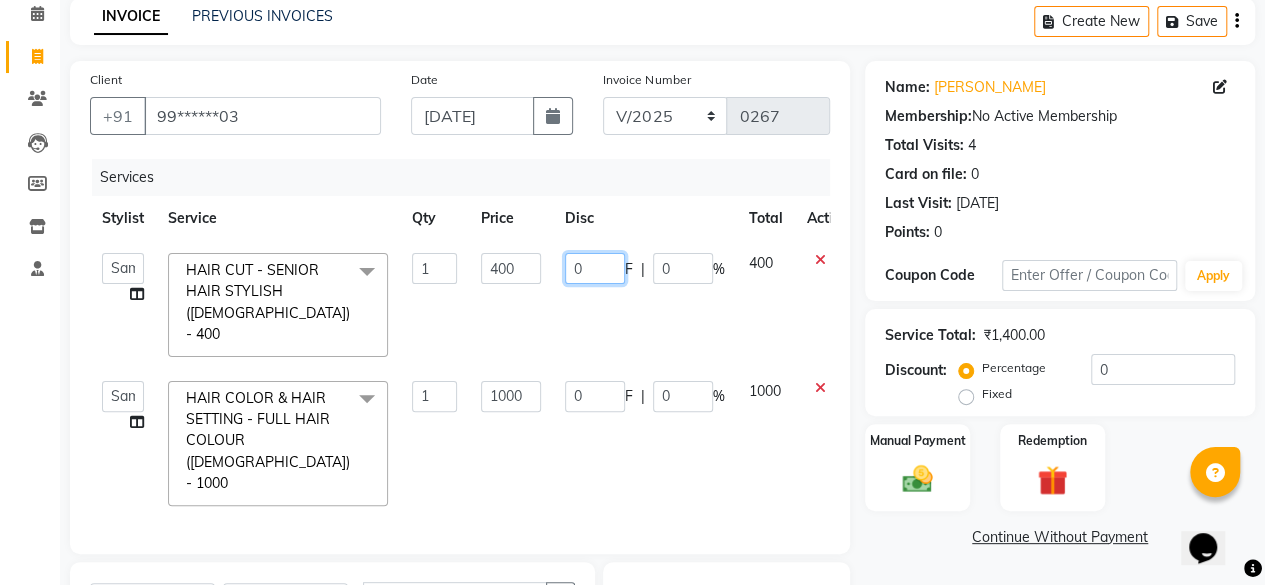 click on "0" 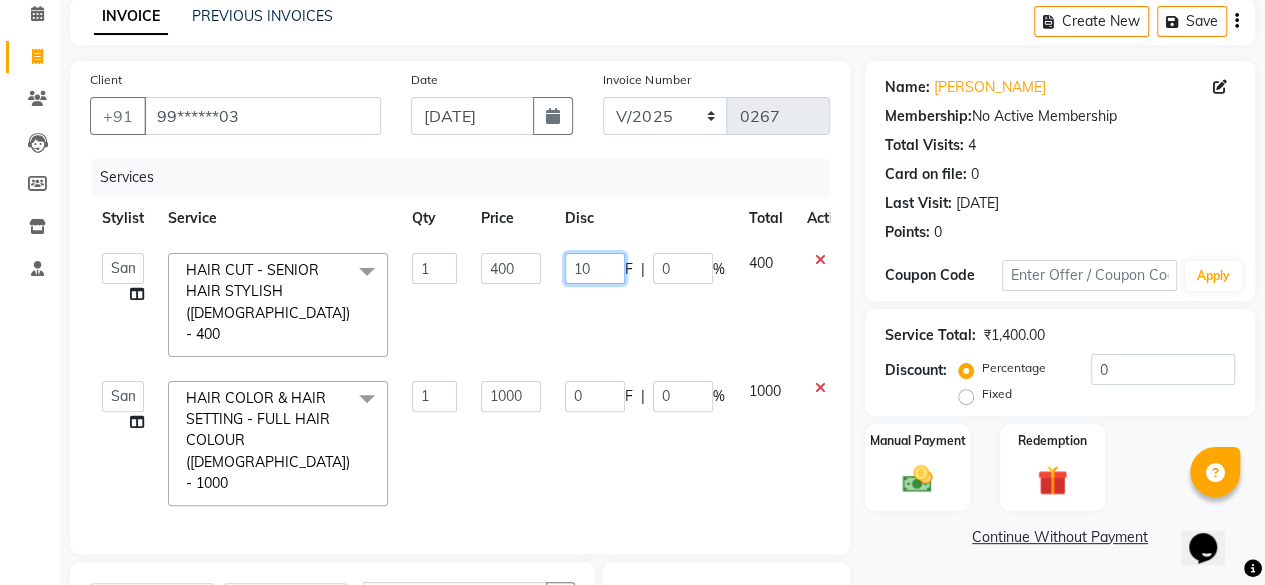 type on "100" 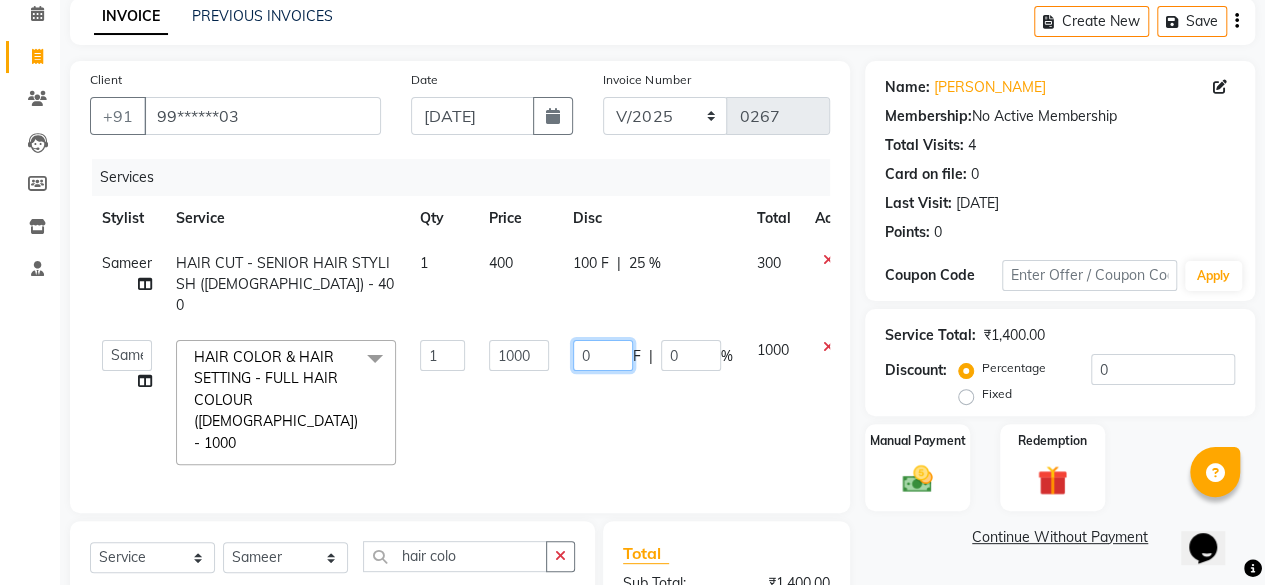 click on "0 F | 0 %" 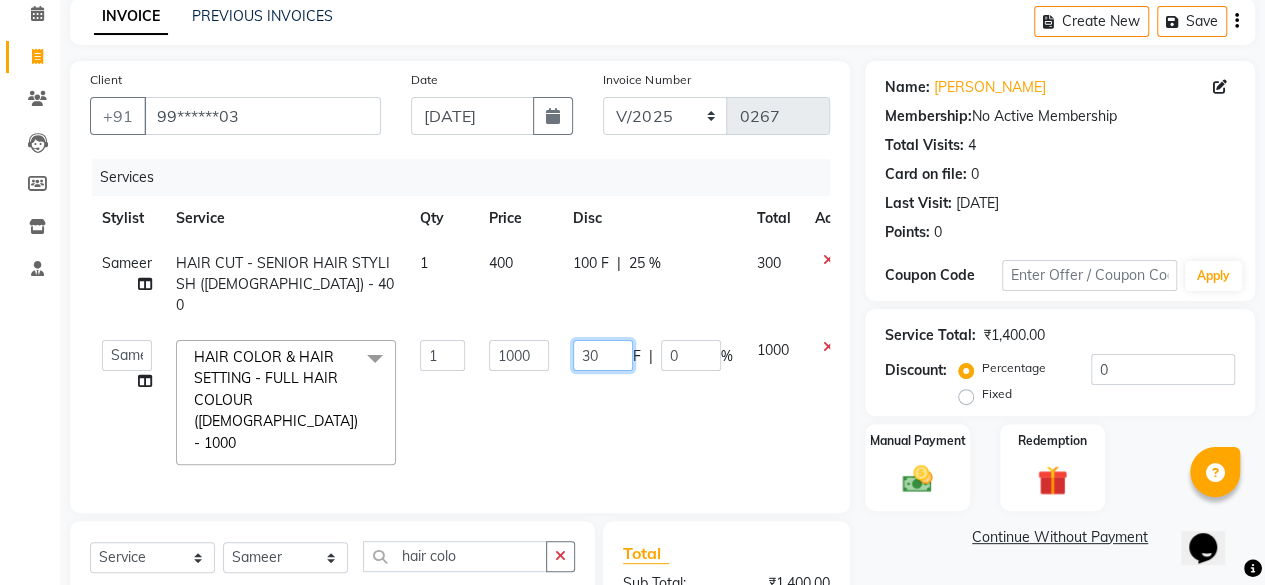 type on "300" 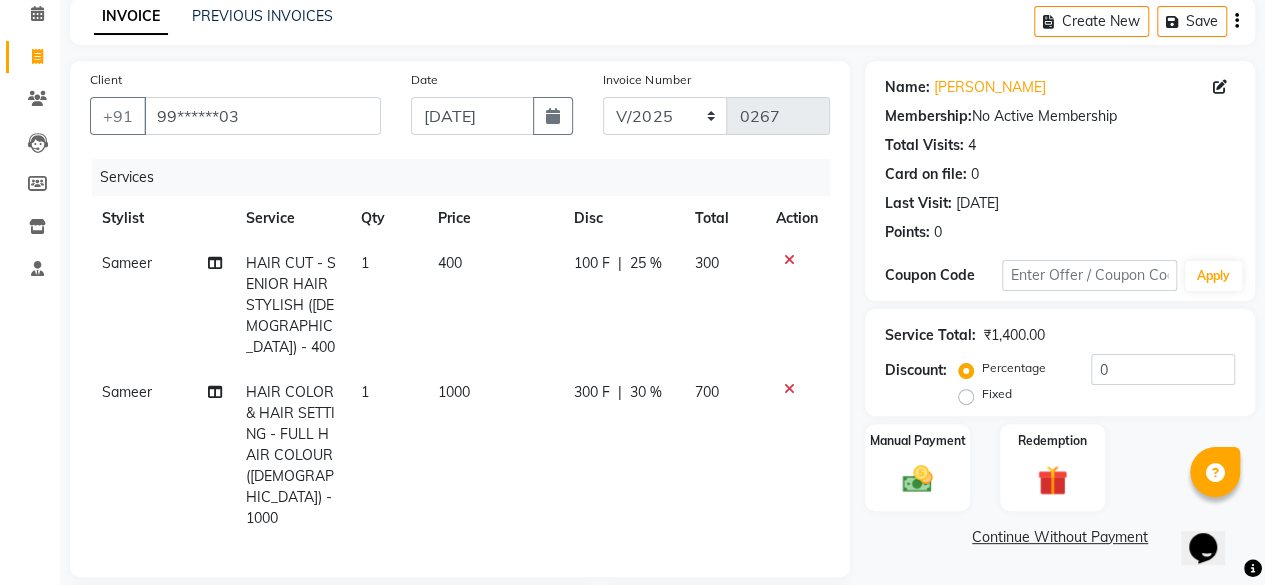 click on "Client +91 99******03 Date [DATE] Invoice Number V/2025 V/[PHONE_NUMBER] Services Stylist Service Qty Price Disc Total Action Sameer HAIR CUT - SENIOR HAIR STYLISH ([DEMOGRAPHIC_DATA]) - 400 1 400 100 F | 25 % 300 Sameer HAIR COLOR & HAIR SETTING - FULL HAIR COLOUR ([DEMOGRAPHIC_DATA]) - 1000 1 1000 300 F | 30 % 700" 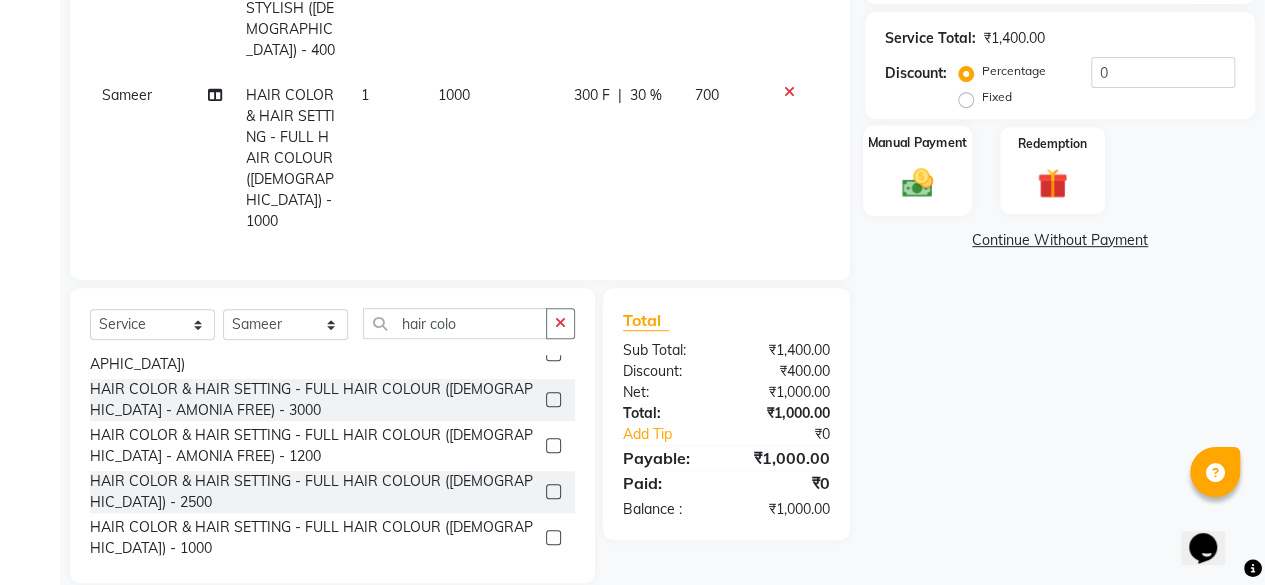 click 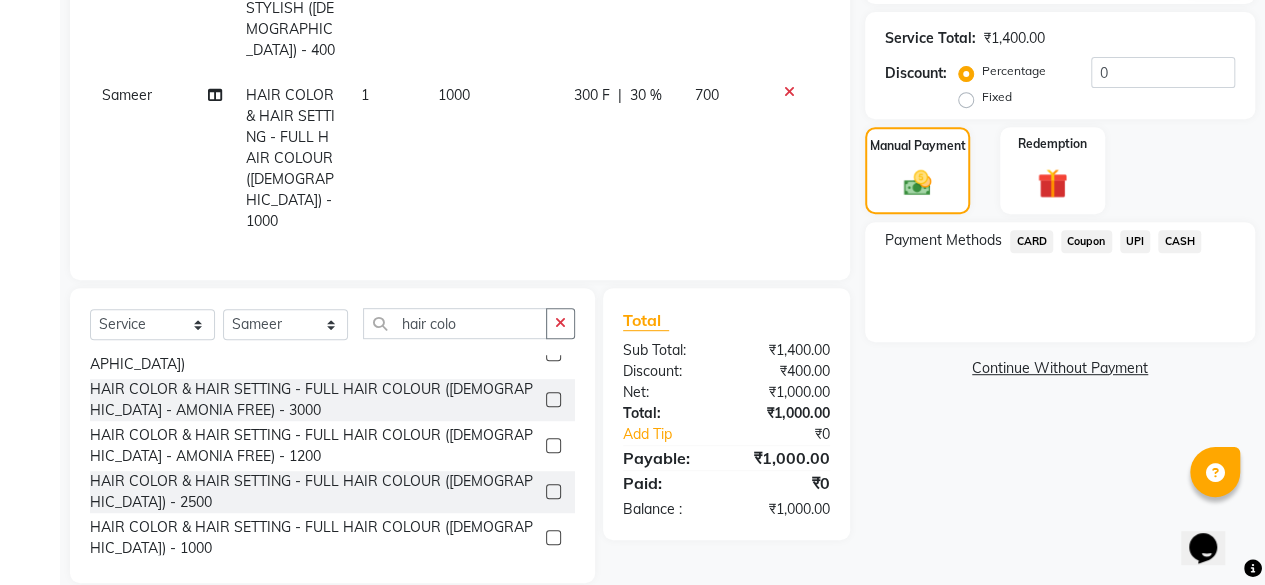 click on "UPI" 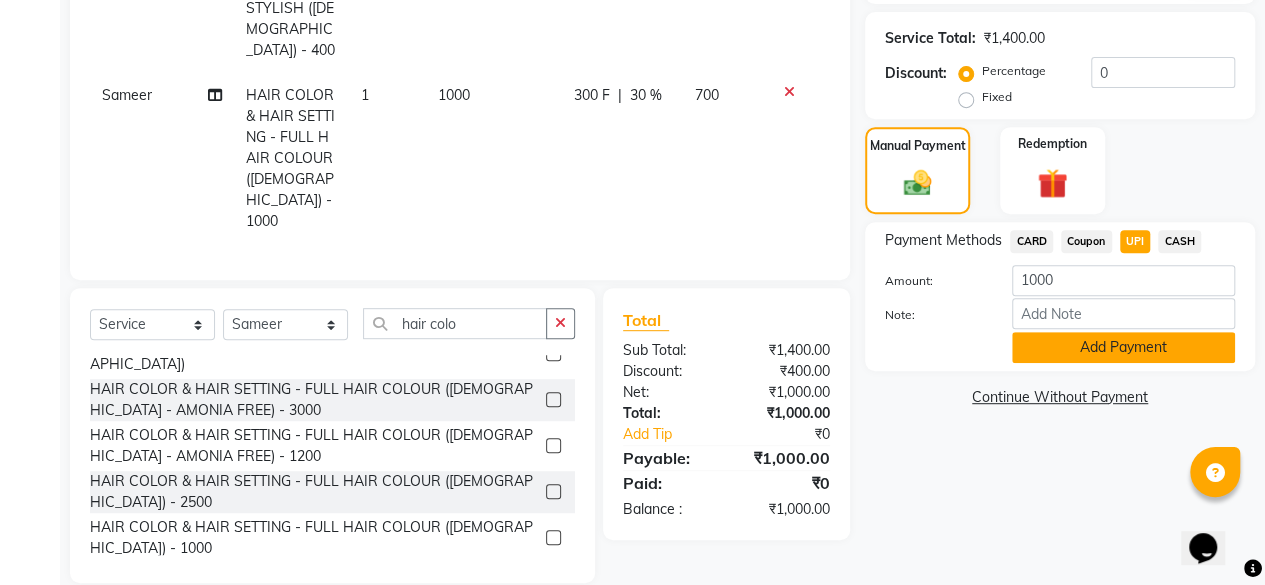 click on "Add Payment" 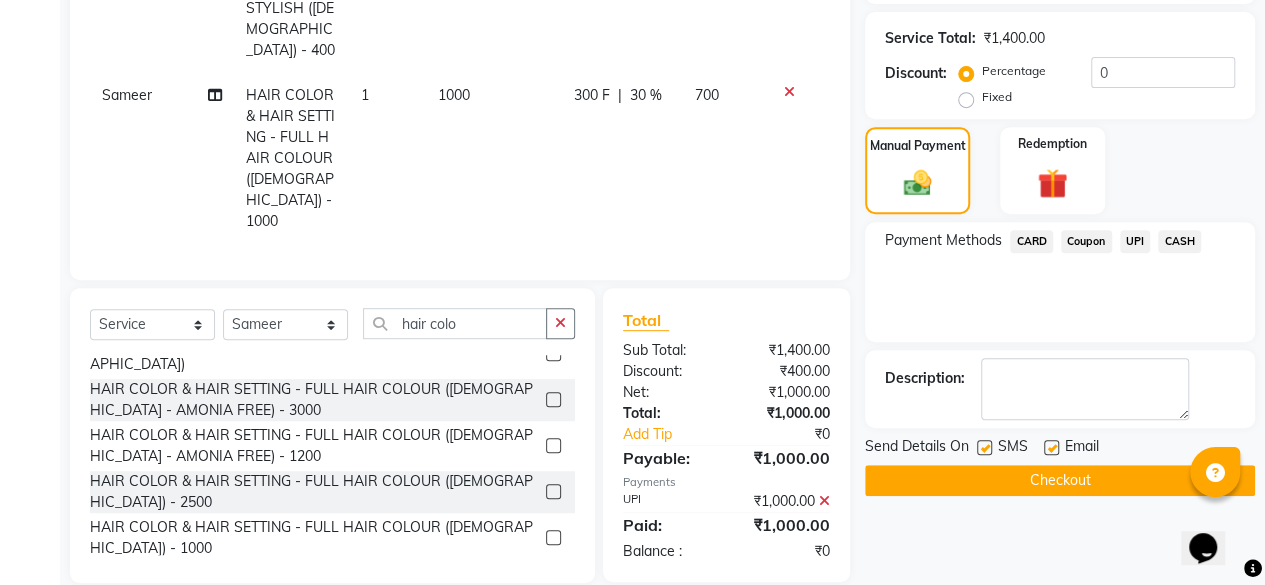 click 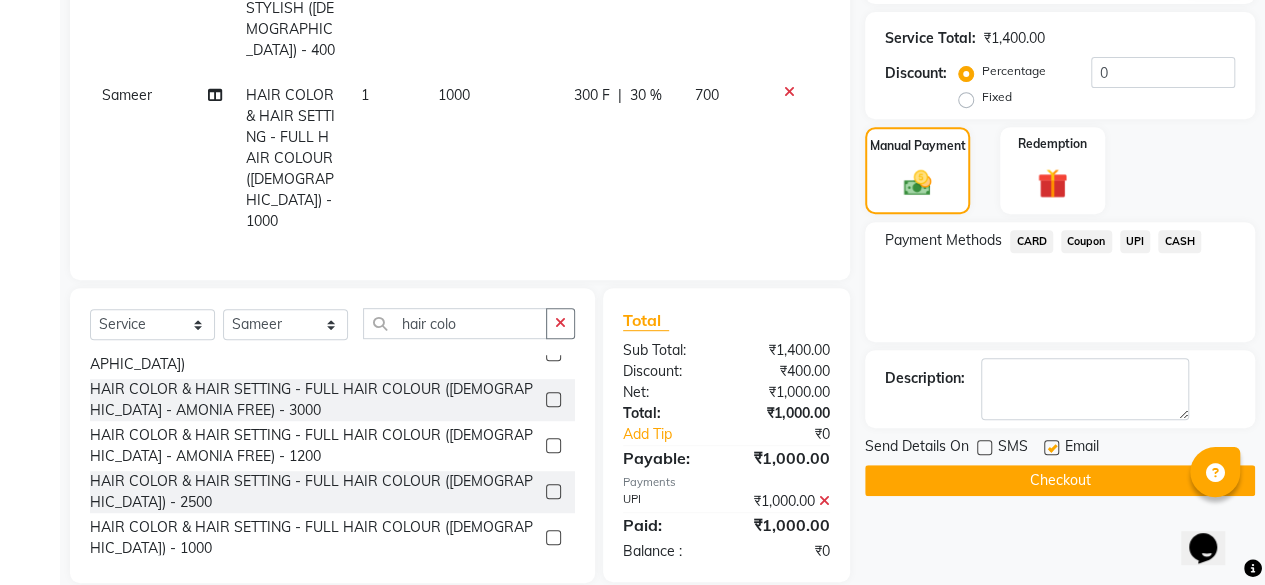 click on "Checkout" 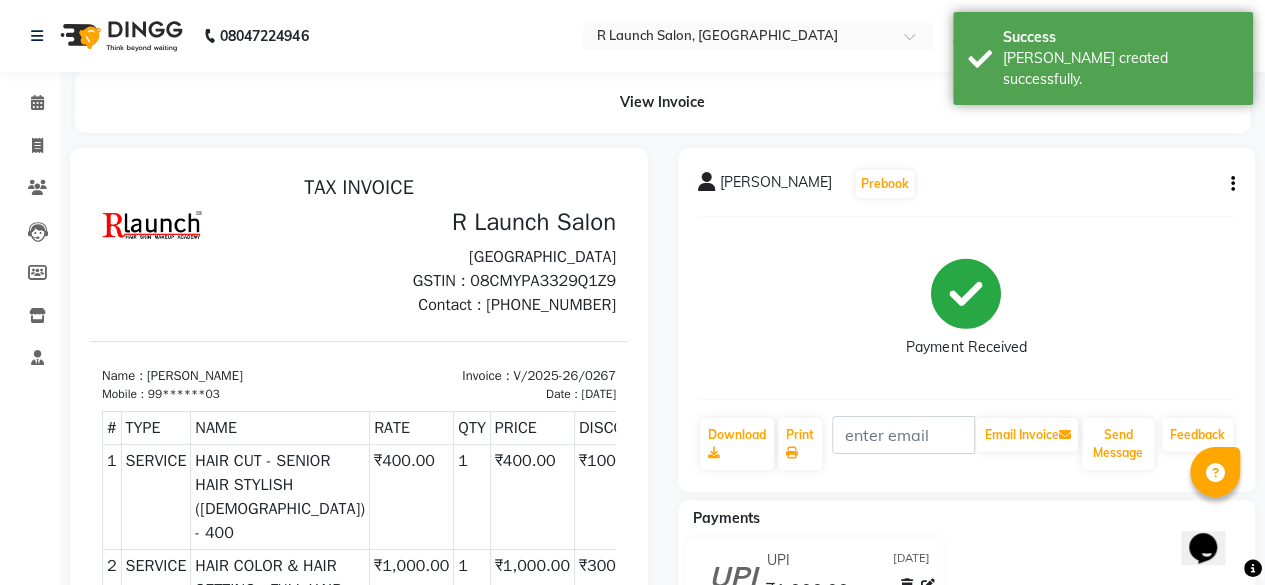 scroll, scrollTop: 0, scrollLeft: 0, axis: both 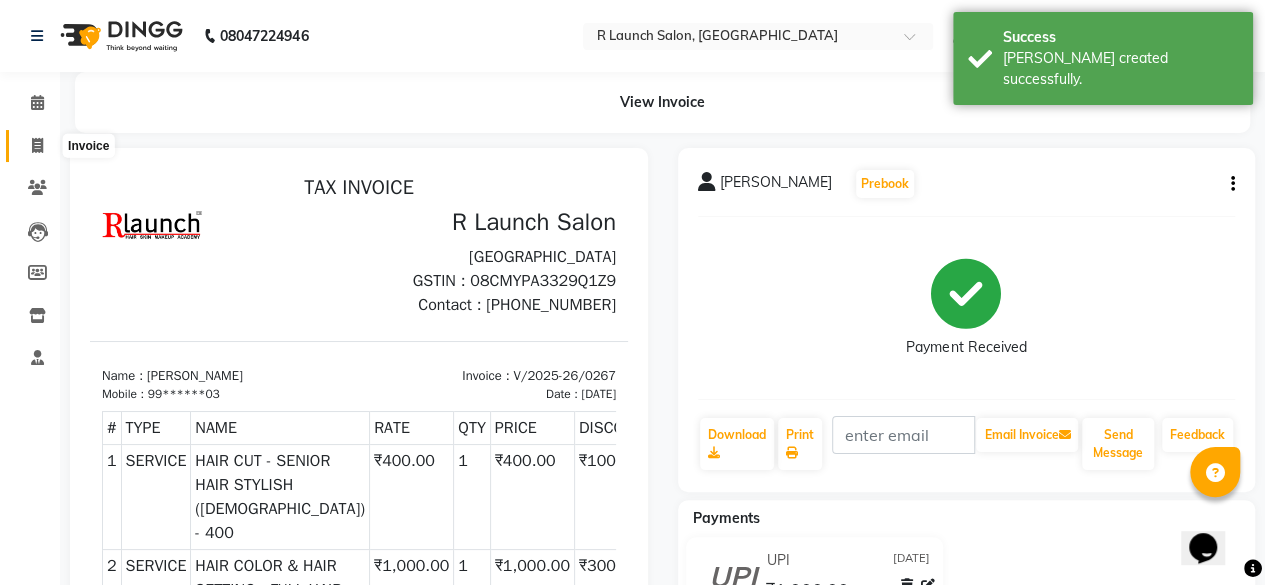 click 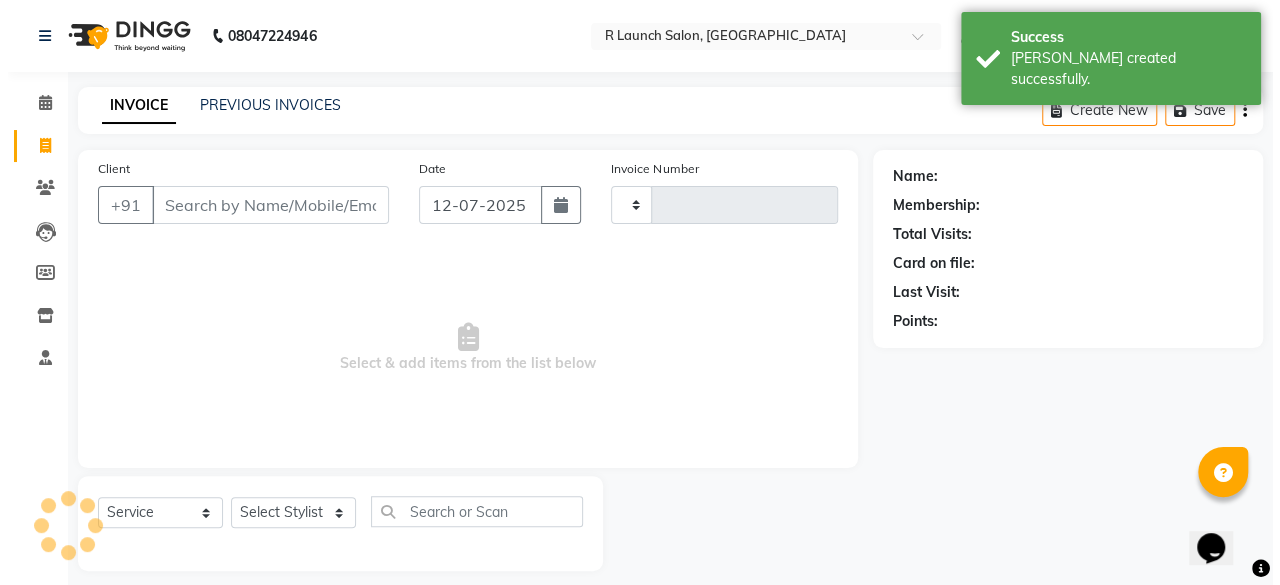 scroll, scrollTop: 15, scrollLeft: 0, axis: vertical 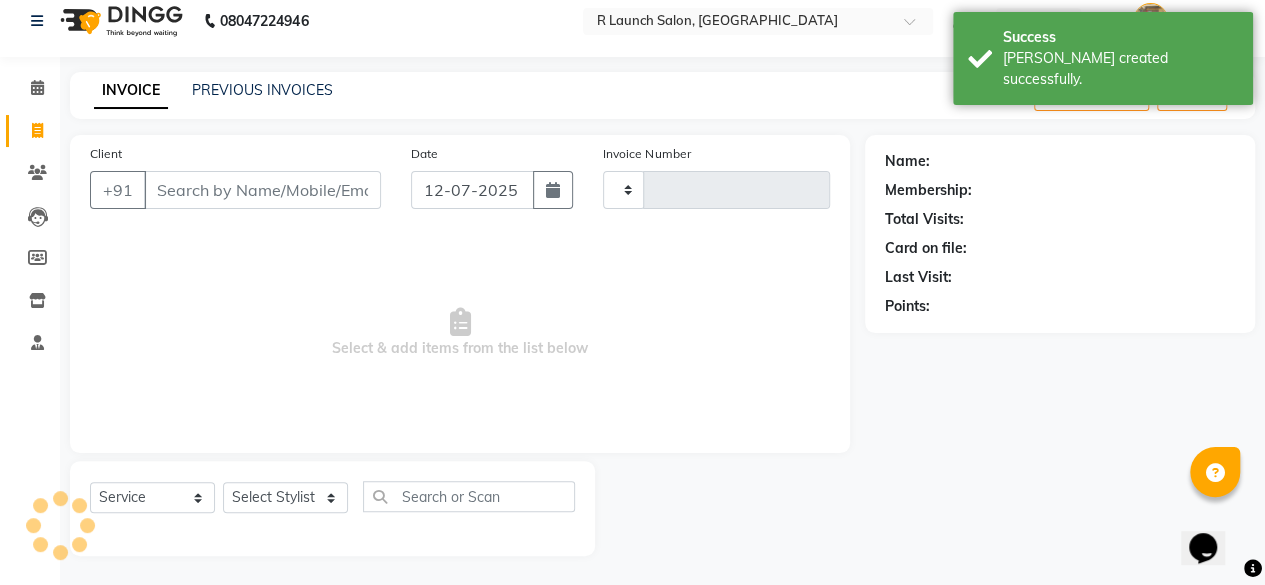 type on "0268" 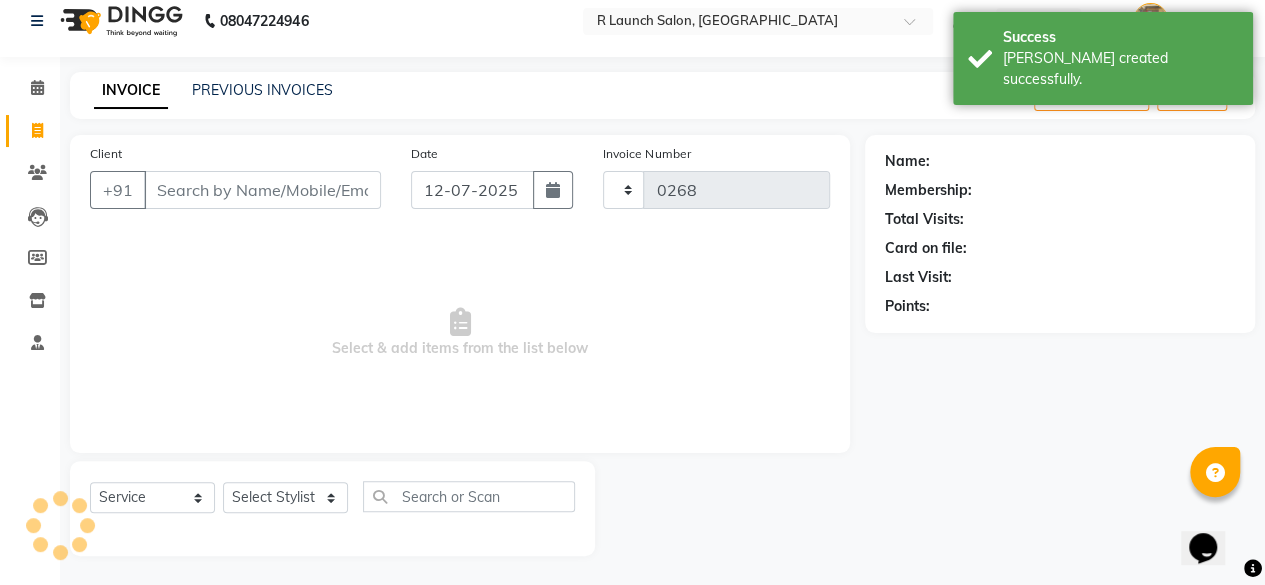 select on "7721" 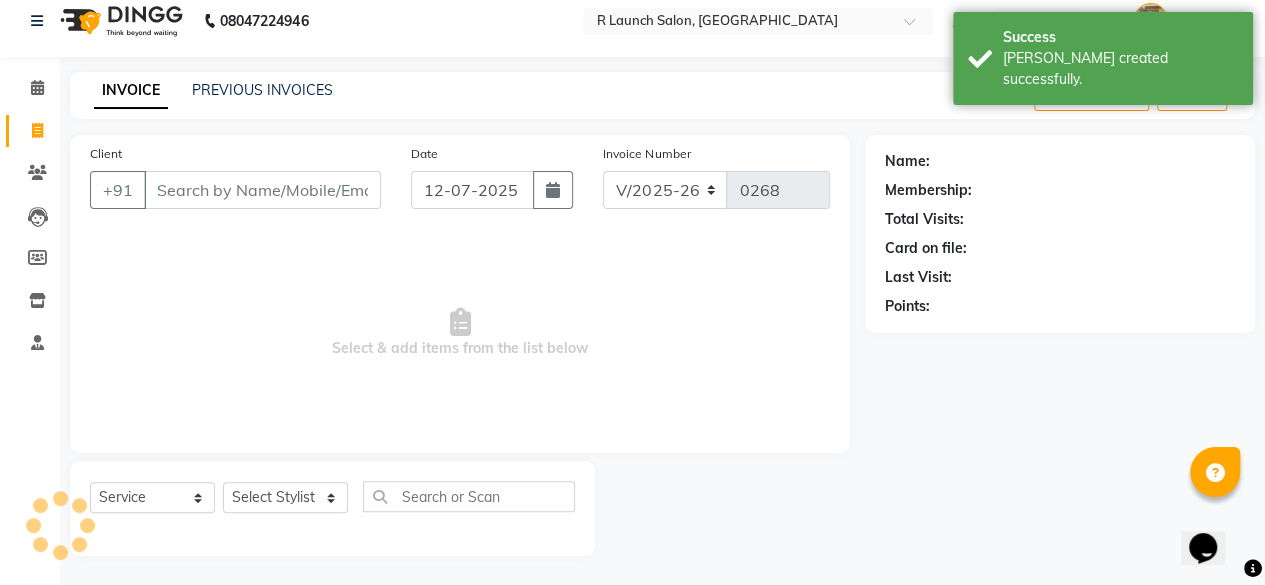 click on "Client" at bounding box center (262, 190) 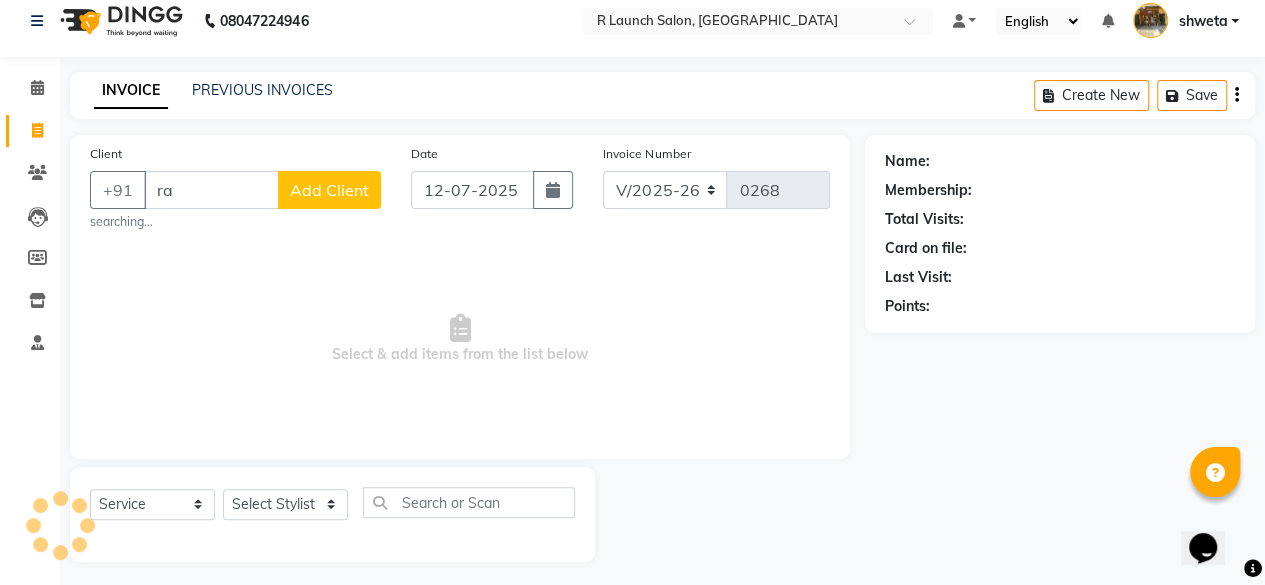 type on "r" 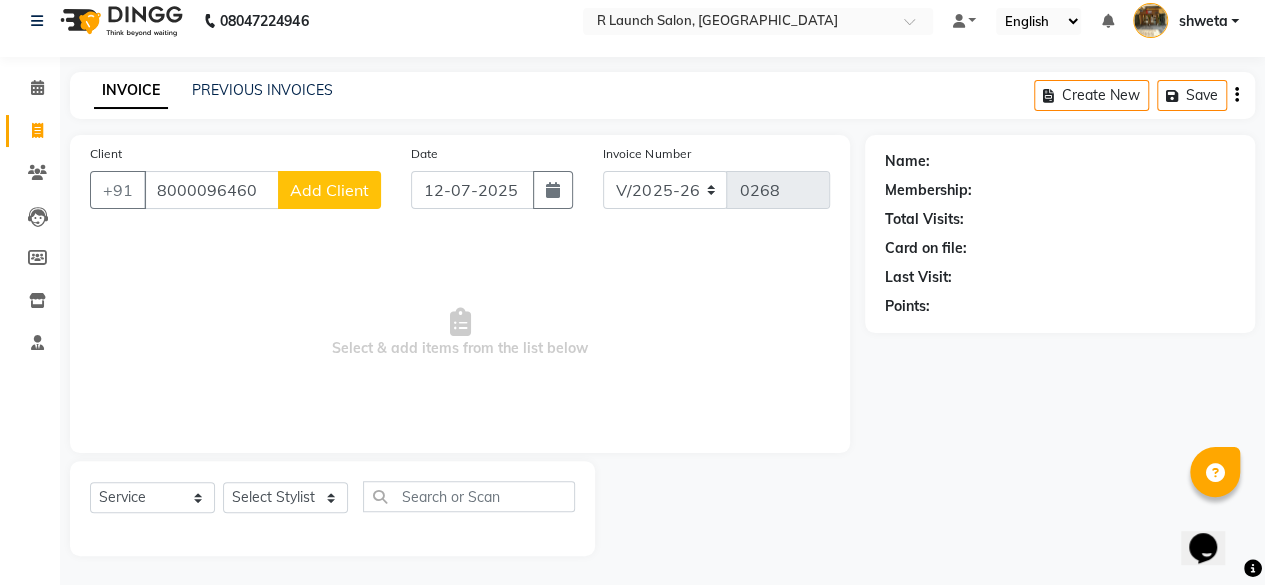 type on "8000096460" 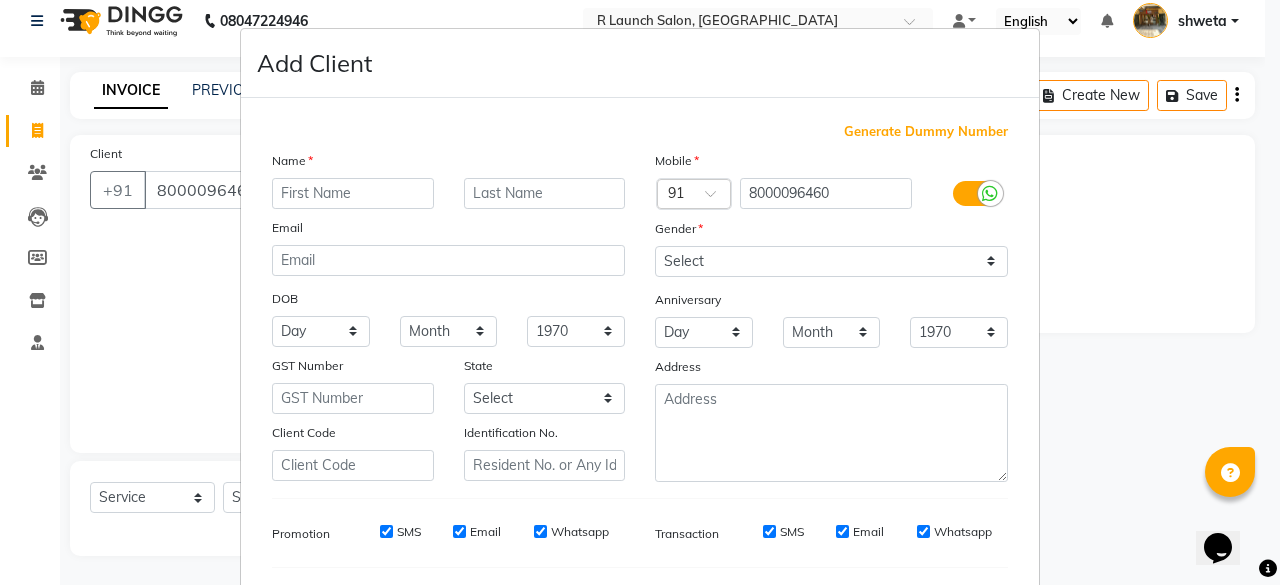 click at bounding box center (353, 193) 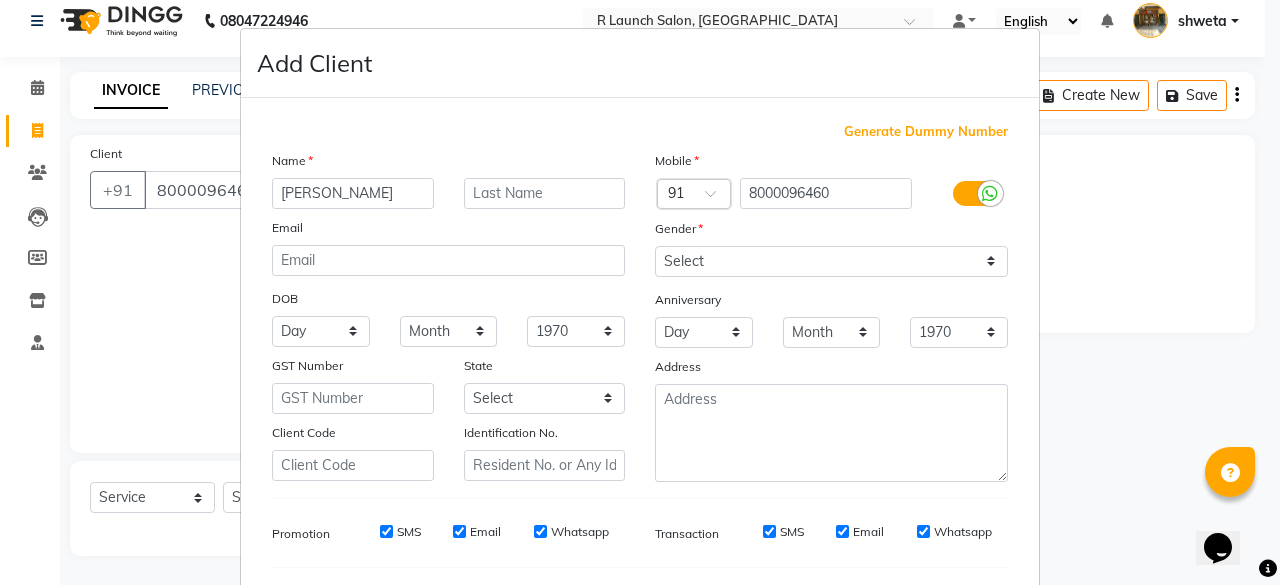 type on "[PERSON_NAME]" 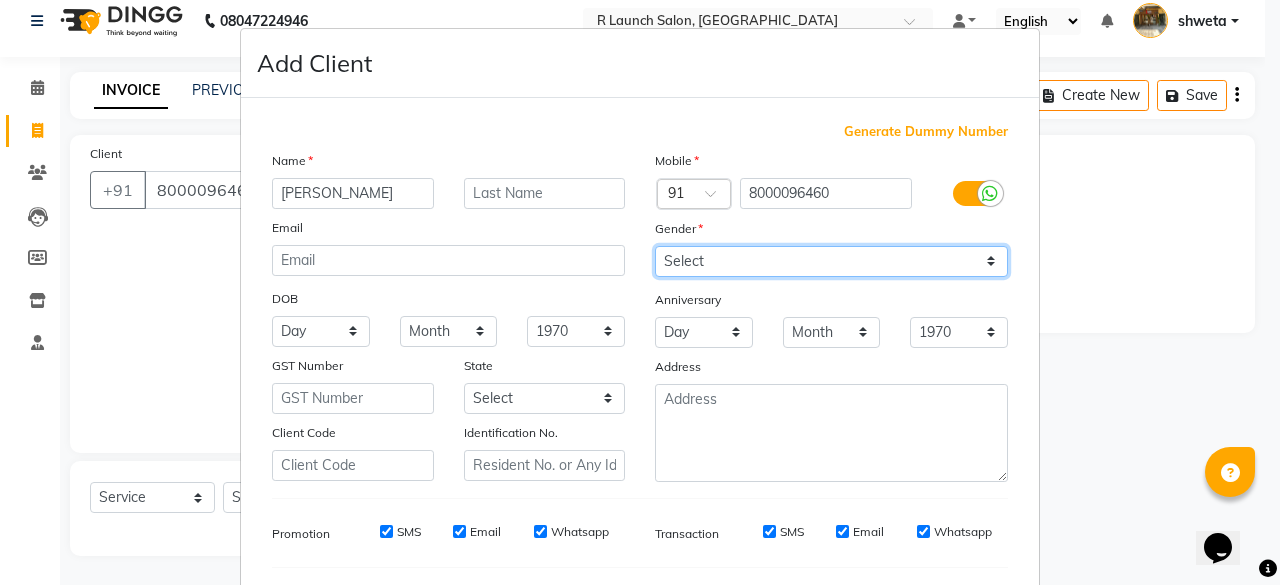 click on "Select [DEMOGRAPHIC_DATA] [DEMOGRAPHIC_DATA] Other Prefer Not To Say" at bounding box center [831, 261] 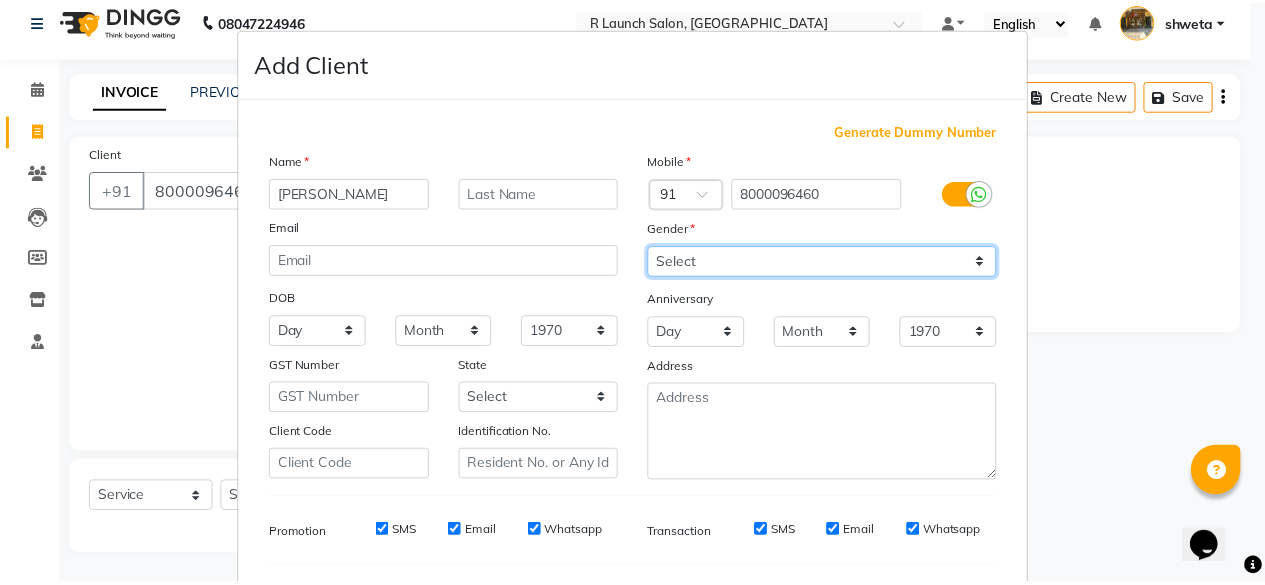 scroll, scrollTop: 260, scrollLeft: 0, axis: vertical 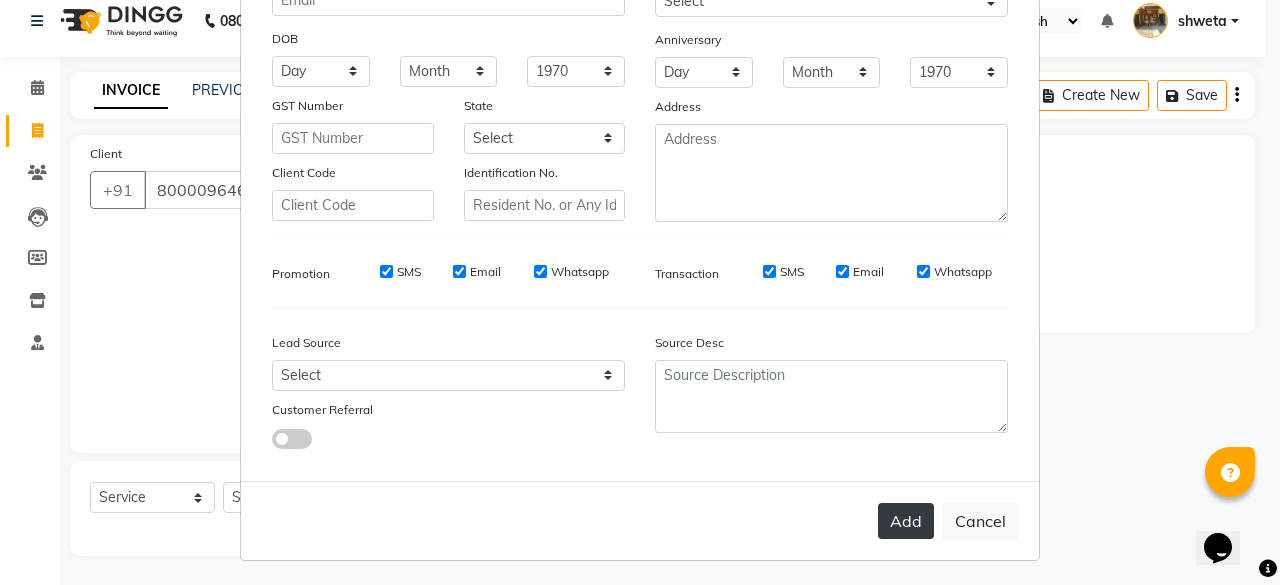 click on "Add" at bounding box center (906, 521) 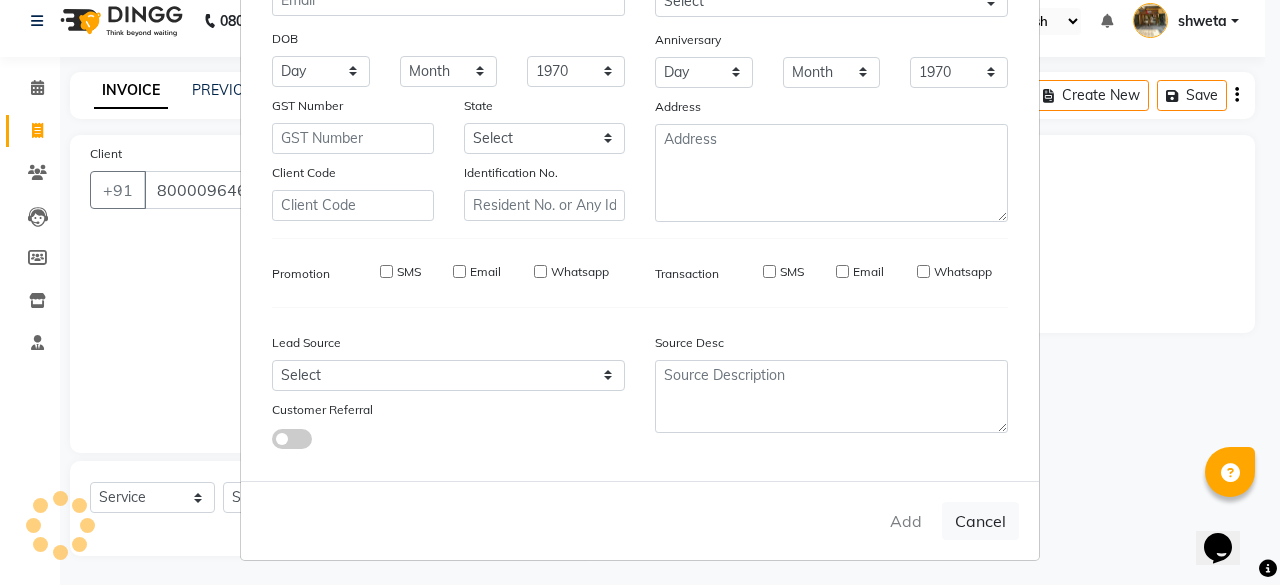 type on "80******60" 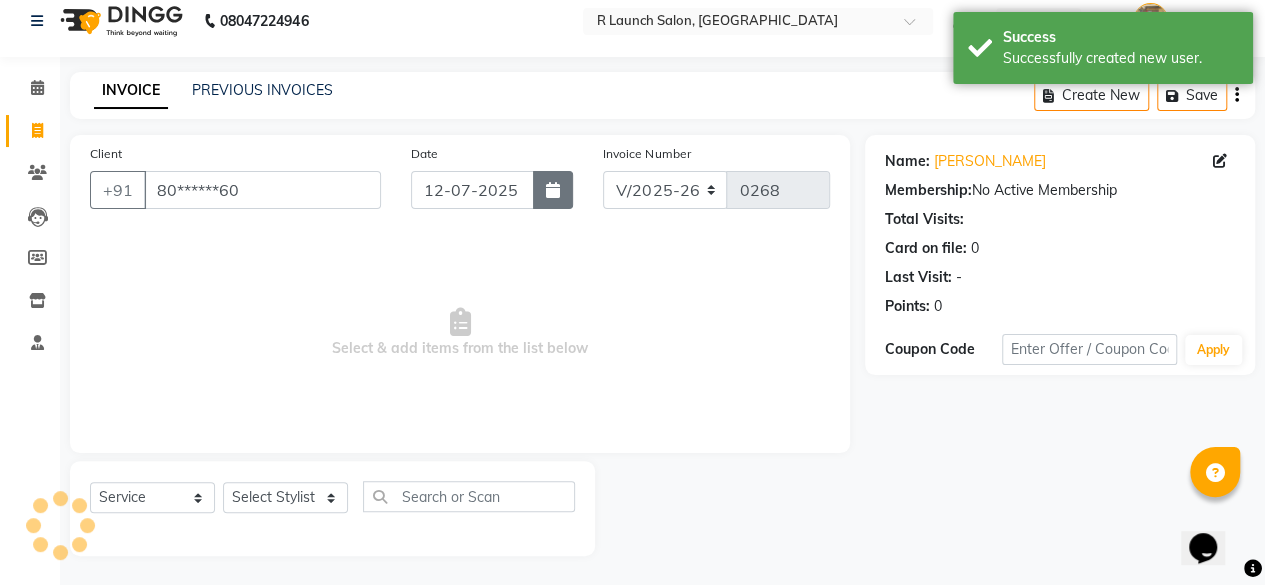 click 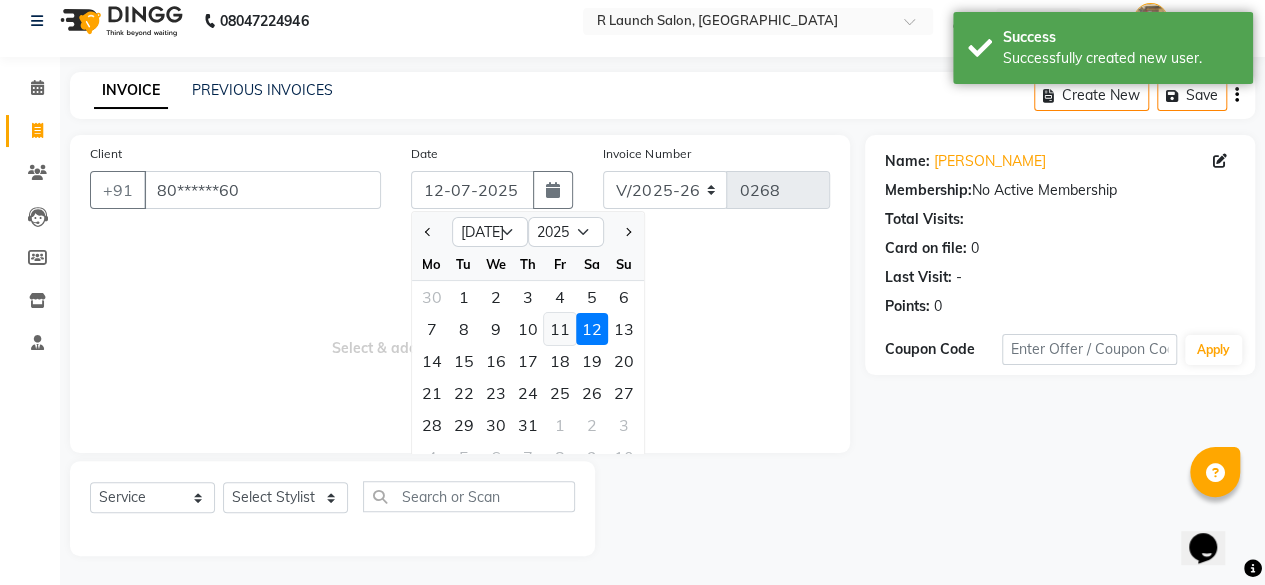 click on "11" 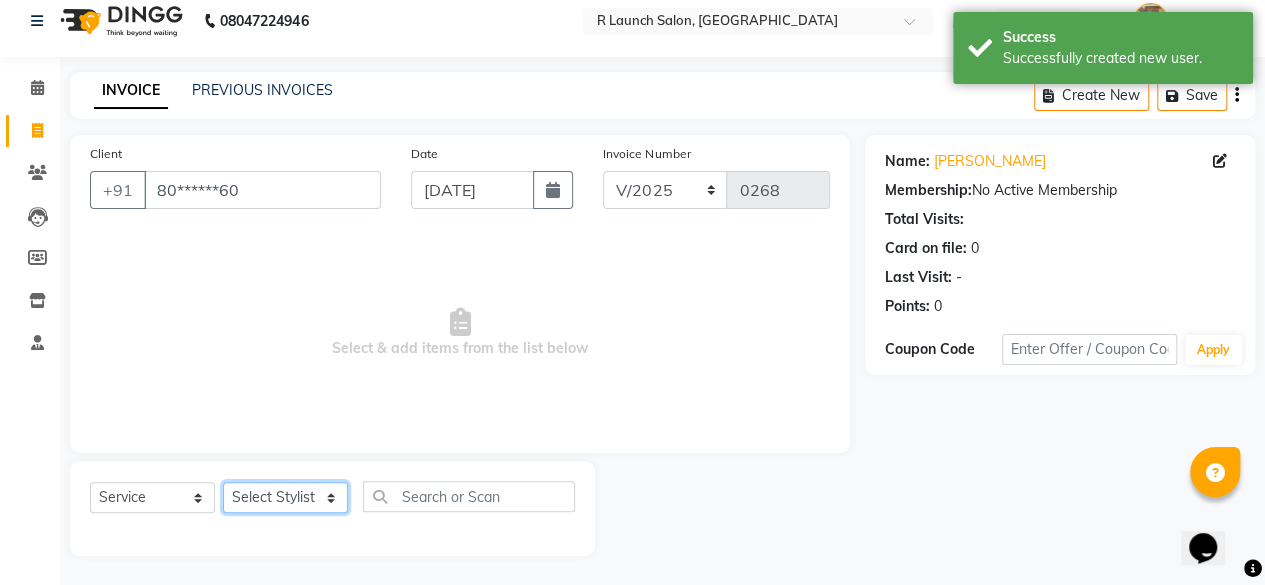 click on "Select Stylist [PERSON_NAME] [PERSON_NAME]  pooja  [PERSON_NAME]" 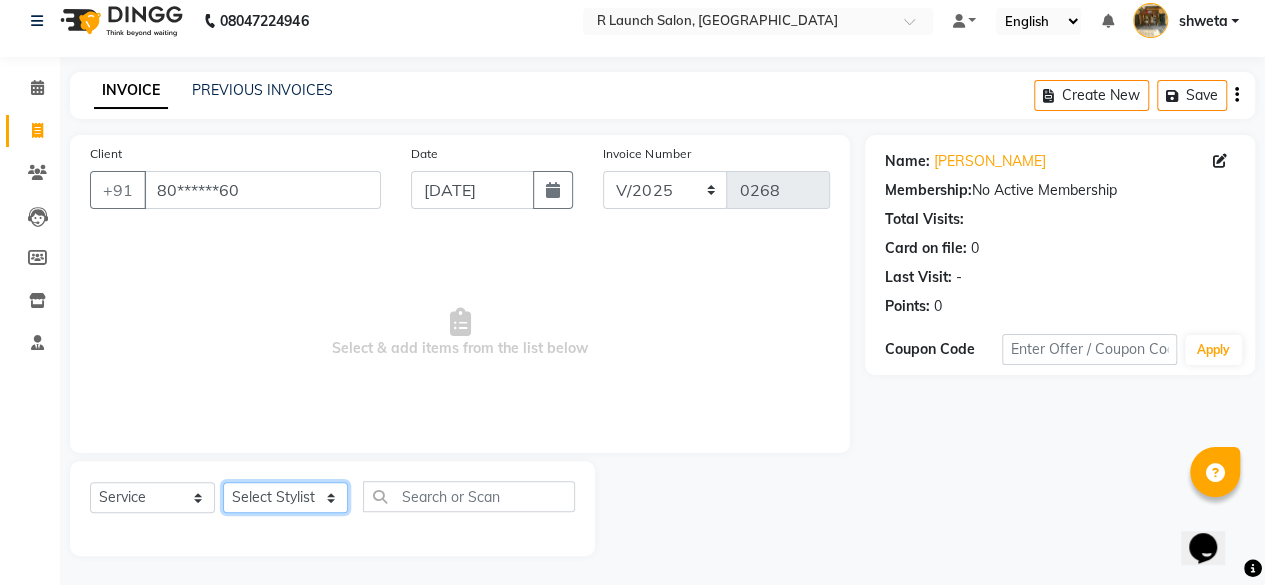select on "84586" 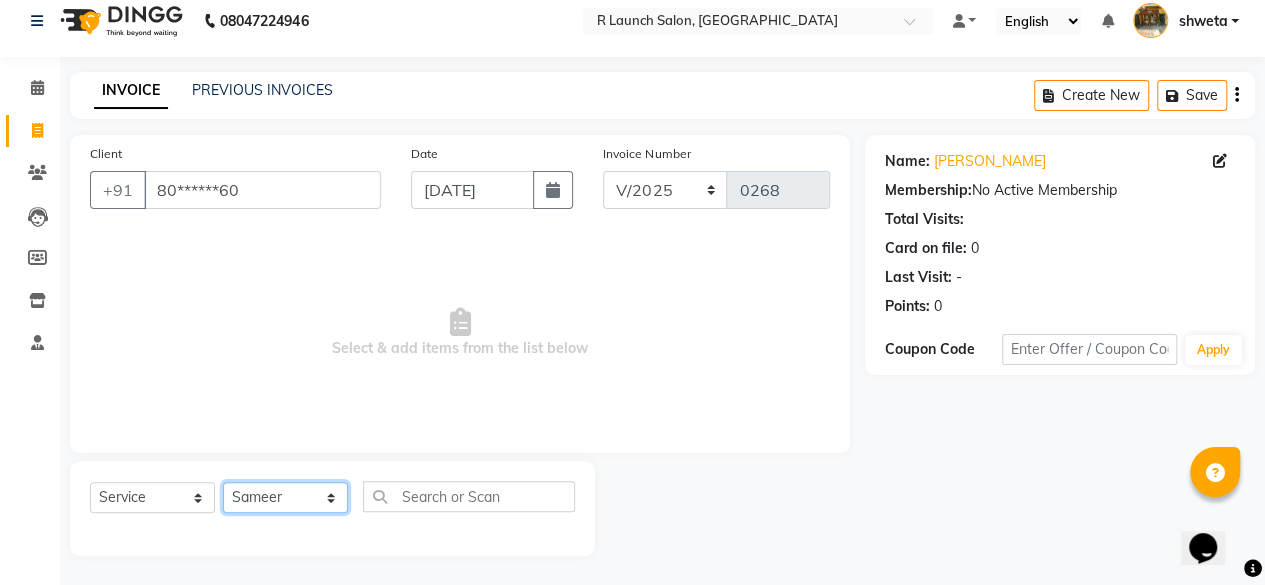 click on "Select Stylist [PERSON_NAME] [PERSON_NAME]  pooja  [PERSON_NAME]" 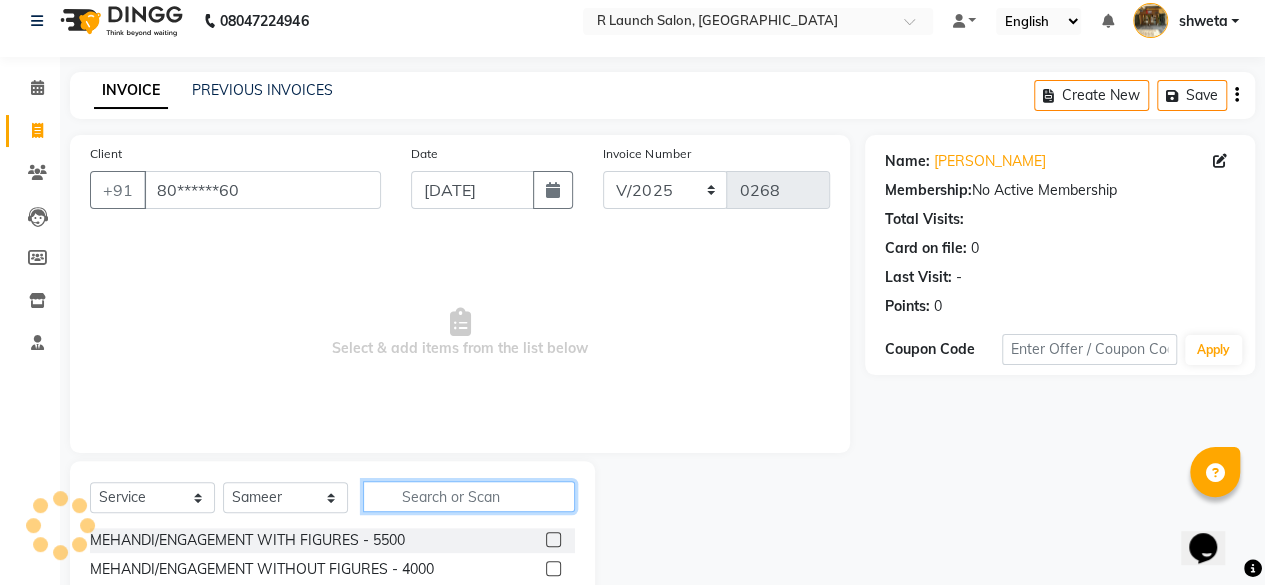click 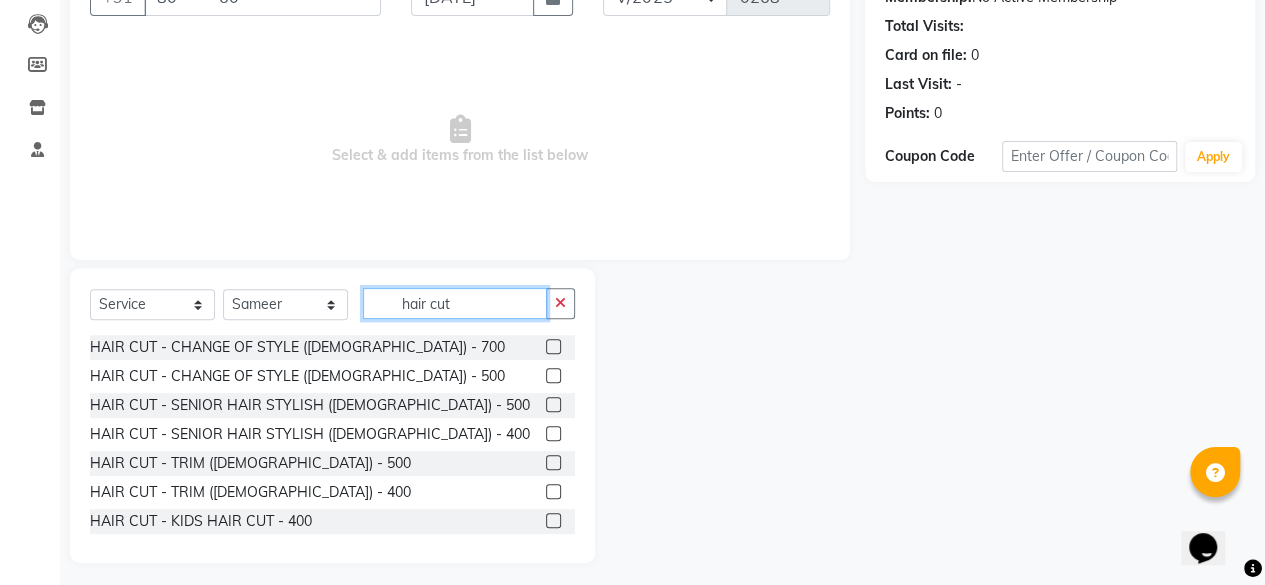 scroll, scrollTop: 215, scrollLeft: 0, axis: vertical 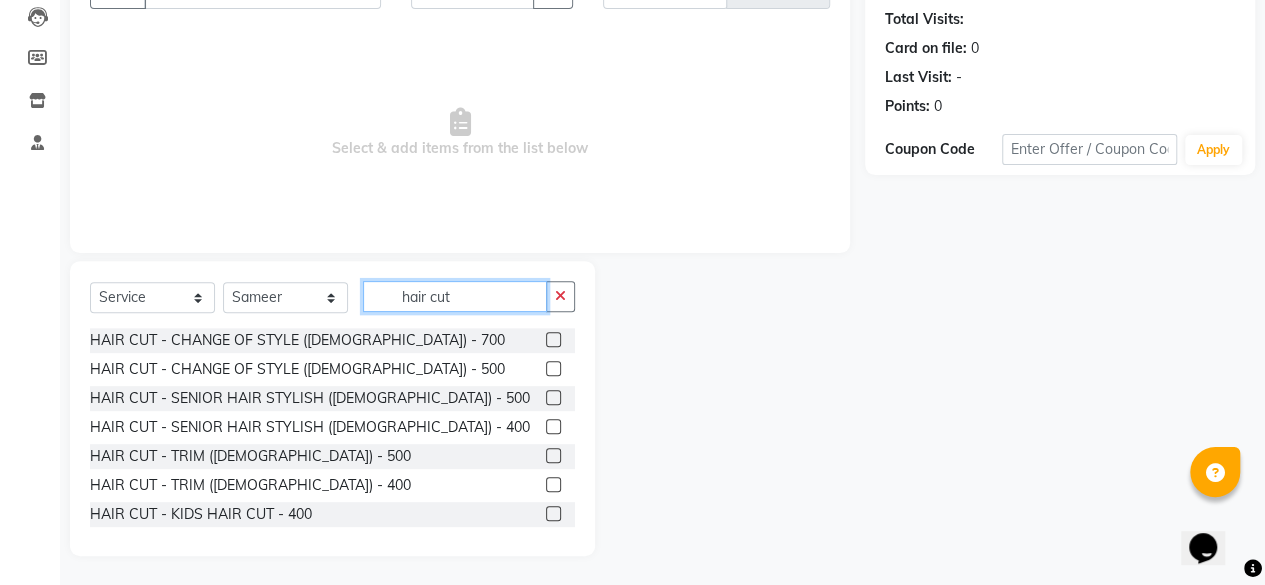type on "hair cut" 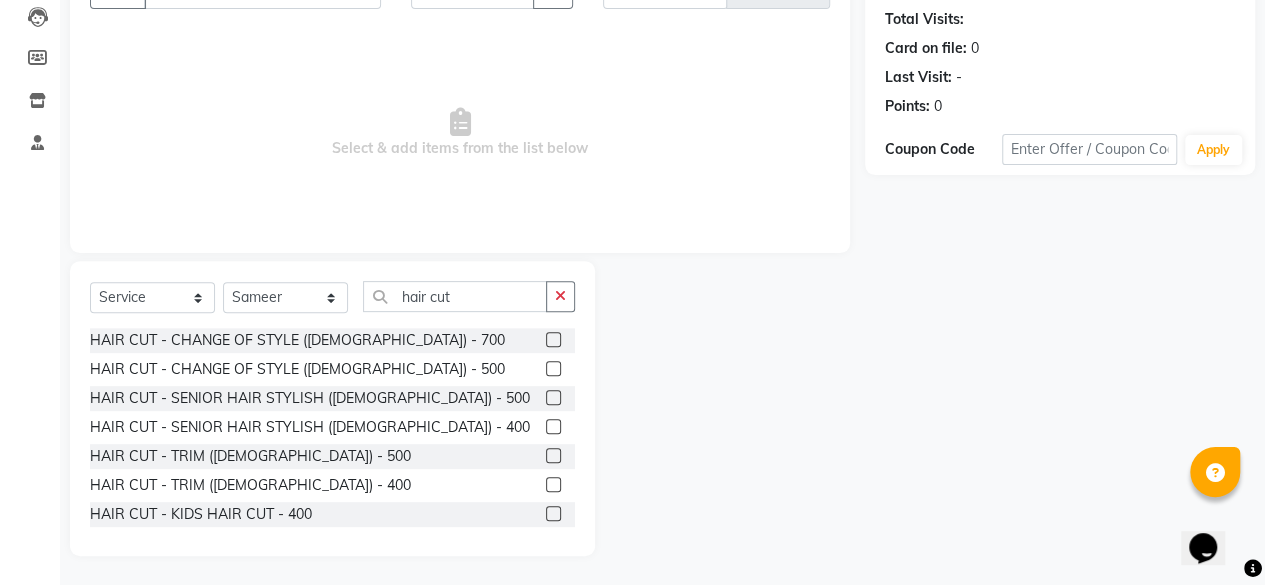 click 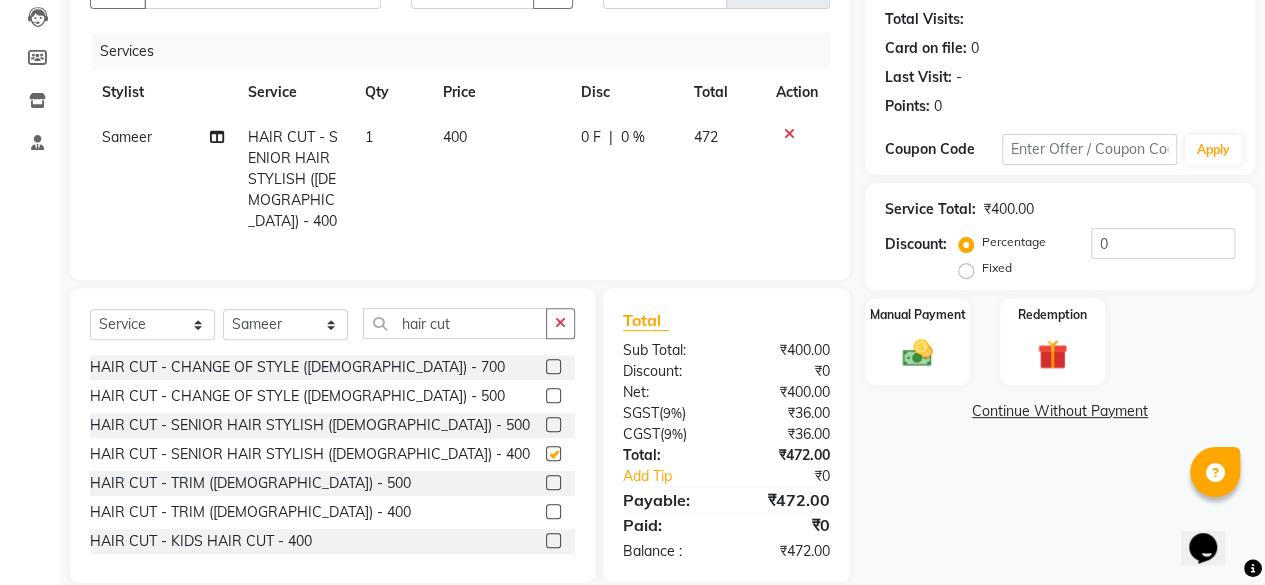 checkbox on "false" 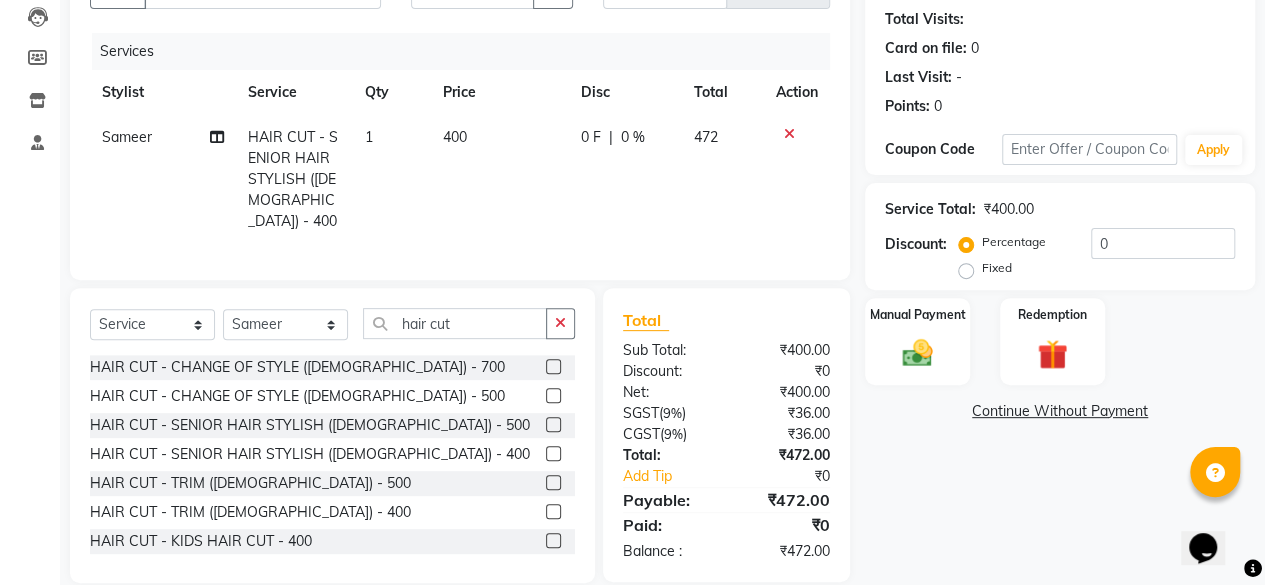 scroll, scrollTop: 0, scrollLeft: 0, axis: both 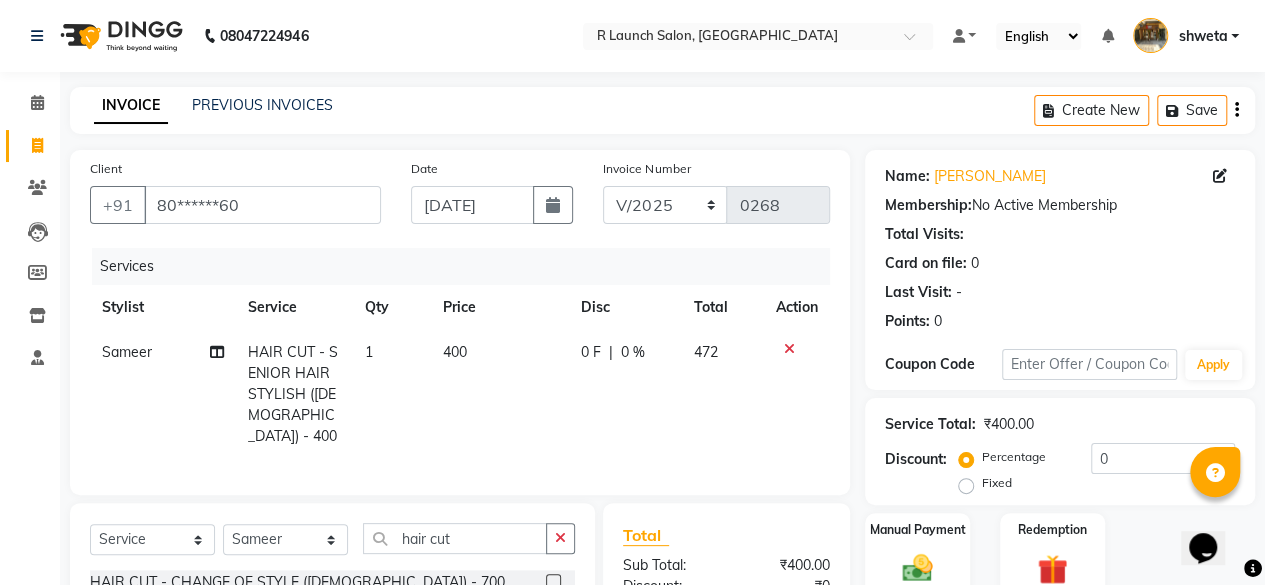 click 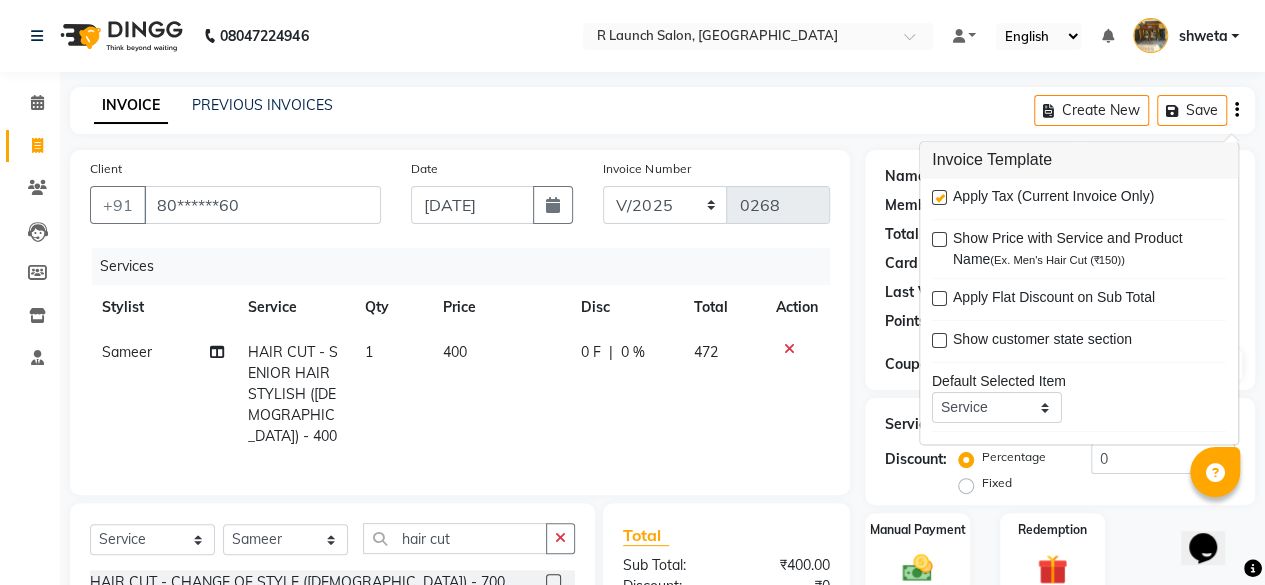 click at bounding box center (939, 198) 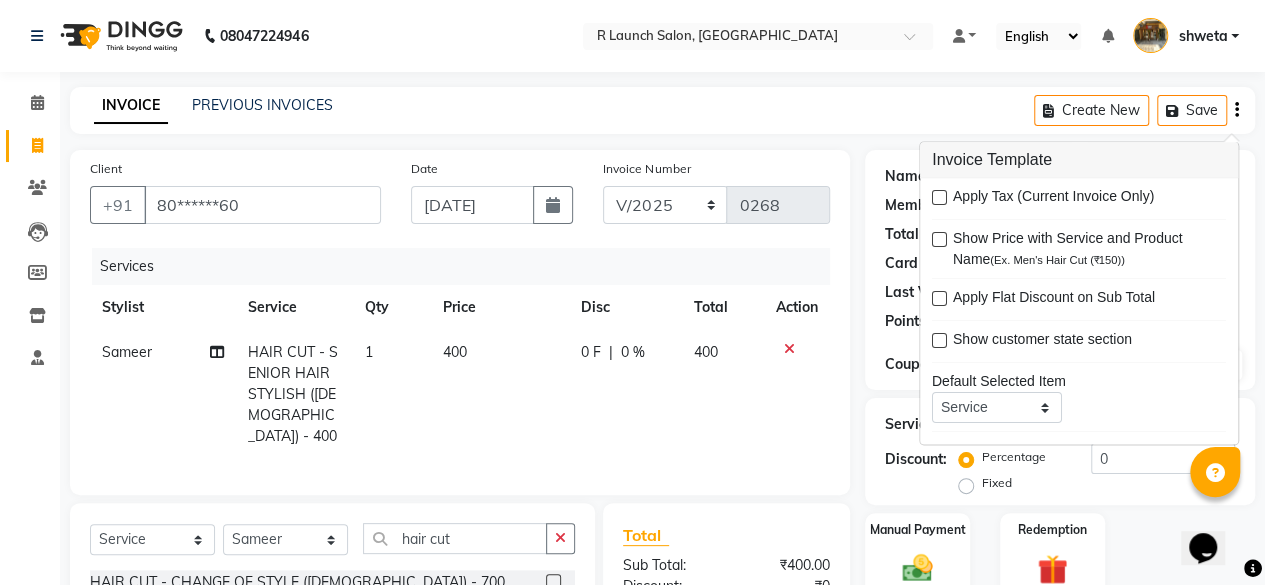 click on "INVOICE PREVIOUS INVOICES Create New   Save" 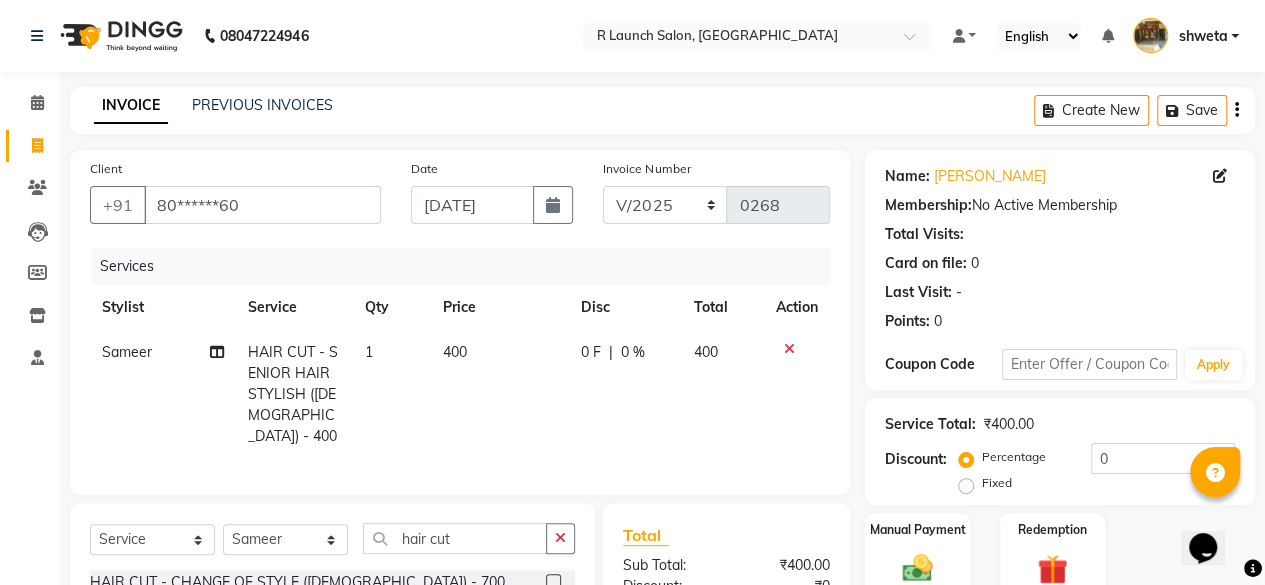 click on "0 F | 0 %" 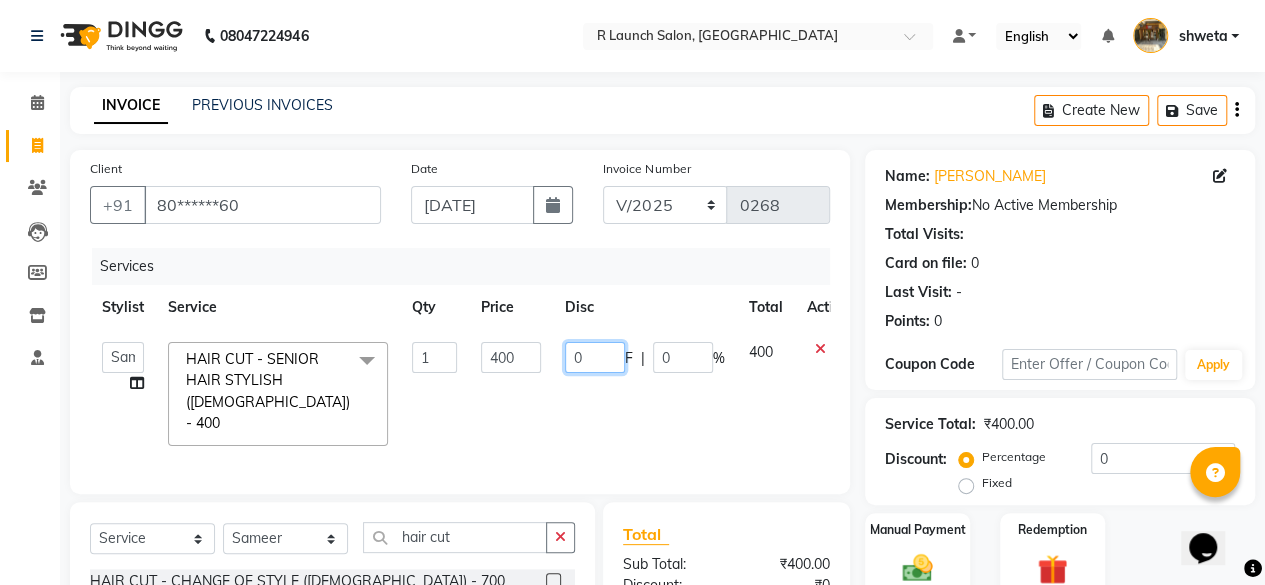 click on "0" 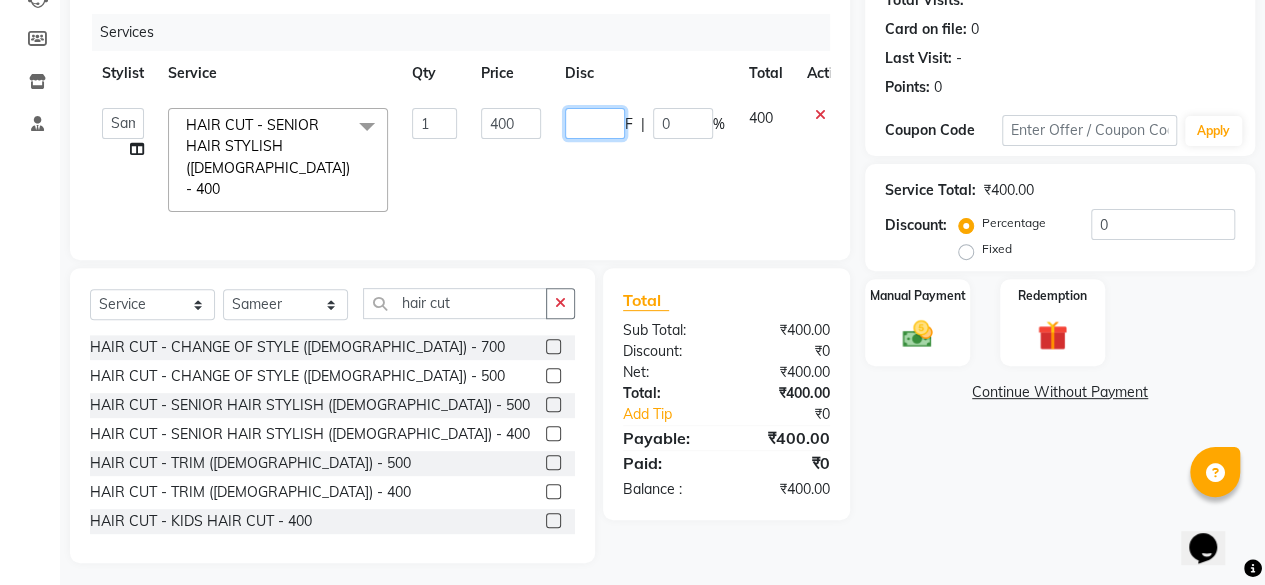 scroll, scrollTop: 0, scrollLeft: 0, axis: both 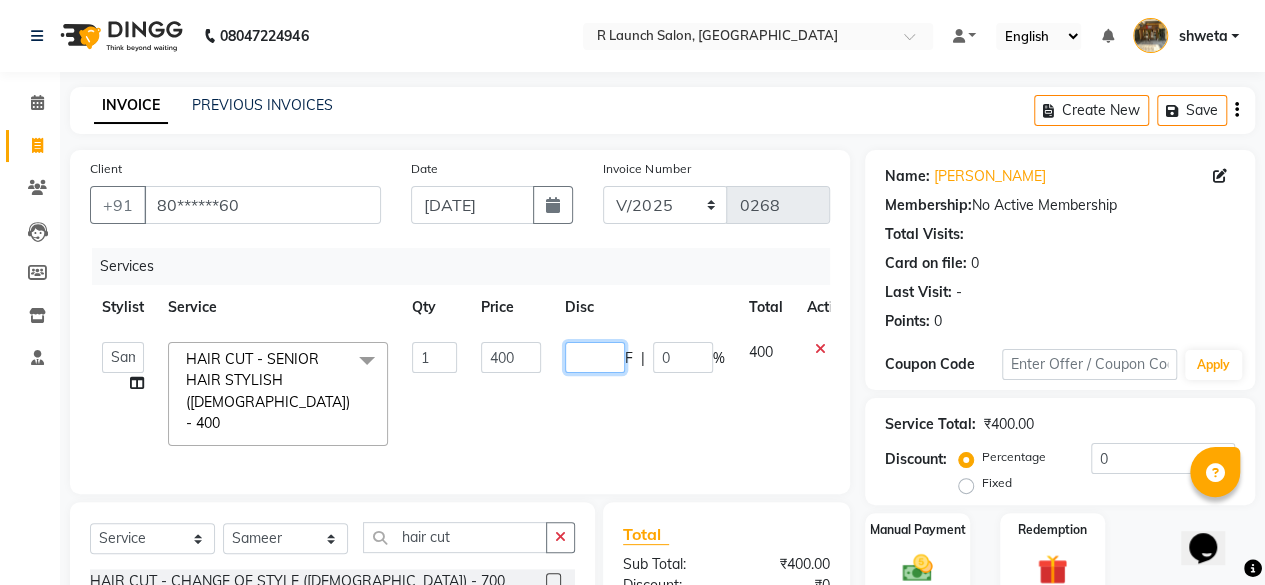 click 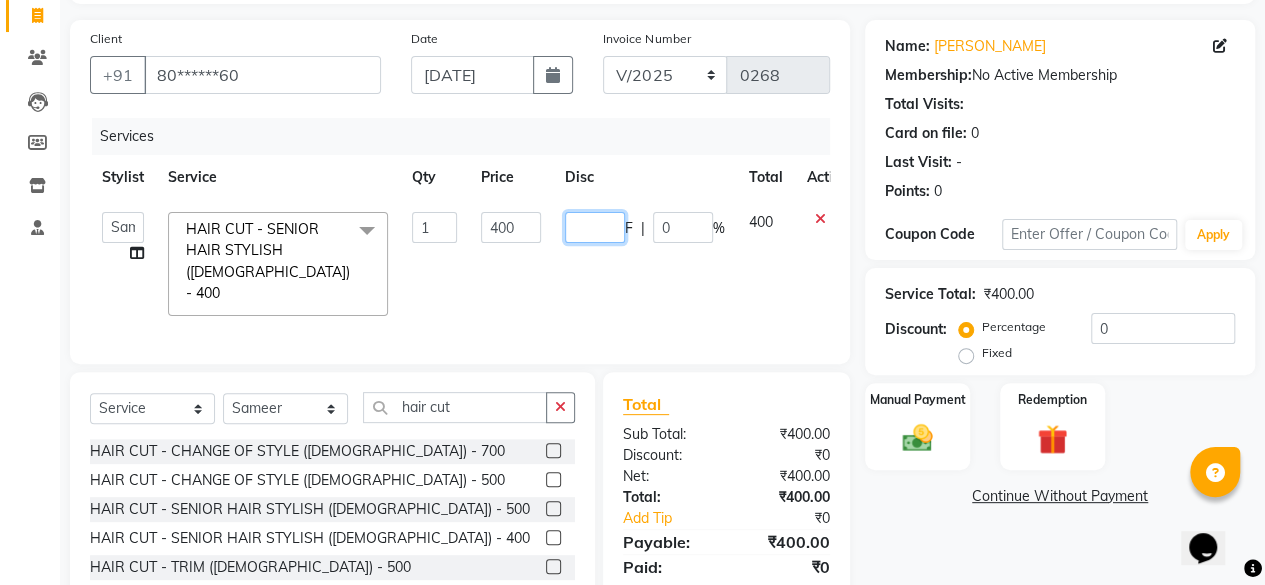 scroll, scrollTop: 129, scrollLeft: 0, axis: vertical 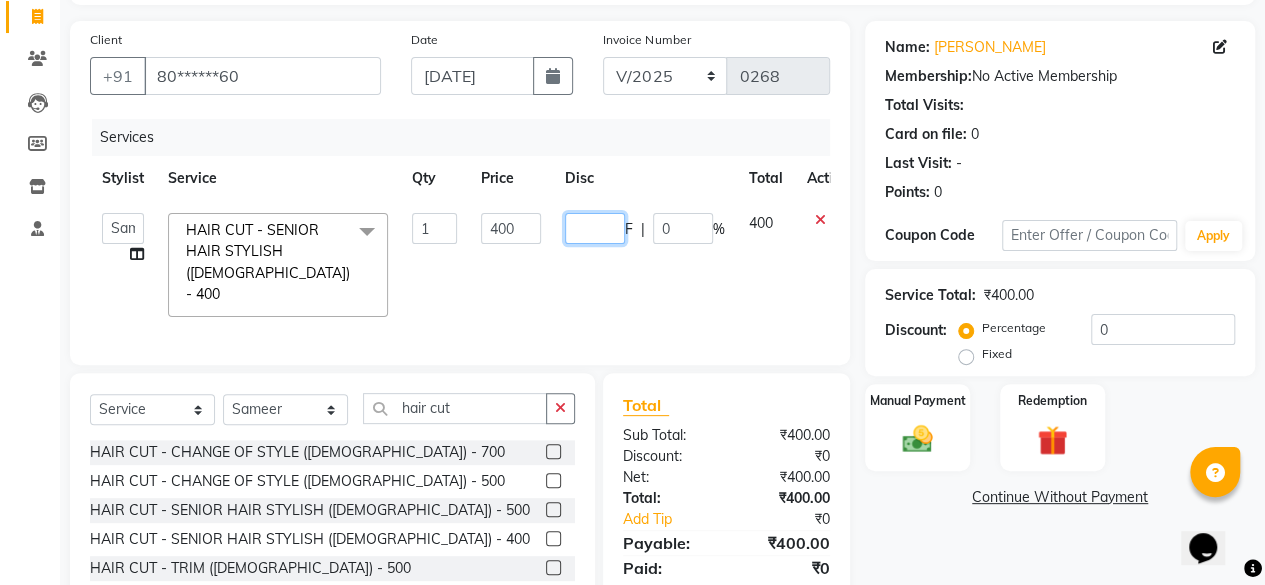 click 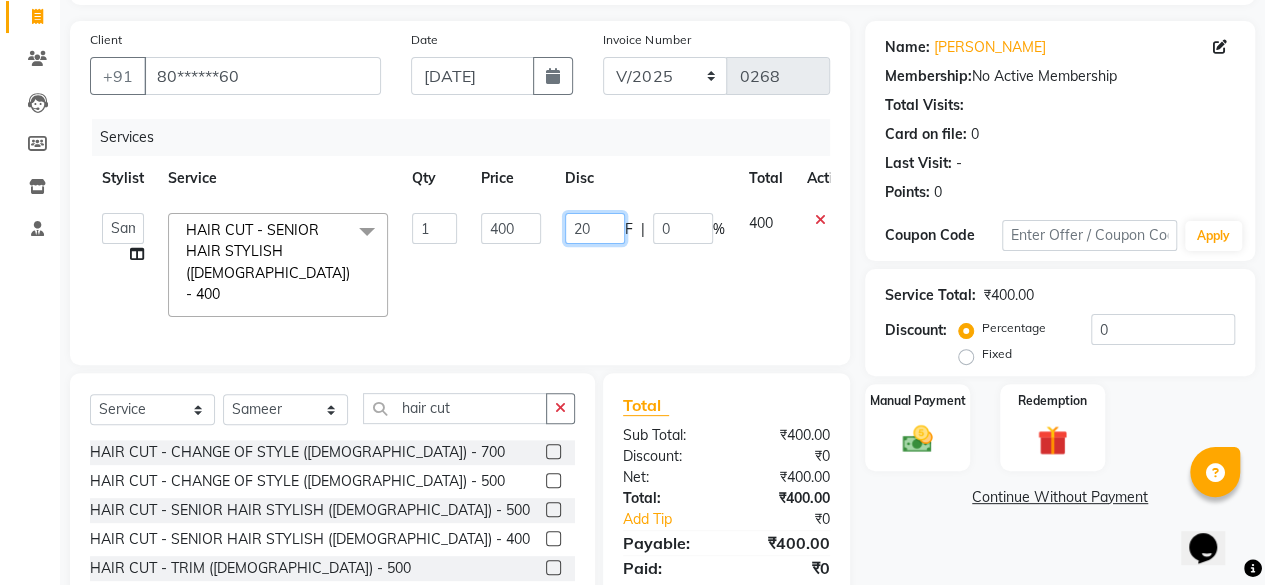 type on "200" 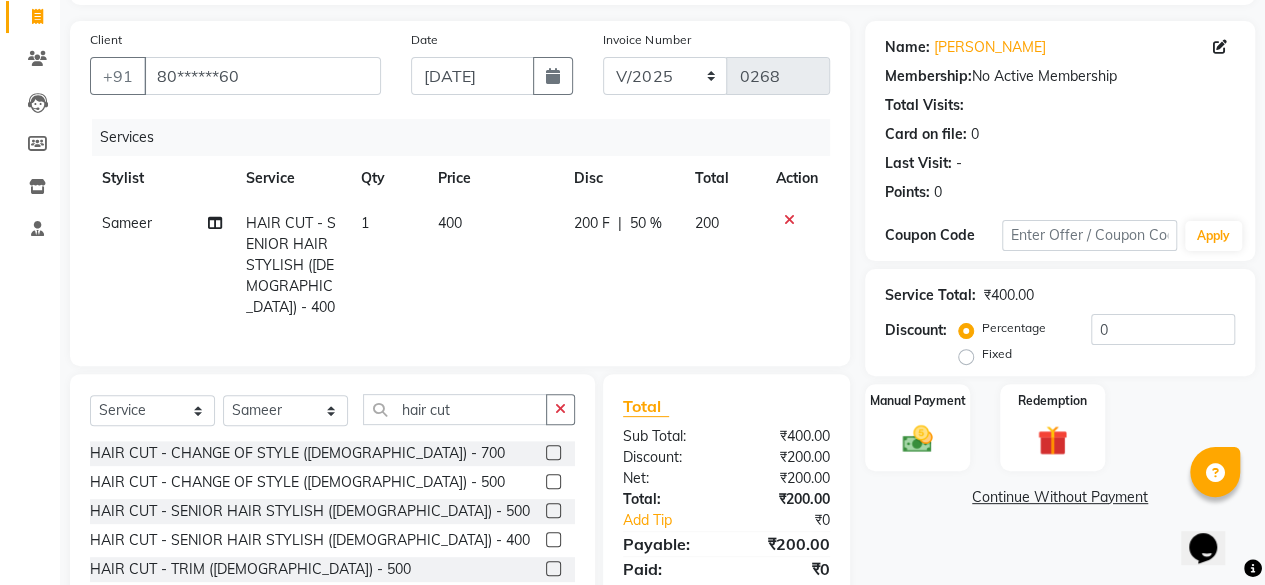 click on "200 F | 50 %" 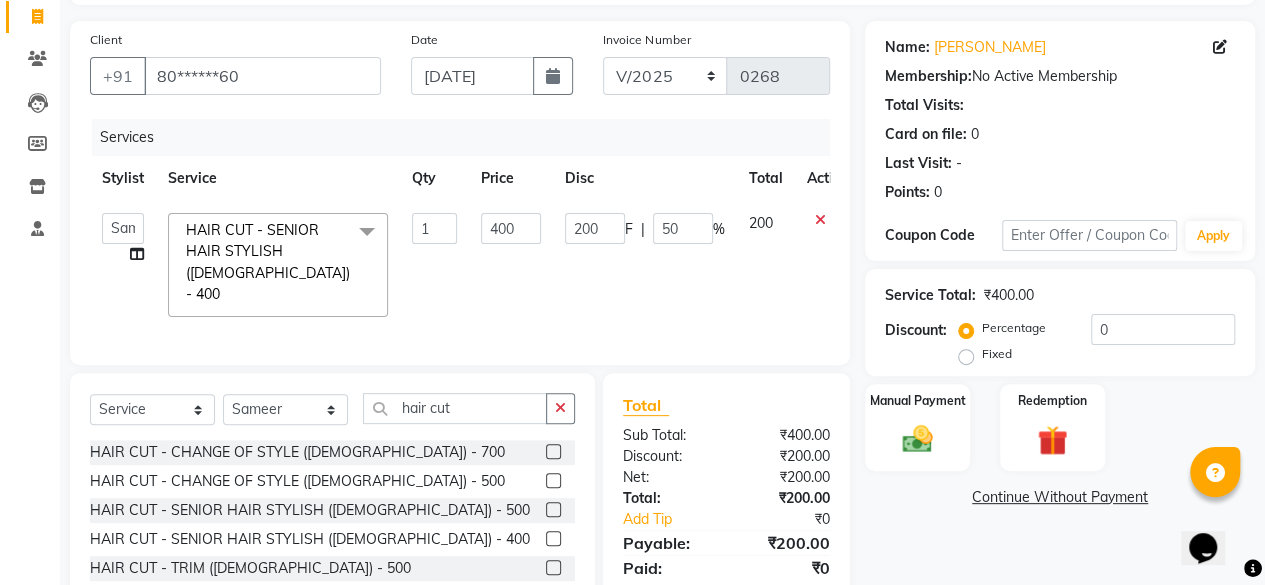 scroll, scrollTop: 234, scrollLeft: 0, axis: vertical 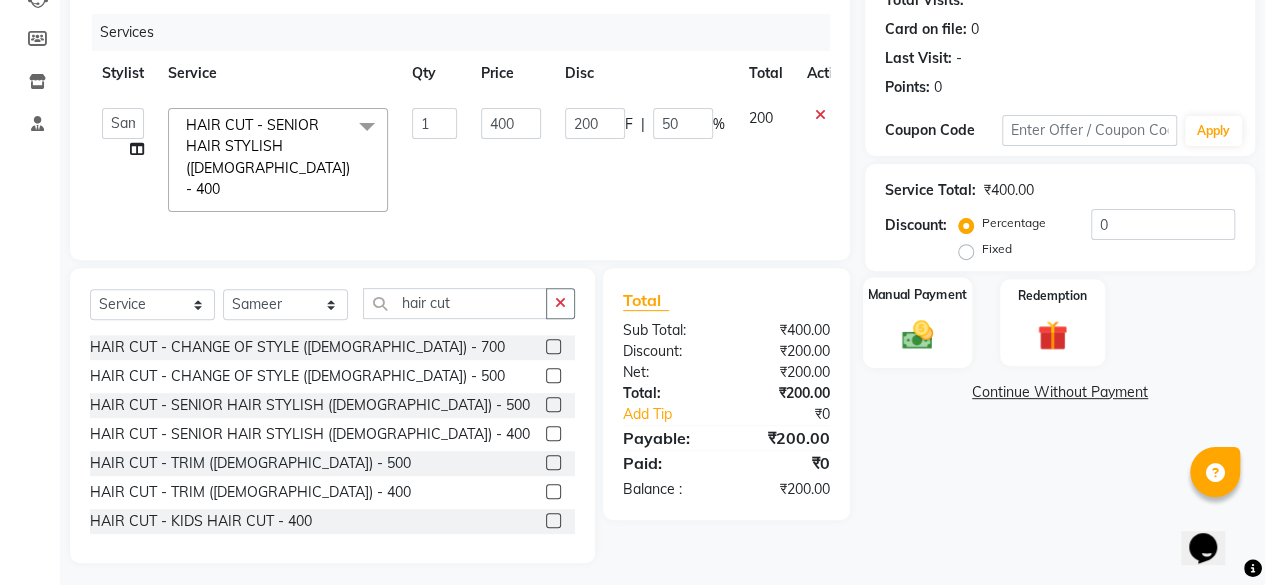 click 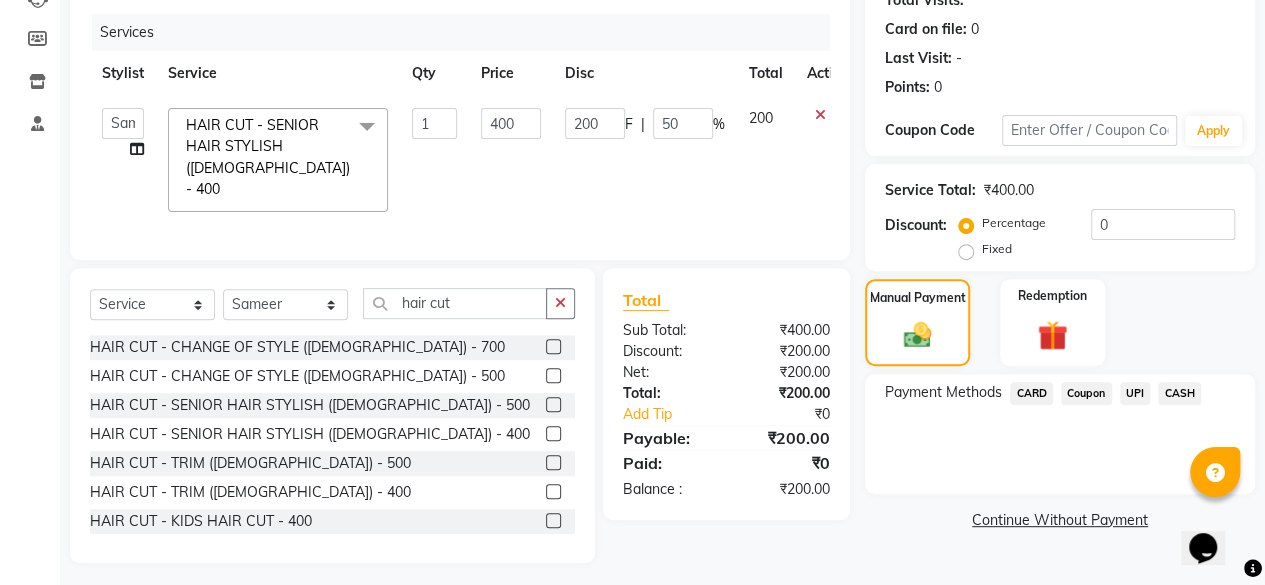 click on "CASH" 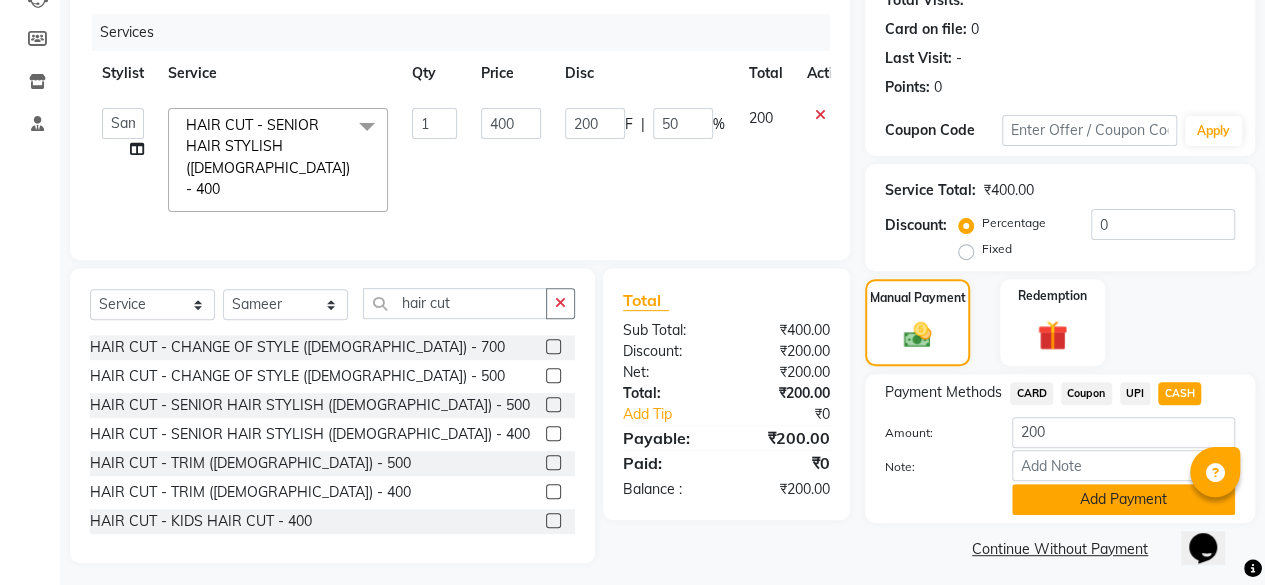 scroll, scrollTop: 242, scrollLeft: 0, axis: vertical 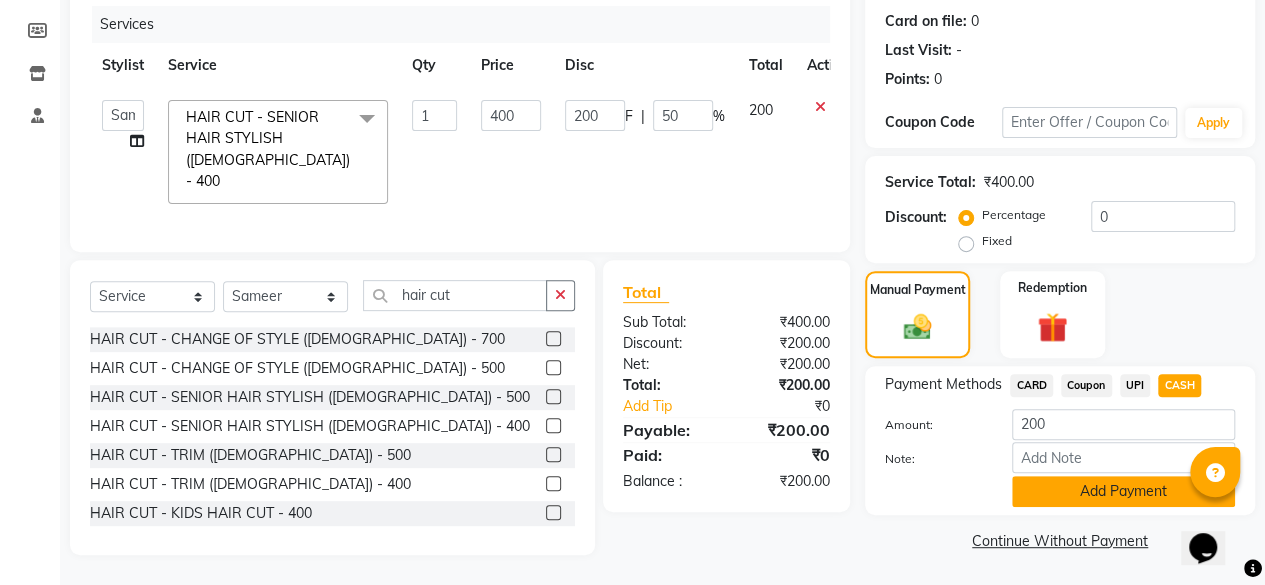 click on "Add Payment" 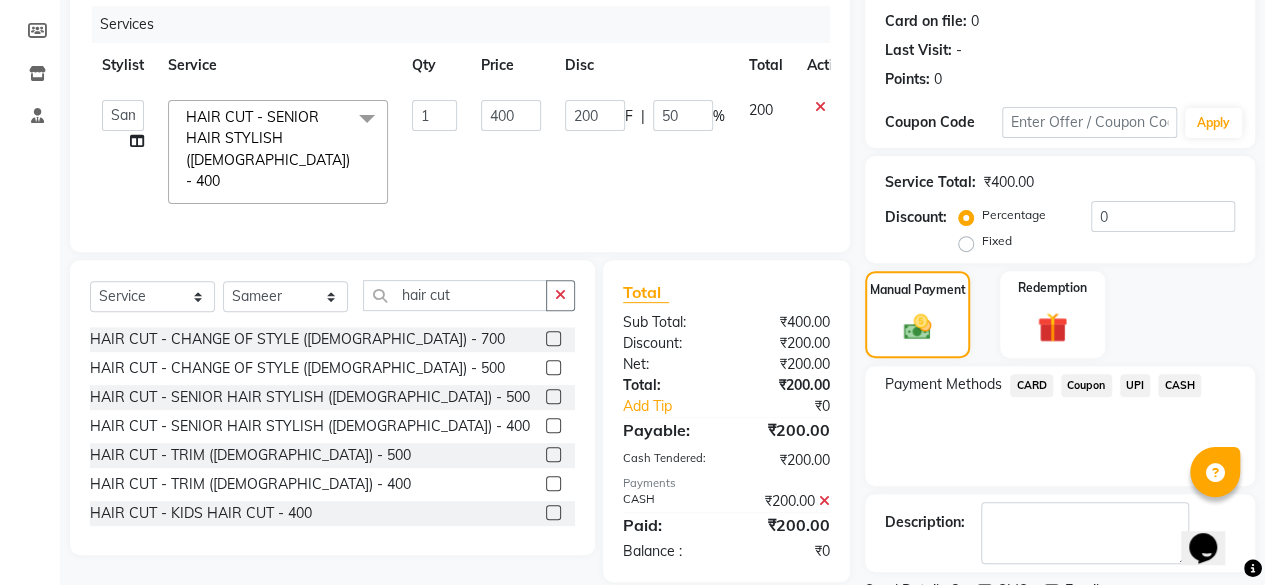 scroll, scrollTop: 324, scrollLeft: 0, axis: vertical 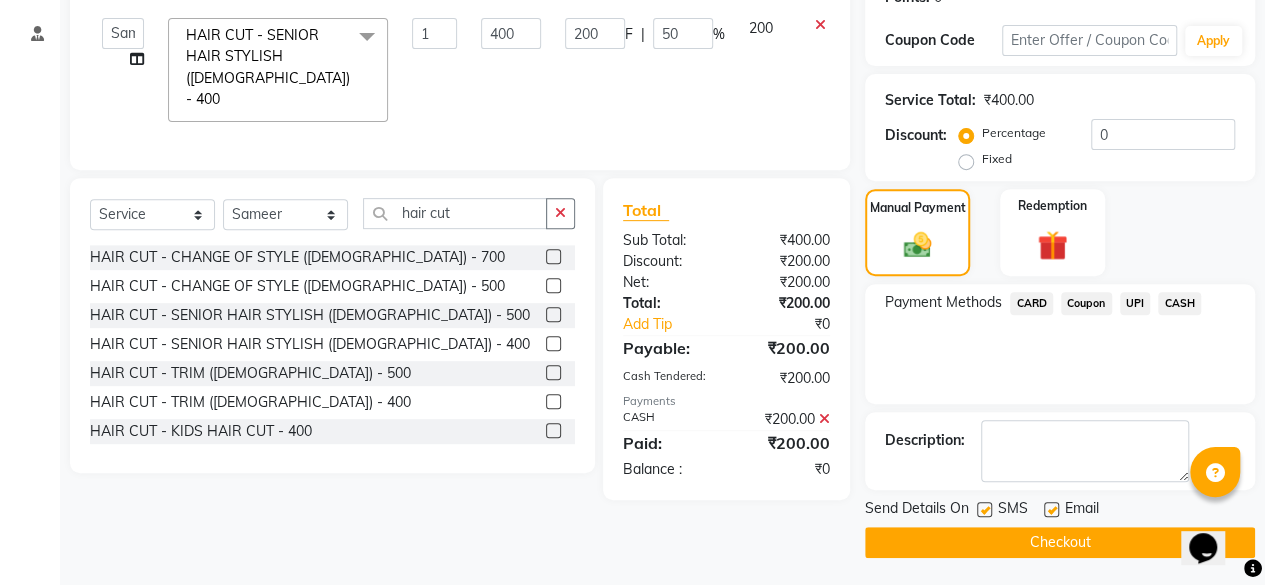 click on "Checkout" 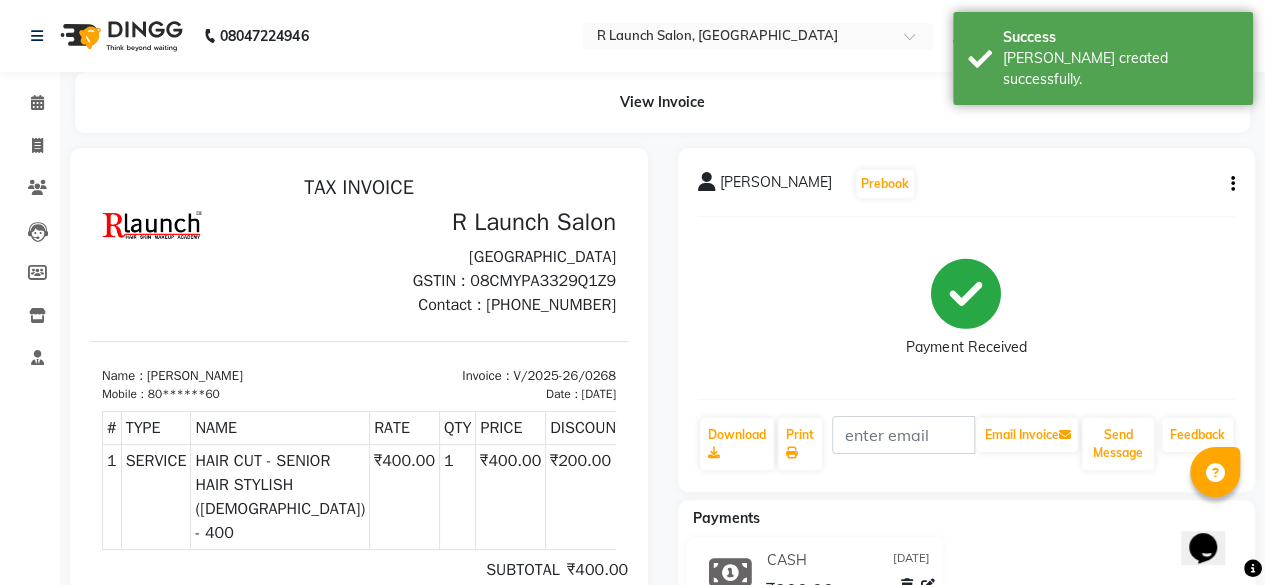 scroll, scrollTop: 0, scrollLeft: 0, axis: both 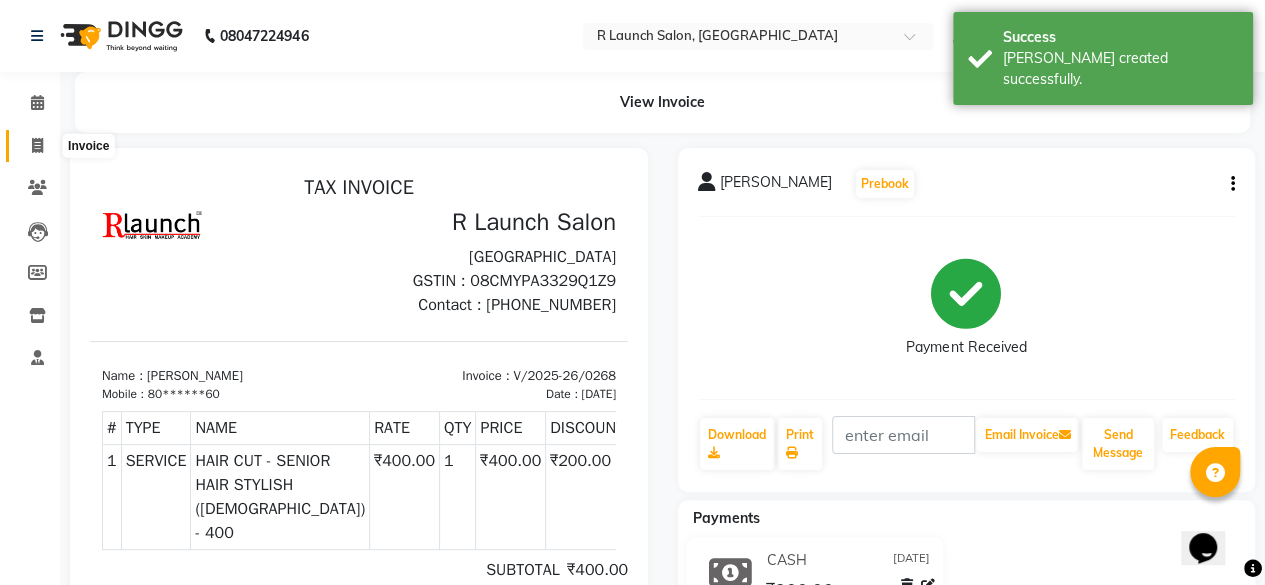 click 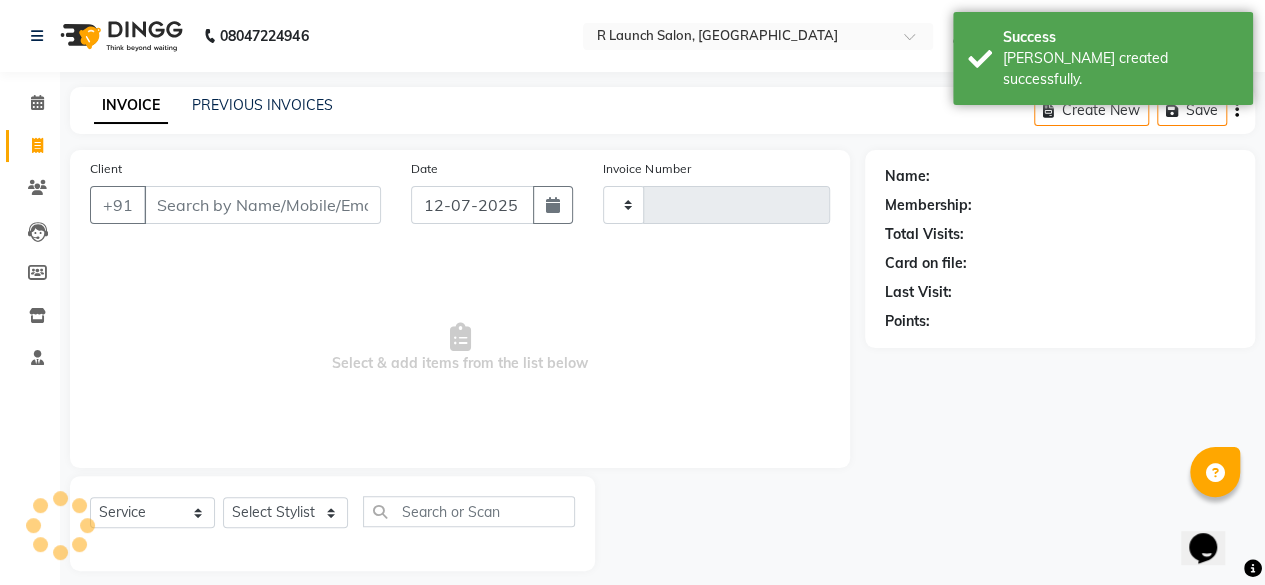 scroll, scrollTop: 15, scrollLeft: 0, axis: vertical 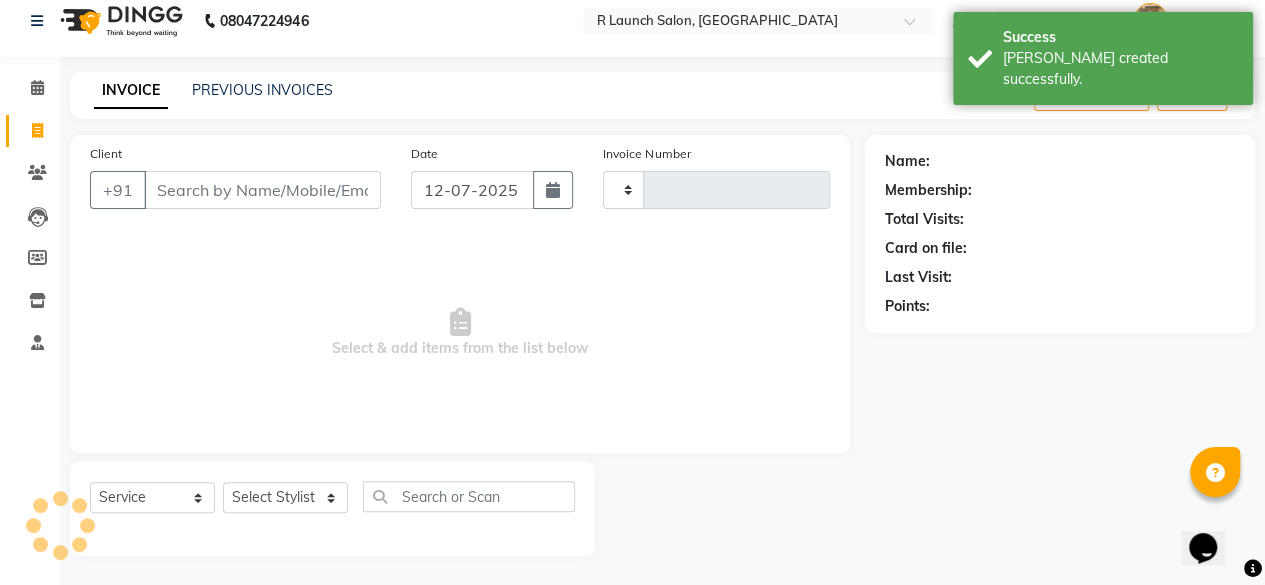 type on "0269" 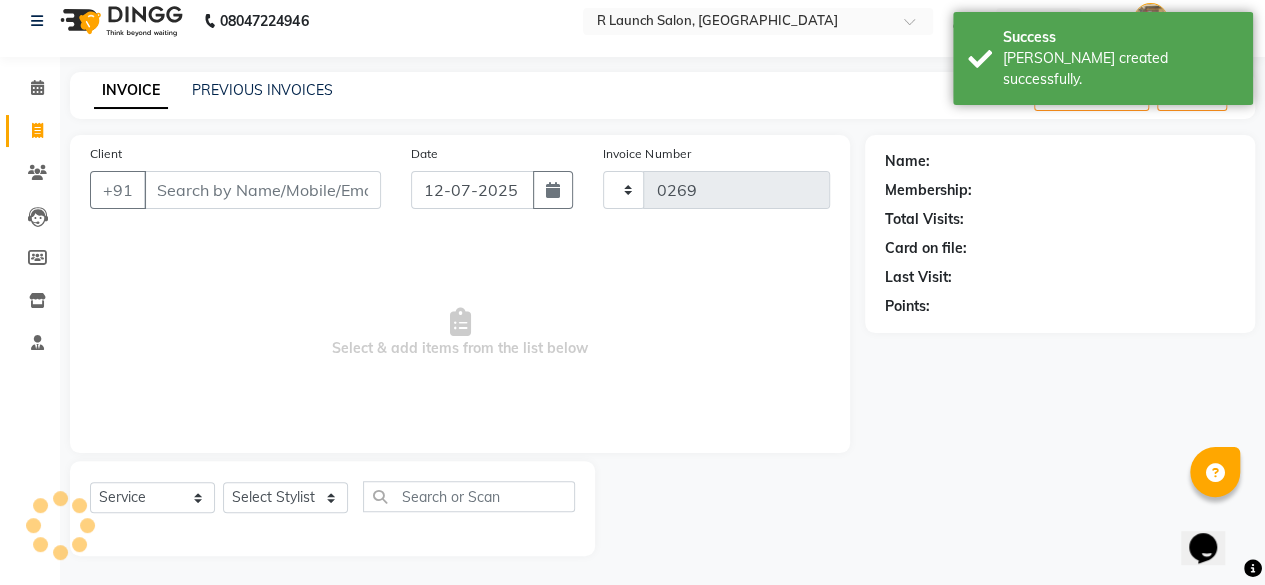 select on "7721" 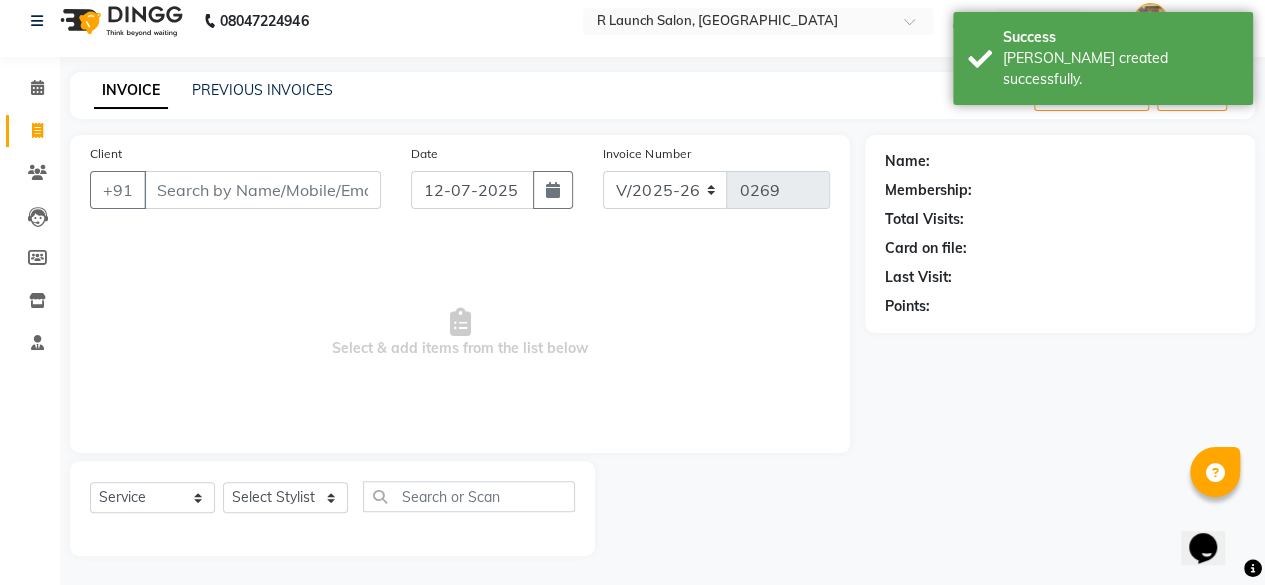 click on "Client" at bounding box center [262, 190] 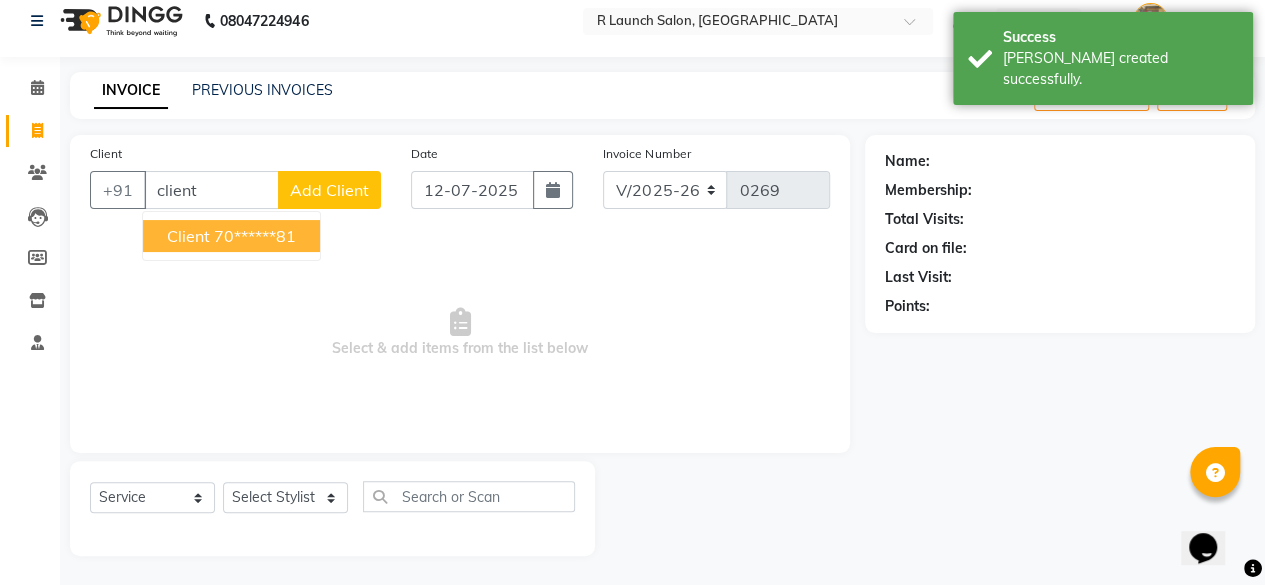 click on "70******81" at bounding box center (255, 236) 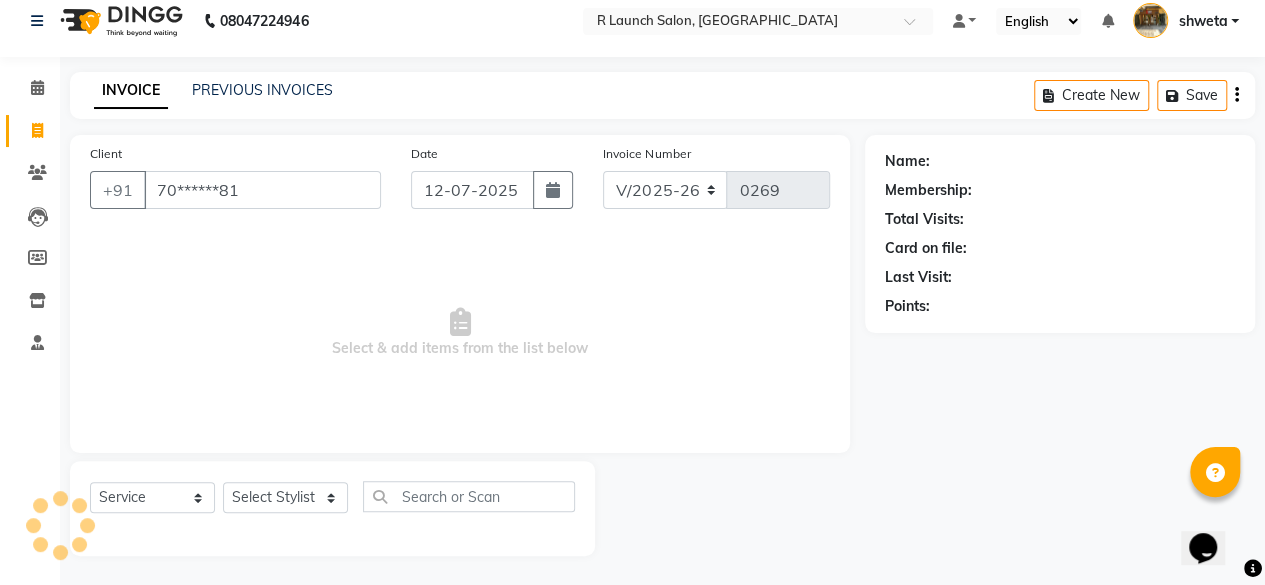 type on "70******81" 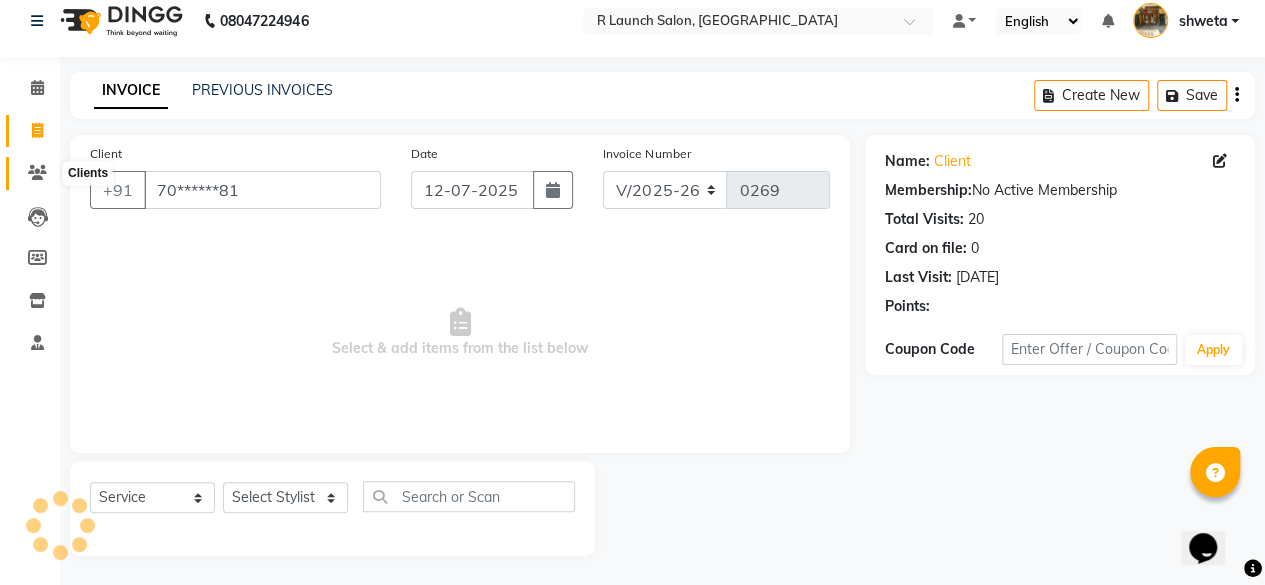 click 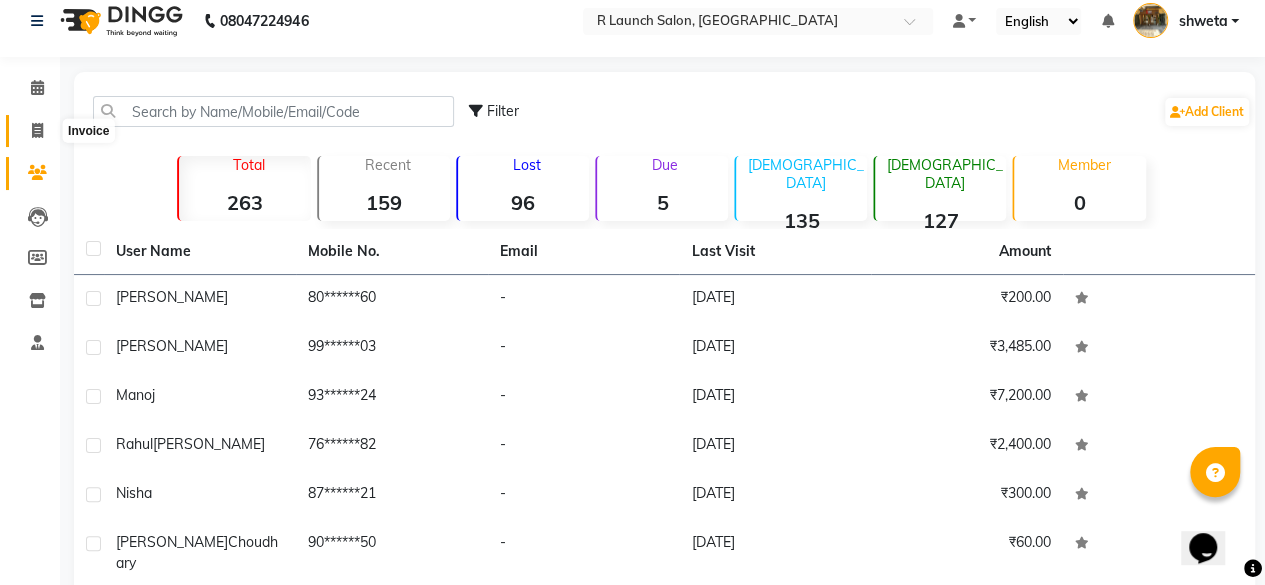 click 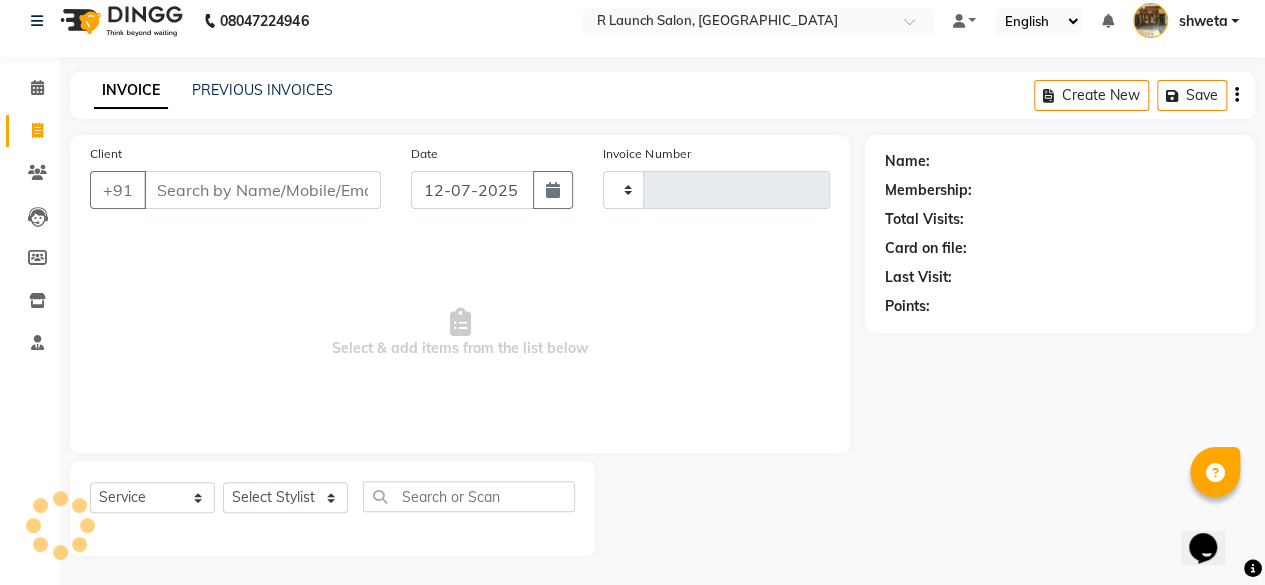 type on "0269" 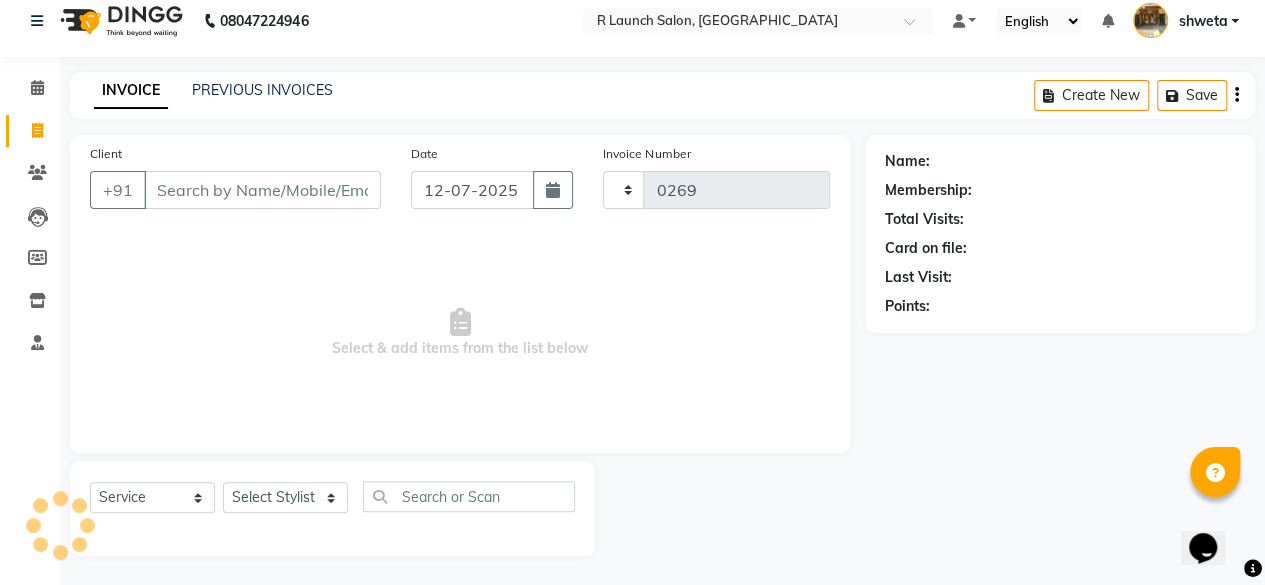 select on "7721" 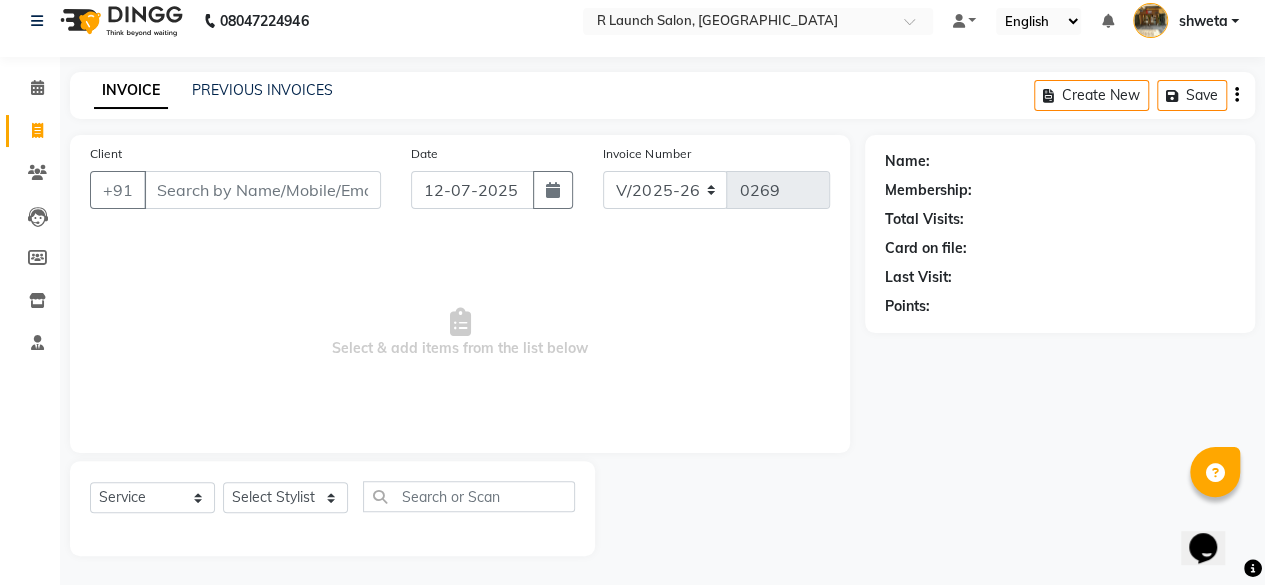 click on "Client" at bounding box center (262, 190) 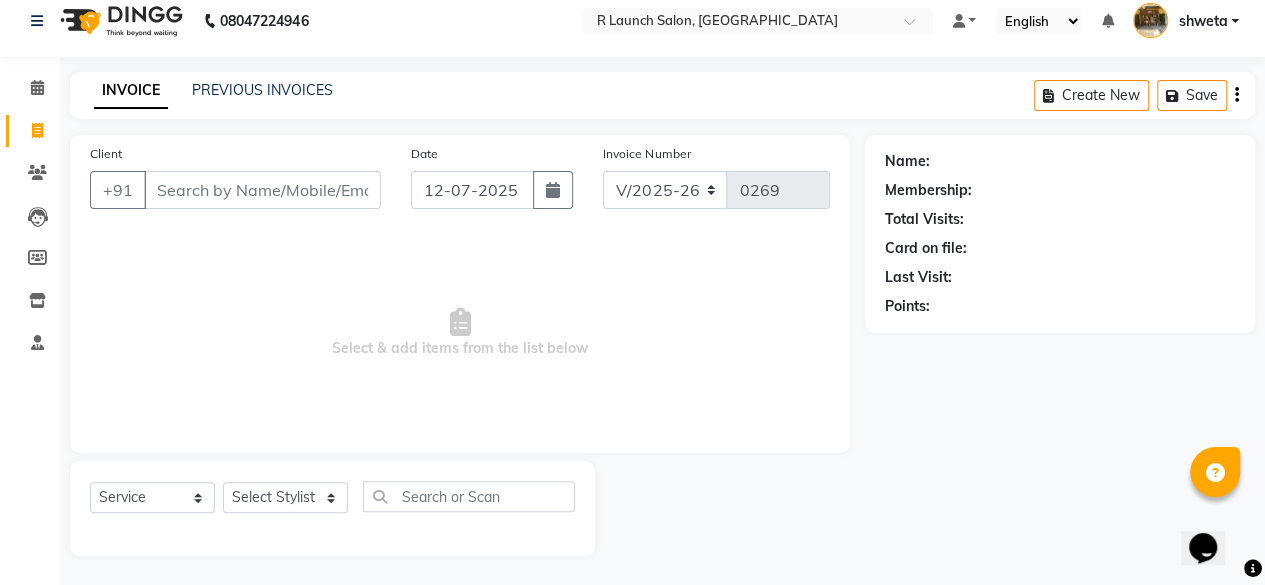 click on "Client" at bounding box center [262, 190] 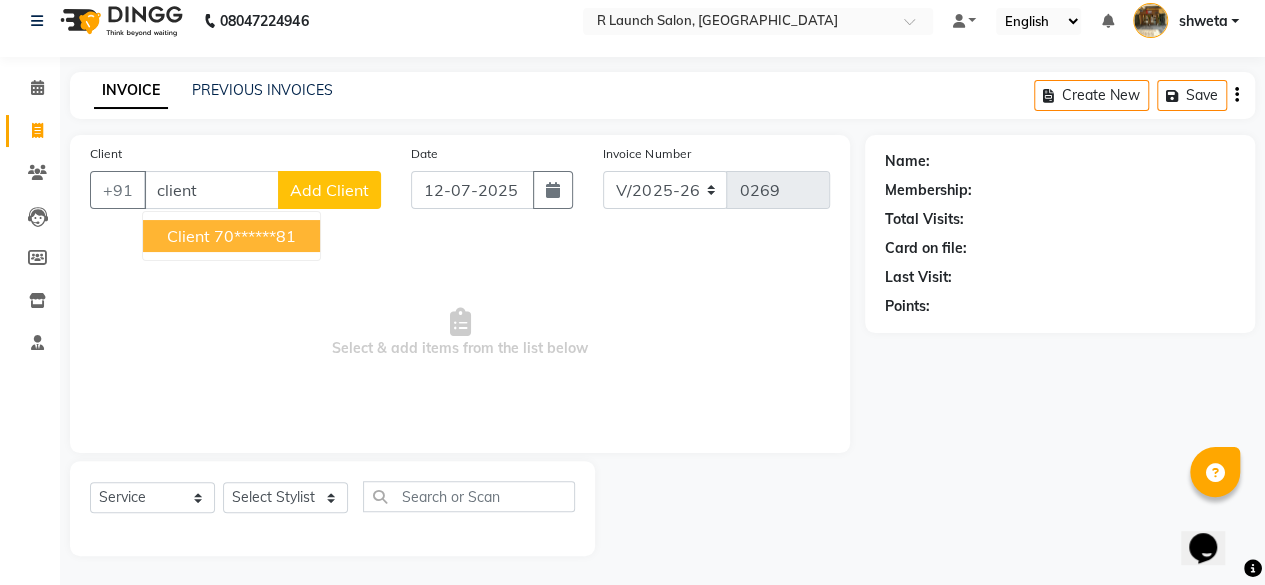 click on "70******81" at bounding box center [255, 236] 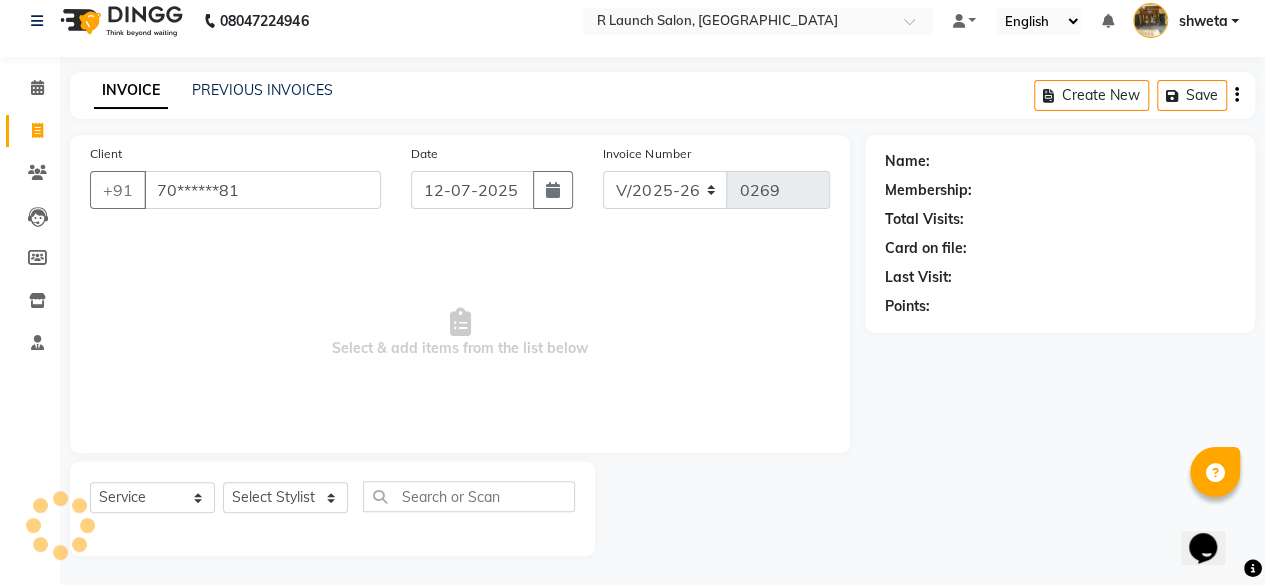 type on "70******81" 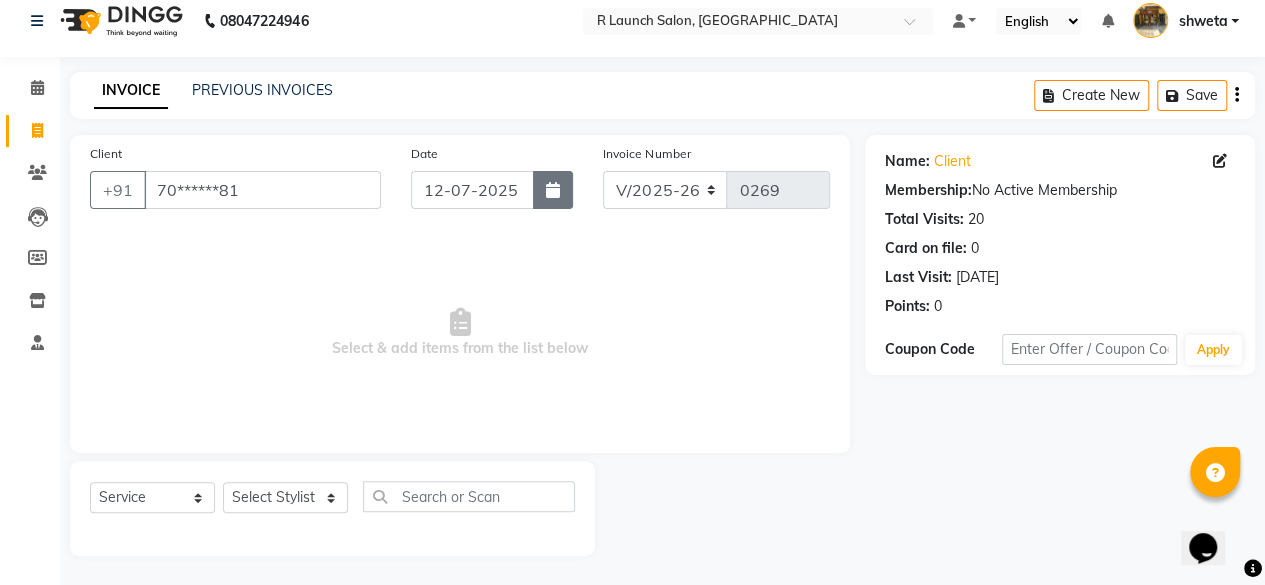 click 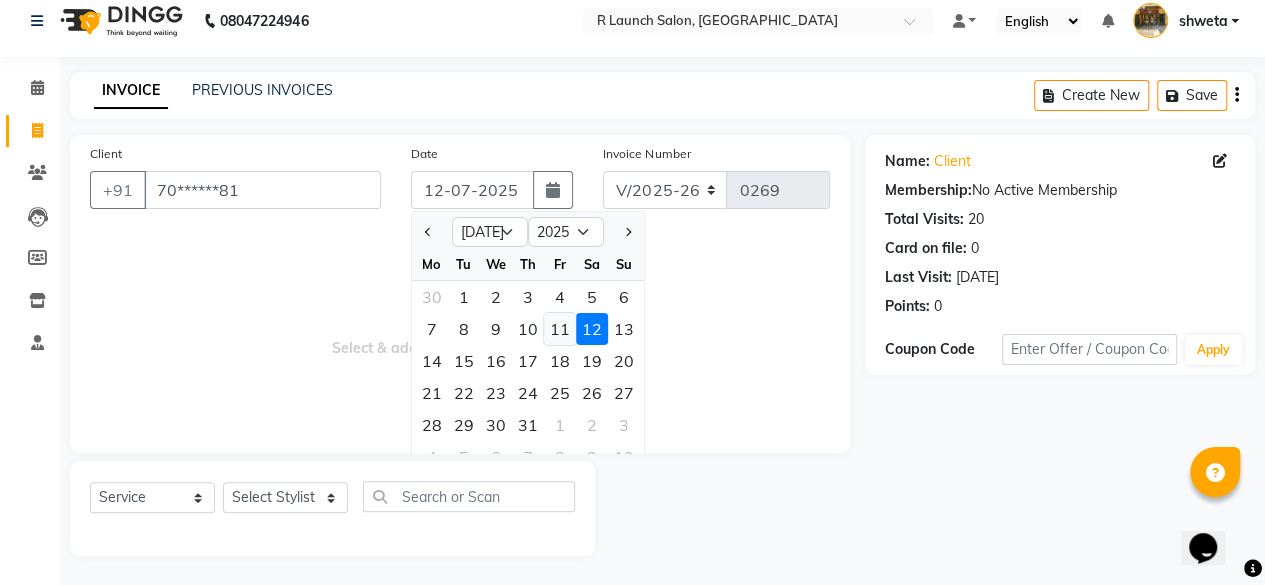 click on "11" 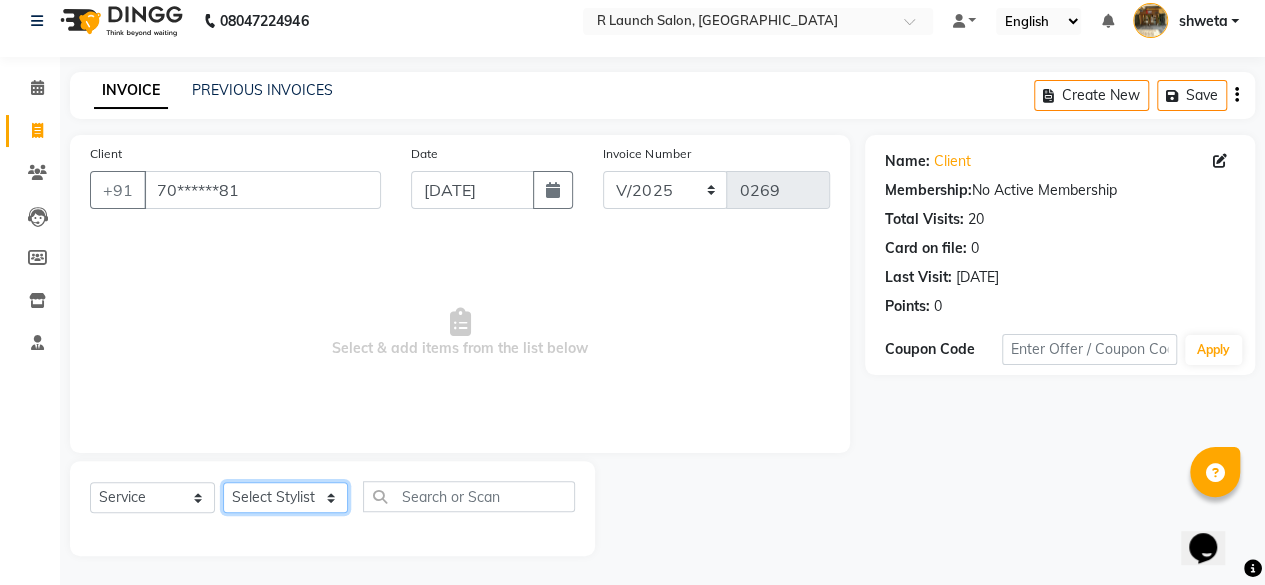 click on "Select Stylist [PERSON_NAME] [PERSON_NAME]  pooja  [PERSON_NAME]" 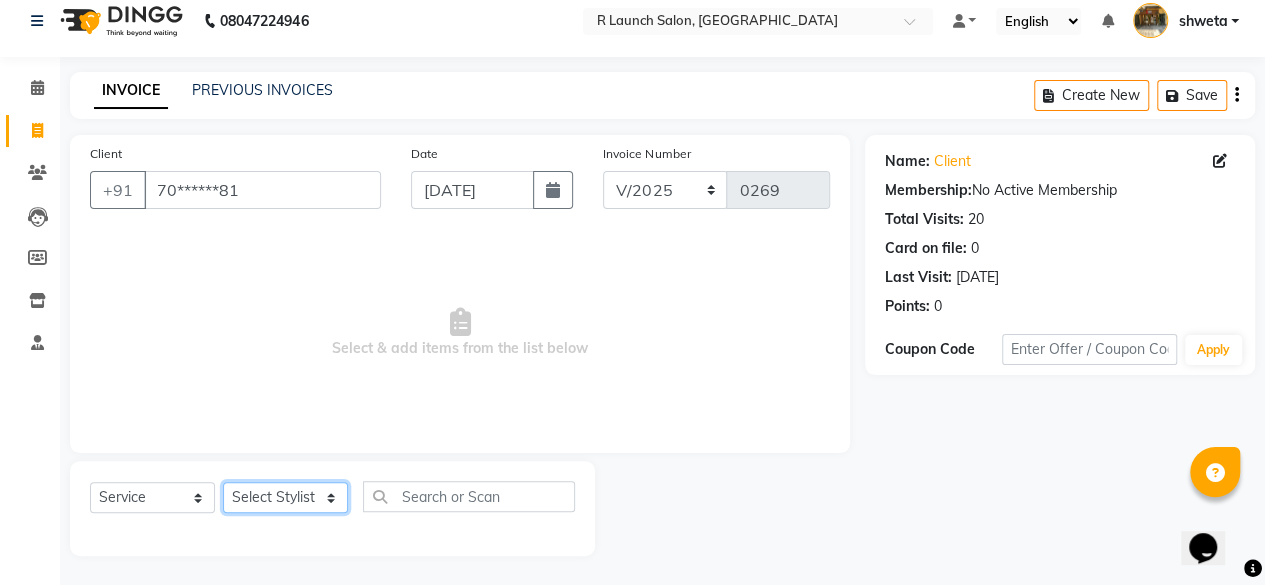 select on "84586" 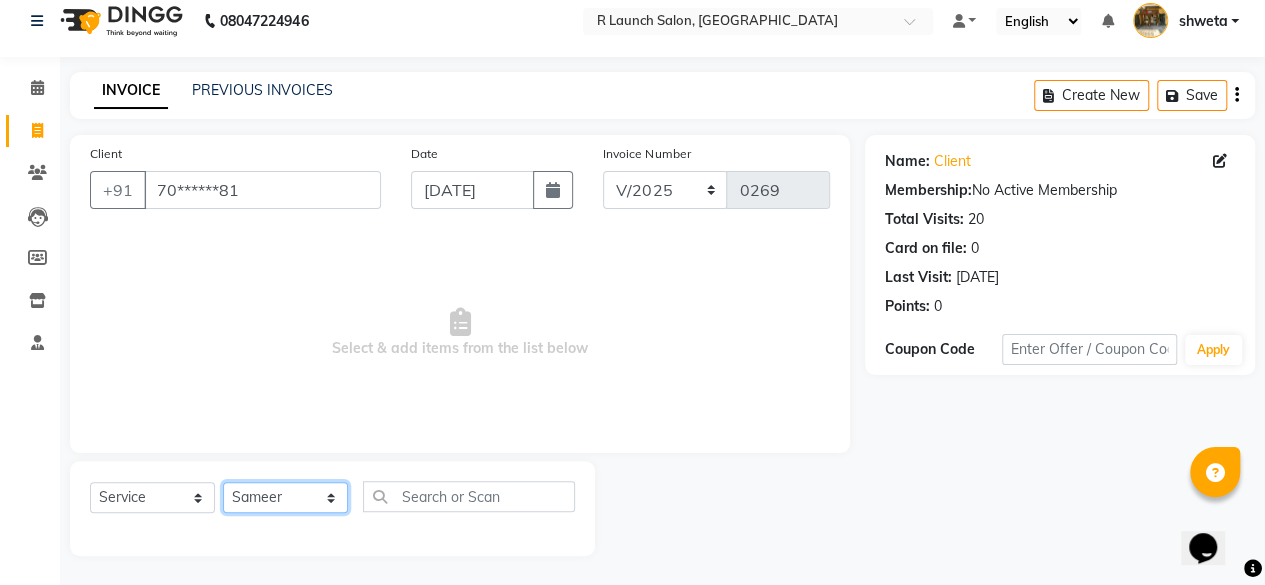 click on "Select Stylist [PERSON_NAME] [PERSON_NAME]  pooja  [PERSON_NAME]" 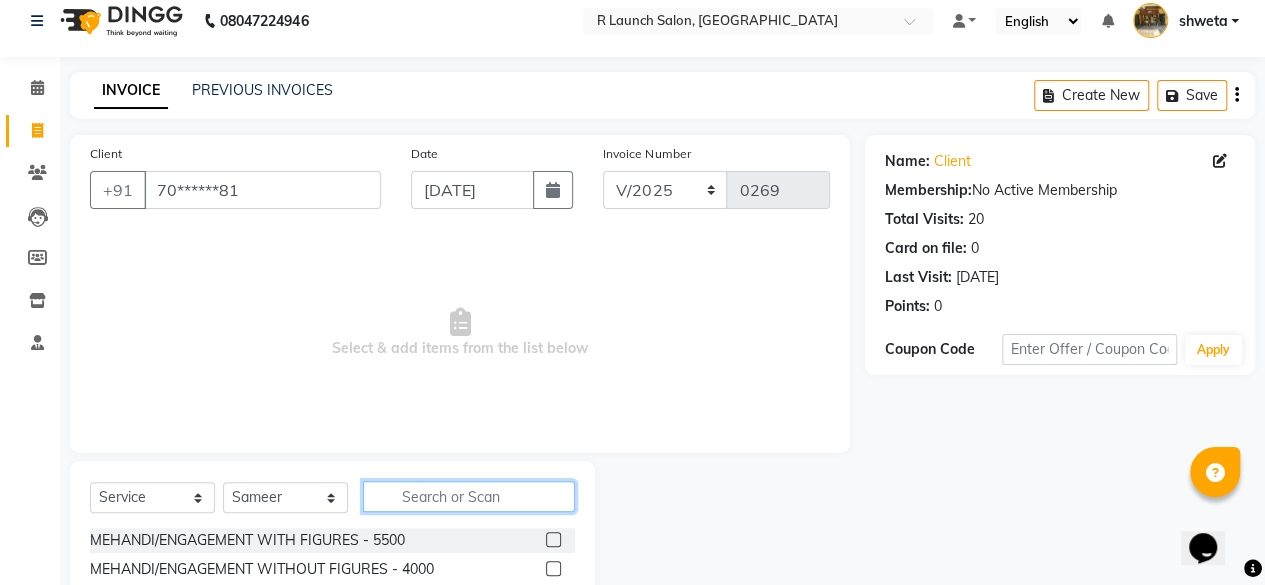 click 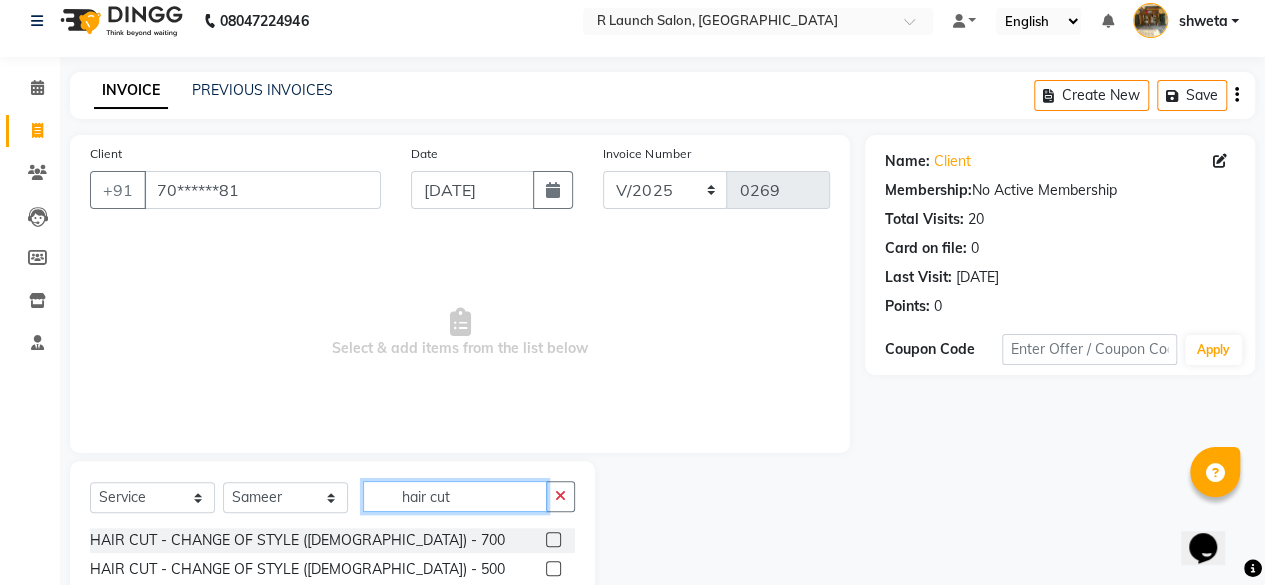 scroll, scrollTop: 215, scrollLeft: 0, axis: vertical 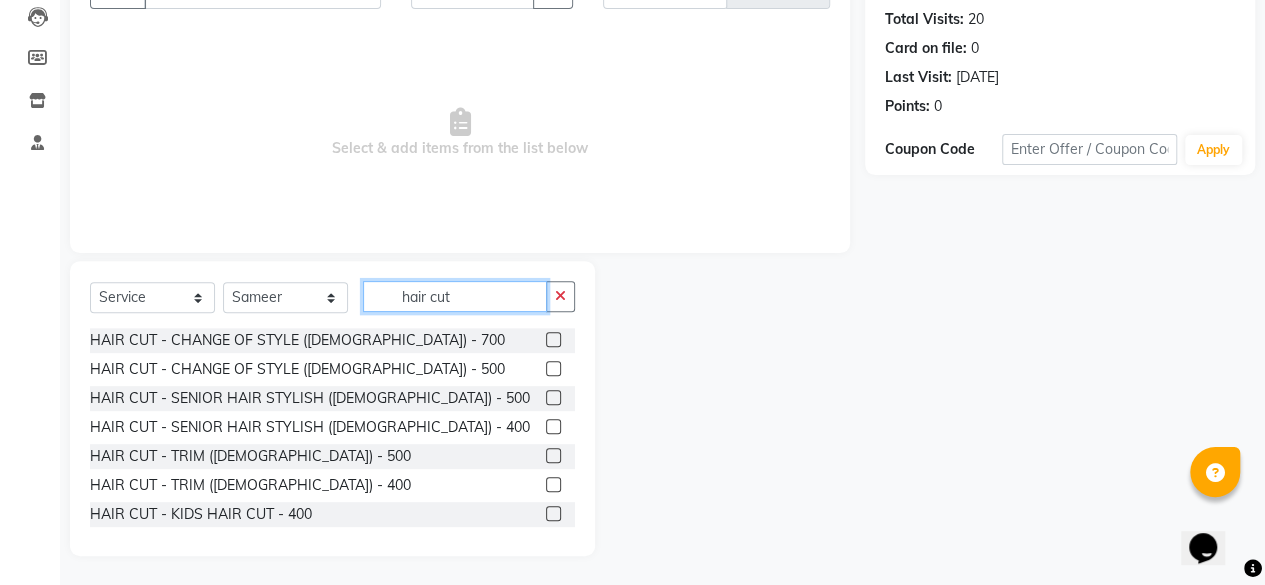 type on "hair cut" 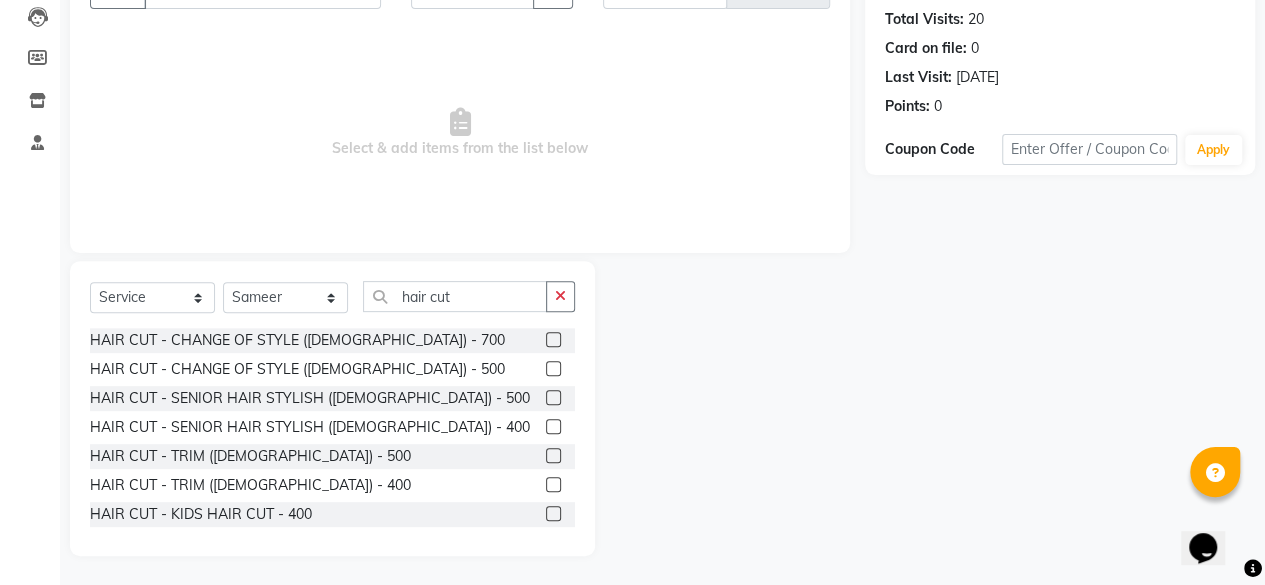 click 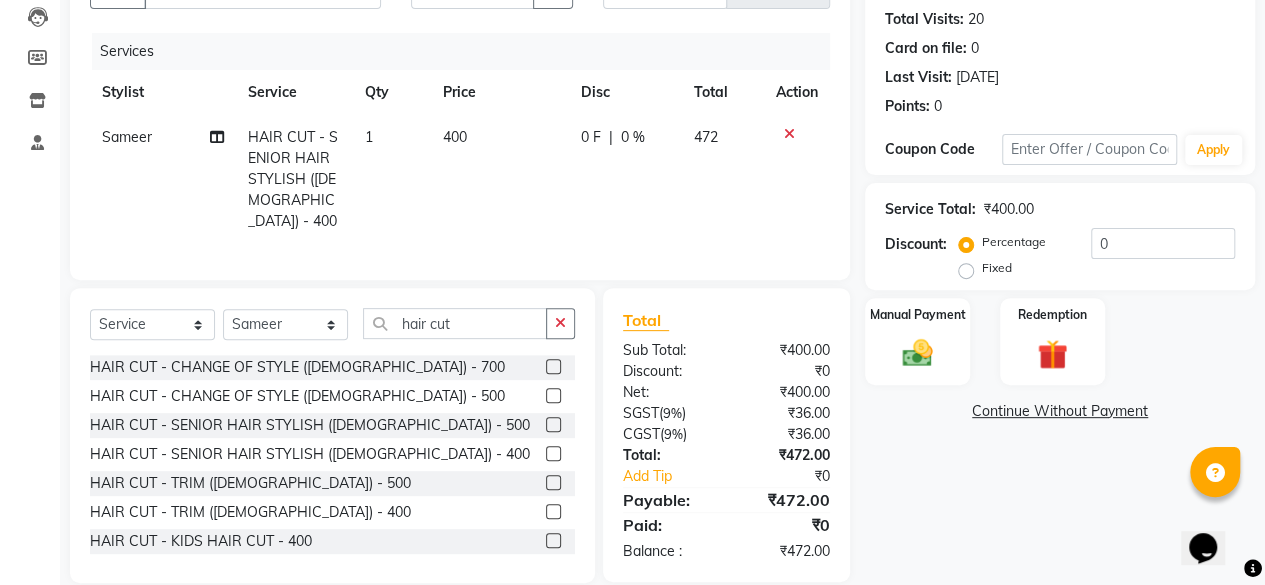 click 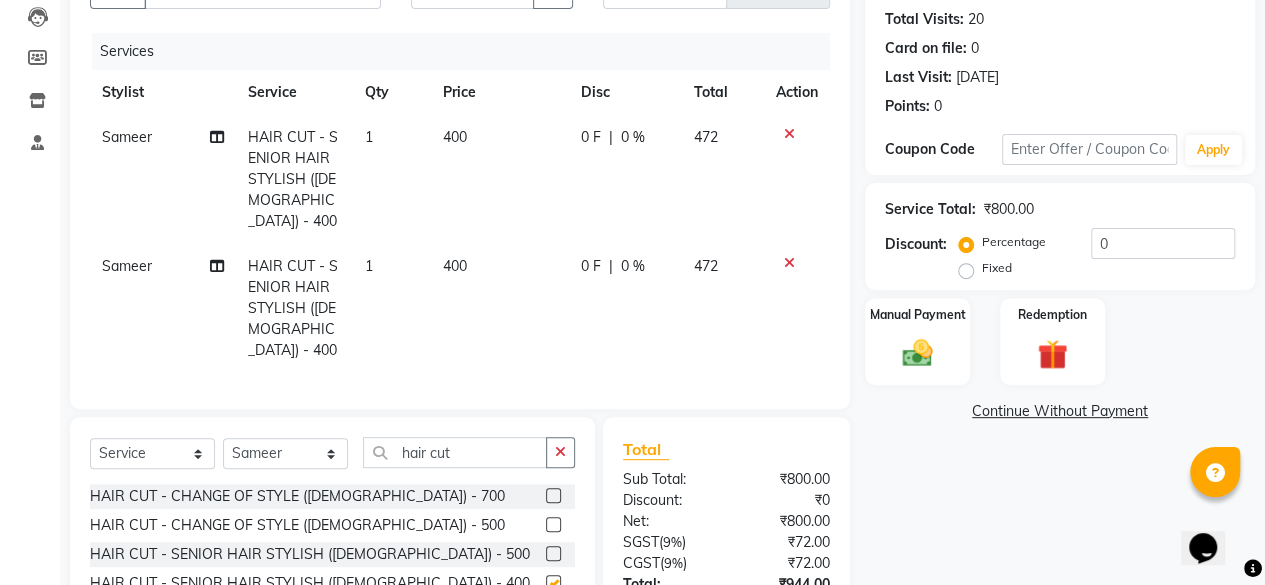checkbox on "false" 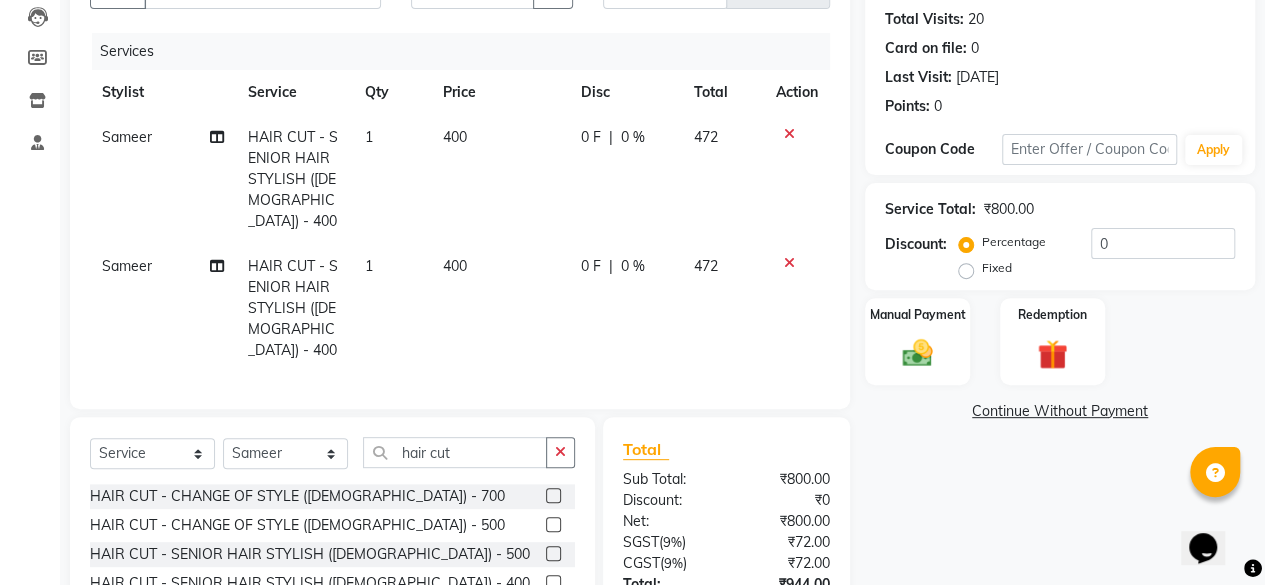 scroll, scrollTop: 0, scrollLeft: 0, axis: both 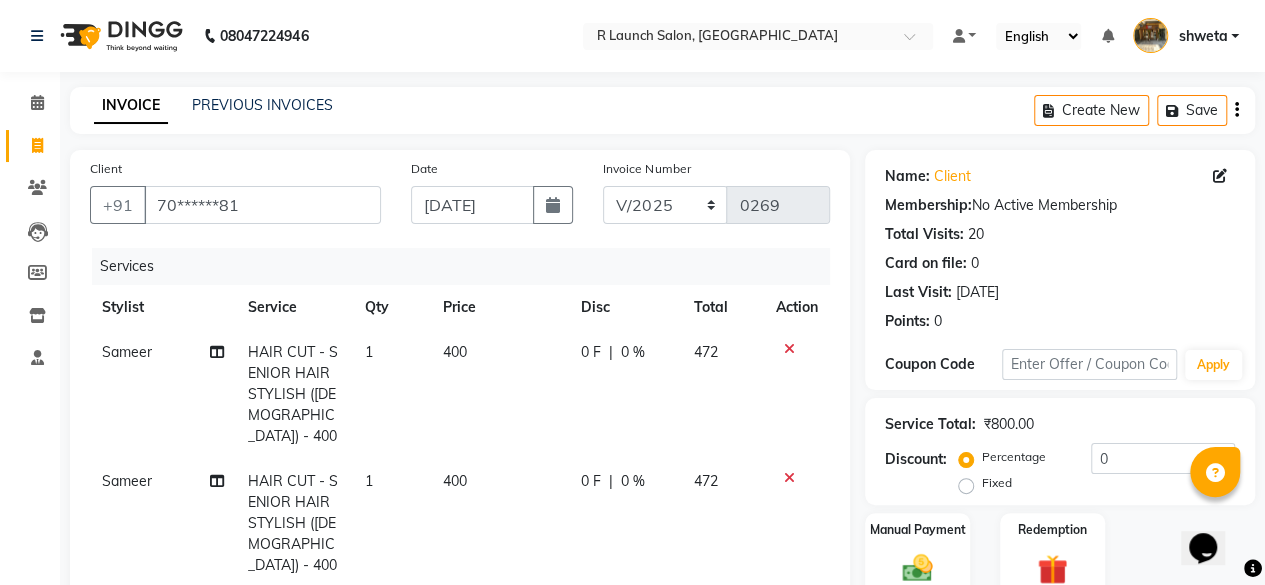 click on "0 %" 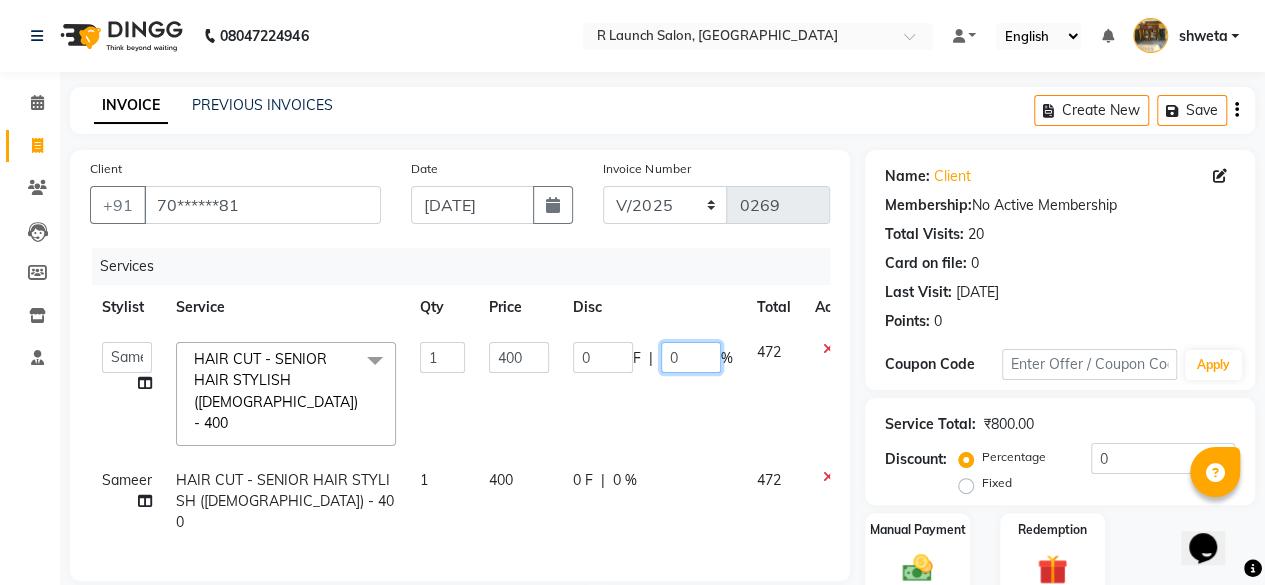 click on "0" 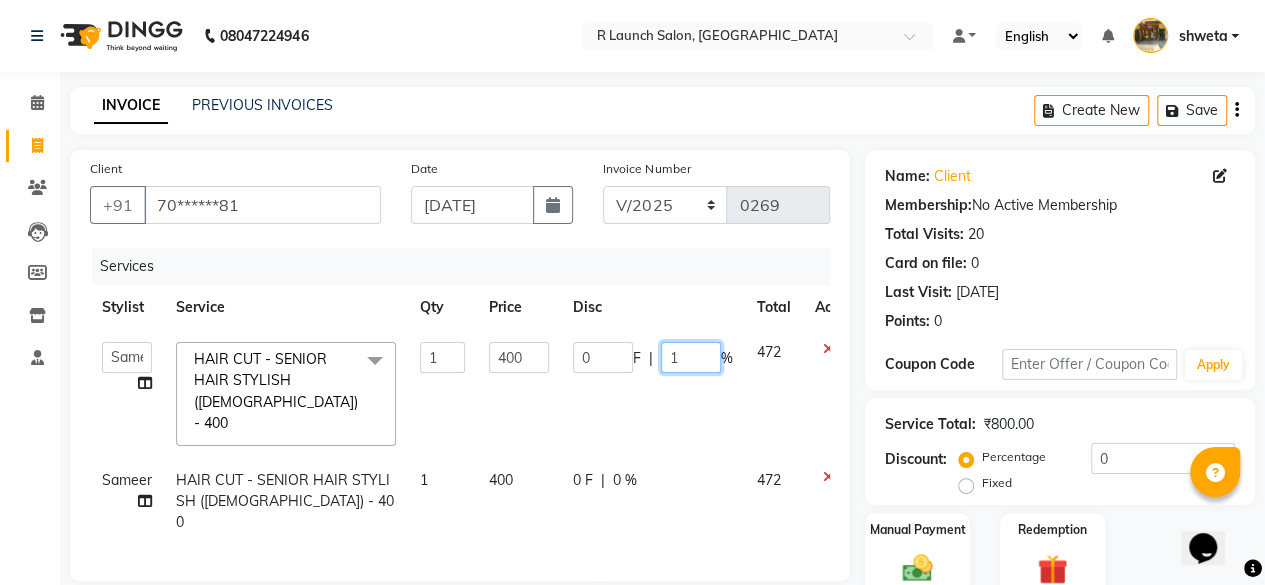 type on "15" 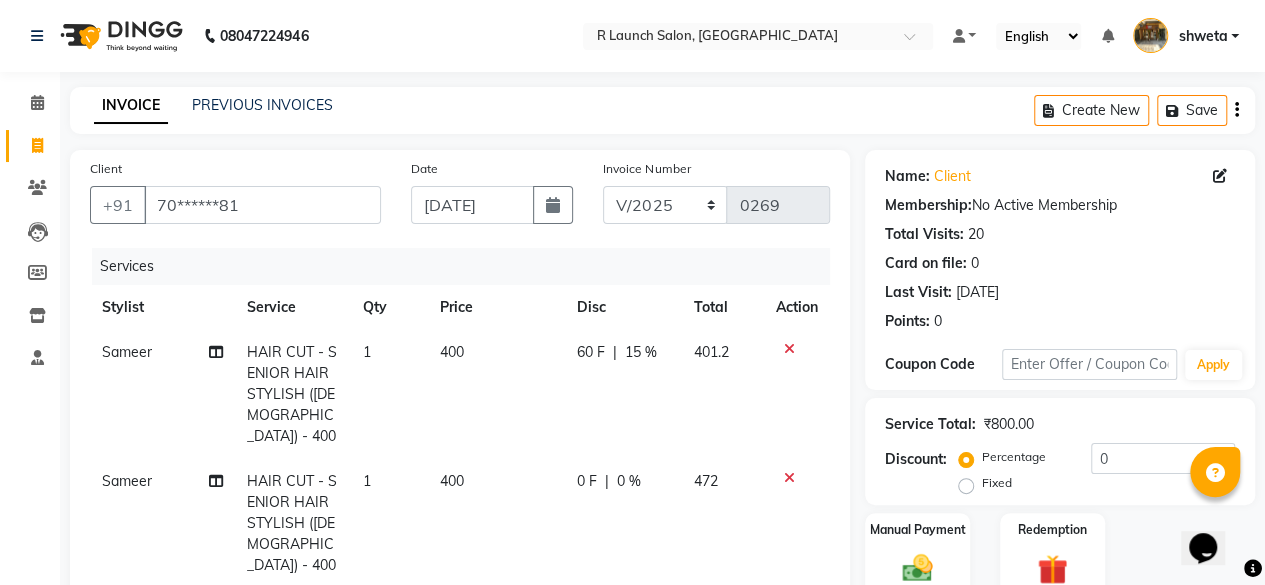 click on "0 F | 0 %" 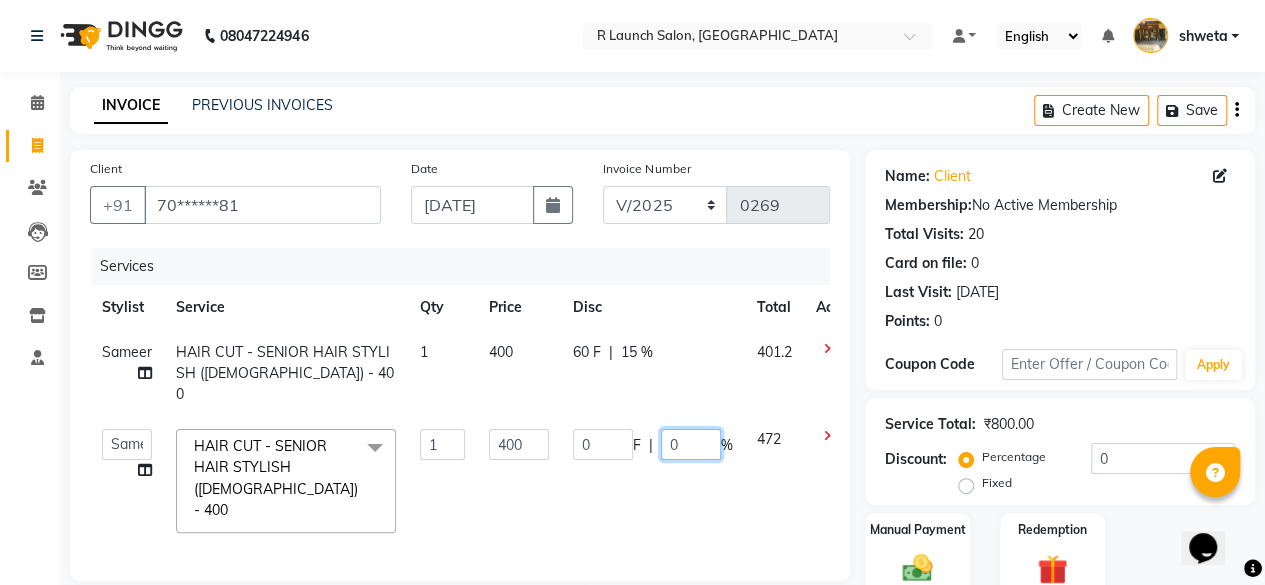 click on "0" 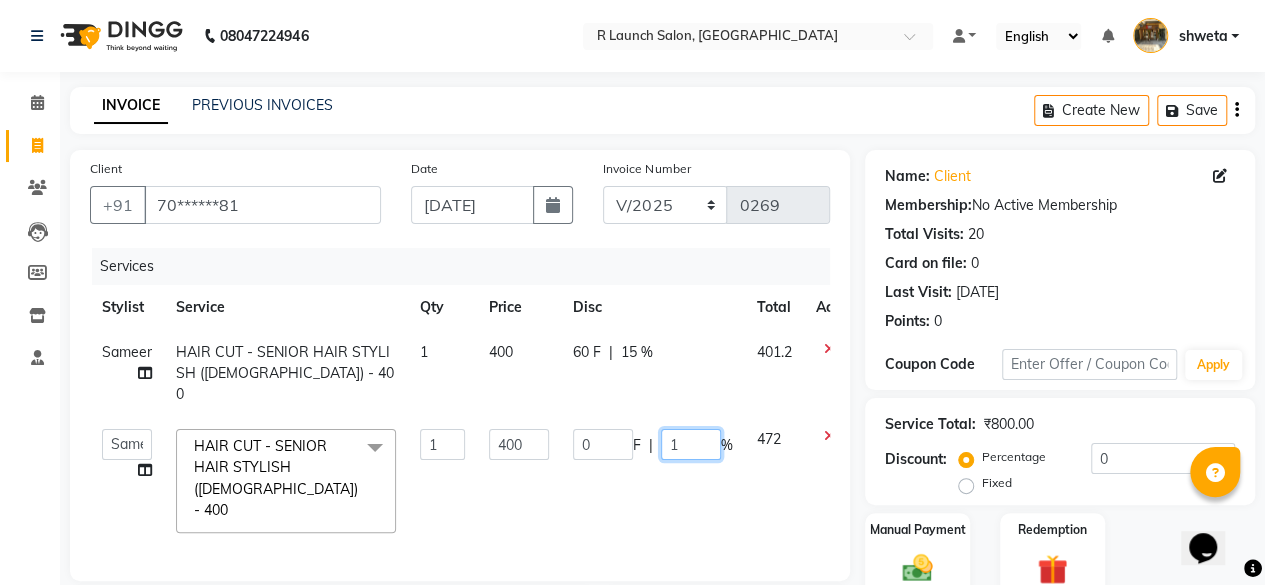 type on "15" 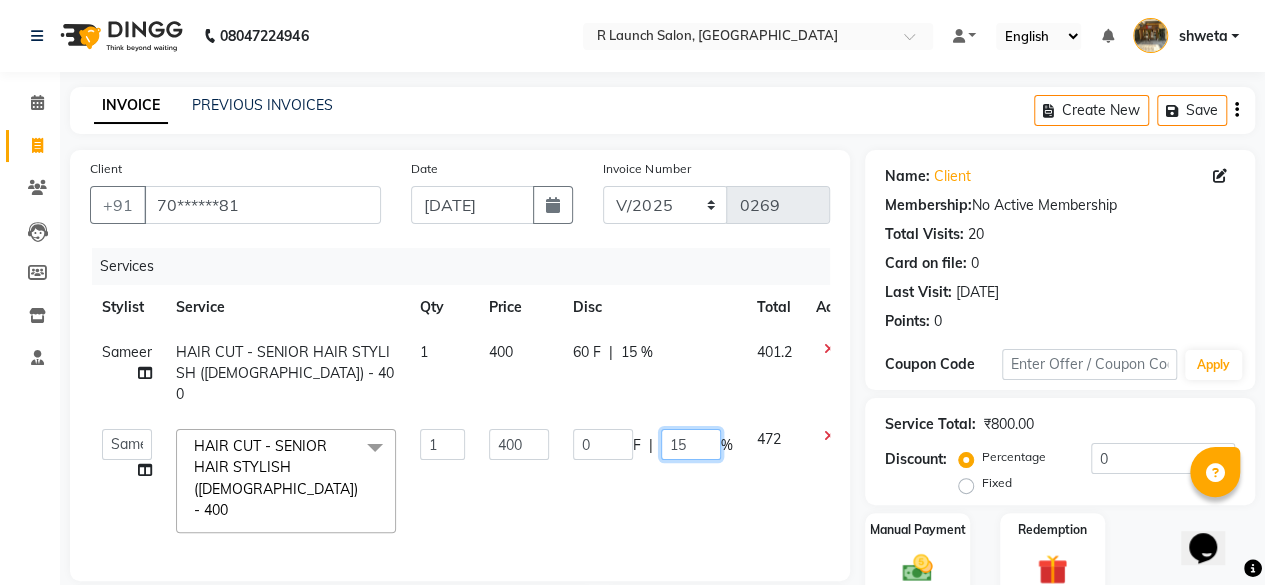 click on "15" 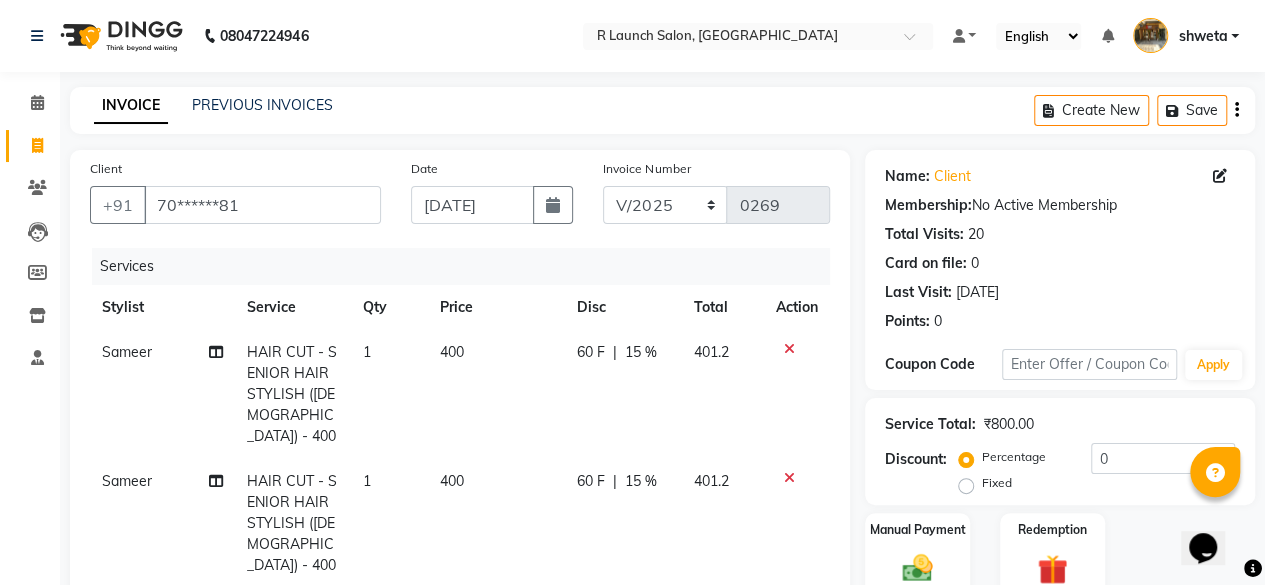 click on "60 F | 15 %" 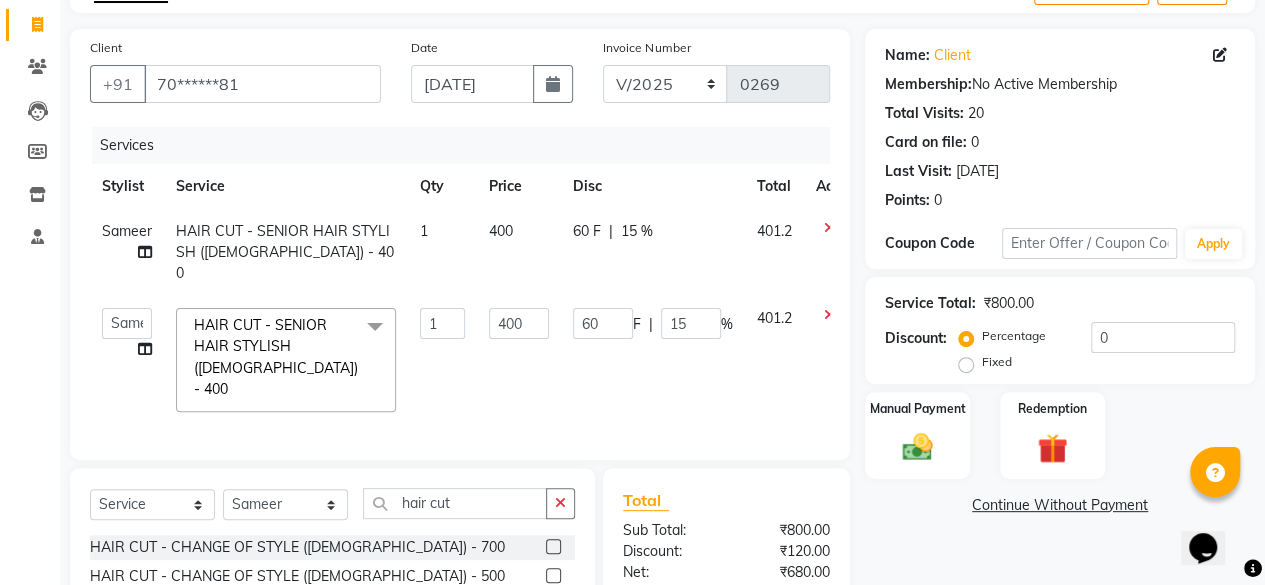 scroll, scrollTop: 119, scrollLeft: 0, axis: vertical 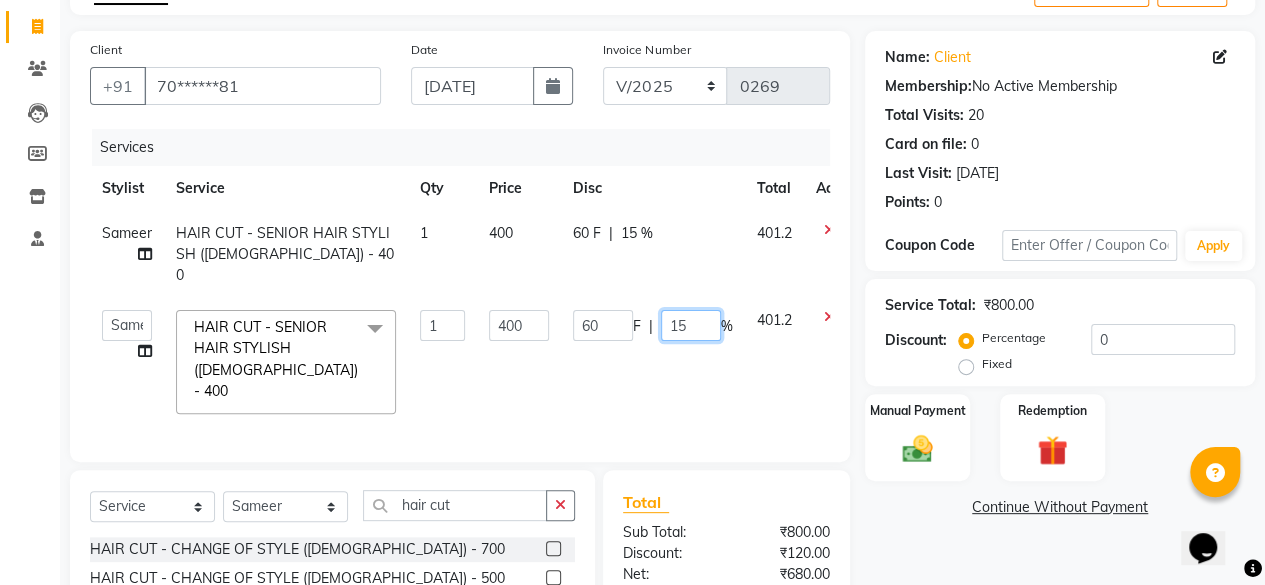 click on "15" 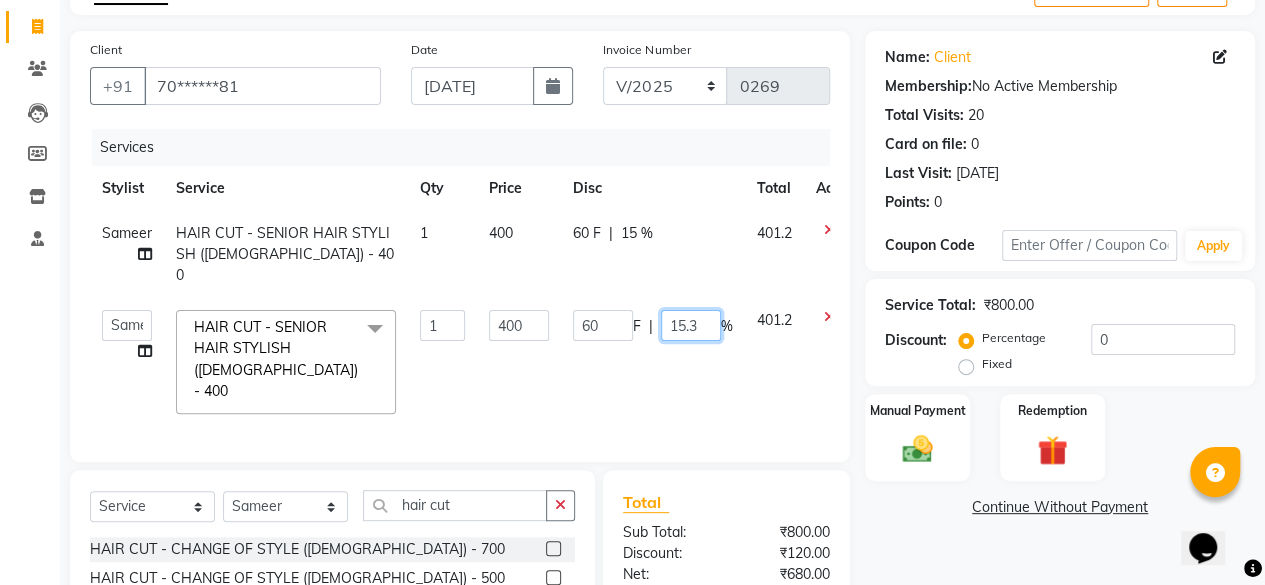 type on "15.37" 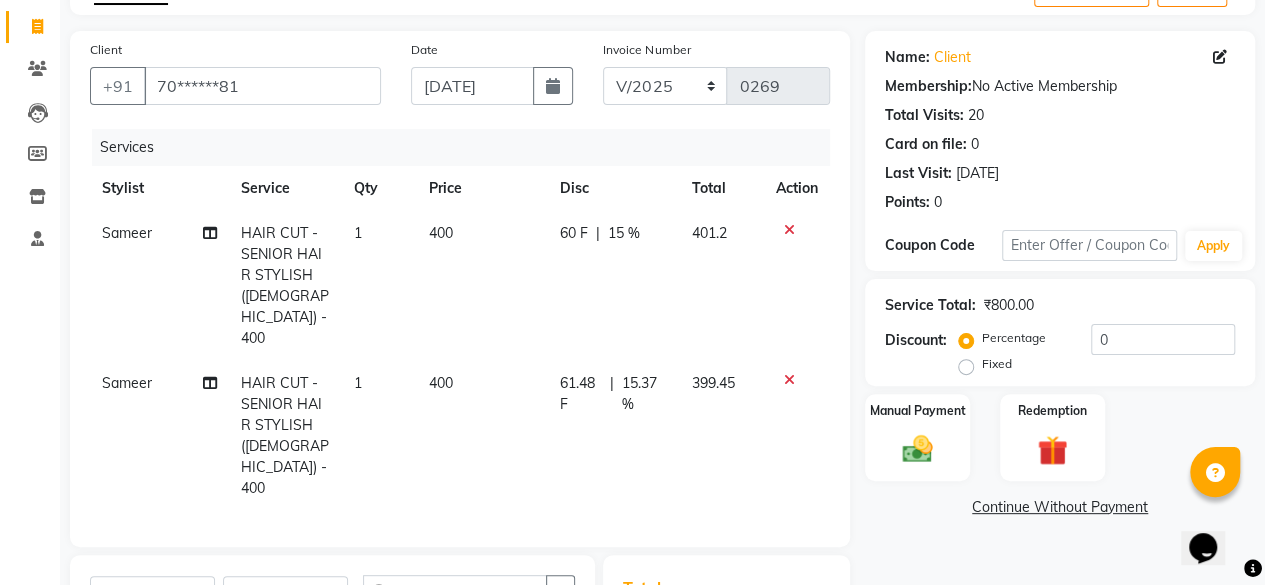 click on "61.48 F | 15.37 %" 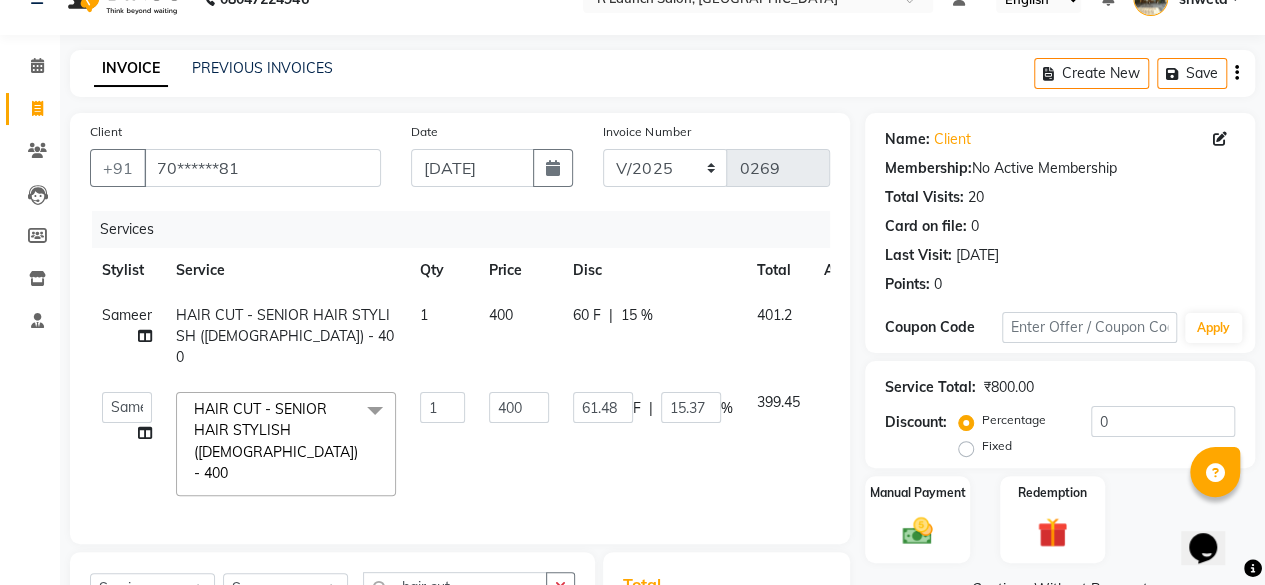 scroll, scrollTop: 20, scrollLeft: 0, axis: vertical 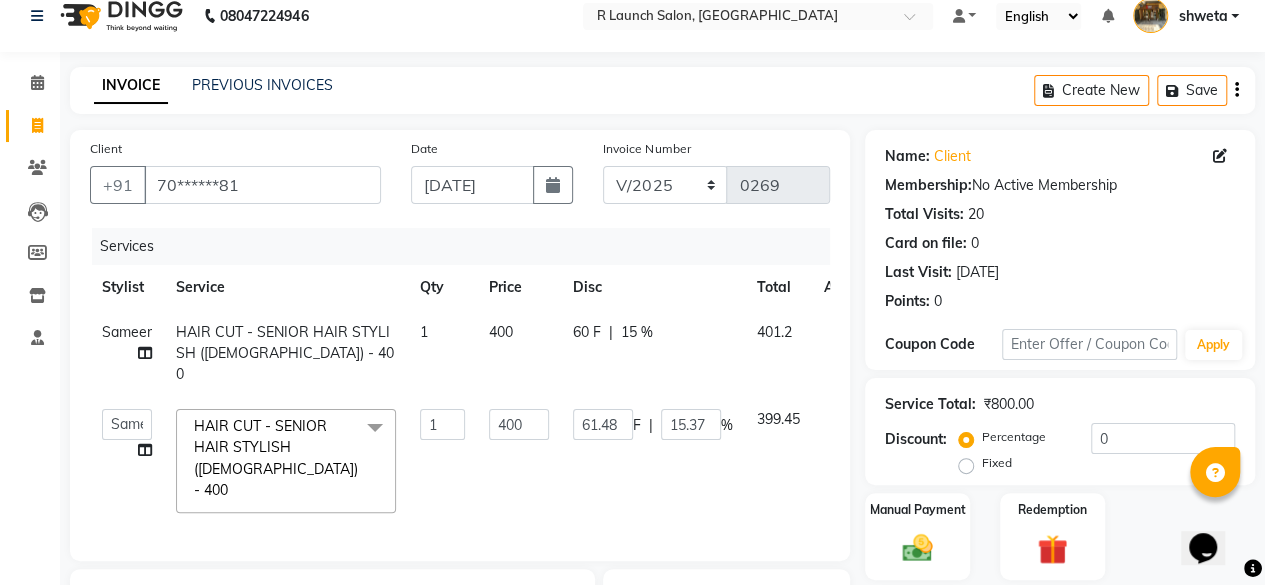 click on "60 F | 15 %" 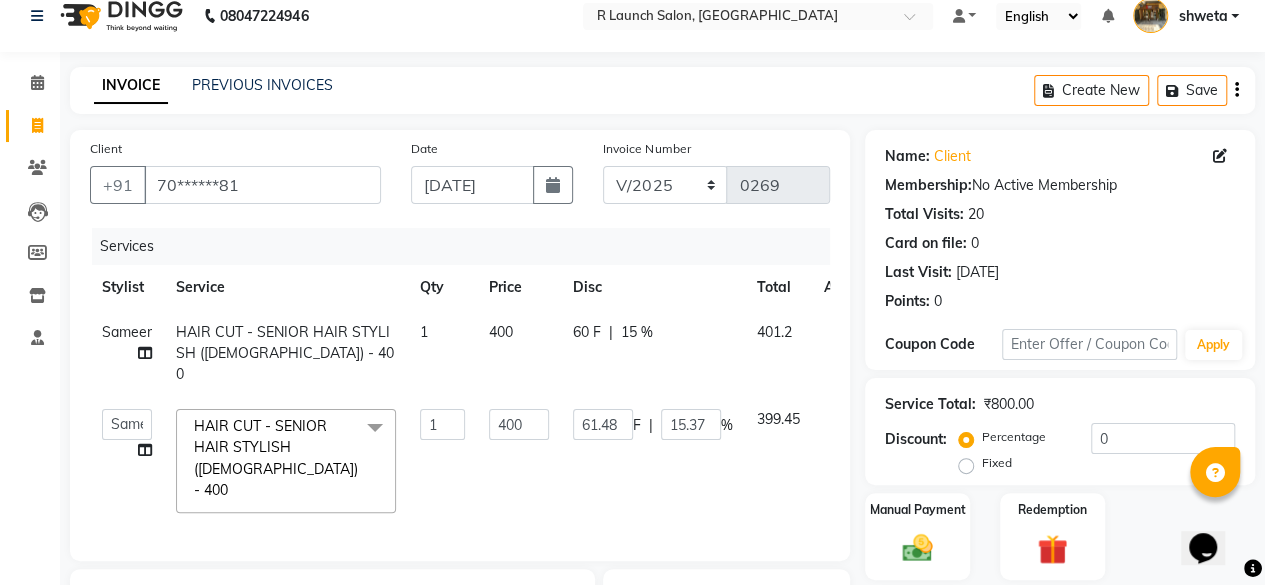 select on "84586" 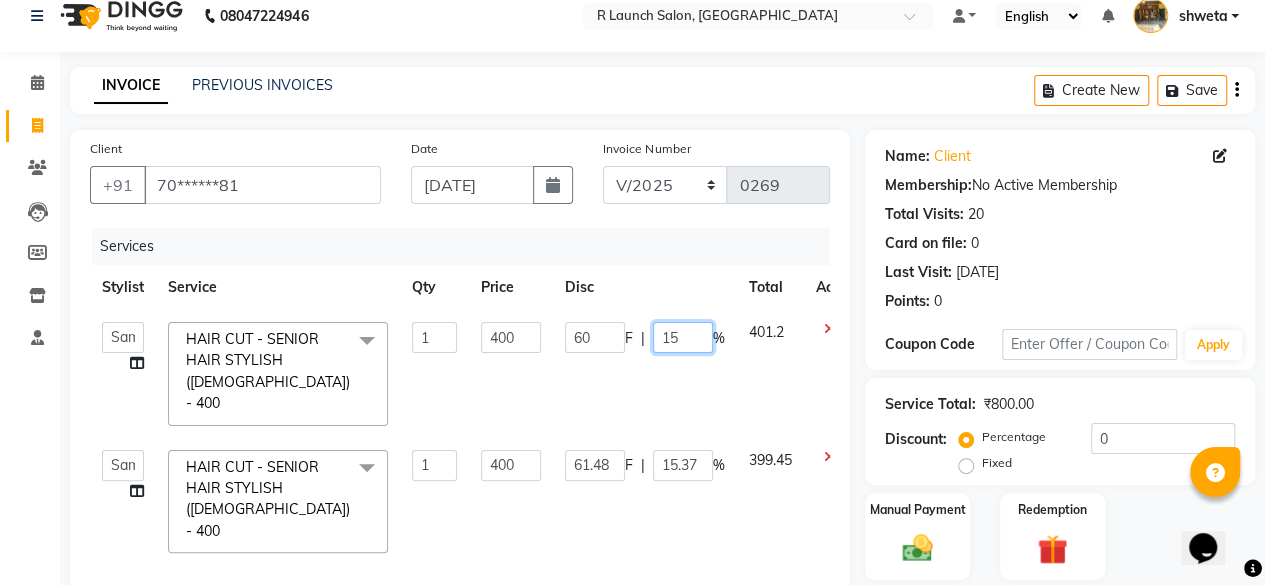 click on "15" 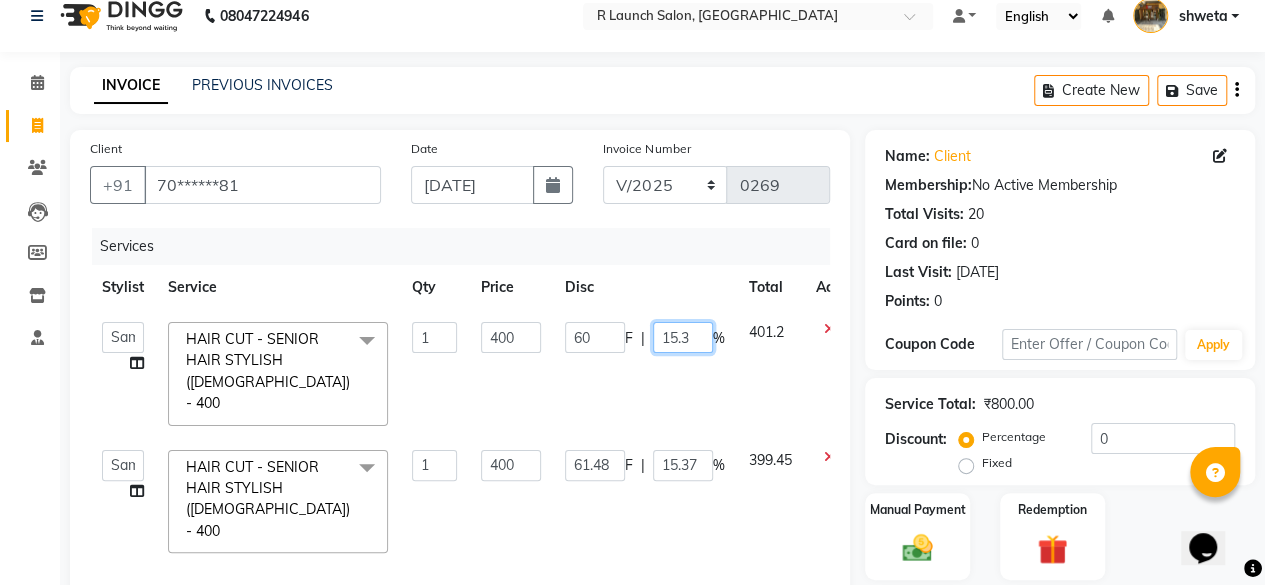type on "15.37" 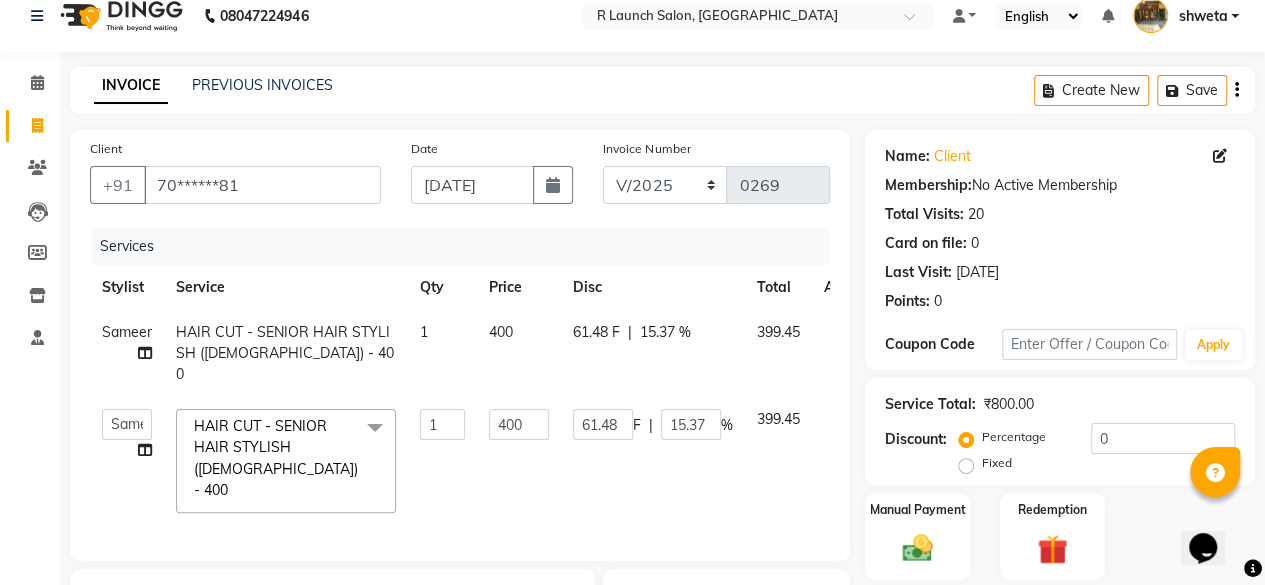 click on "Sameer HAIR CUT - SENIOR HAIR STYLISH ([DEMOGRAPHIC_DATA]) - 400 1 400 61.48 F | 15.37 % 399.45  [PERSON_NAME]   [PERSON_NAME]    pooja    [PERSON_NAME]   HAIR CUT - SENIOR HAIR STYLISH ([DEMOGRAPHIC_DATA]) - 400  x MEHANDI/ENGAGEMENT WITH FIGURES - 5500 MEHANDI/ENGAGEMENT WITHOUT FIGURES - 4000 MEHANDI/BRIDAL WITH FIGURES (BOTH HANDS AND LEGS) - 10500 MEHANDI/BRIDAL WITH FIGURES (HANDS) - 8000 MEHANDI/BRIDAL WITHOUT FIGURES - 6500 MEHANDI/BRIDAL PORTRAIT (BOTH HANDS) - 6000 ARABIC MEHANDI (Per pcs) - 500 HAIR SMOOTHENING ([DEMOGRAPHIC_DATA]) - 5500 HAIR SMOOTHENING ([DEMOGRAPHIC_DATA]) - 2800 PERMING ([DEMOGRAPHIC_DATA])  PERMING ([DEMOGRAPHIC_DATA])  STRAIGHTNING ([DEMOGRAPHIC_DATA])  STRAIGHTNING ([DEMOGRAPHIC_DATA])  HAIR REBONDING ([DEMOGRAPHIC_DATA]) HAIR REBONDING ([DEMOGRAPHIC_DATA])  HAIR COLOR & HAIR SETTING - BALYAGE ([DEMOGRAPHIC_DATA])  HAIR COLOR & HAIR SETTING - BALYAGE ([DEMOGRAPHIC_DATA])  HAIR COLOR & HAIR SETTING - OMBRE ([DEMOGRAPHIC_DATA])  HAIR COLOR & HAIR SETTING - OMBRE ([DEMOGRAPHIC_DATA])  HAIR COLOR & HAIR SETTING - FULL HAIR HIGHLIGHTS ([DEMOGRAPHIC_DATA])  HAIR COLOR & HAIR SETTING - FULL HAIR HIGHLIGHTS ([DEMOGRAPHIC_DATA])  VENUE PACKAGES - 00-10 KM - 1000 1 400 F |" 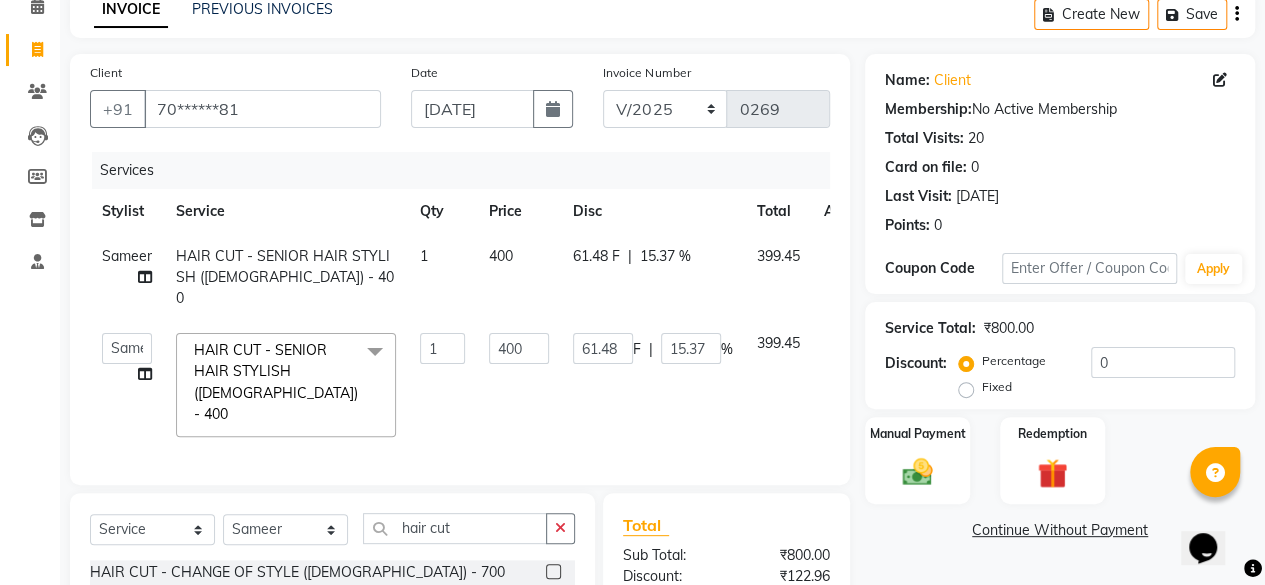 scroll, scrollTop: 90, scrollLeft: 0, axis: vertical 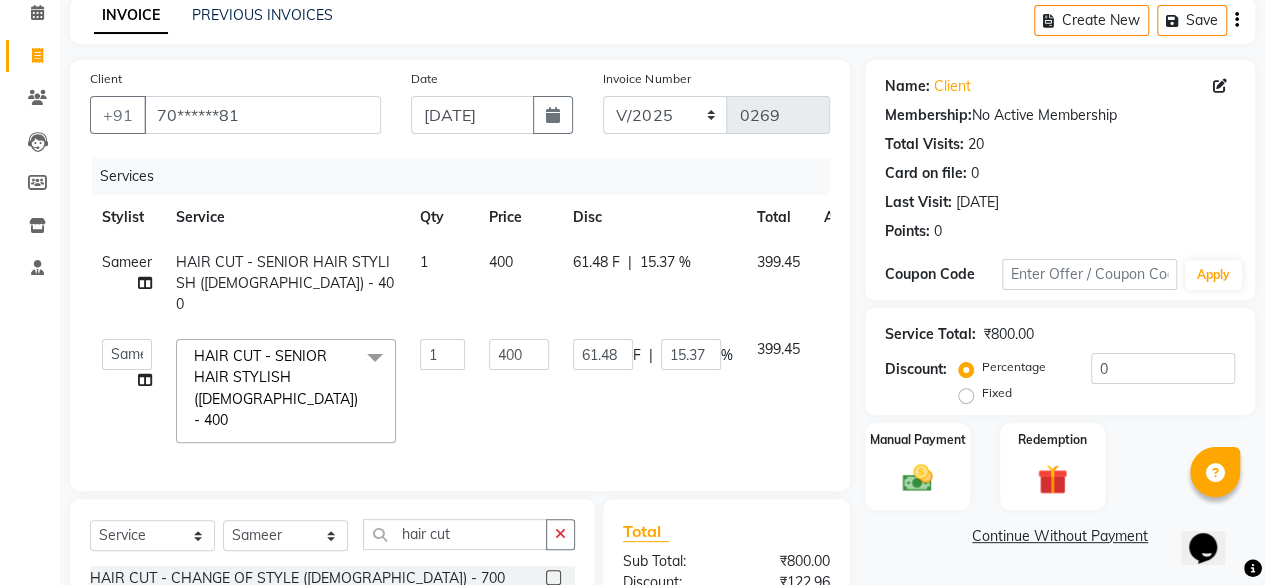 click on "15.37 %" 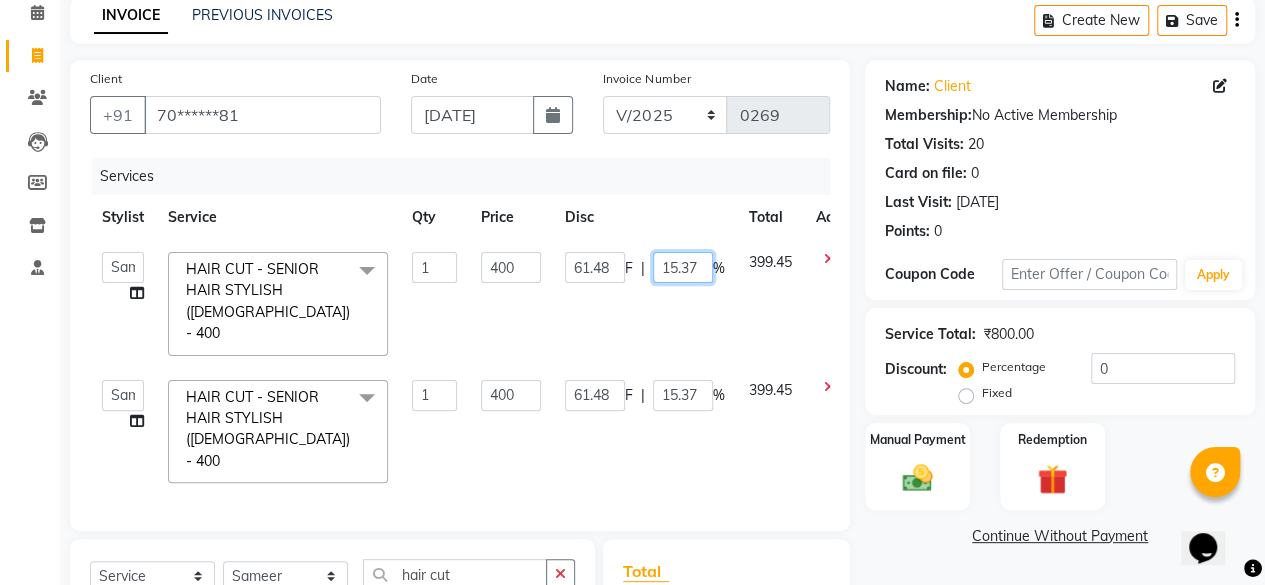 click on "15.37" 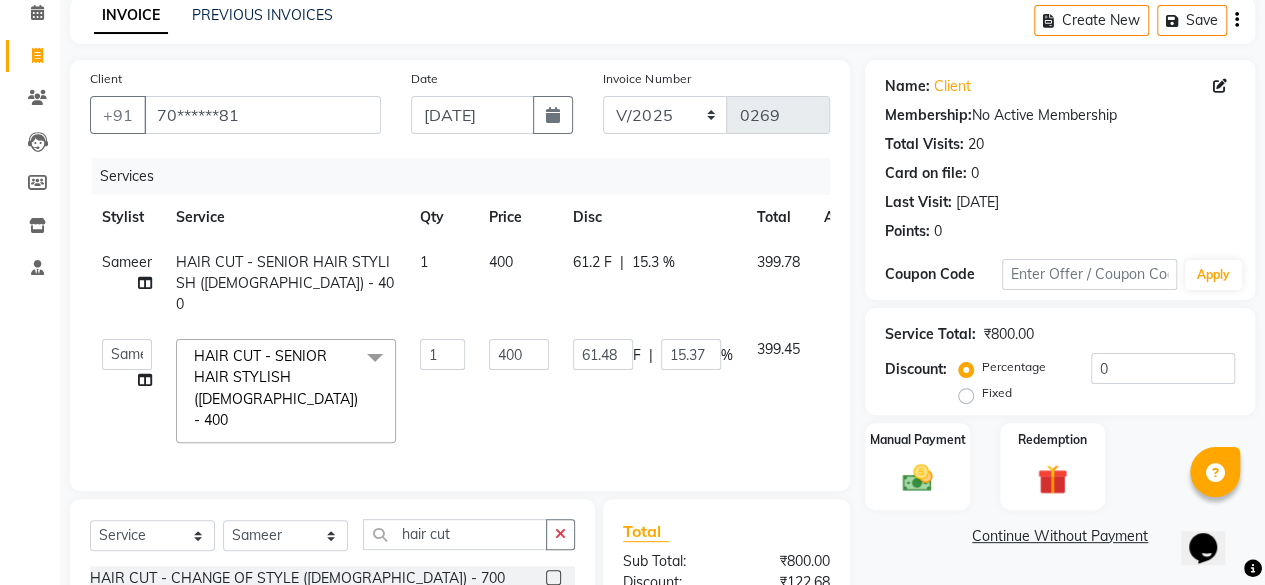 click on "61.2 F" 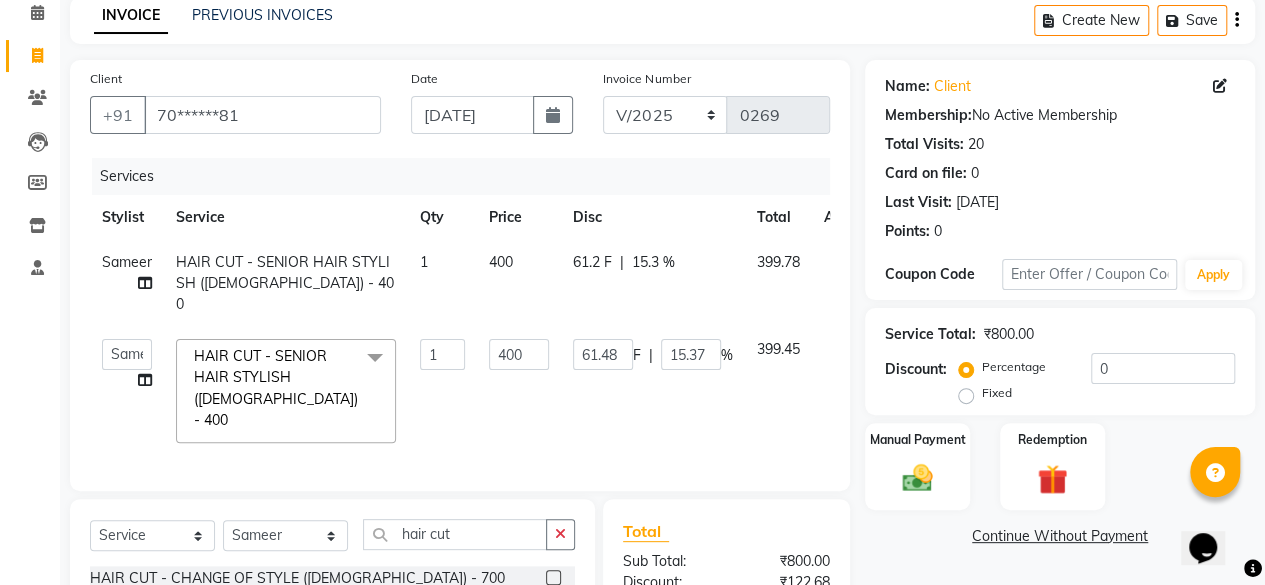 select on "84586" 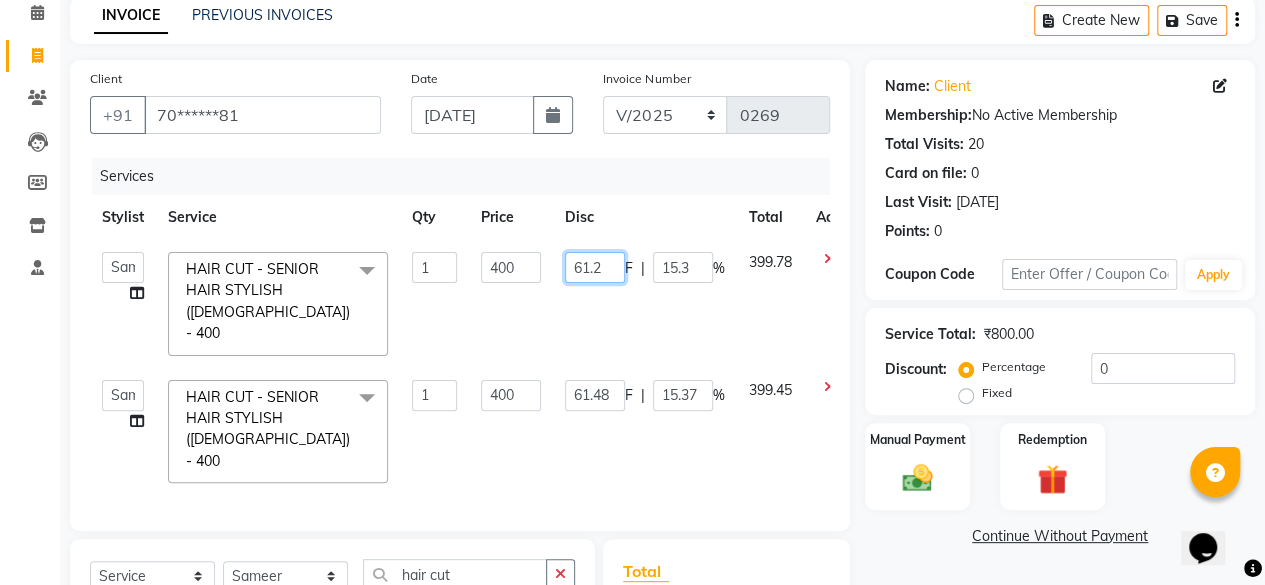 click on "61.2" 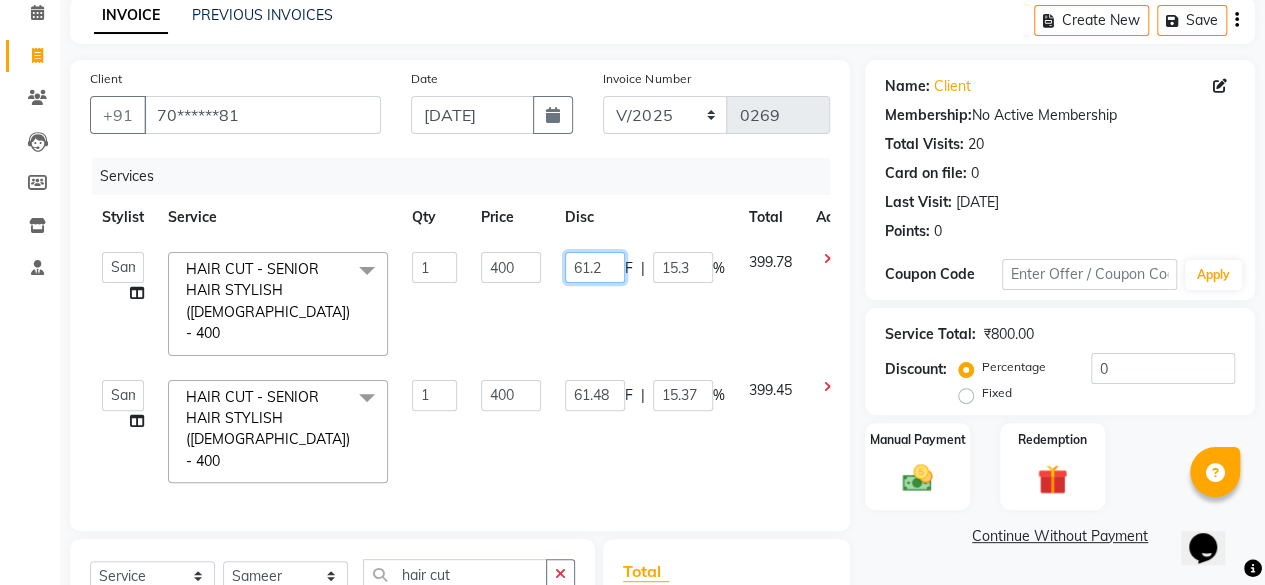 type on "61.02" 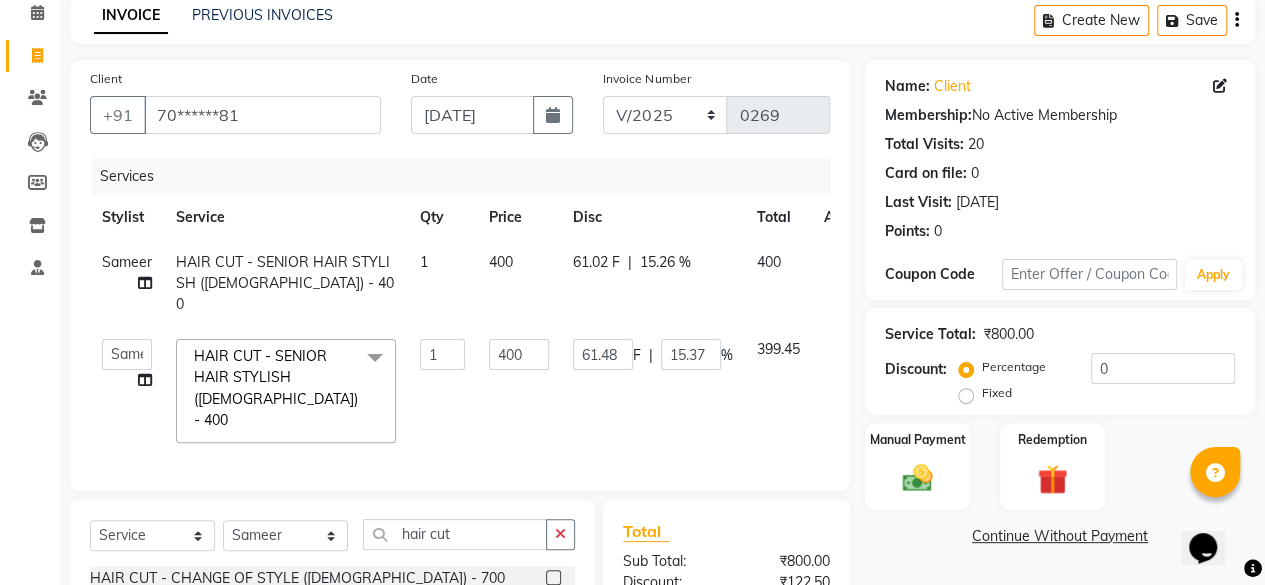 click on "61.02 F | 15.26 %" 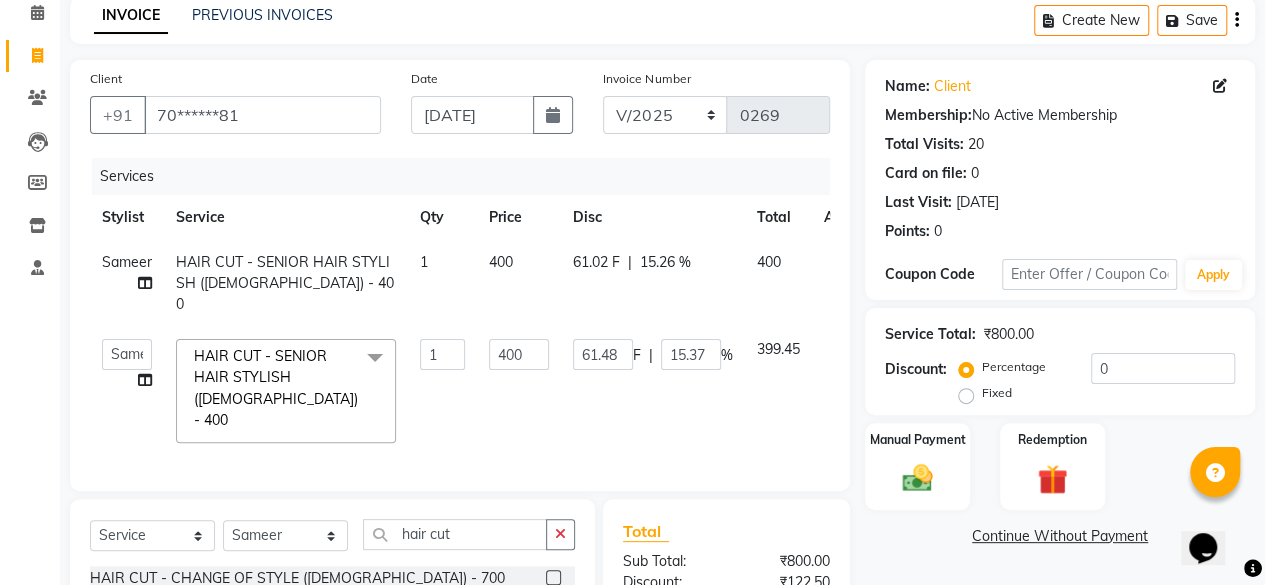 select on "84586" 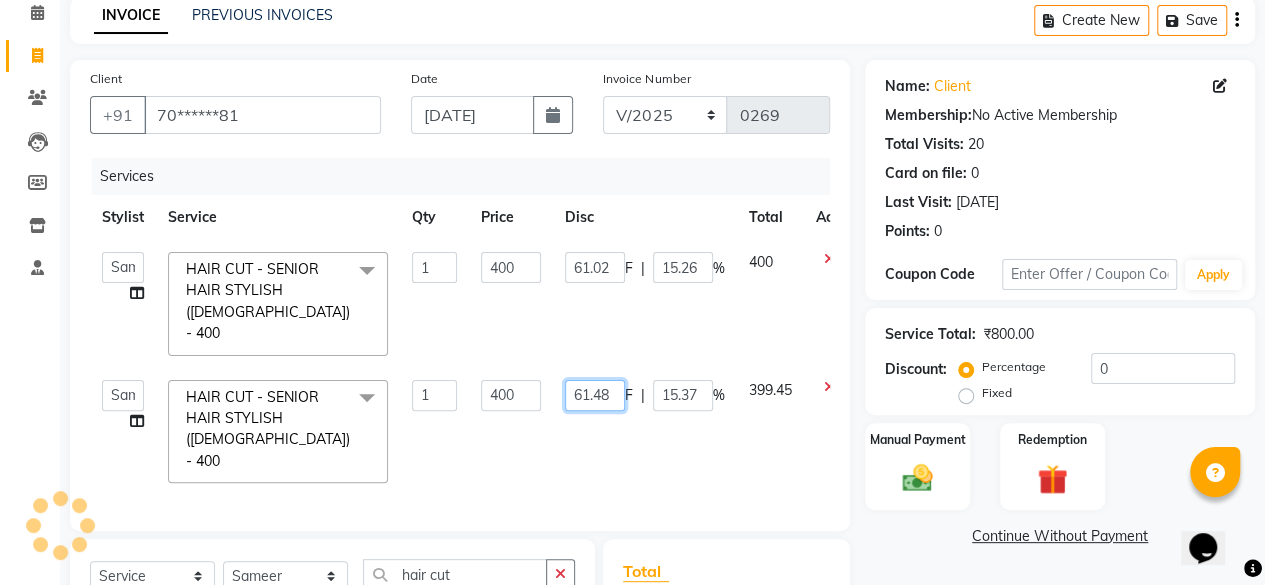 click on "61.48" 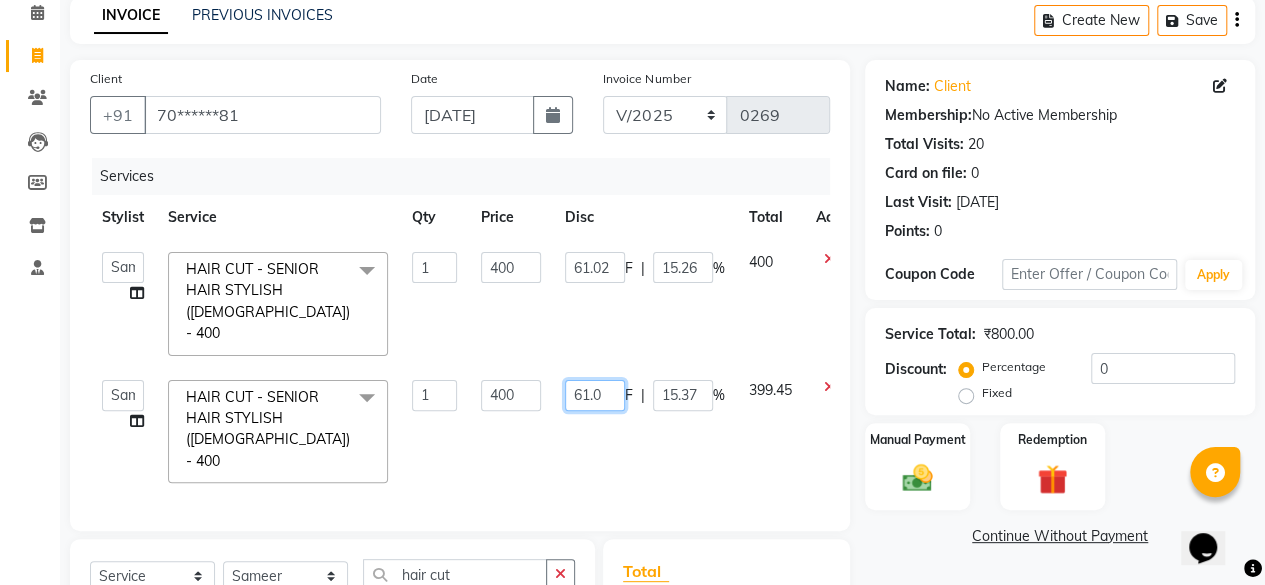 type on "61.02" 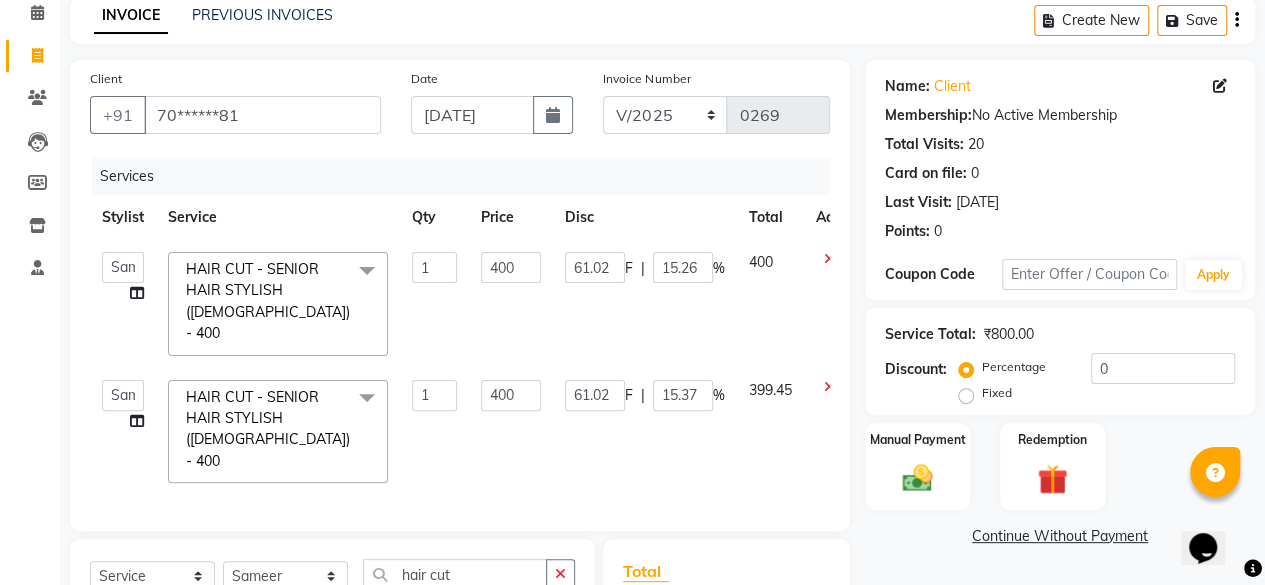 click on "Services Stylist Service Qty Price Disc Total Action  [PERSON_NAME]   [PERSON_NAME]    pooja    [PERSON_NAME]   HAIR CUT - SENIOR HAIR STYLISH ([DEMOGRAPHIC_DATA]) - 400  x MEHANDI/ENGAGEMENT WITH FIGURES - 5500 MEHANDI/ENGAGEMENT WITHOUT FIGURES - 4000 MEHANDI/BRIDAL WITH FIGURES (BOTH HANDS AND LEGS) - 10500 MEHANDI/BRIDAL WITH FIGURES (HANDS) - 8000 MEHANDI/BRIDAL WITHOUT FIGURES - 6500 MEHANDI/BRIDAL PORTRAIT (BOTH HANDS) - 6000 ARABIC MEHANDI (Per pcs) - 500 HAIR SMOOTHENING ([DEMOGRAPHIC_DATA]) - 5500 HAIR SMOOTHENING ([DEMOGRAPHIC_DATA]) - 2800 PERMING ([DEMOGRAPHIC_DATA])  PERMING ([DEMOGRAPHIC_DATA])  STRAIGHTNING ([DEMOGRAPHIC_DATA])  STRAIGHTNING ([DEMOGRAPHIC_DATA])  HAIR REBONDING ([DEMOGRAPHIC_DATA]) HAIR REBONDING ([DEMOGRAPHIC_DATA])  HAIR COLOR & HAIR SETTING - BALYAGE ([DEMOGRAPHIC_DATA])  HAIR COLOR & HAIR SETTING - BALYAGE ([DEMOGRAPHIC_DATA])  HAIR COLOR & HAIR SETTING - OMBRE ([DEMOGRAPHIC_DATA])  HAIR COLOR & HAIR SETTING - OMBRE ([DEMOGRAPHIC_DATA])  HAIR COLOR & HAIR SETTING - FULL HAIR HIGHLIGHTS ([DEMOGRAPHIC_DATA])  HAIR COLOR & HAIR SETTING - FULL HAIR HIGHLIGHTS ([DEMOGRAPHIC_DATA])  HAIR COLOR & HAIR SETTING - GLOBAL + HIGHLIGHTS ([DEMOGRAPHIC_DATA])  1 400 61.02 F" 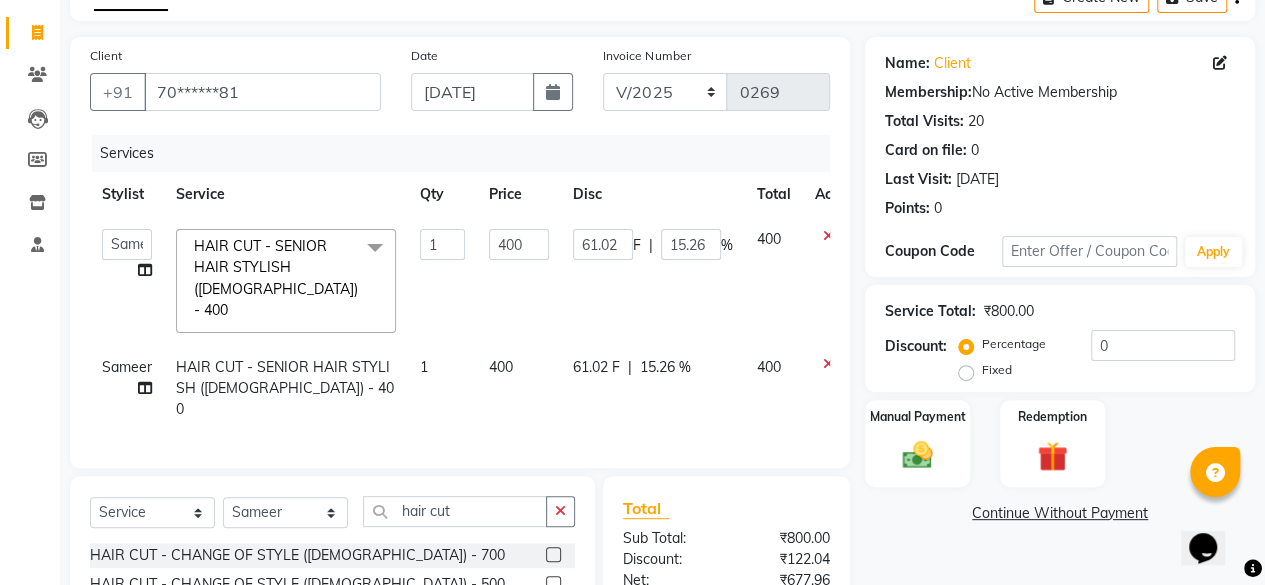 scroll, scrollTop: 300, scrollLeft: 0, axis: vertical 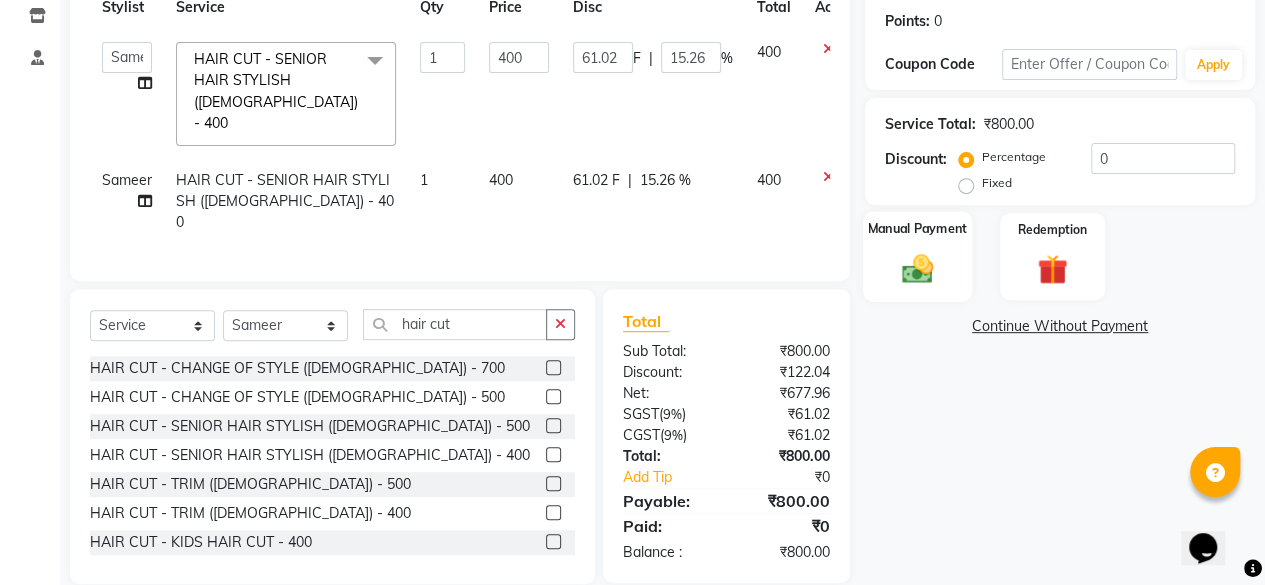 click 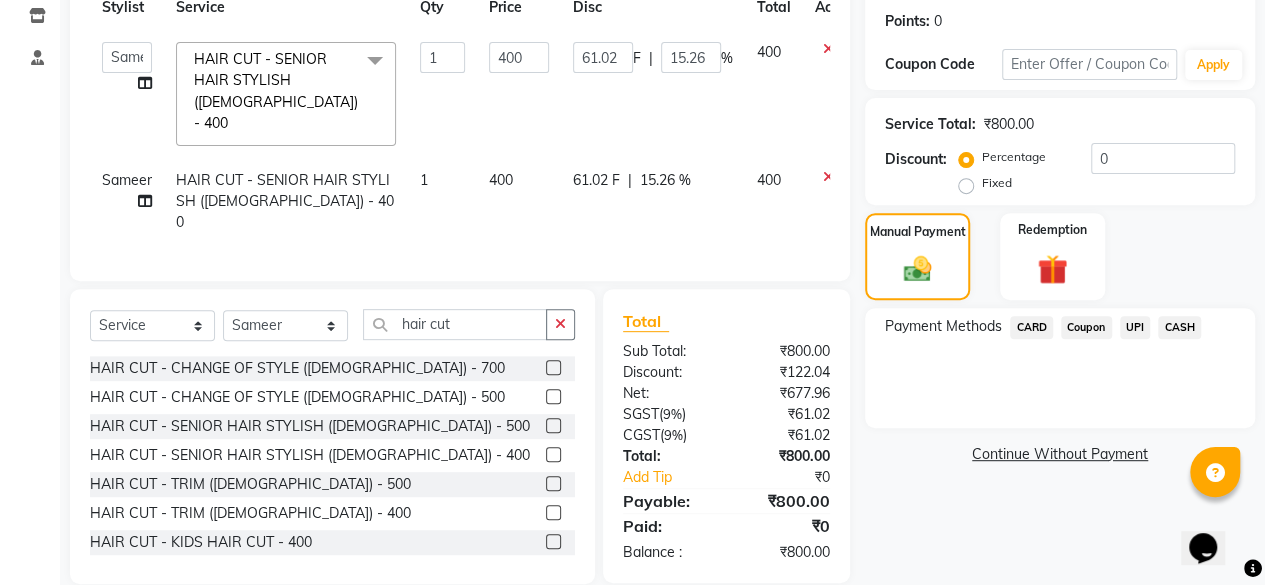 click on "UPI" 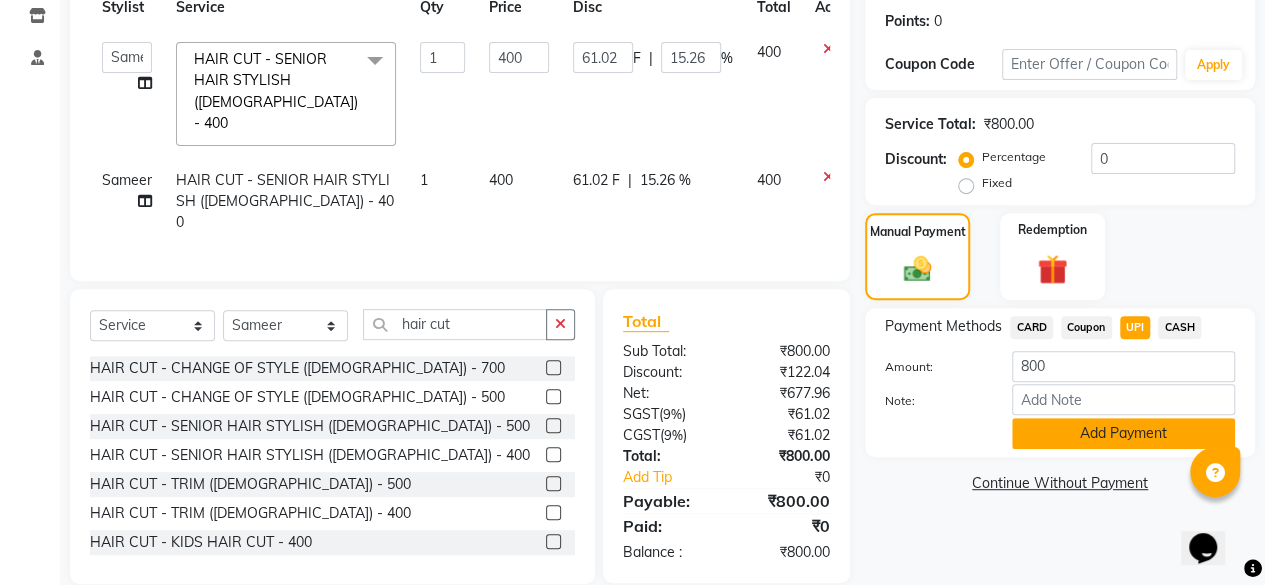 click on "Add Payment" 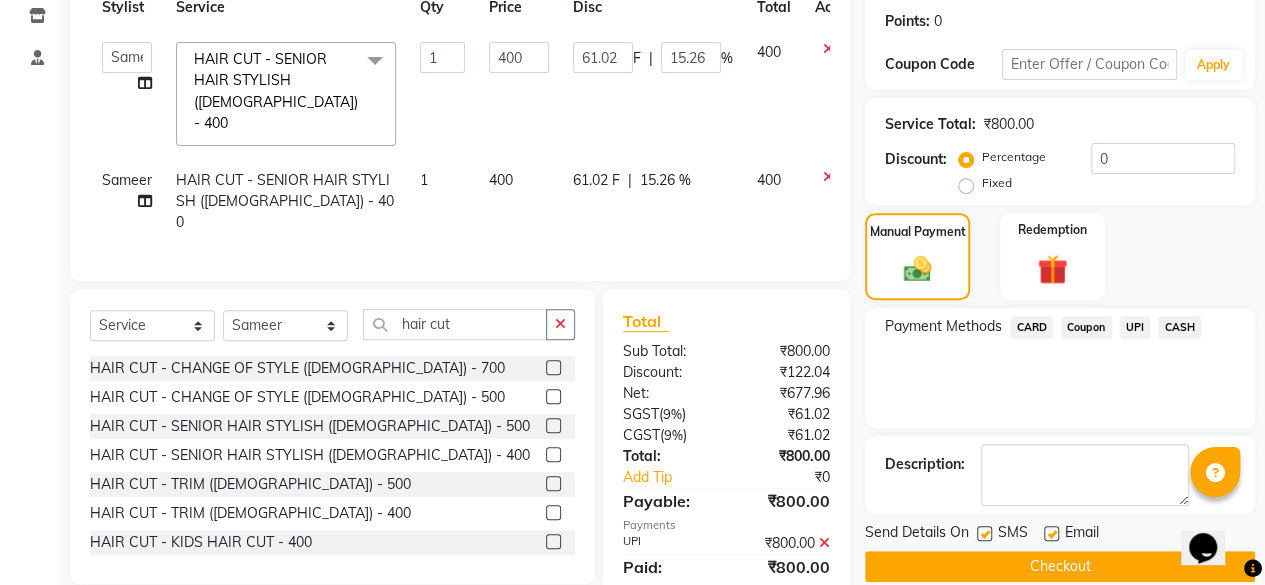 scroll, scrollTop: 340, scrollLeft: 0, axis: vertical 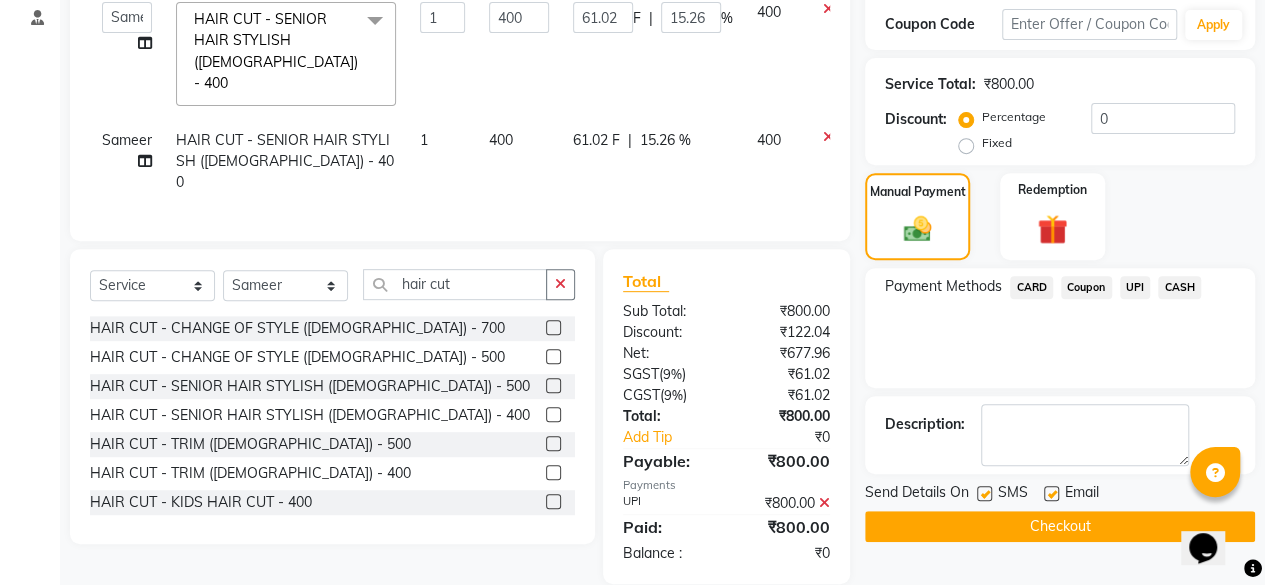 click 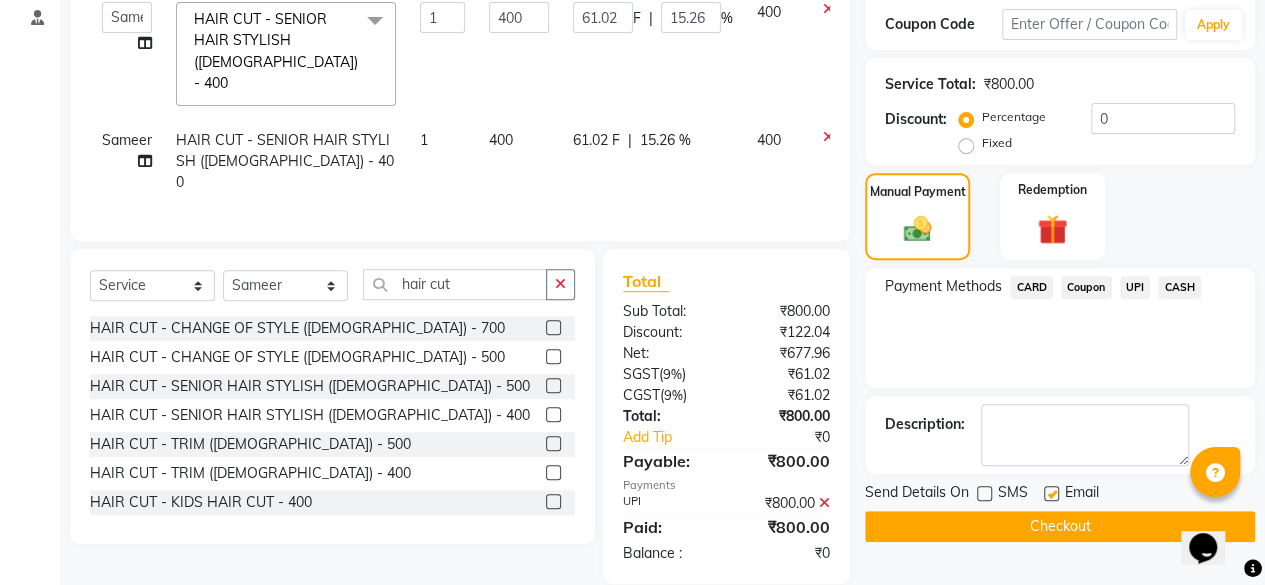 click on "Checkout" 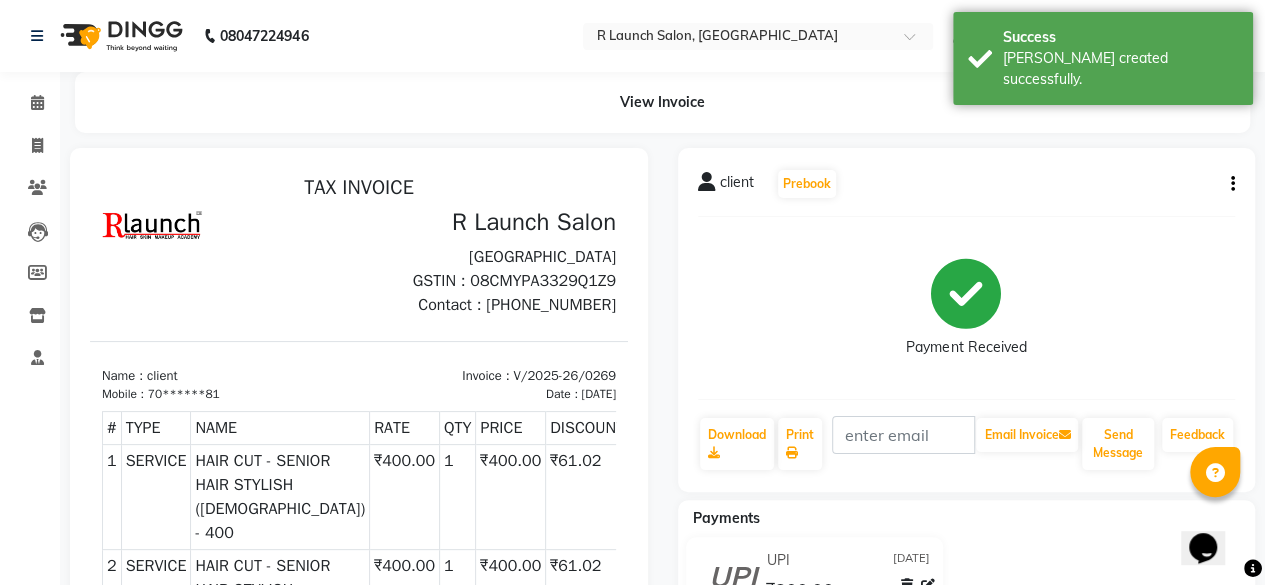 scroll, scrollTop: 0, scrollLeft: 0, axis: both 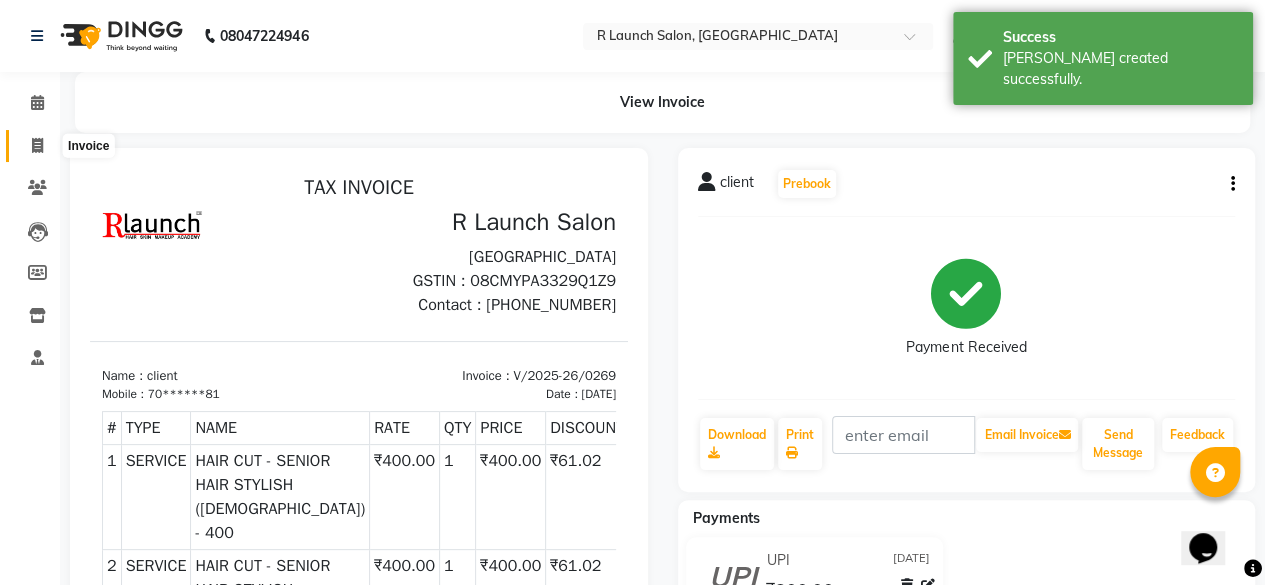 click 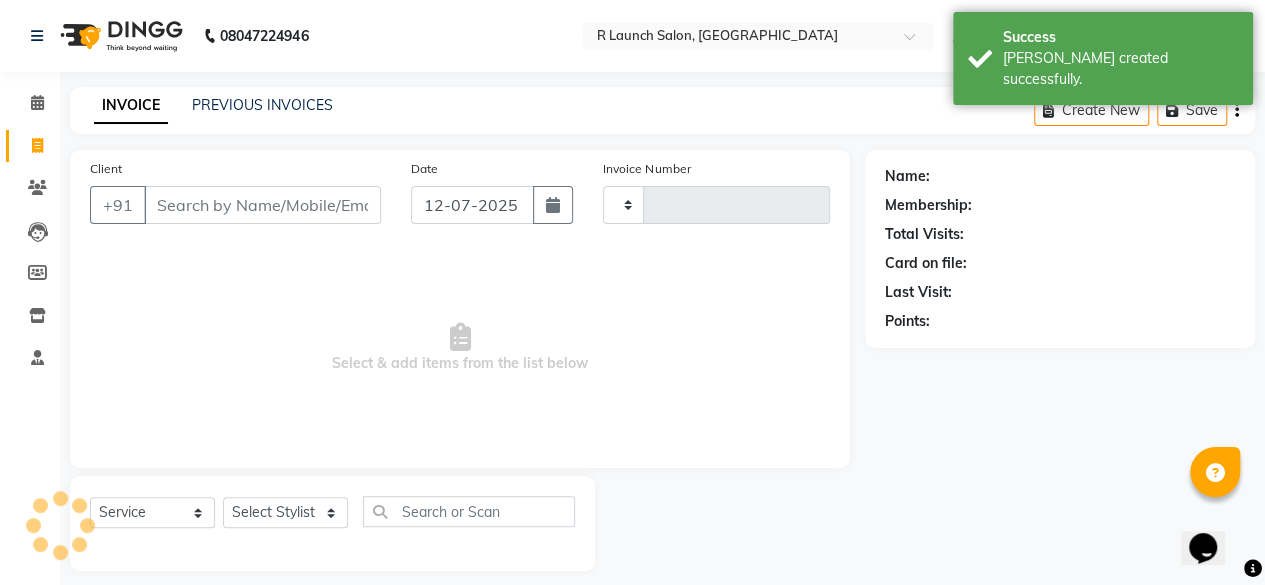 scroll, scrollTop: 15, scrollLeft: 0, axis: vertical 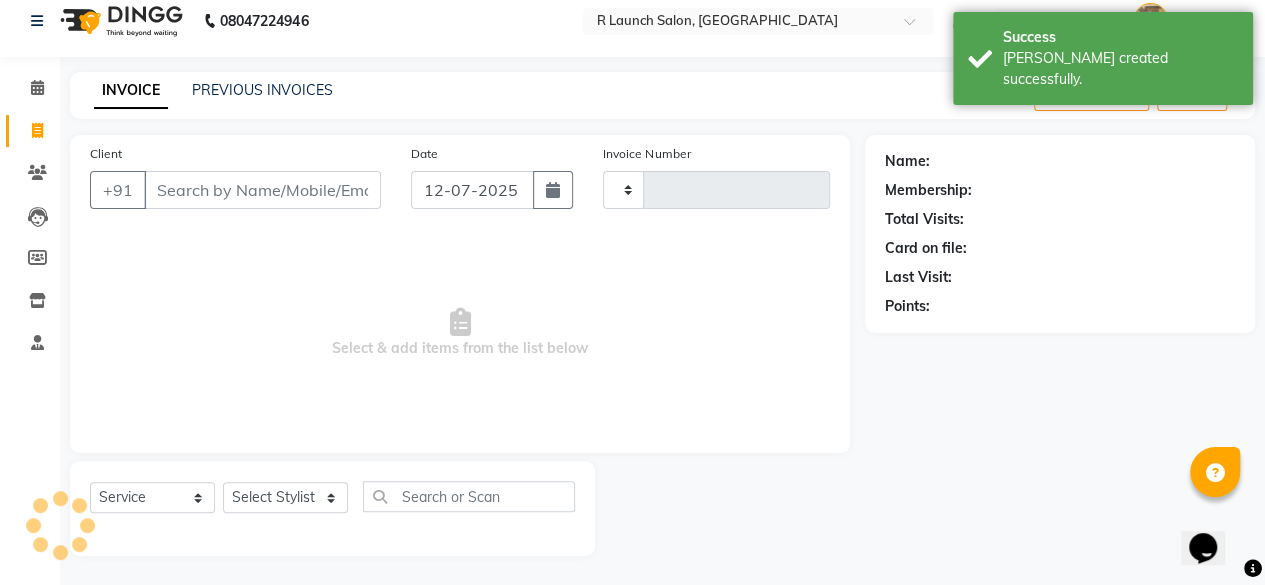 type on "0270" 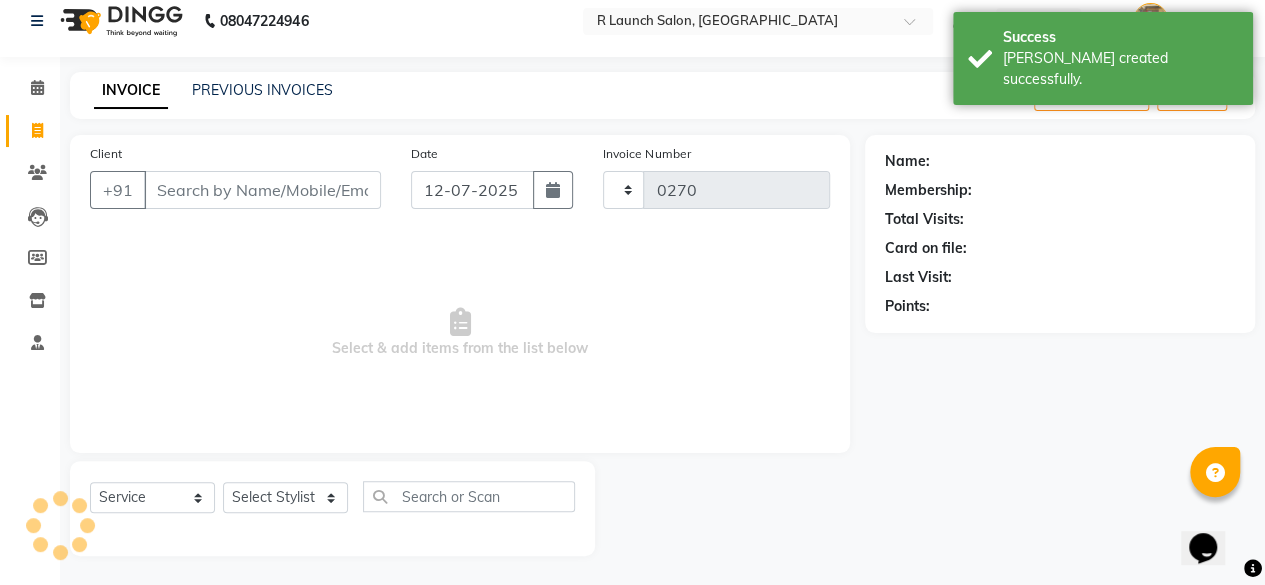 select on "7721" 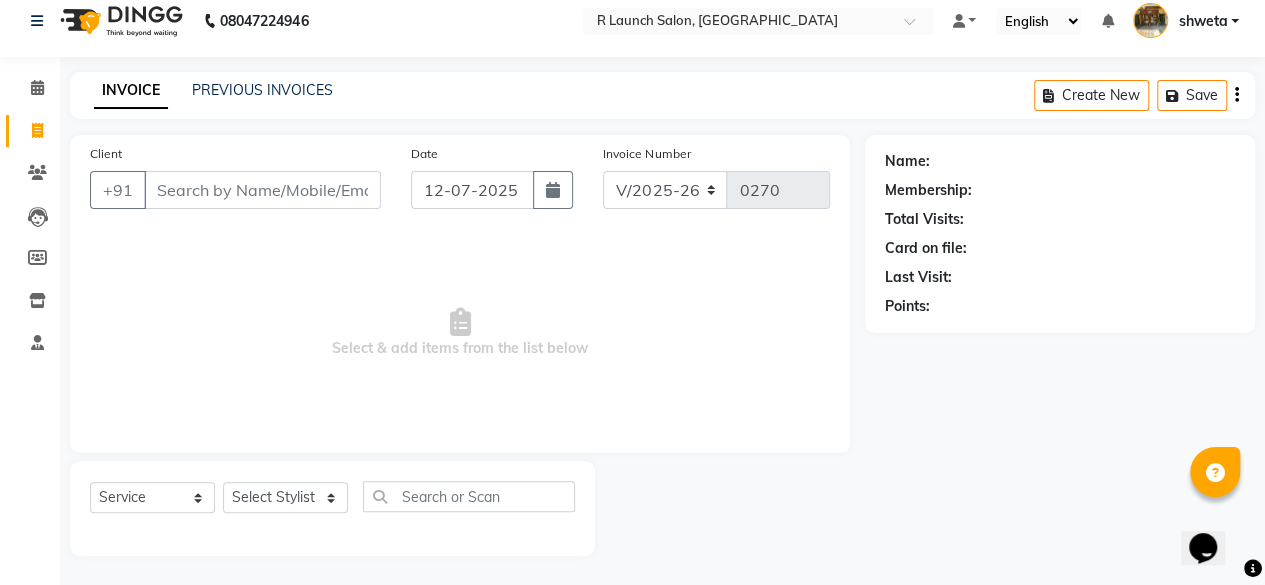 click on "Client" at bounding box center [262, 190] 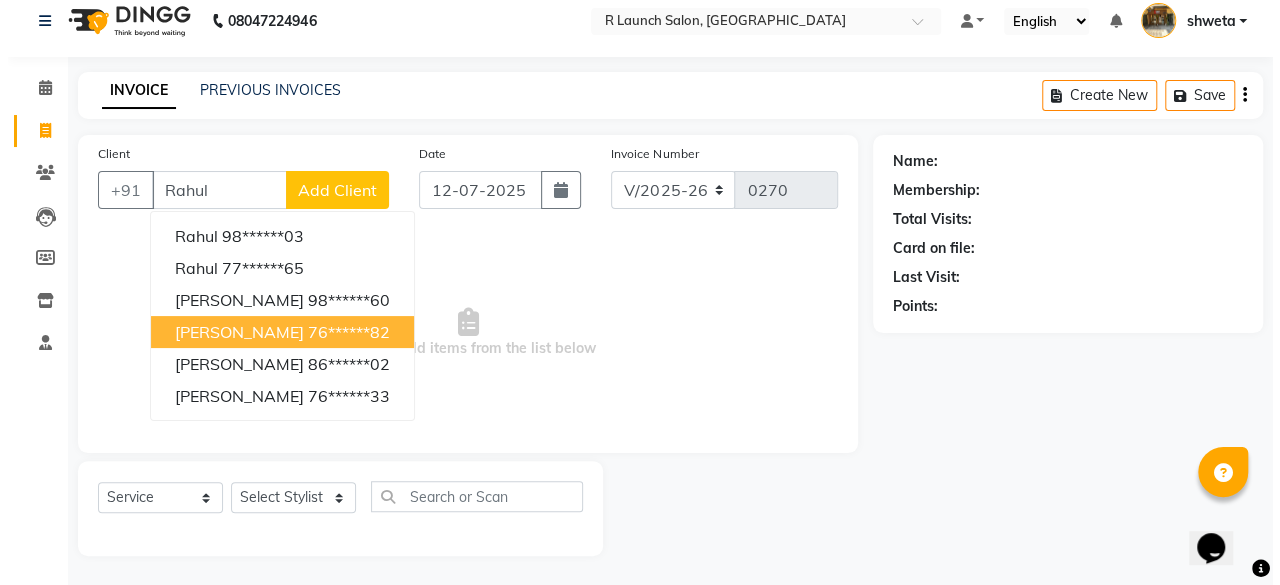scroll, scrollTop: 0, scrollLeft: 0, axis: both 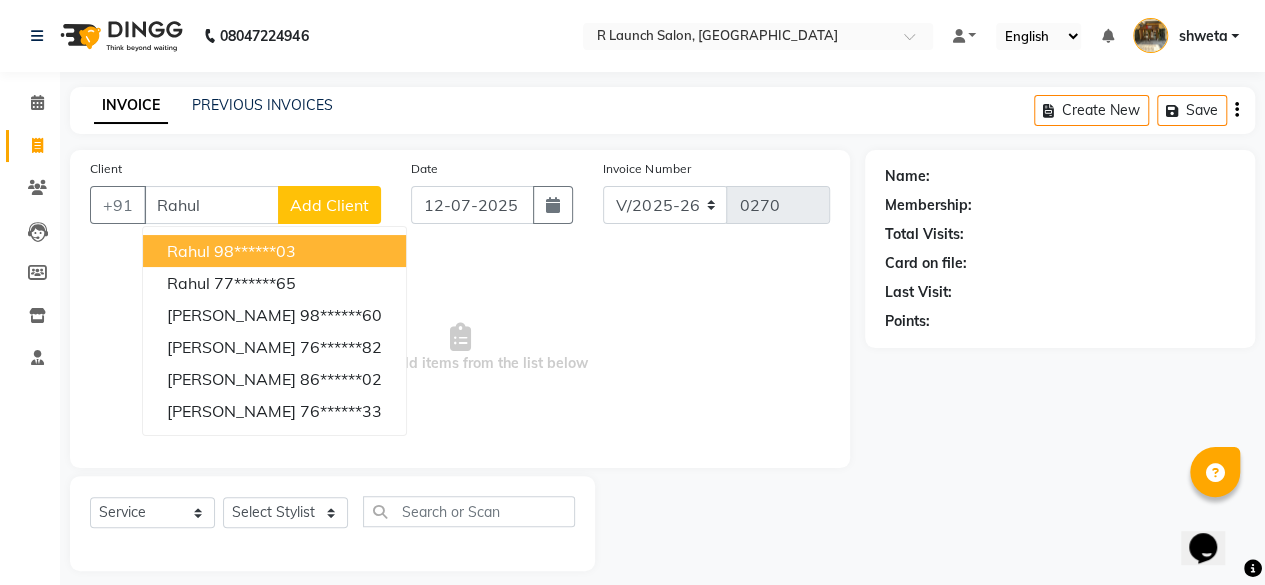click on "Rahul" at bounding box center (211, 205) 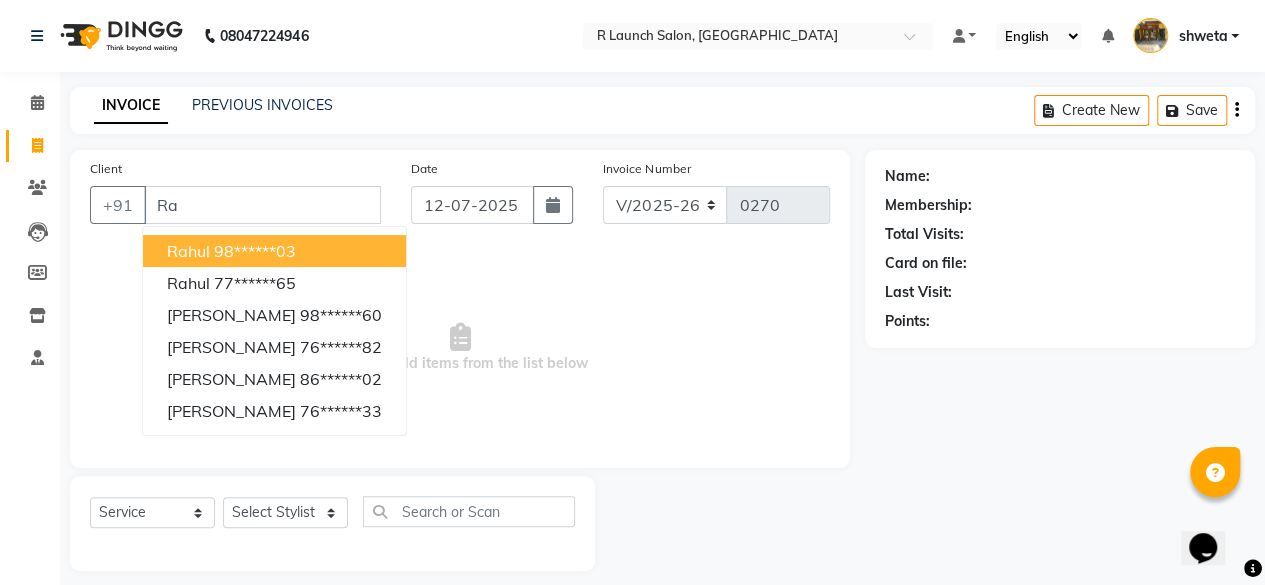 type on "R" 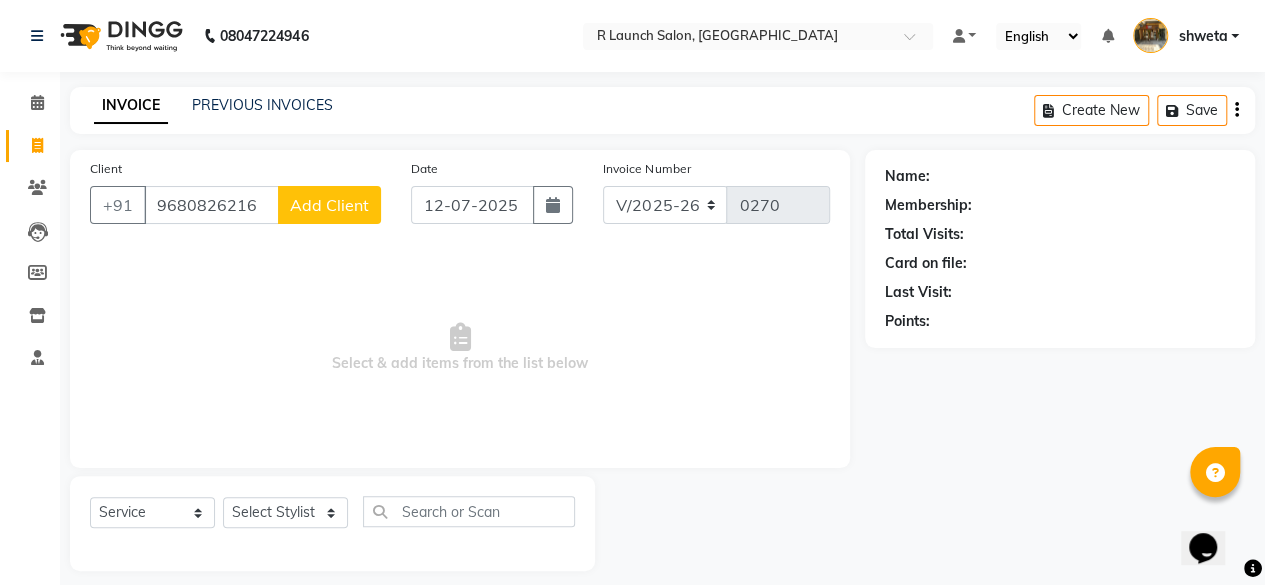 type on "9680826216" 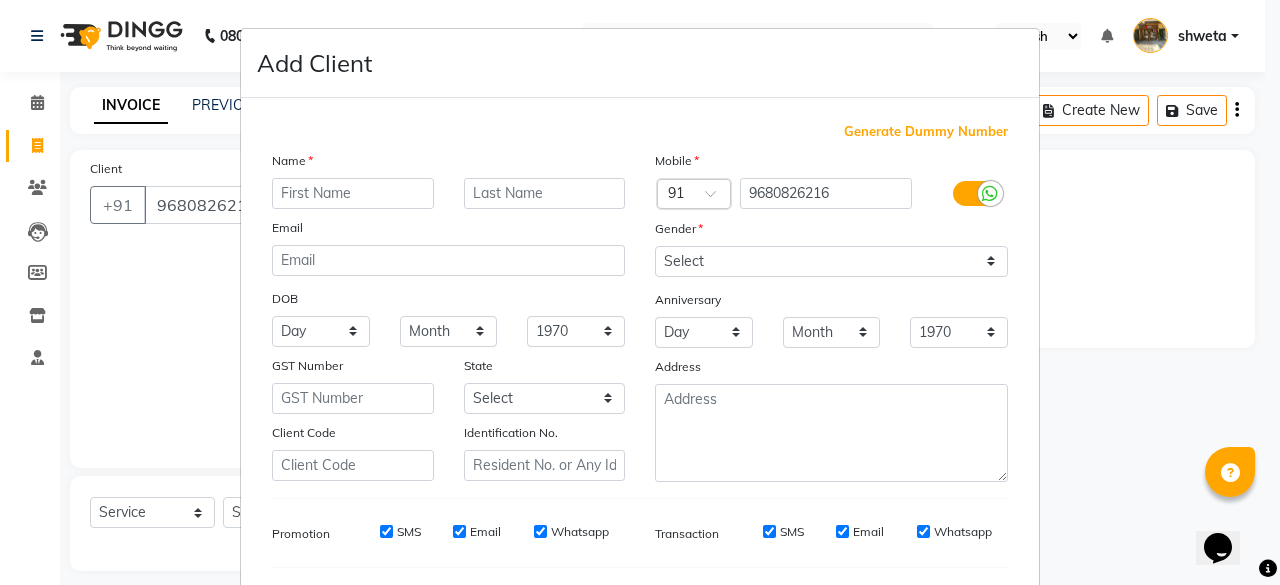 click at bounding box center [353, 193] 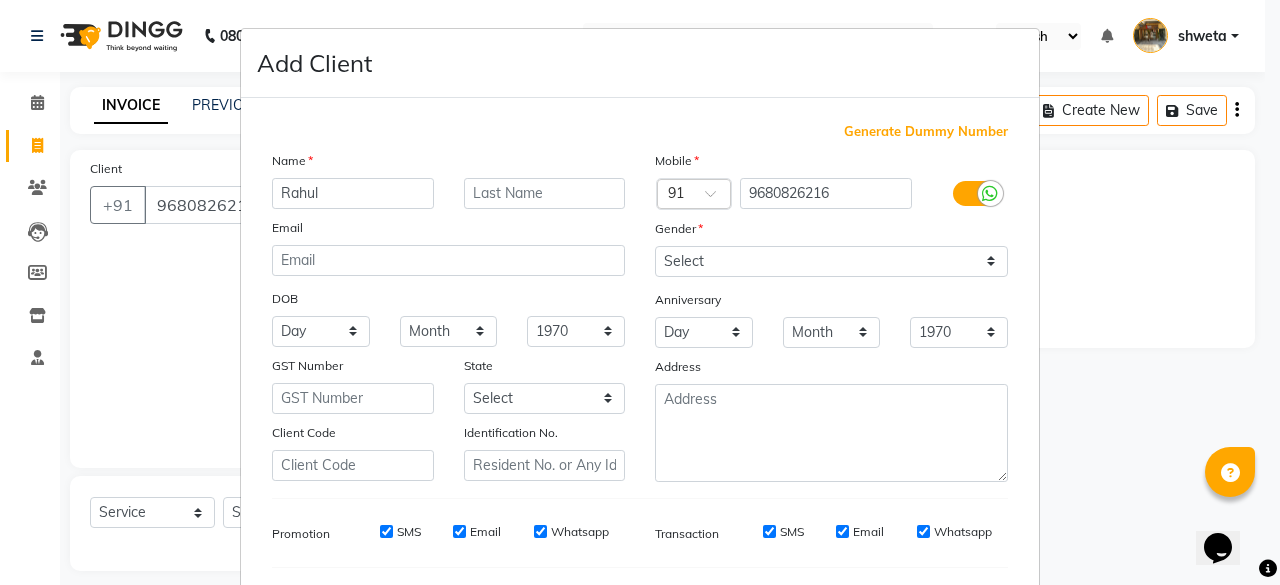 type on "Rahul" 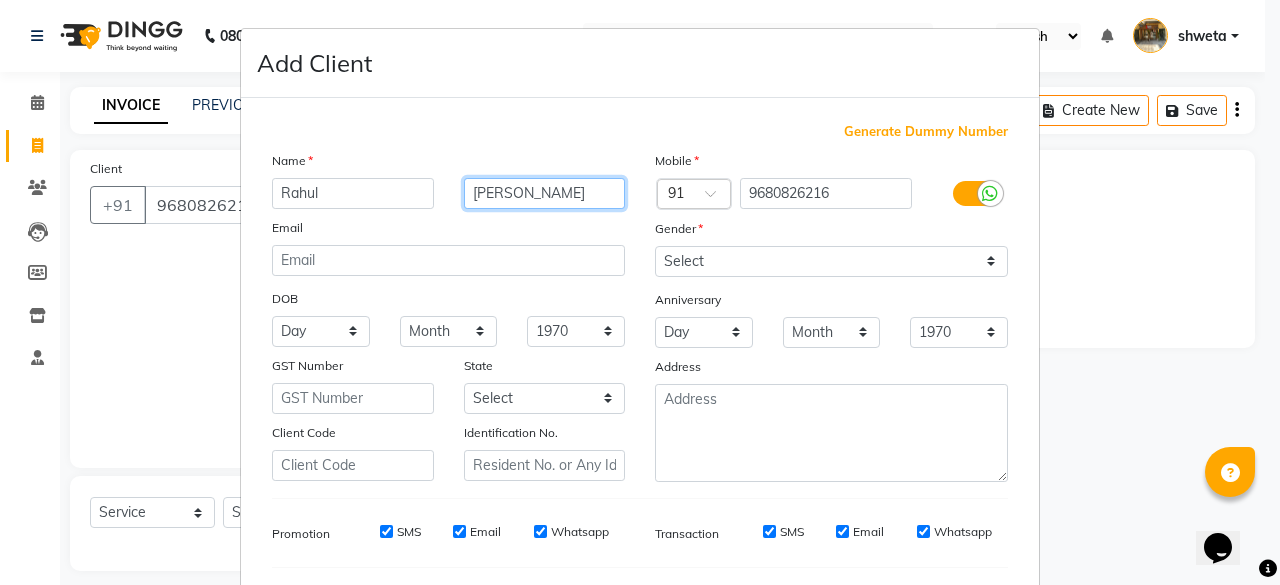type on "[PERSON_NAME]" 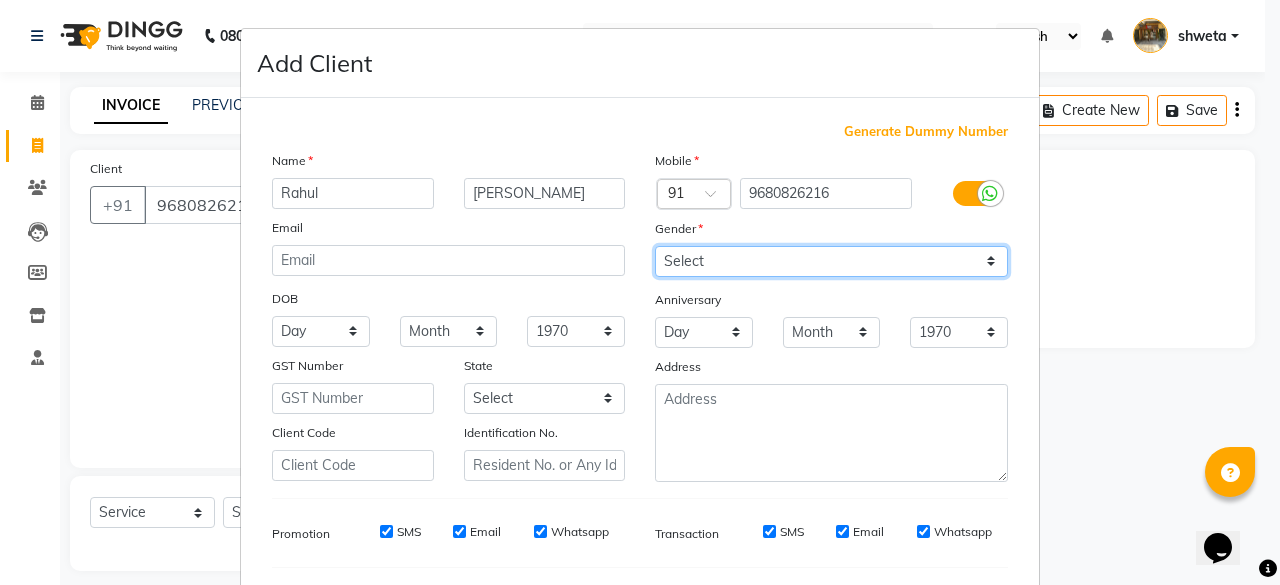 click on "Select [DEMOGRAPHIC_DATA] [DEMOGRAPHIC_DATA] Other Prefer Not To Say" at bounding box center [831, 261] 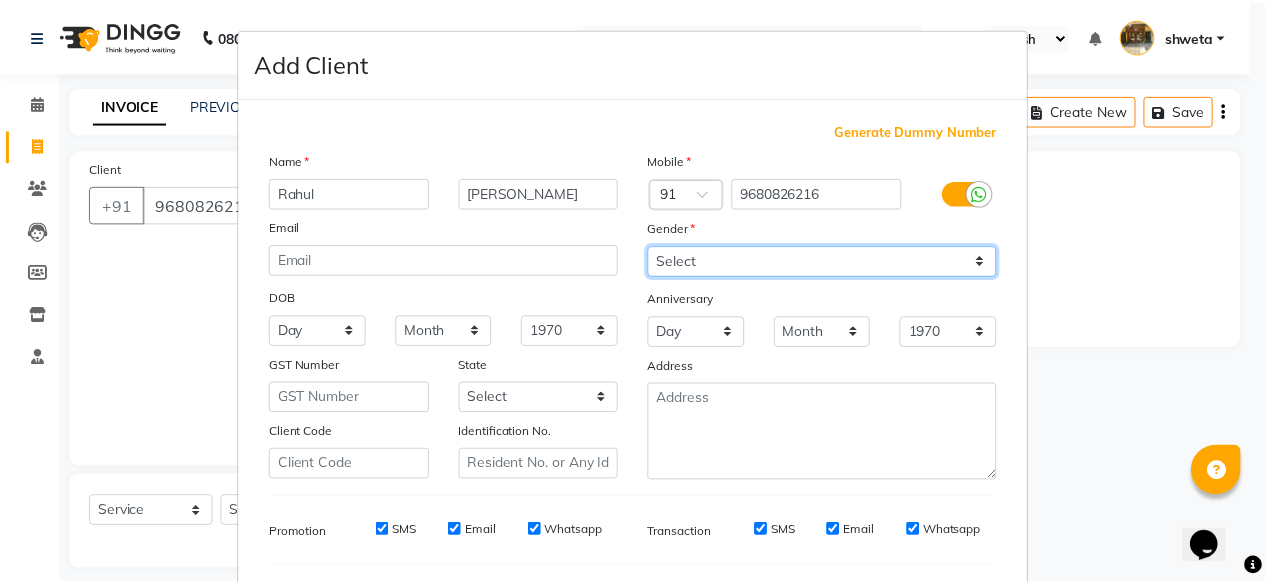 scroll, scrollTop: 260, scrollLeft: 0, axis: vertical 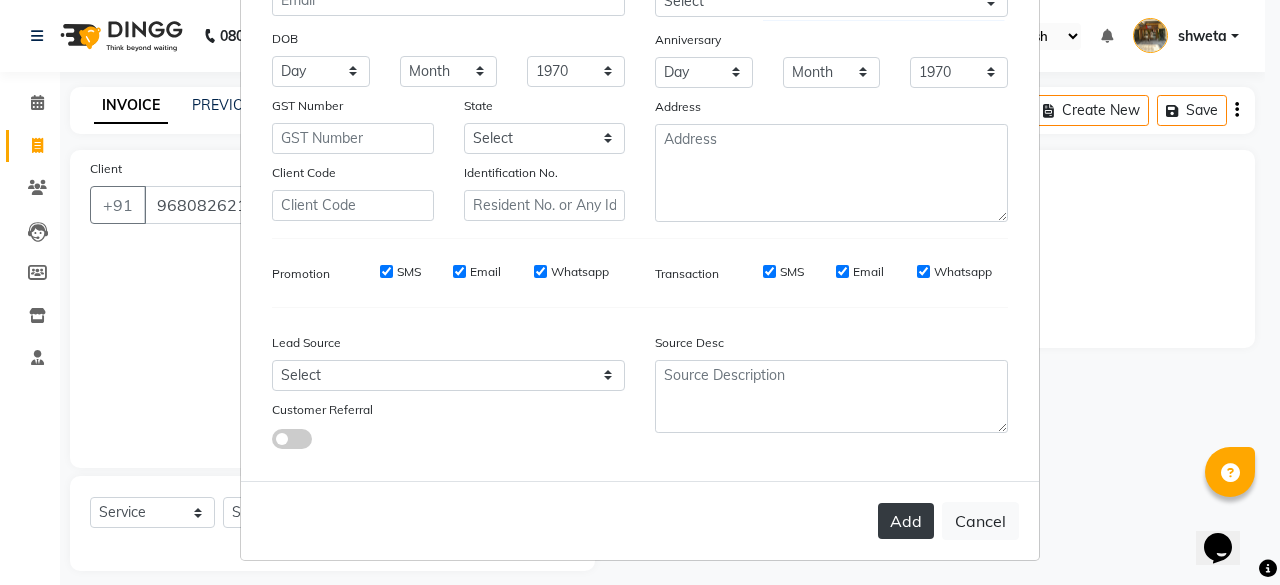 click on "Add" at bounding box center (906, 521) 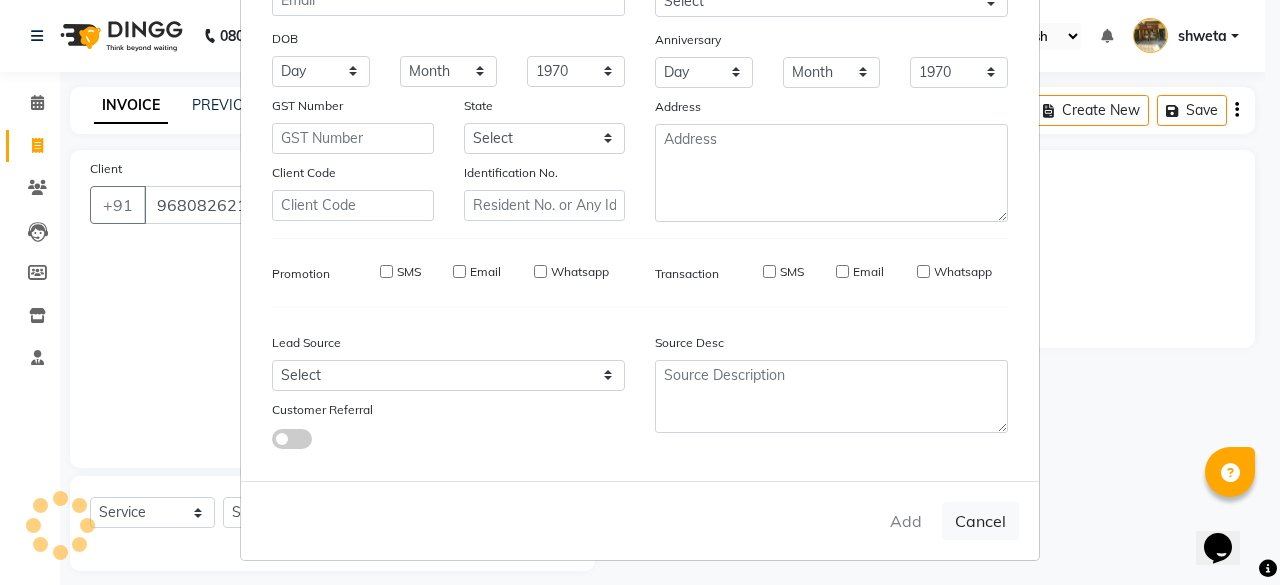 type on "96******16" 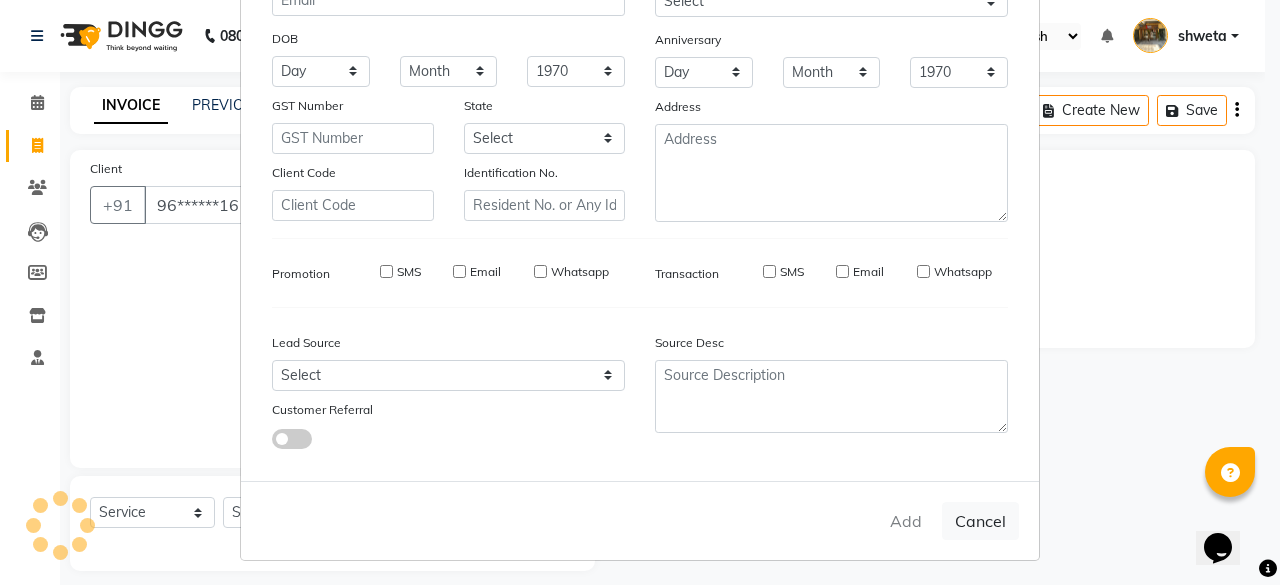 select 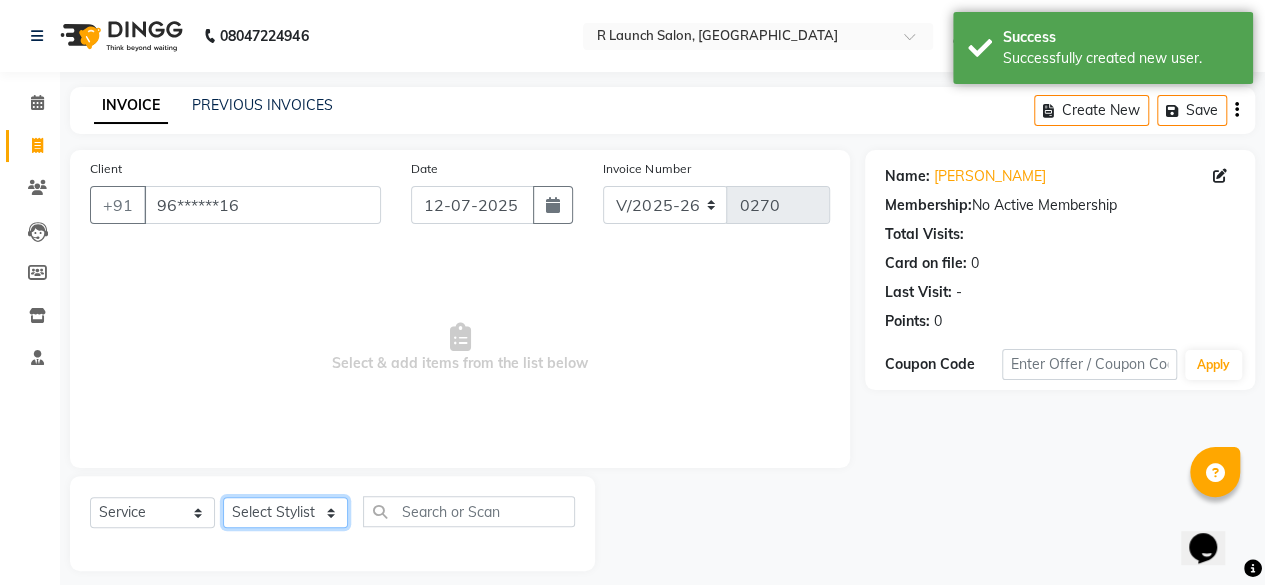 click on "Select Stylist [PERSON_NAME] [PERSON_NAME]  pooja  [PERSON_NAME]" 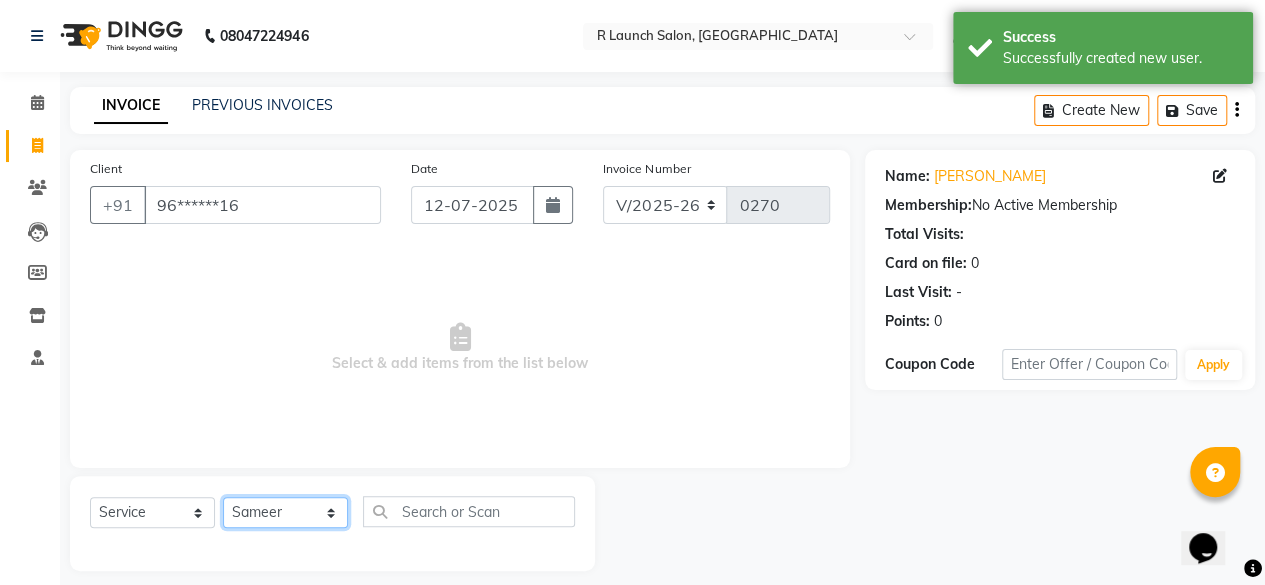 click on "Select Stylist [PERSON_NAME] [PERSON_NAME]  pooja  [PERSON_NAME]" 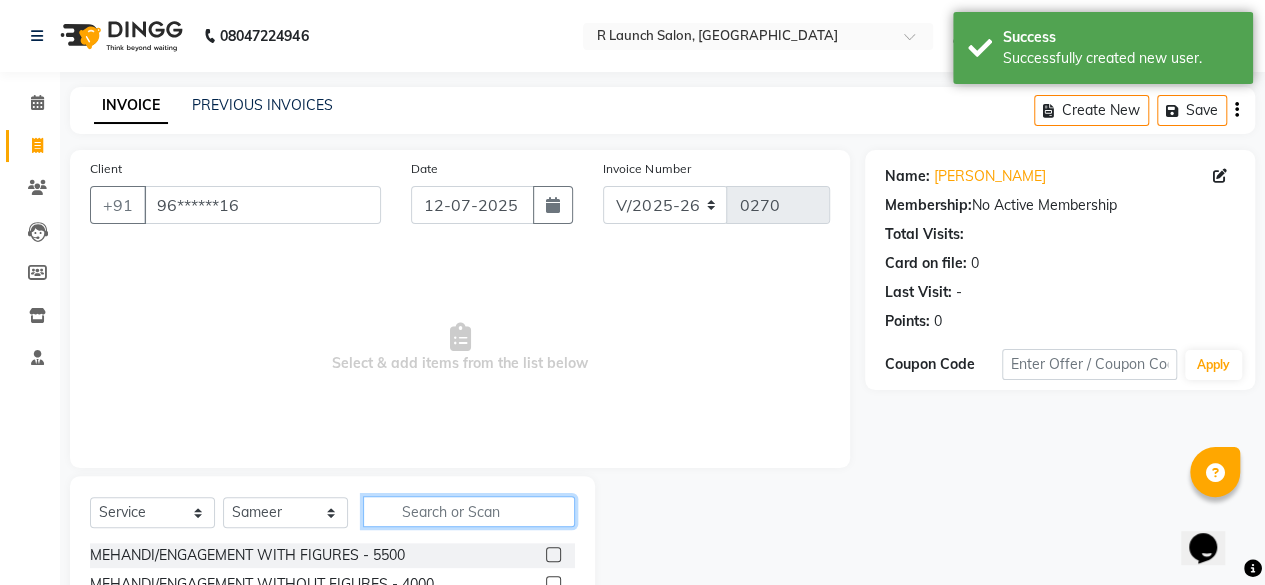 click 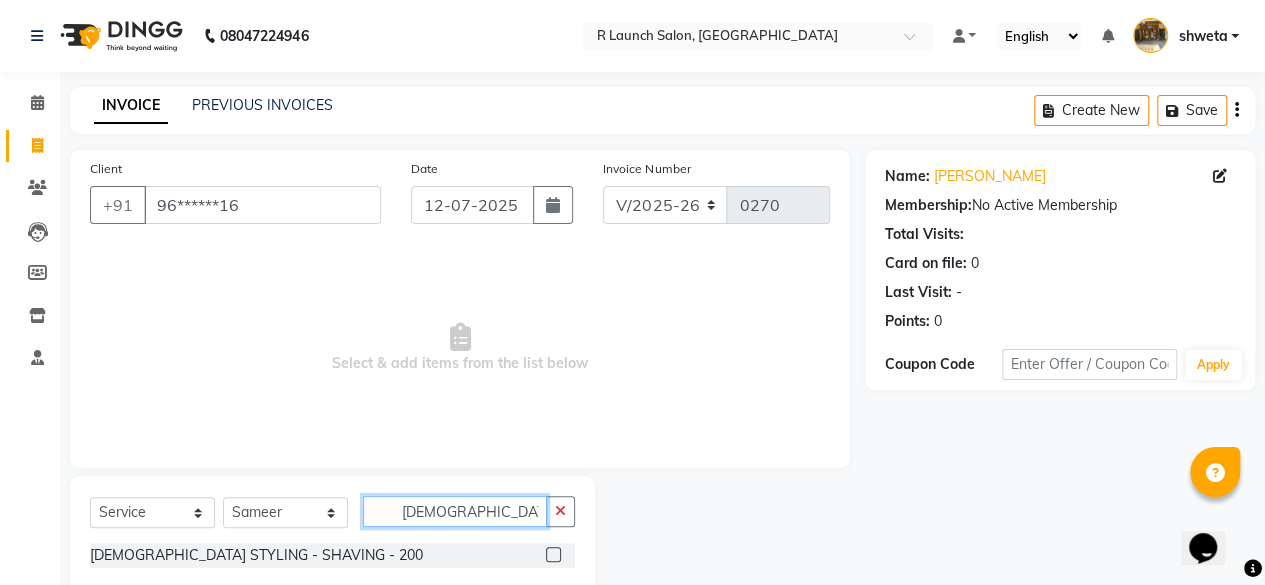type on "[DEMOGRAPHIC_DATA]" 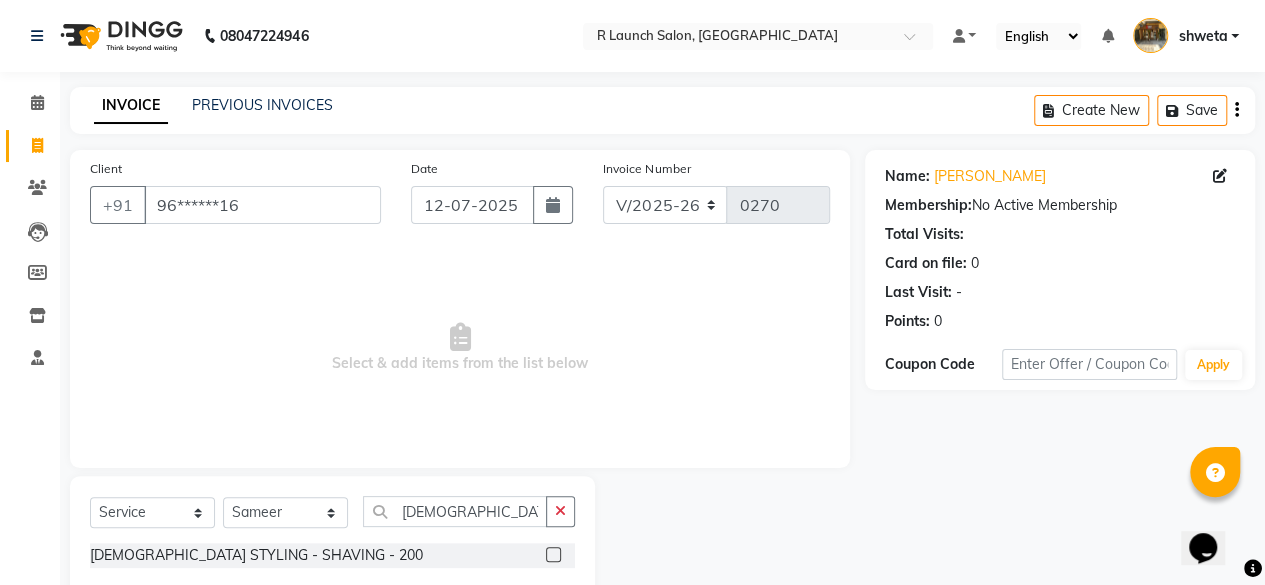 click 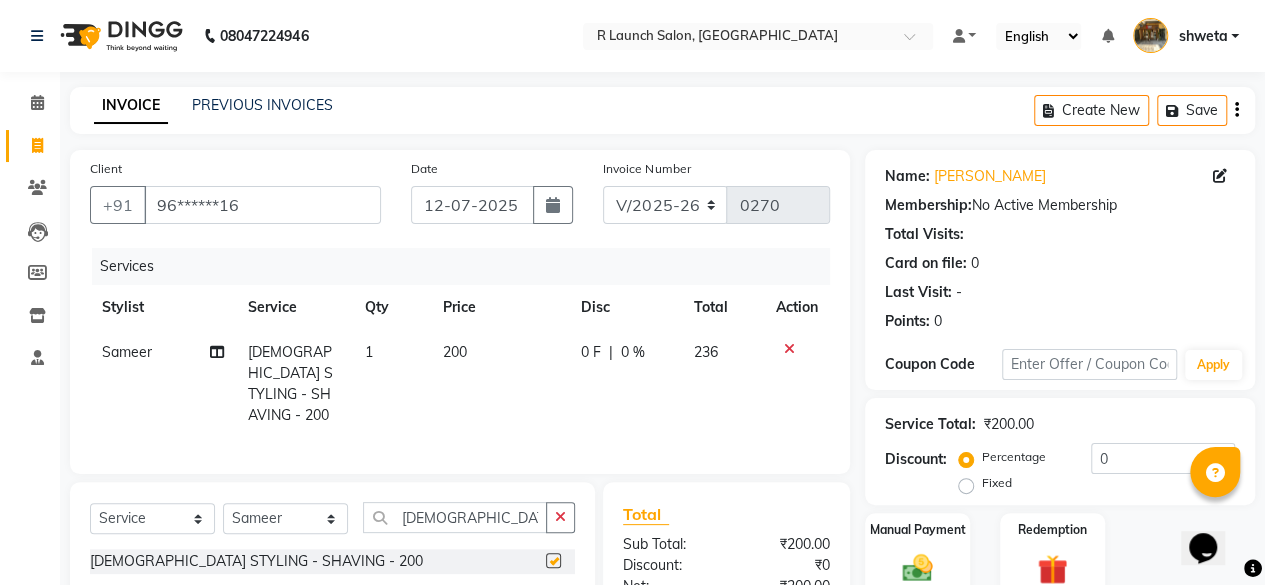 checkbox on "false" 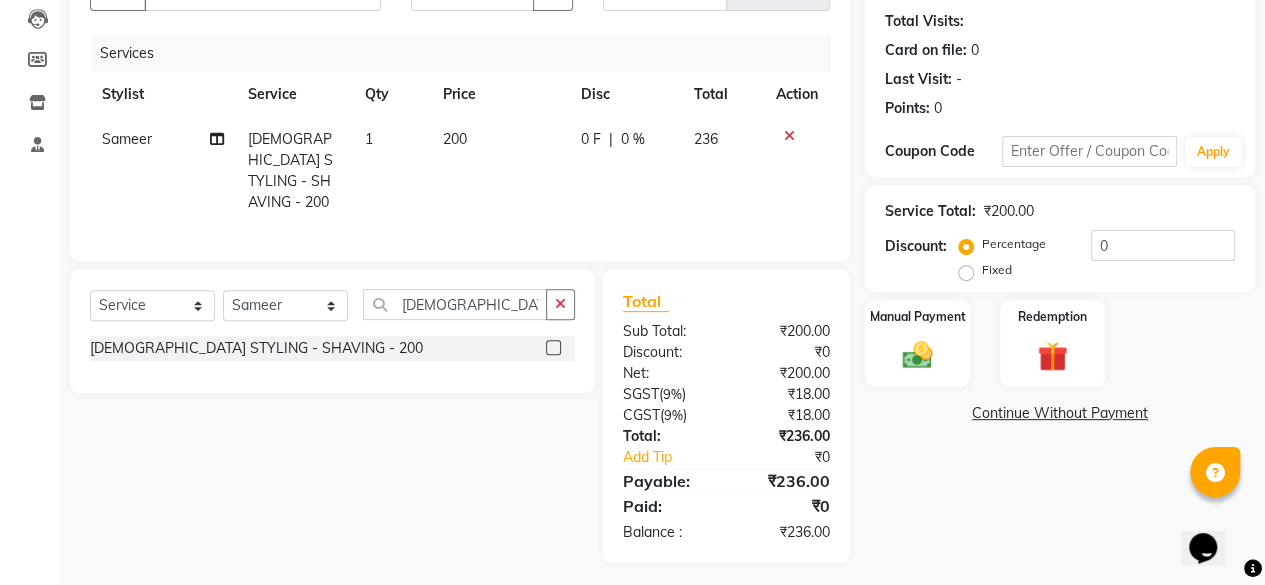 scroll, scrollTop: 214, scrollLeft: 0, axis: vertical 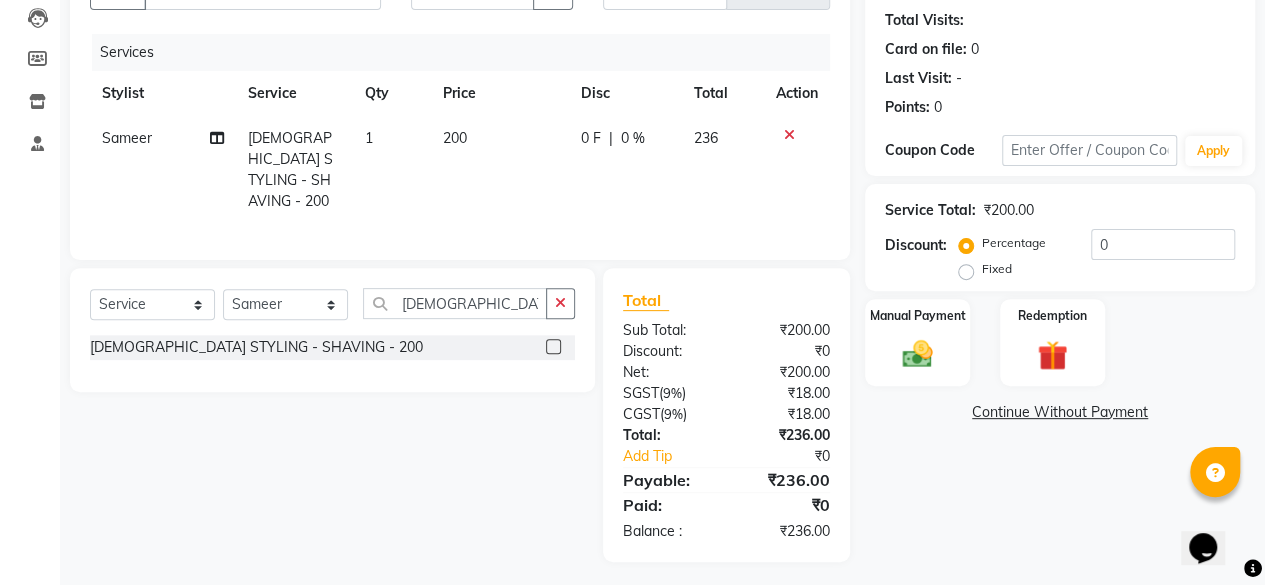 click on "0 %" 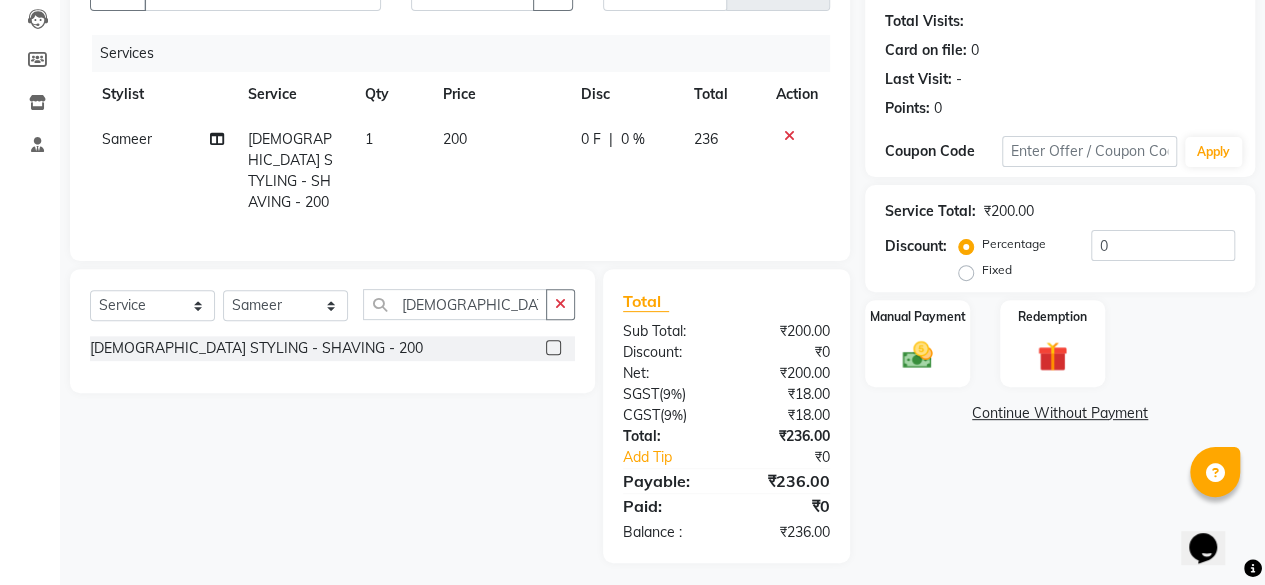 select on "84586" 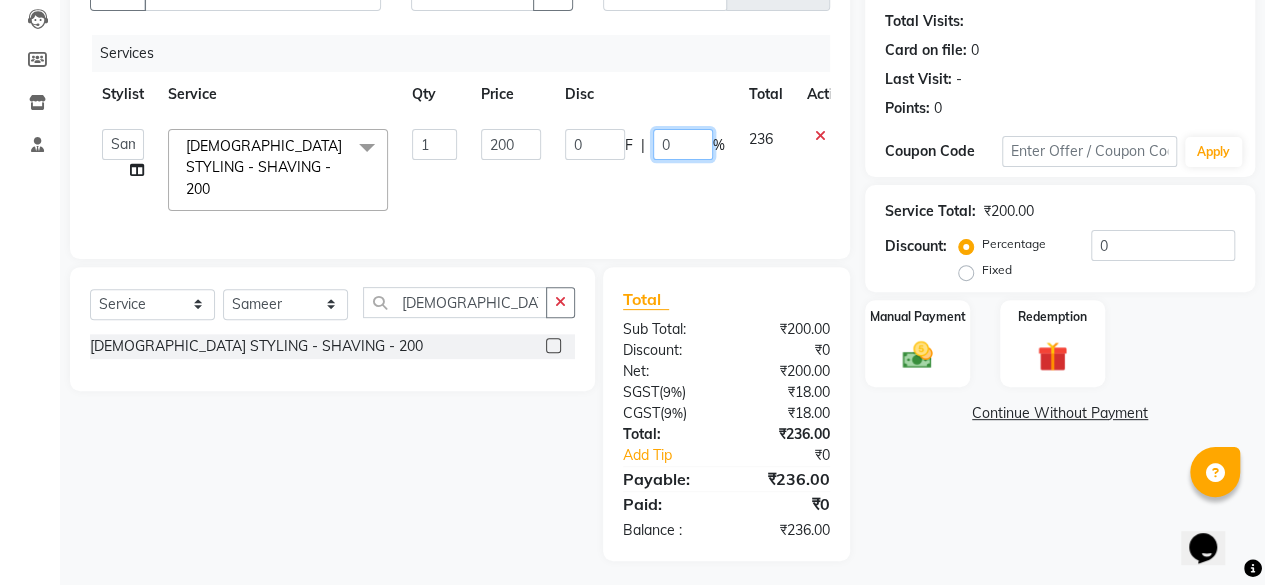 click on "0" 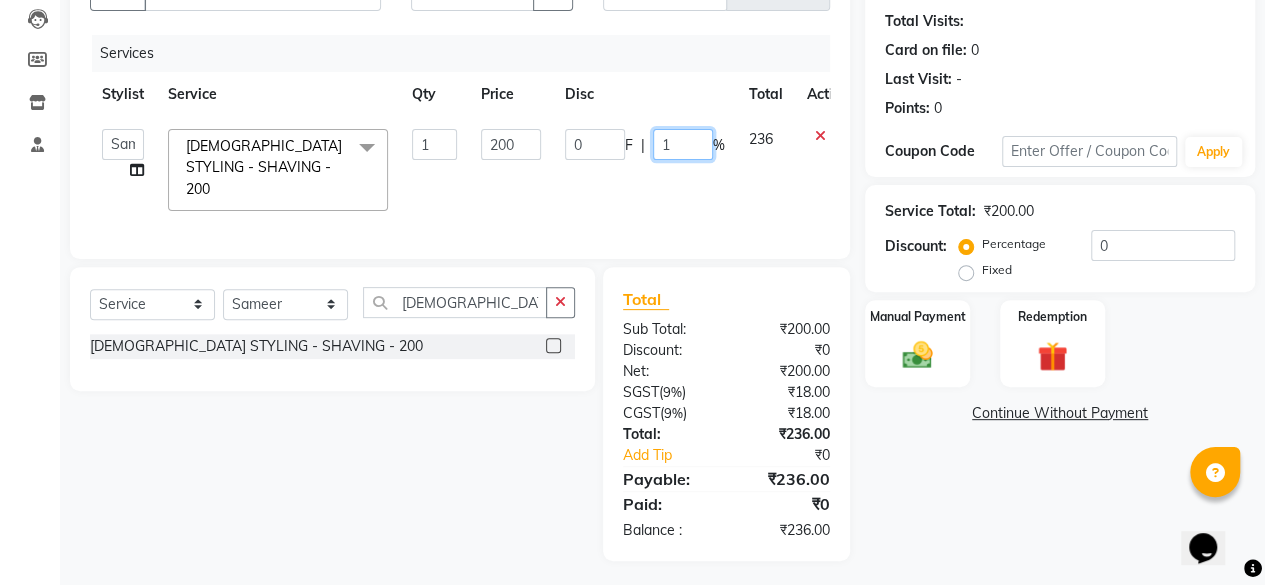 type on "15" 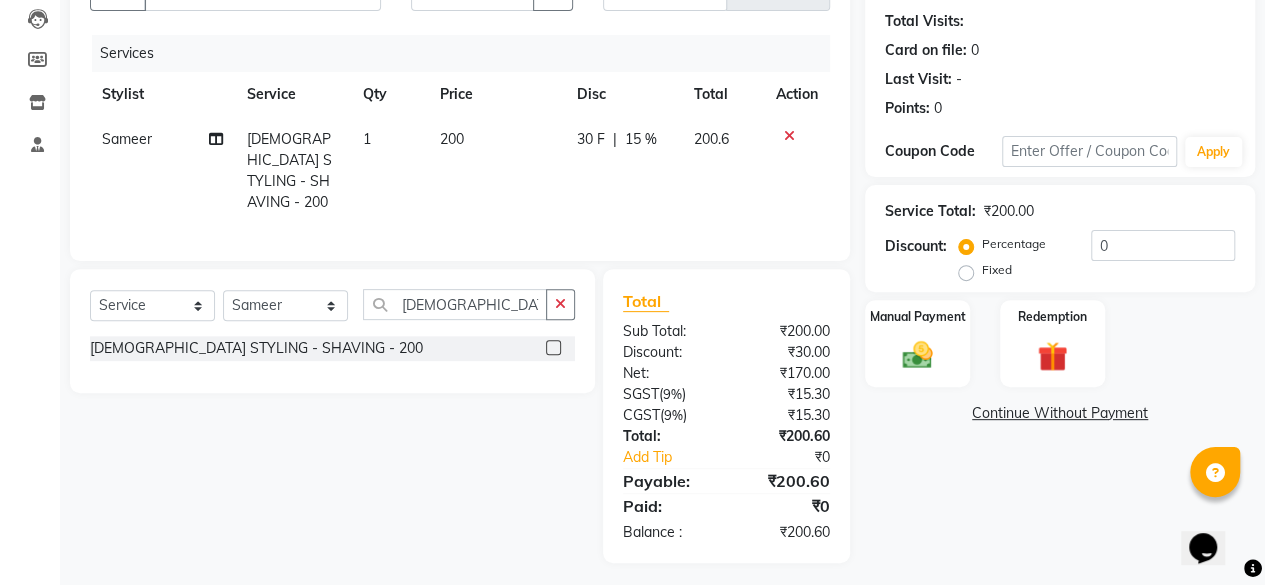 click on "30 F | 15 %" 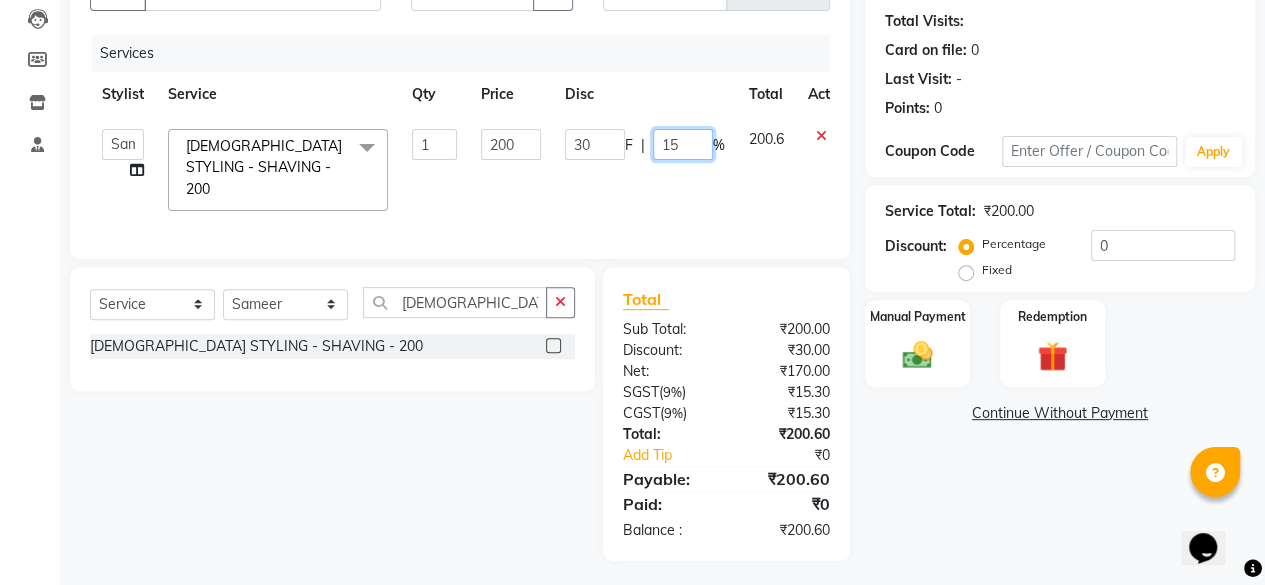 click on "15" 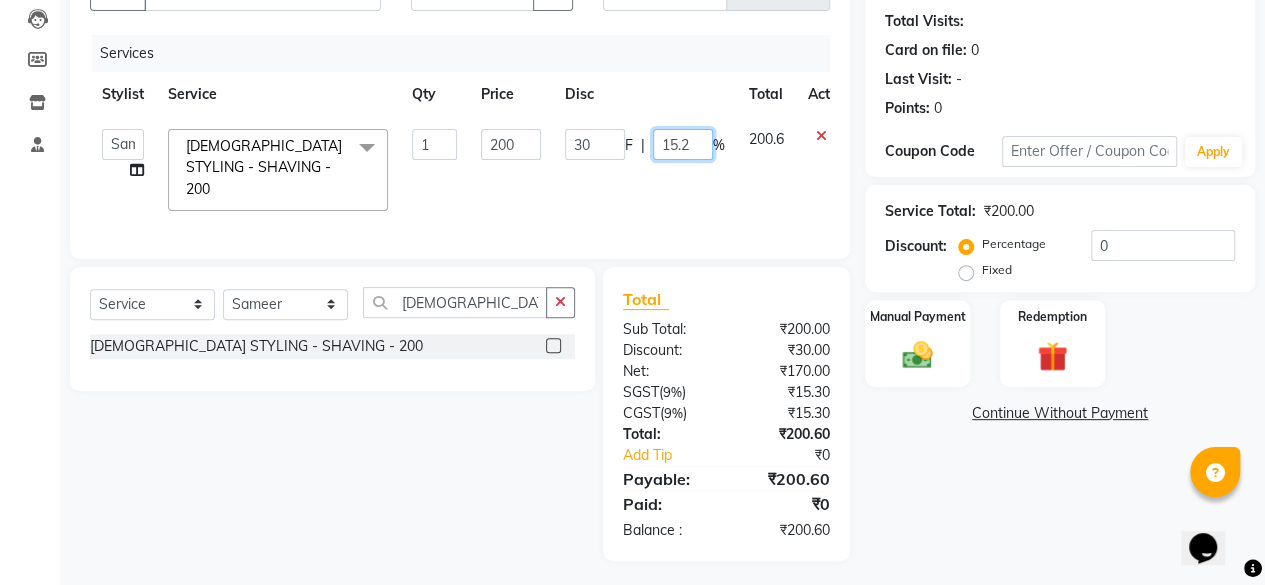 type on "15.23" 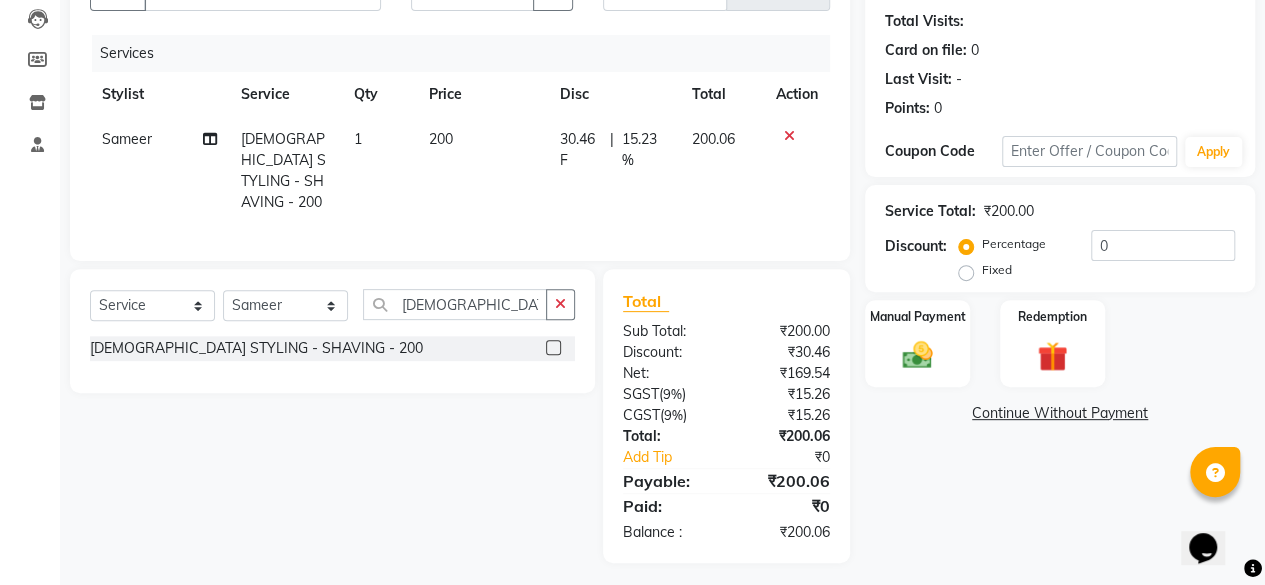 click on "30.46 F | 15.23 %" 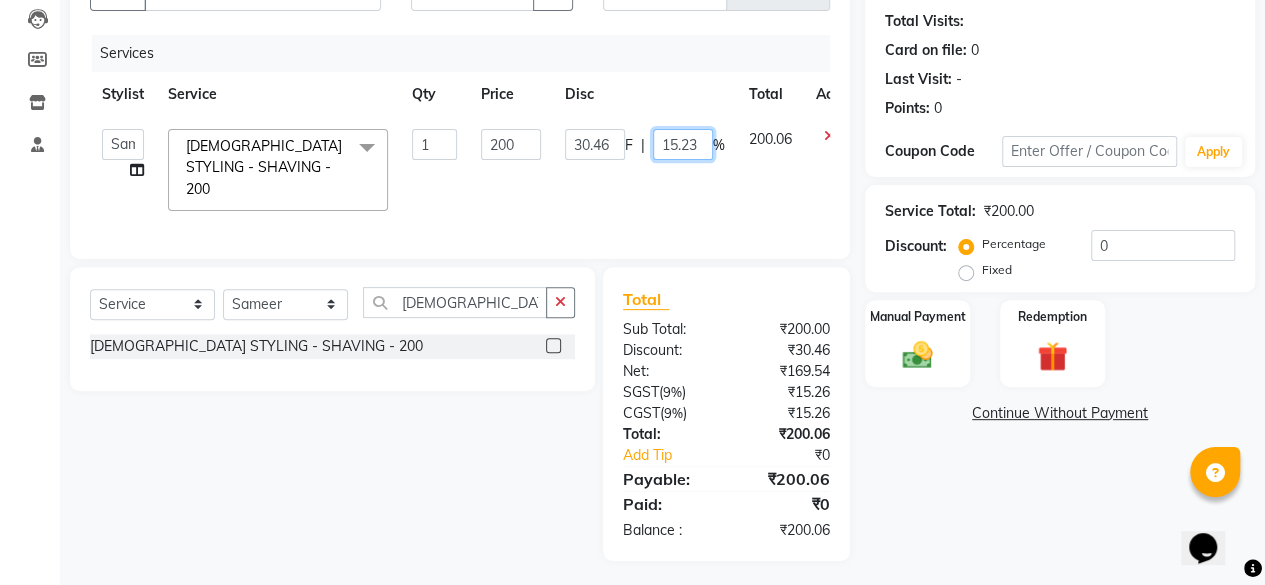 click on "15.23" 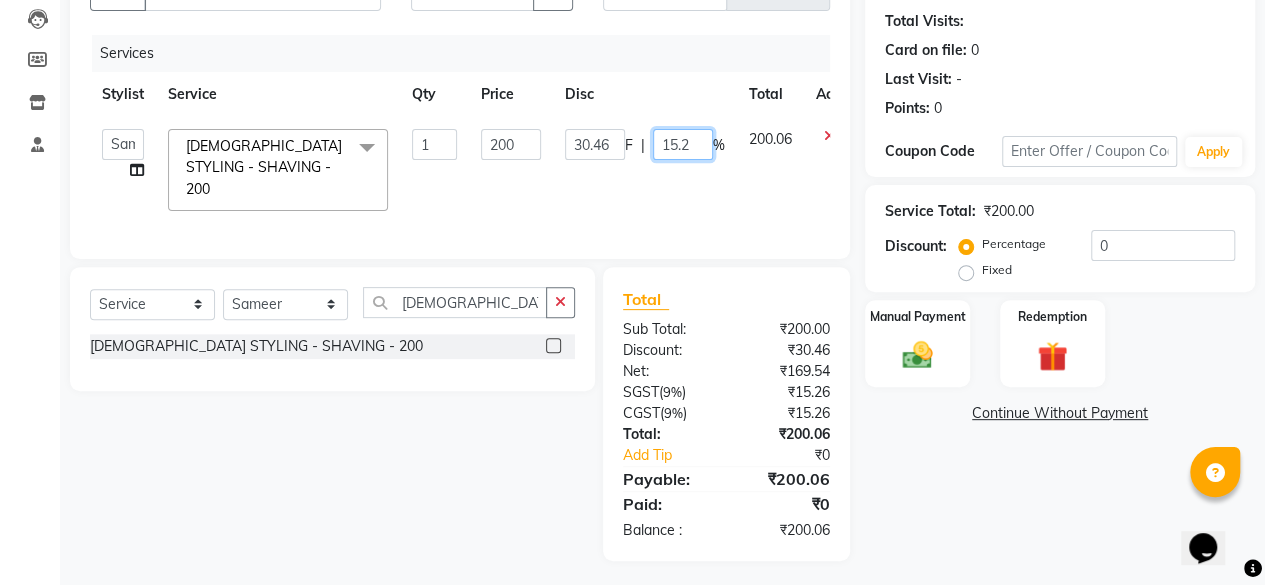 type on "15.27" 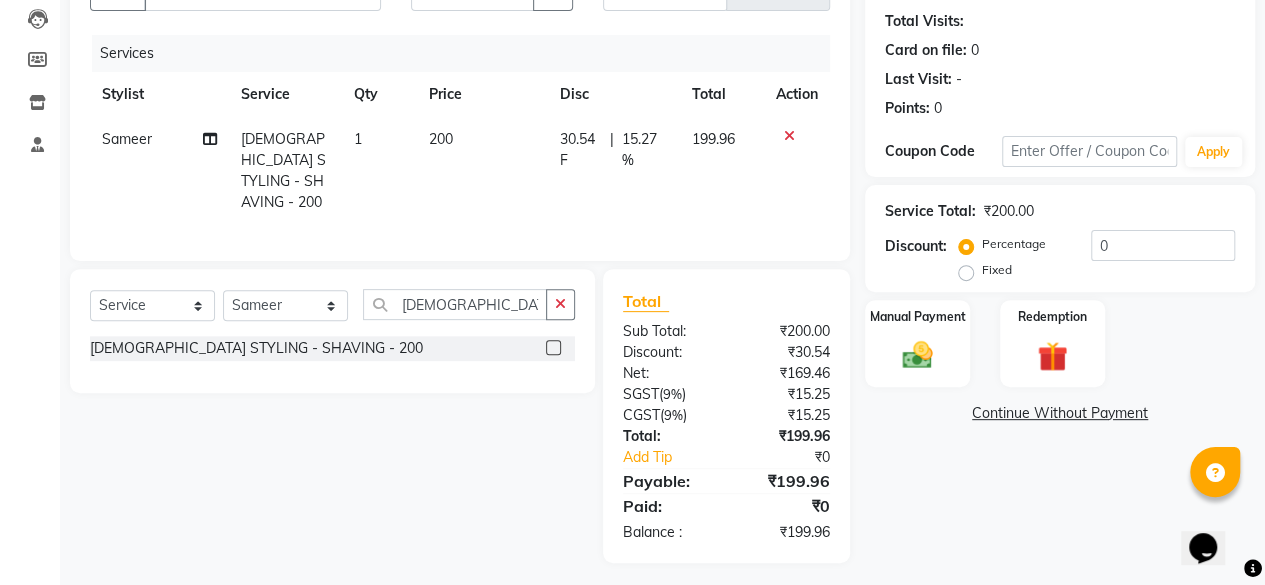 click on "Sameer [DEMOGRAPHIC_DATA] STYLING - SHAVING - 200 1 200 30.54 F | 15.27 % 199.96" 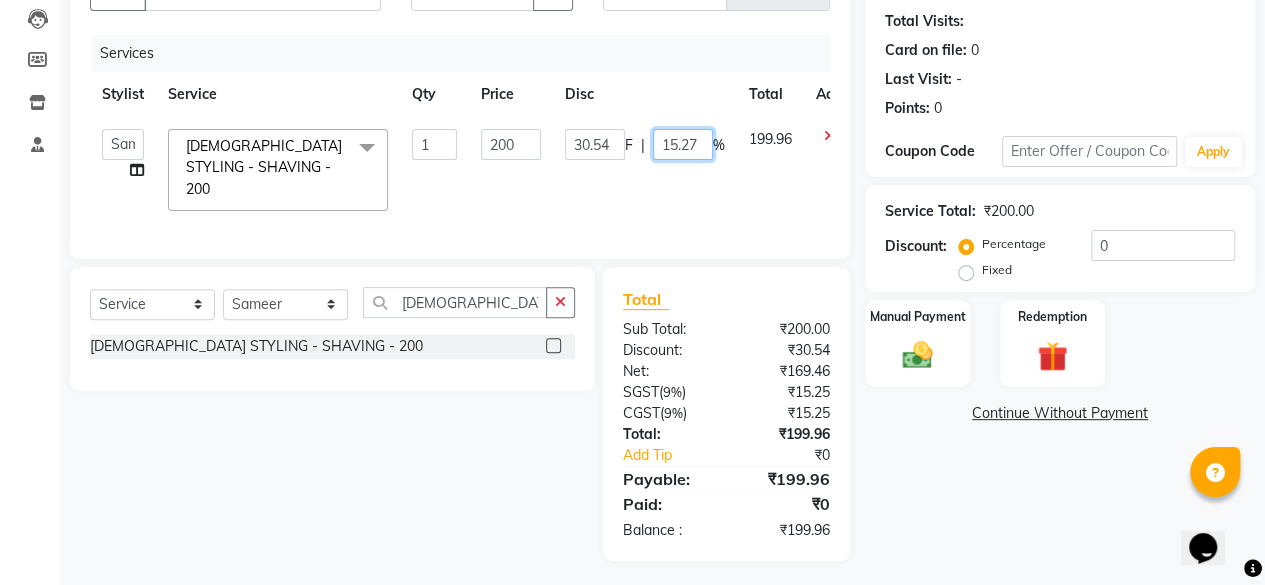 click on "15.27" 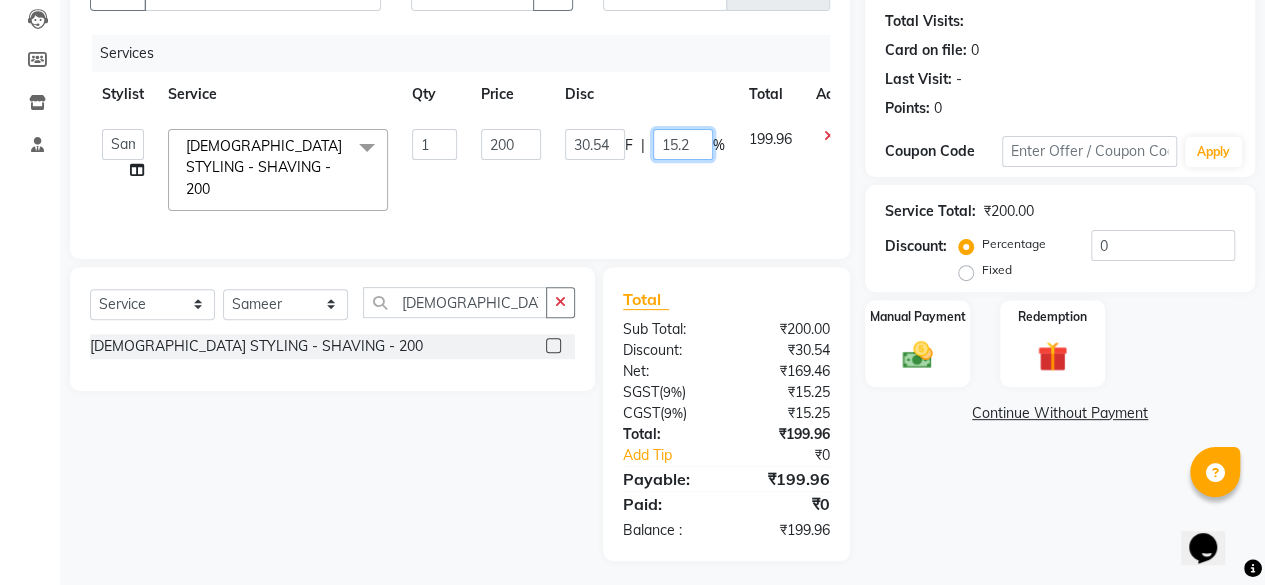 type on "15.25" 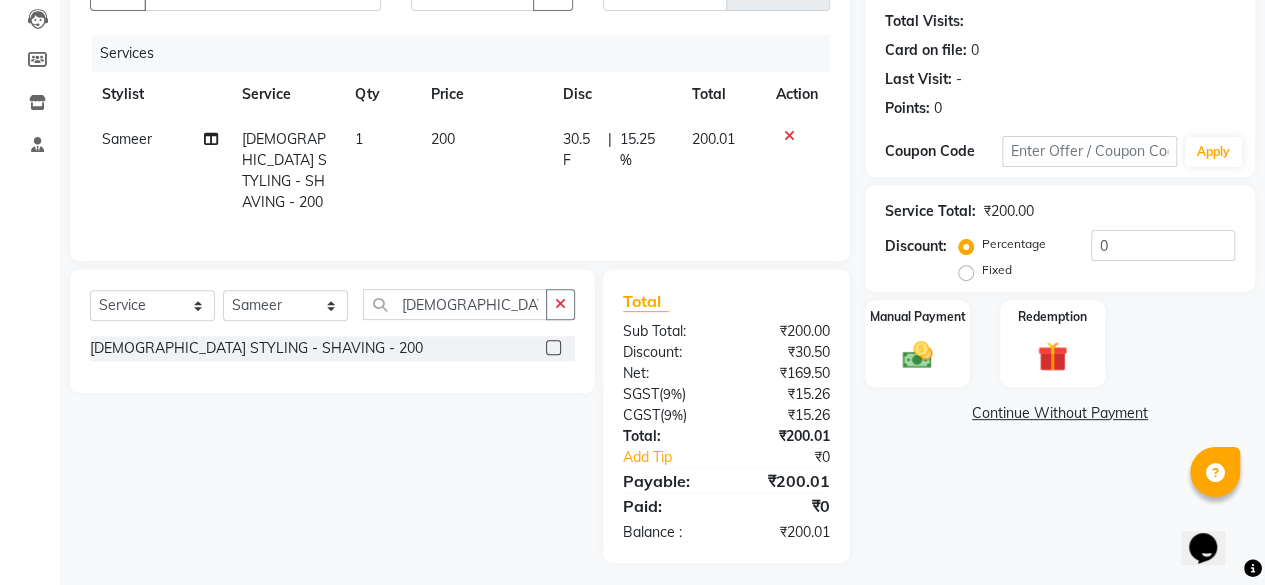 click on "Sameer [DEMOGRAPHIC_DATA] STYLING - SHAVING - 200 1 200 30.5 F | 15.25 % 200.01" 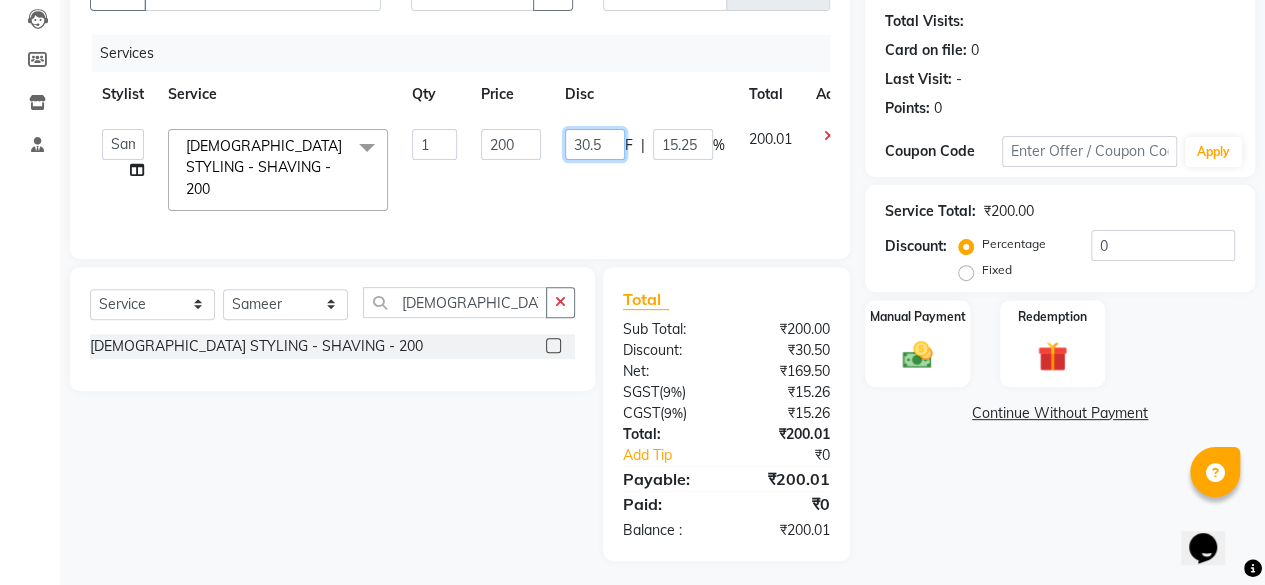 click on "30.5" 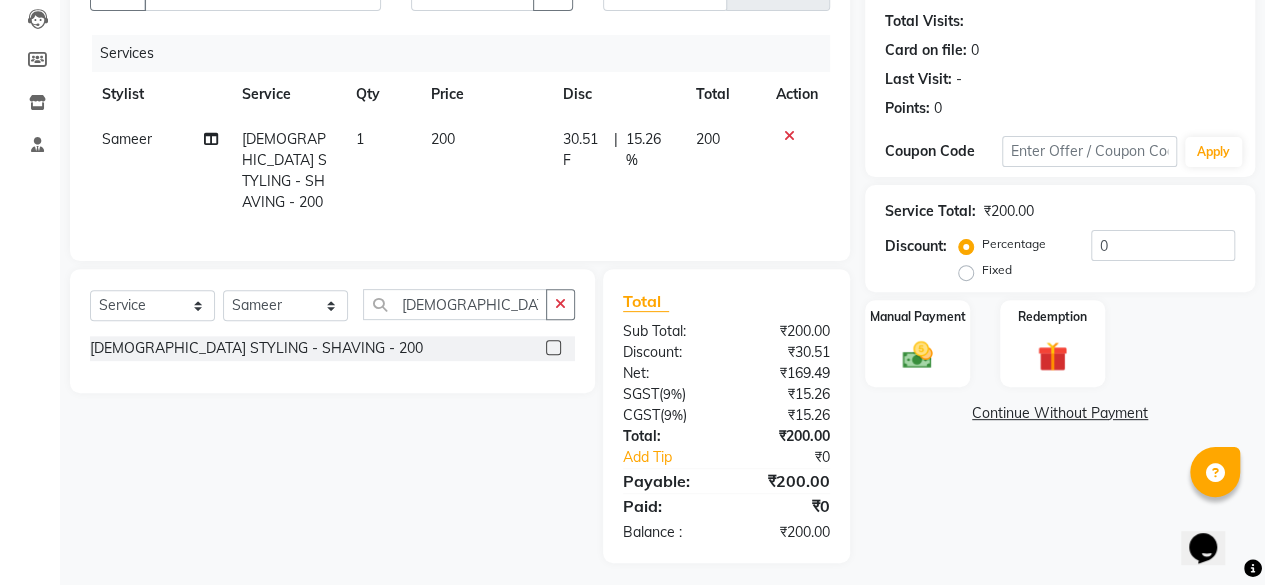 click on "30.51 F | 15.26 %" 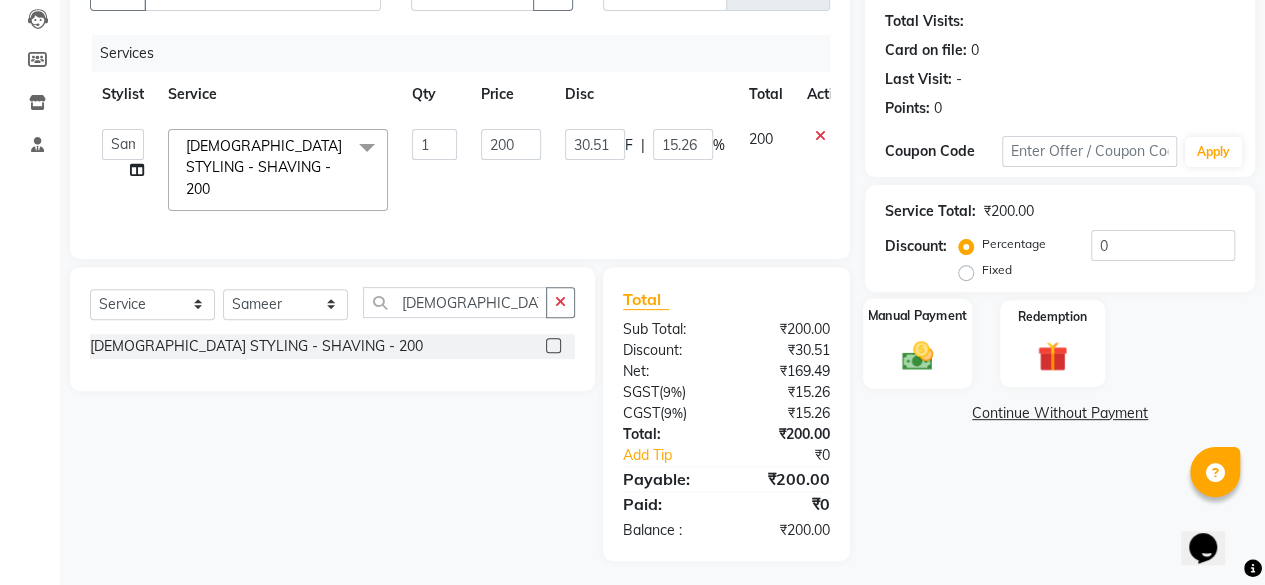 click 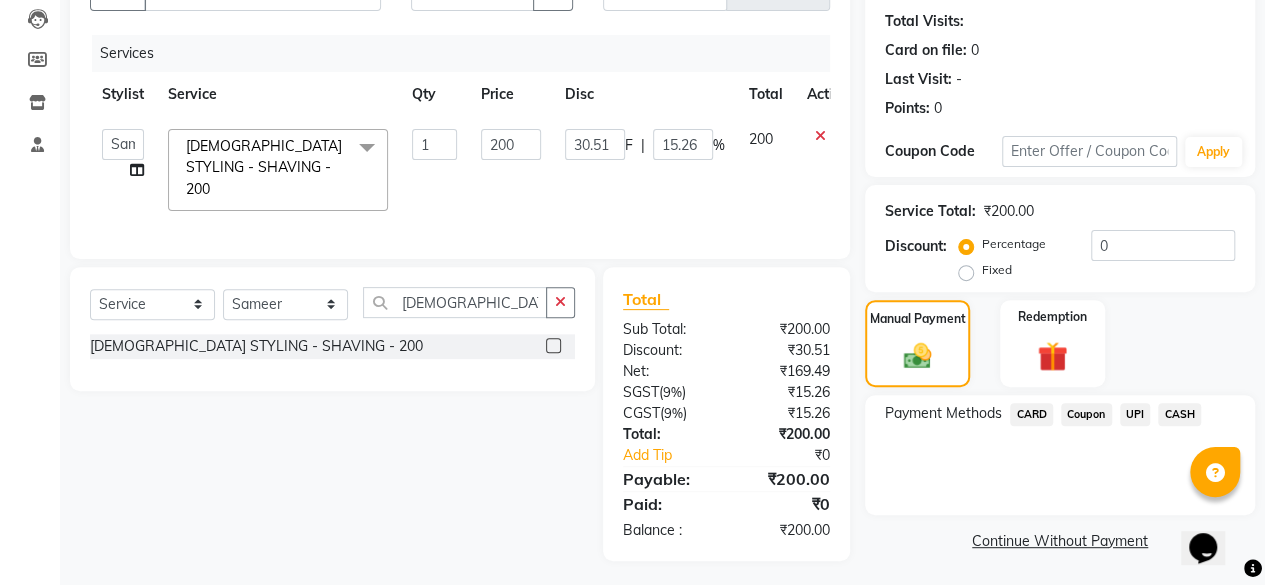 click on "UPI" 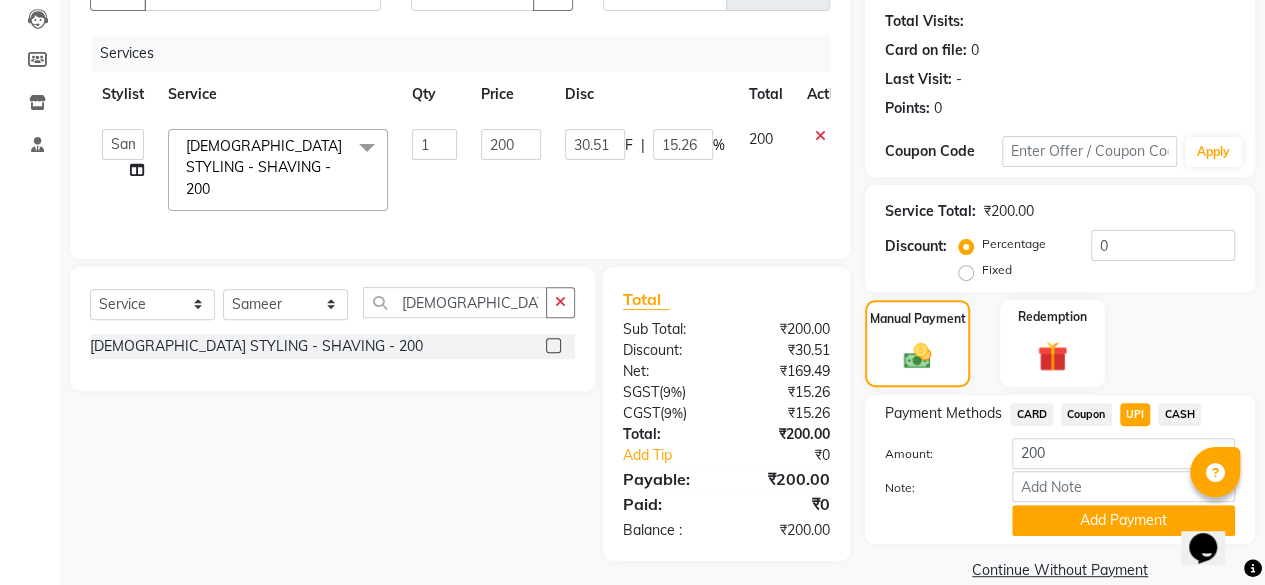 scroll, scrollTop: 242, scrollLeft: 0, axis: vertical 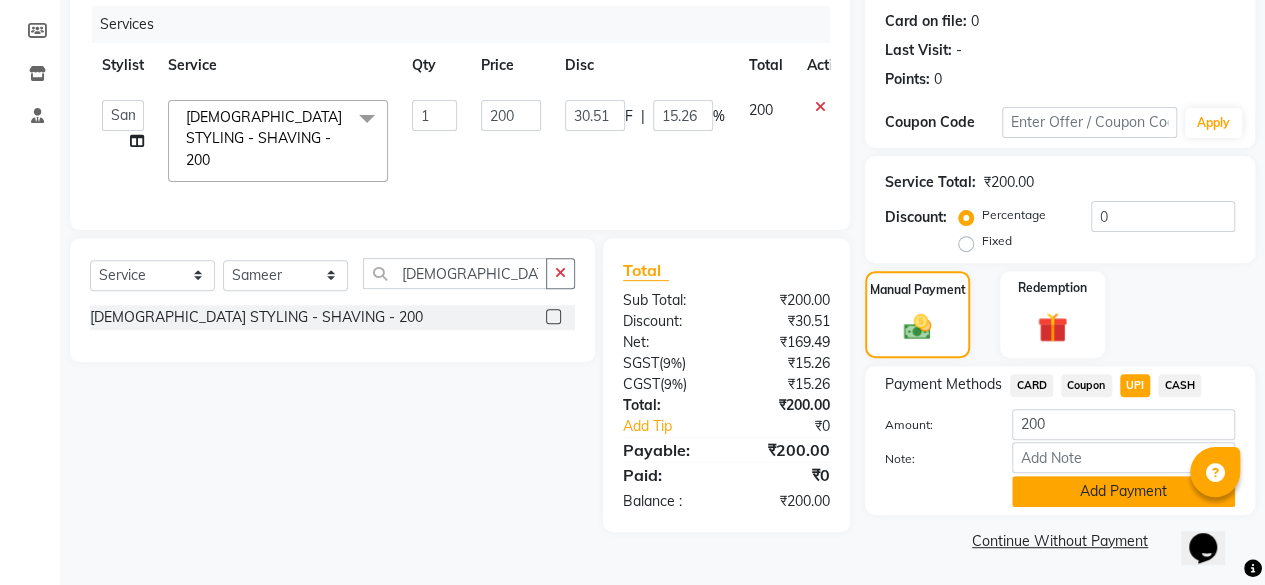 click on "Add Payment" 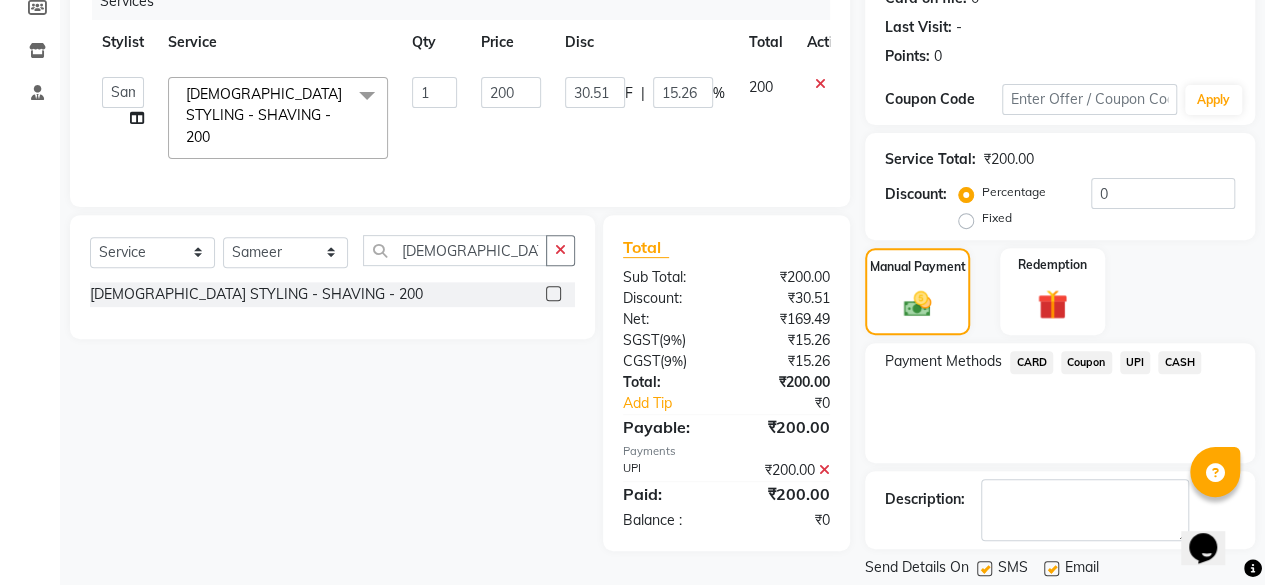 scroll, scrollTop: 324, scrollLeft: 0, axis: vertical 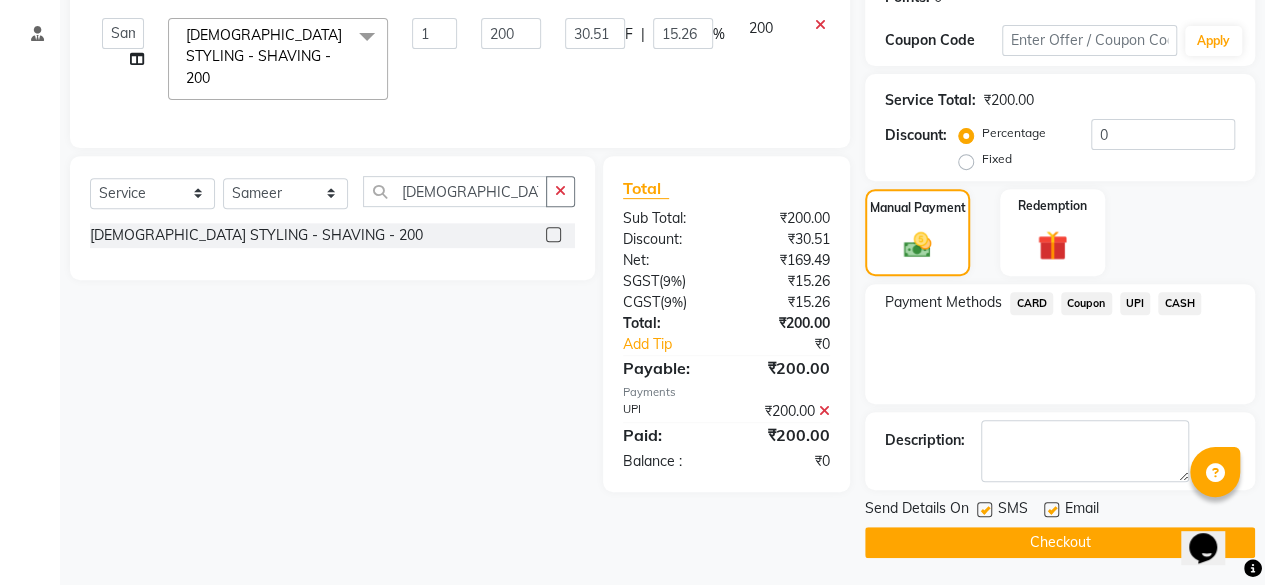 click on "Checkout" 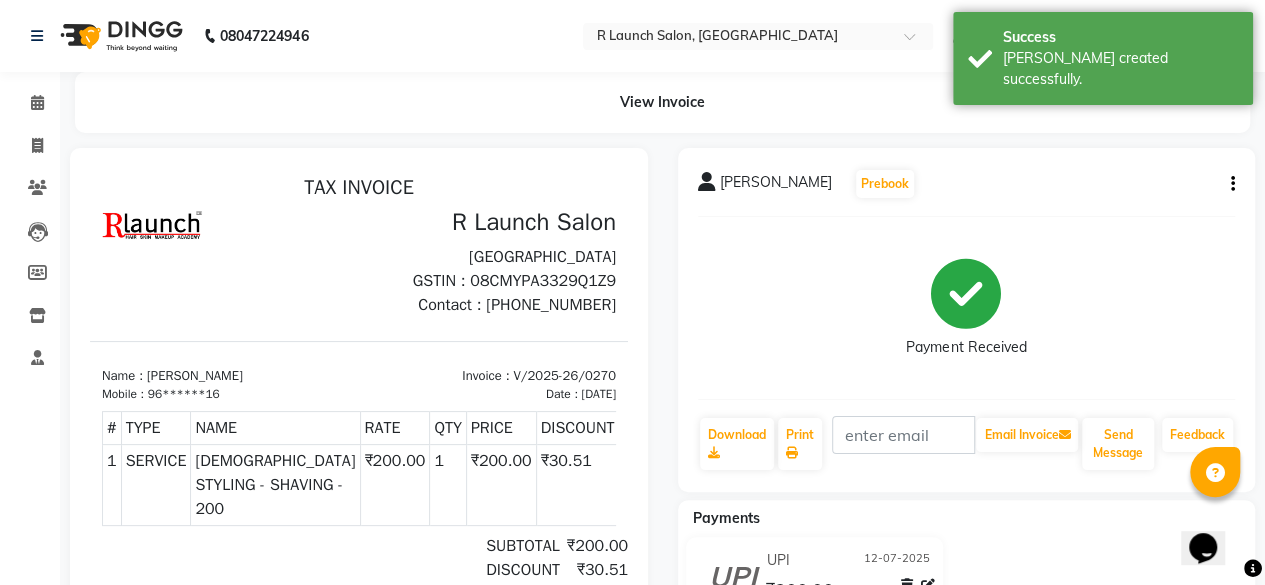 scroll, scrollTop: 0, scrollLeft: 0, axis: both 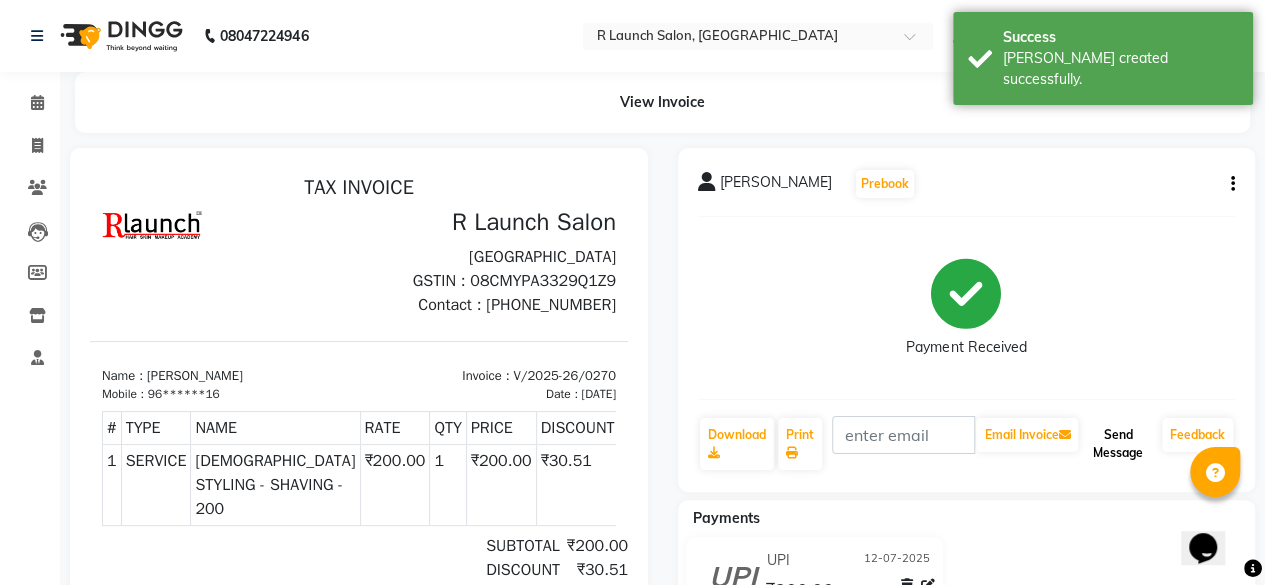 click on "Send Message" 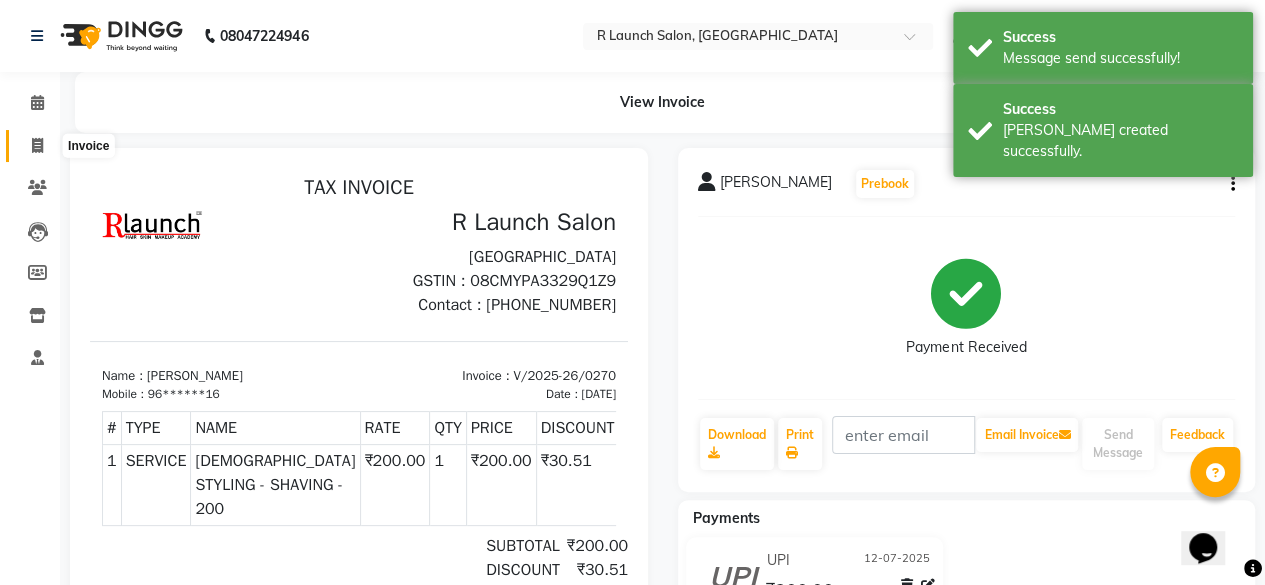 click 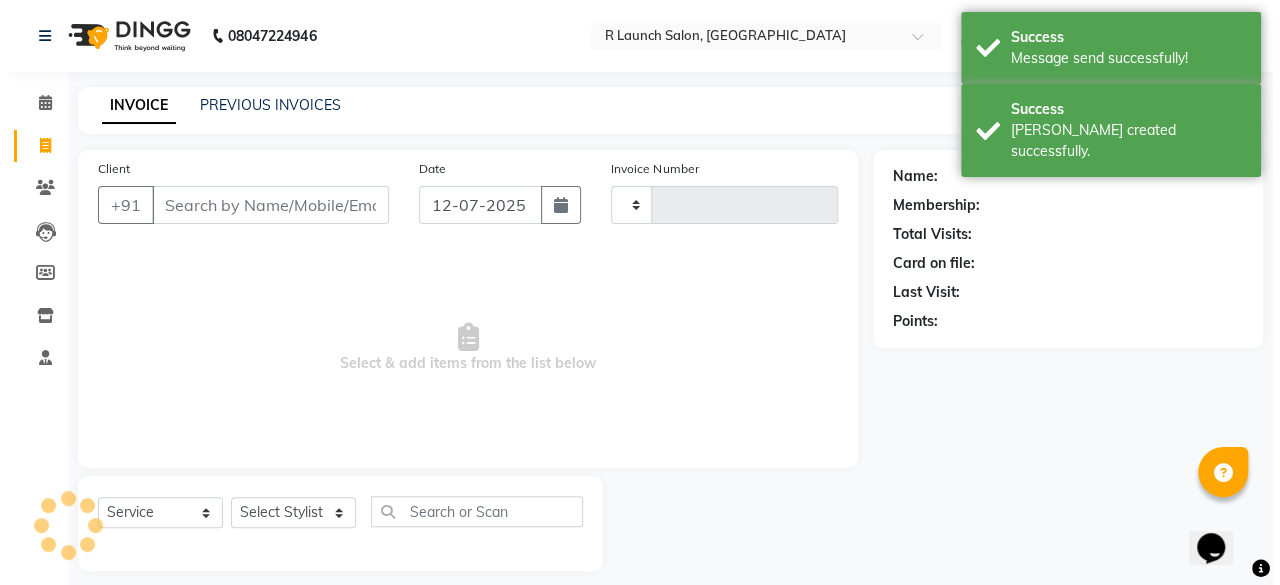 scroll, scrollTop: 15, scrollLeft: 0, axis: vertical 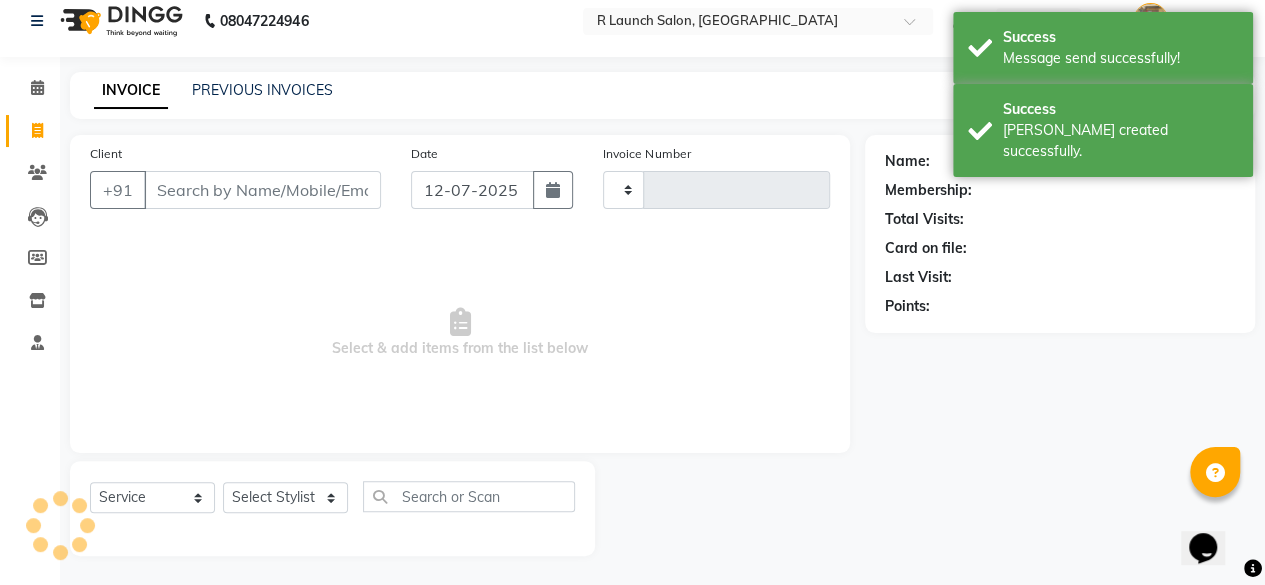 type on "0271" 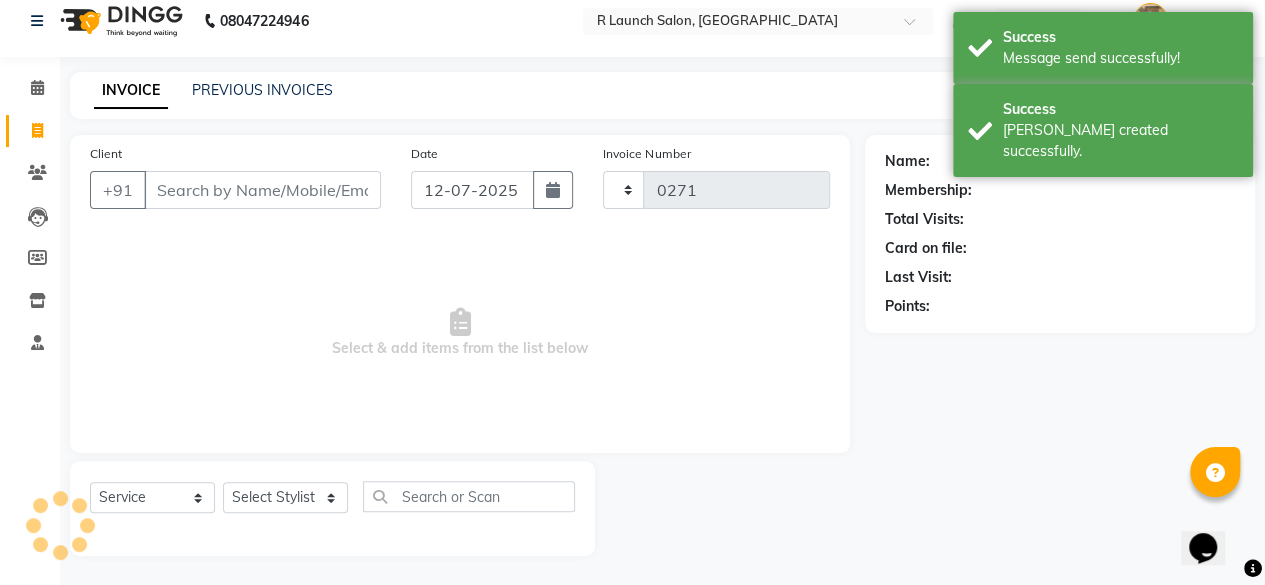 select on "7721" 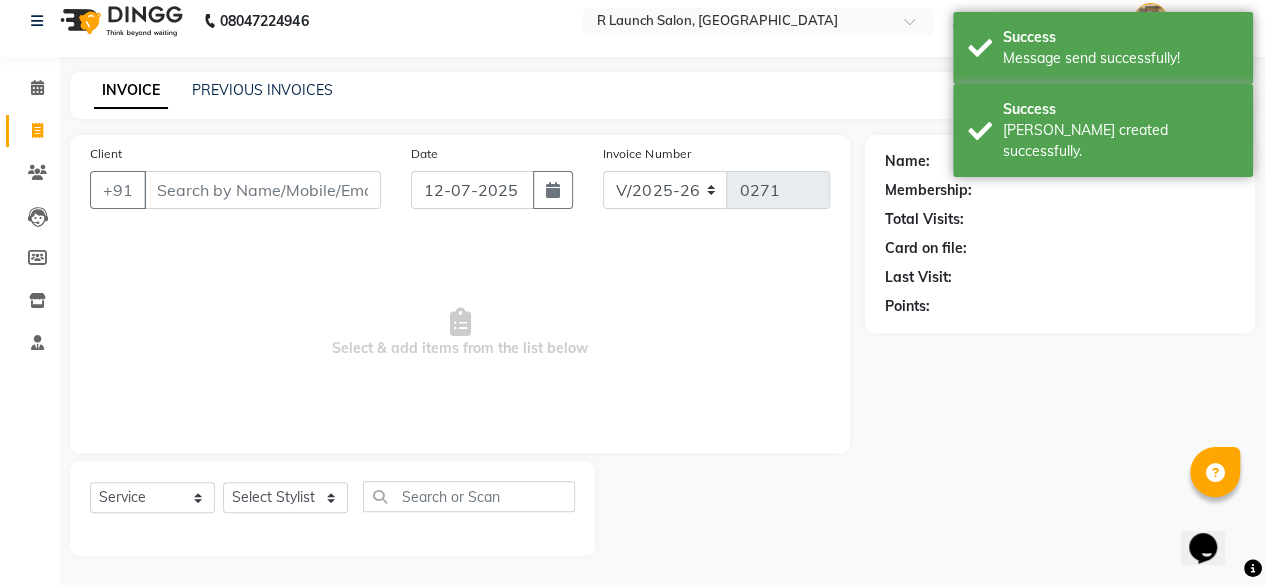 click on "Client" at bounding box center [262, 190] 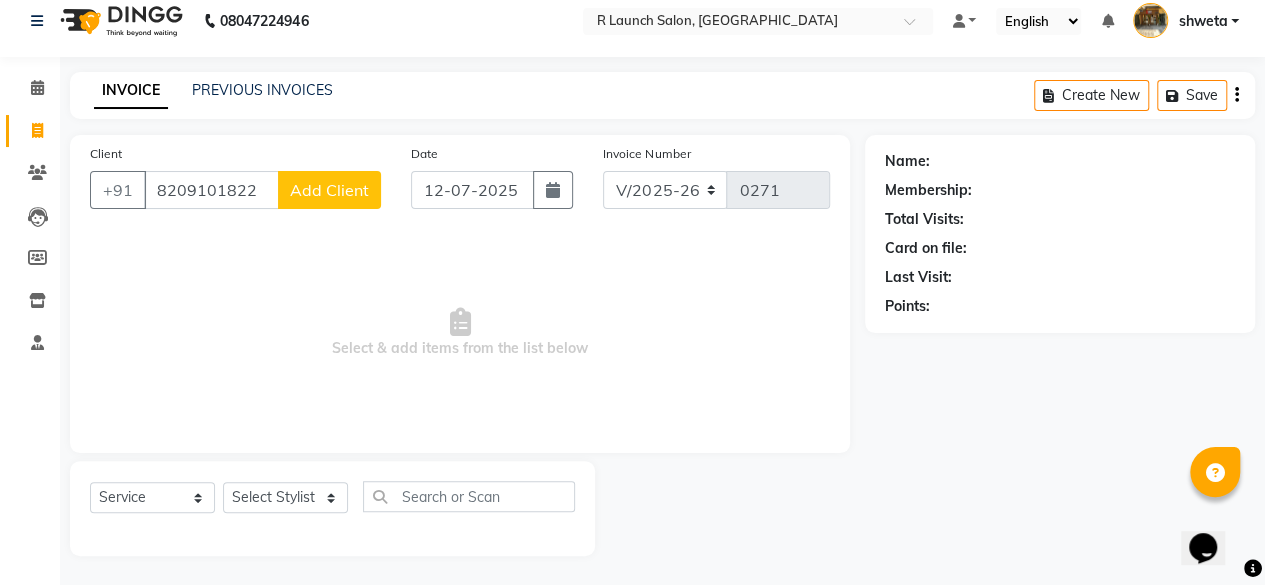 type on "8209101822" 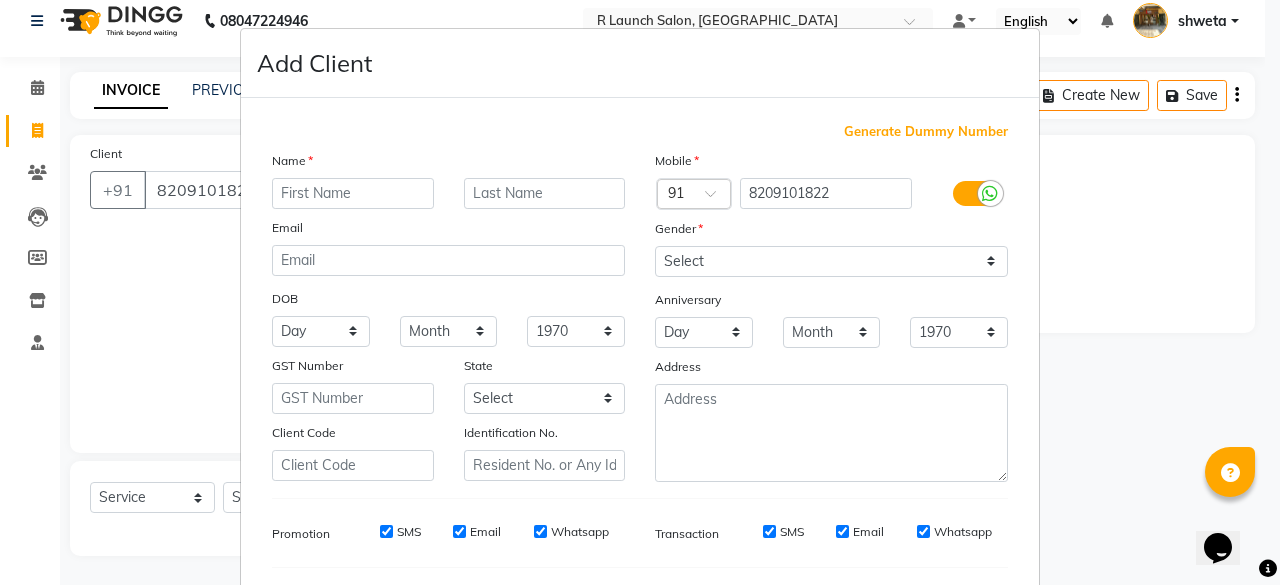click at bounding box center (353, 193) 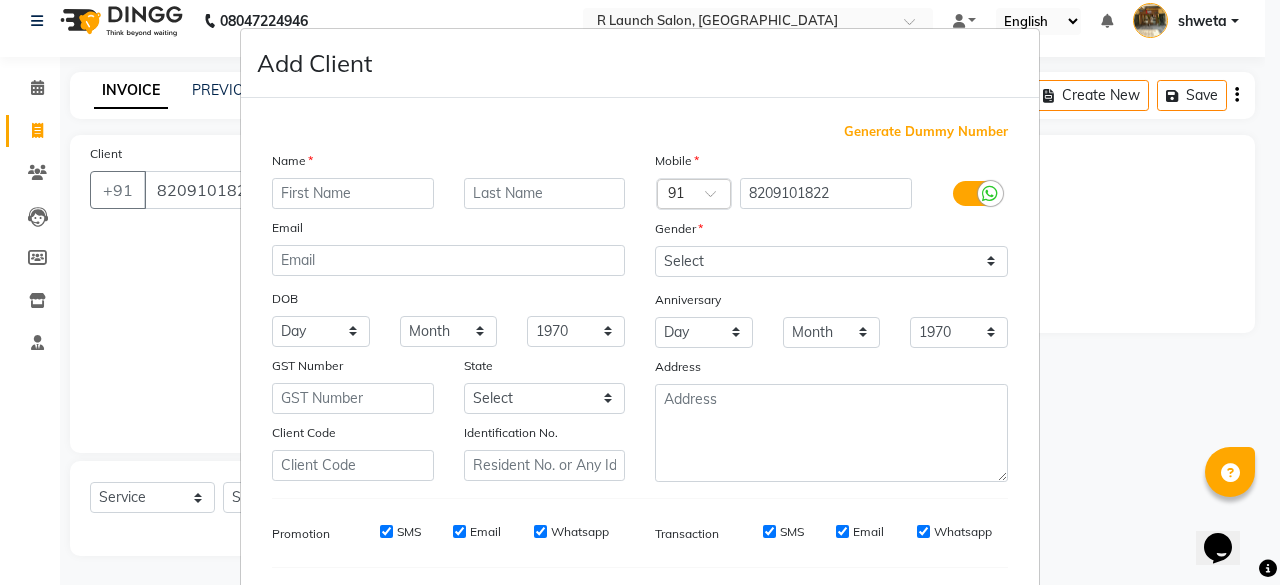 click on "Add Client Generate Dummy Number Name Email DOB Day 01 02 03 04 05 06 07 08 09 10 11 12 13 14 15 16 17 18 19 20 21 22 23 24 25 26 27 28 29 30 31 Month January February March April May June July August September October November [DATE] 1941 1942 1943 1944 1945 1946 1947 1948 1949 1950 1951 1952 1953 1954 1955 1956 1957 1958 1959 1960 1961 1962 1963 1964 1965 1966 1967 1968 1969 1970 1971 1972 1973 1974 1975 1976 1977 1978 1979 1980 1981 1982 1983 1984 1985 1986 1987 1988 1989 1990 1991 1992 1993 1994 1995 1996 1997 1998 1999 2000 2001 2002 2003 2004 2005 2006 2007 2008 2009 2010 2011 2012 2013 2014 2015 2016 2017 2018 2019 2020 2021 2022 2023 2024 GST Number State Select [GEOGRAPHIC_DATA] [GEOGRAPHIC_DATA] [GEOGRAPHIC_DATA] [GEOGRAPHIC_DATA] [GEOGRAPHIC_DATA] [GEOGRAPHIC_DATA] [GEOGRAPHIC_DATA] [GEOGRAPHIC_DATA] and [GEOGRAPHIC_DATA] [GEOGRAPHIC_DATA] [GEOGRAPHIC_DATA] [GEOGRAPHIC_DATA] [GEOGRAPHIC_DATA] [GEOGRAPHIC_DATA] [GEOGRAPHIC_DATA] [GEOGRAPHIC_DATA] [GEOGRAPHIC_DATA] [GEOGRAPHIC_DATA] [GEOGRAPHIC_DATA] [GEOGRAPHIC_DATA] [GEOGRAPHIC_DATA] [GEOGRAPHIC_DATA] [GEOGRAPHIC_DATA] [GEOGRAPHIC_DATA] [GEOGRAPHIC_DATA] [GEOGRAPHIC_DATA] [GEOGRAPHIC_DATA] [GEOGRAPHIC_DATA] [GEOGRAPHIC_DATA] [GEOGRAPHIC_DATA] [GEOGRAPHIC_DATA]" at bounding box center [640, 292] 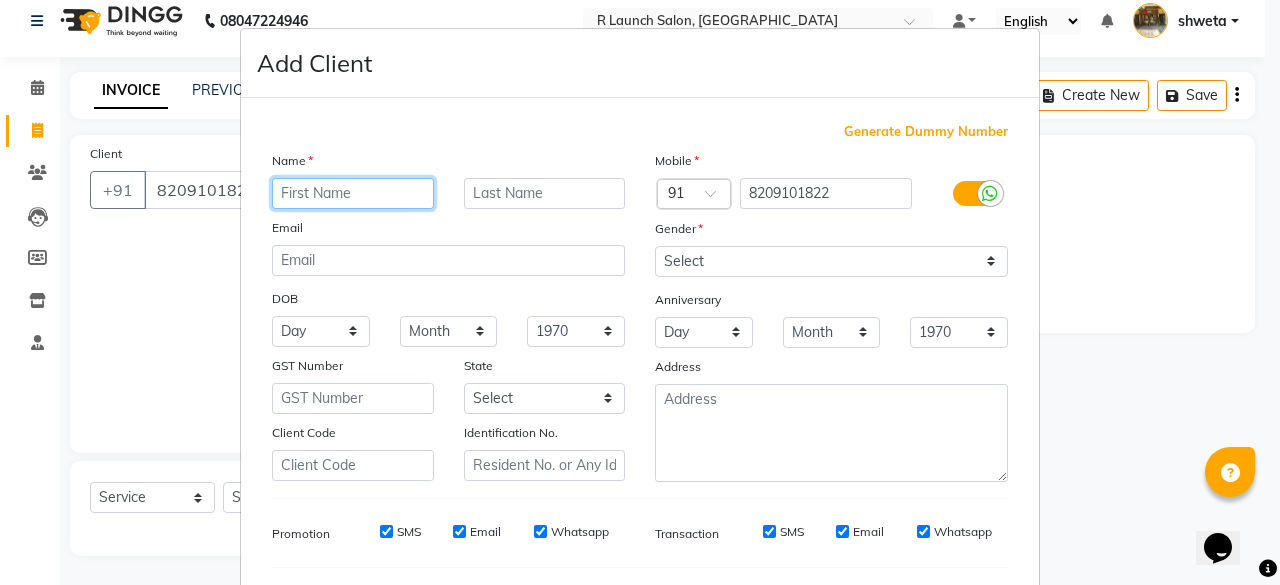 click at bounding box center (353, 193) 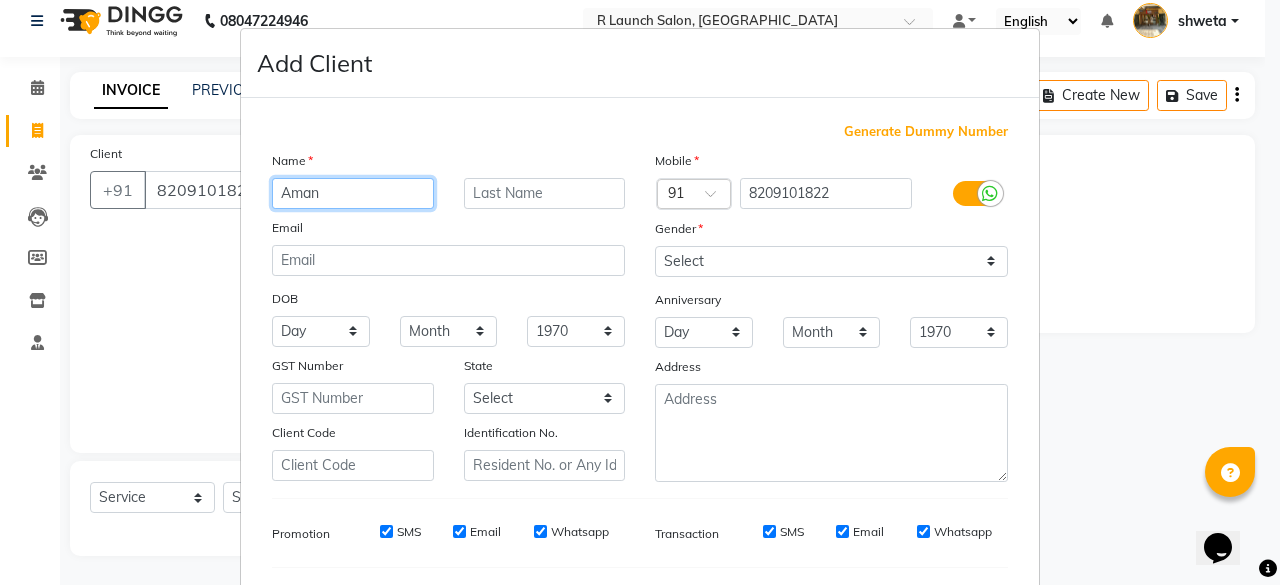 type on "Aman" 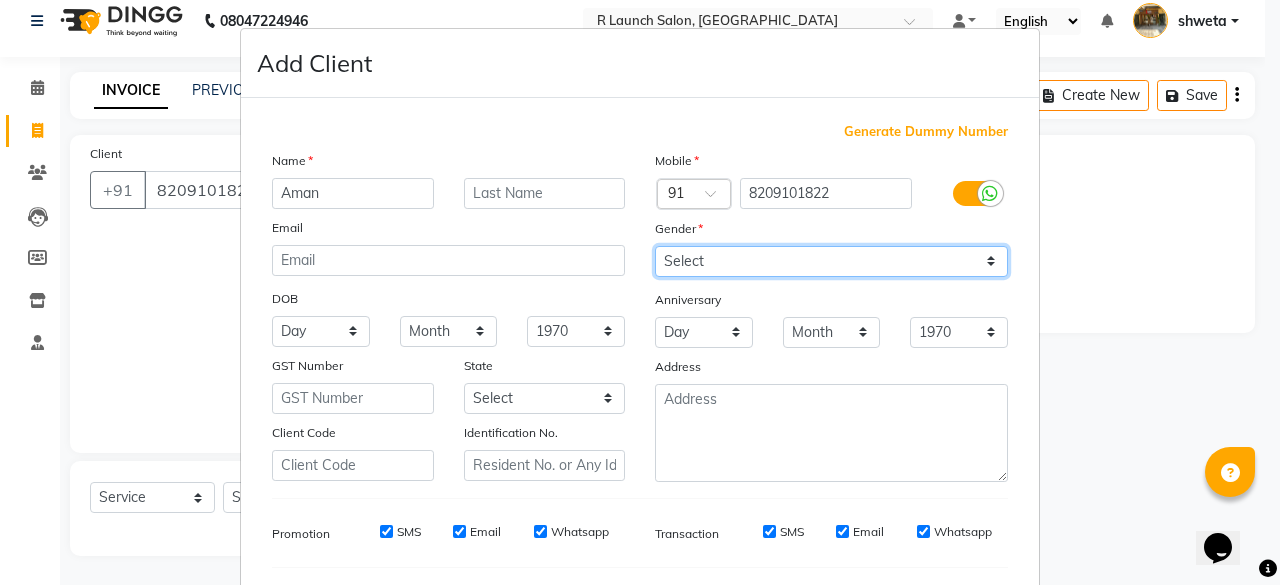 click on "Select [DEMOGRAPHIC_DATA] [DEMOGRAPHIC_DATA] Other Prefer Not To Say" at bounding box center [831, 261] 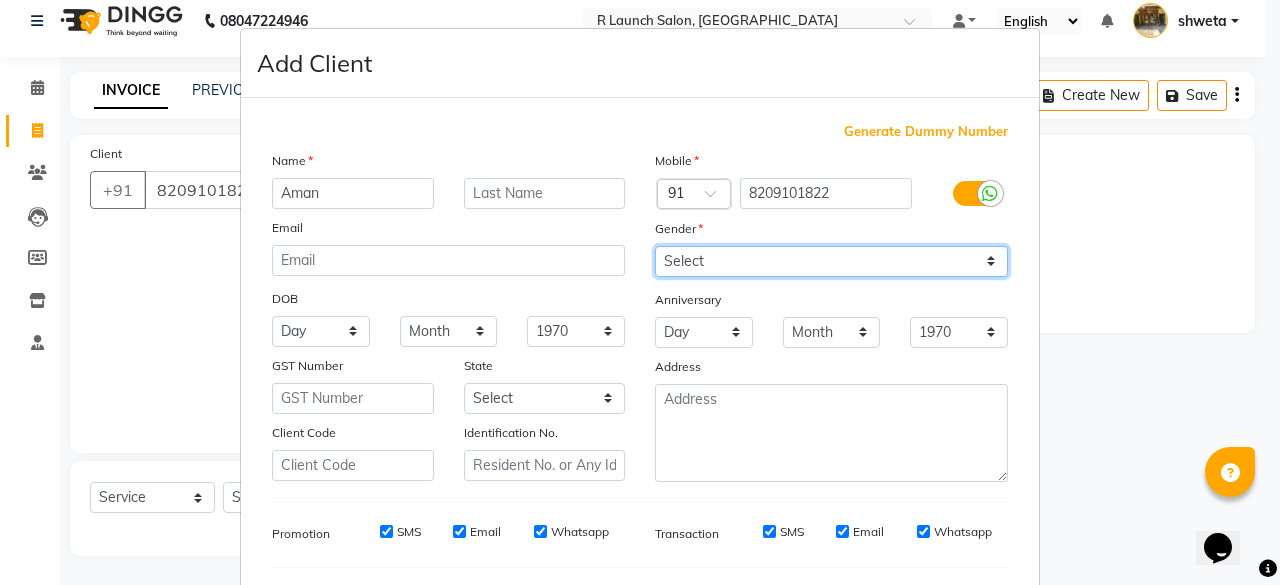 scroll, scrollTop: 260, scrollLeft: 0, axis: vertical 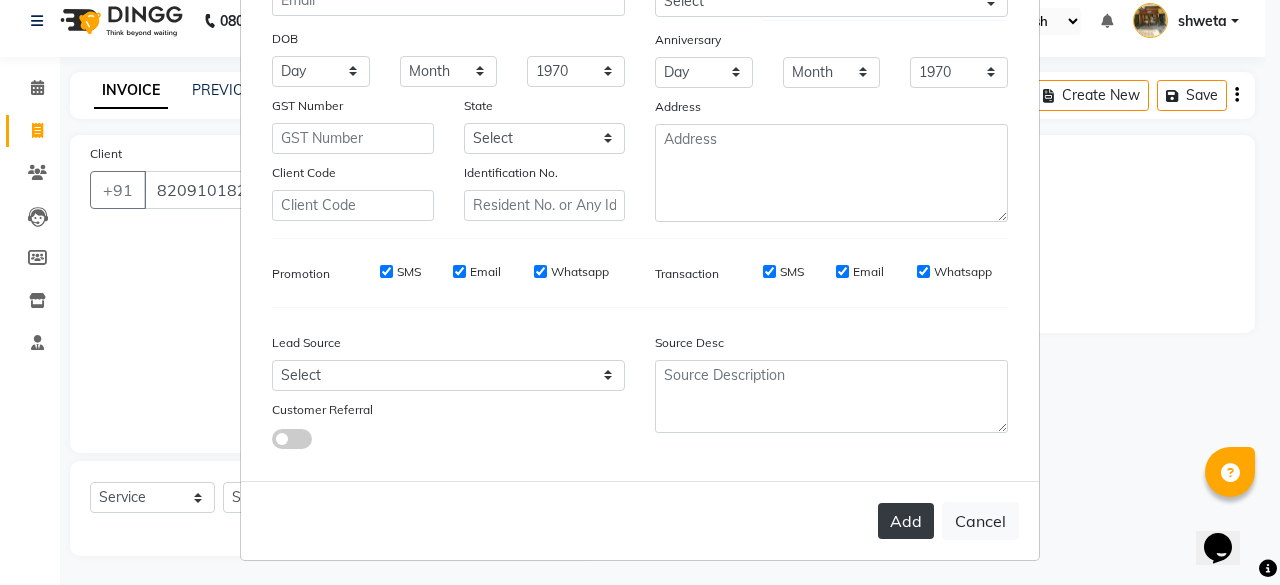 click on "Add" at bounding box center (906, 521) 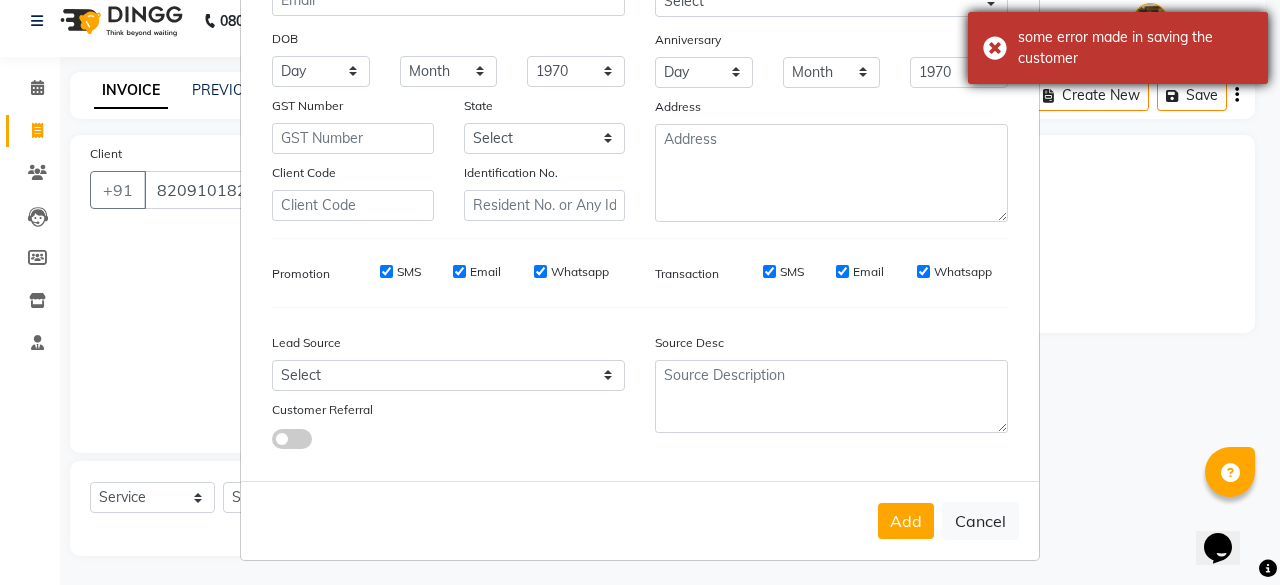 click on "some error made in saving the customer" at bounding box center (1118, 48) 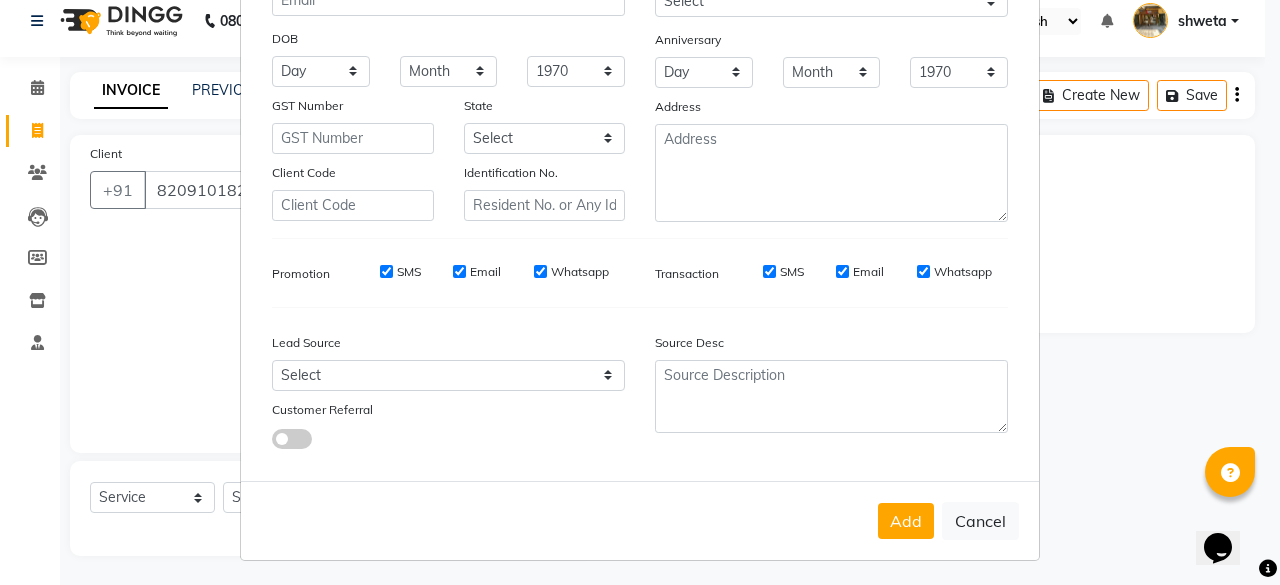 click on "some error made in saving the customer" at bounding box center (1118, 48) 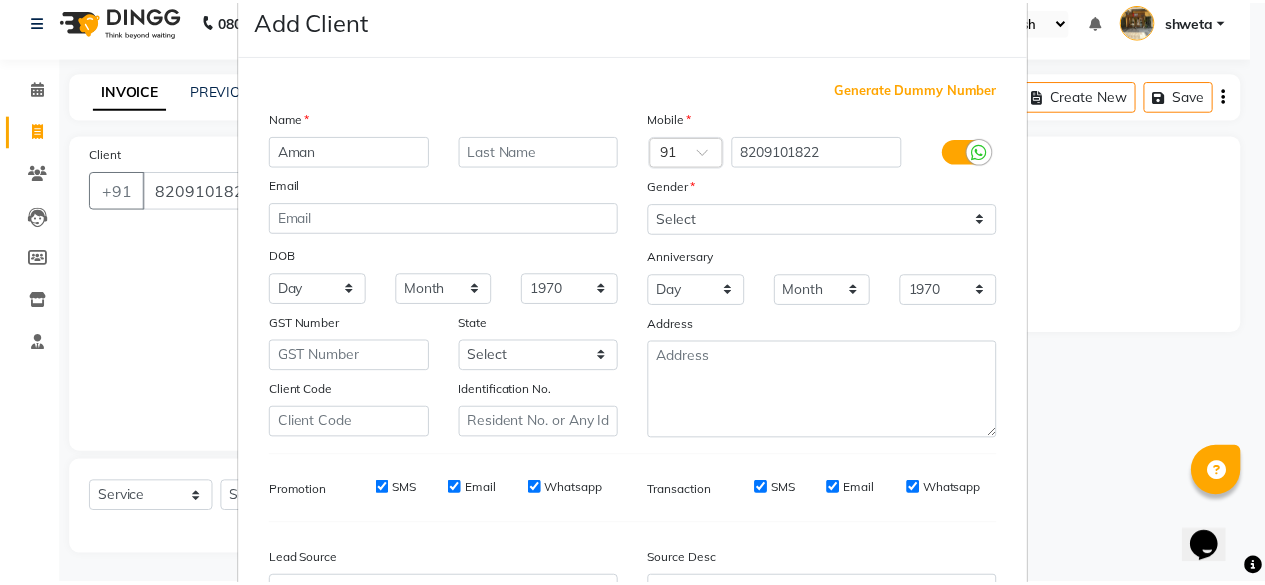 scroll, scrollTop: 260, scrollLeft: 0, axis: vertical 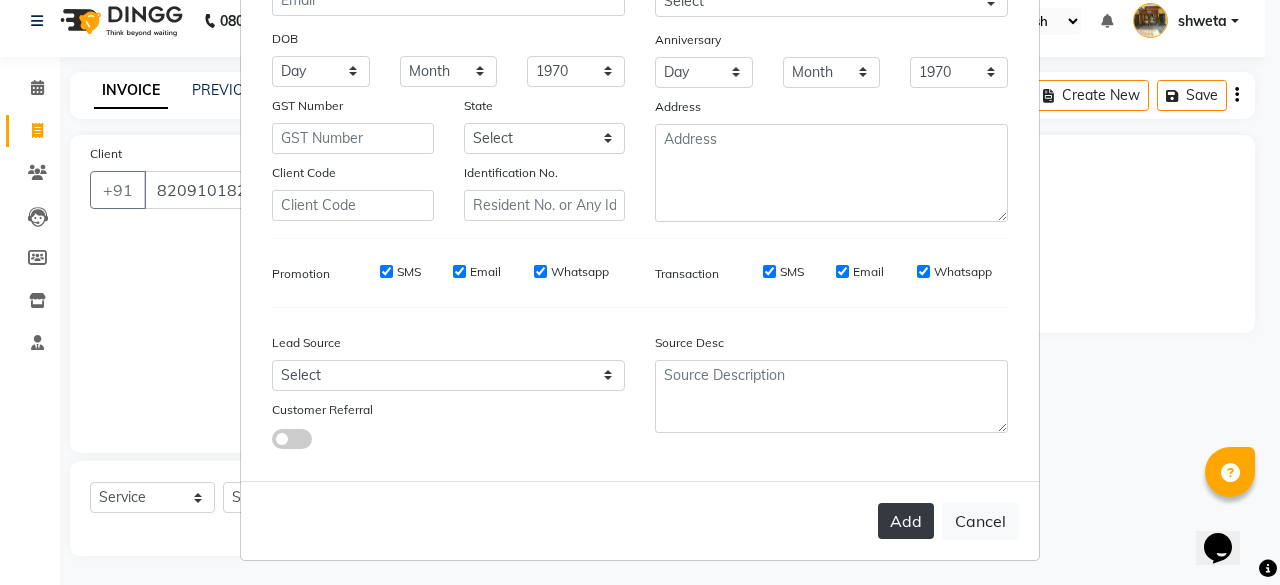 click on "Add" at bounding box center [906, 521] 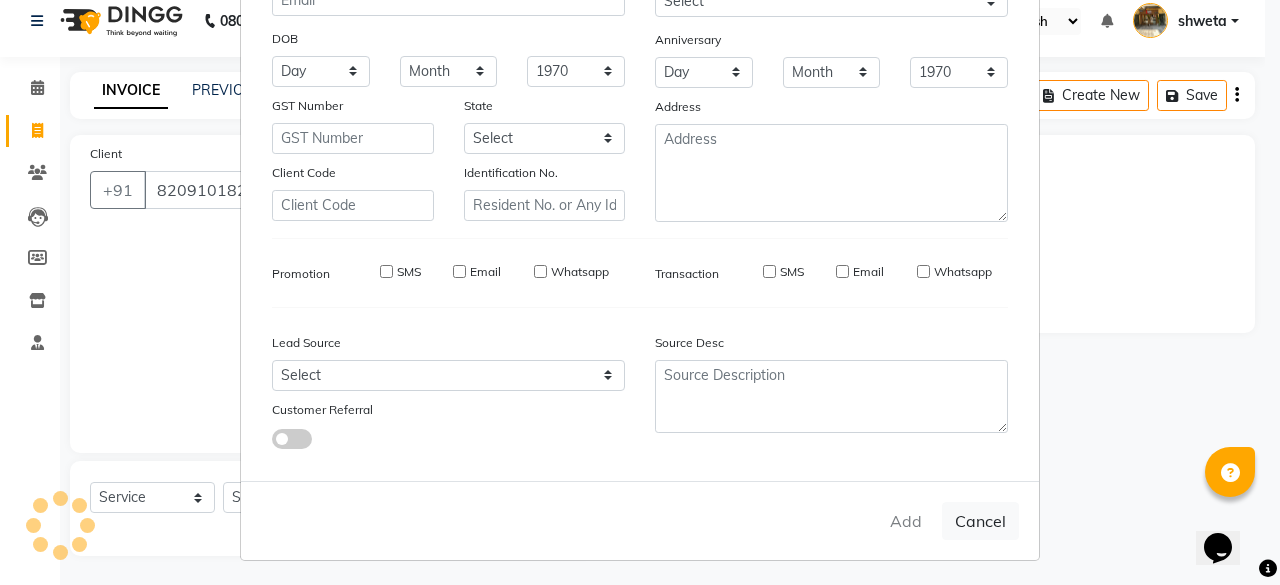 type on "82******22" 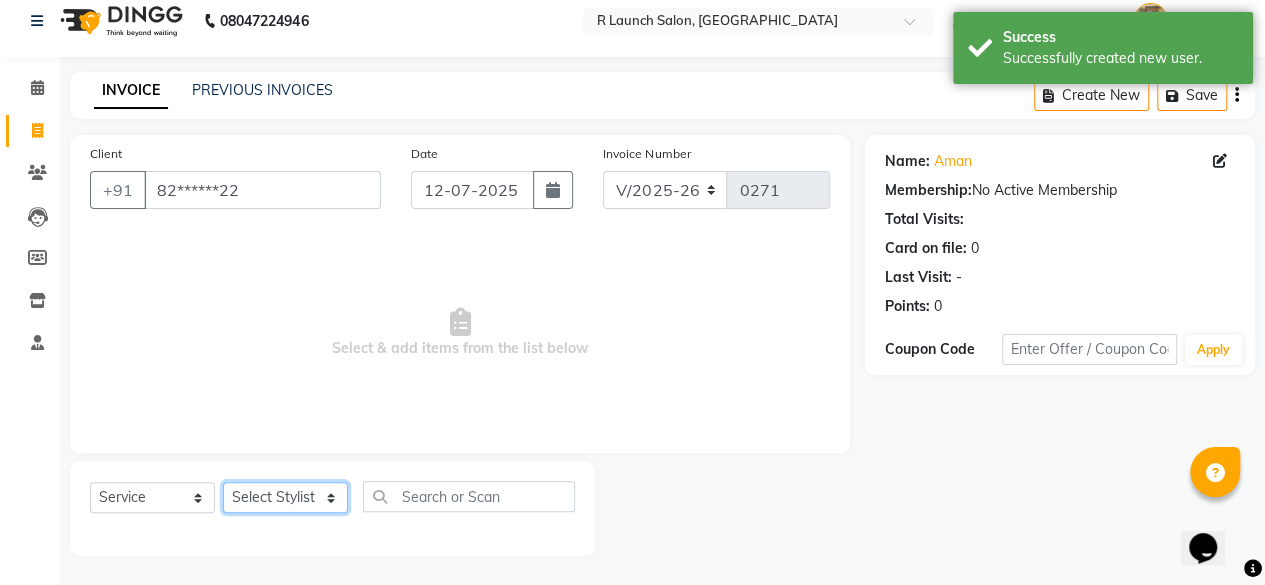 click on "Select Stylist [PERSON_NAME] [PERSON_NAME]  pooja  [PERSON_NAME]" 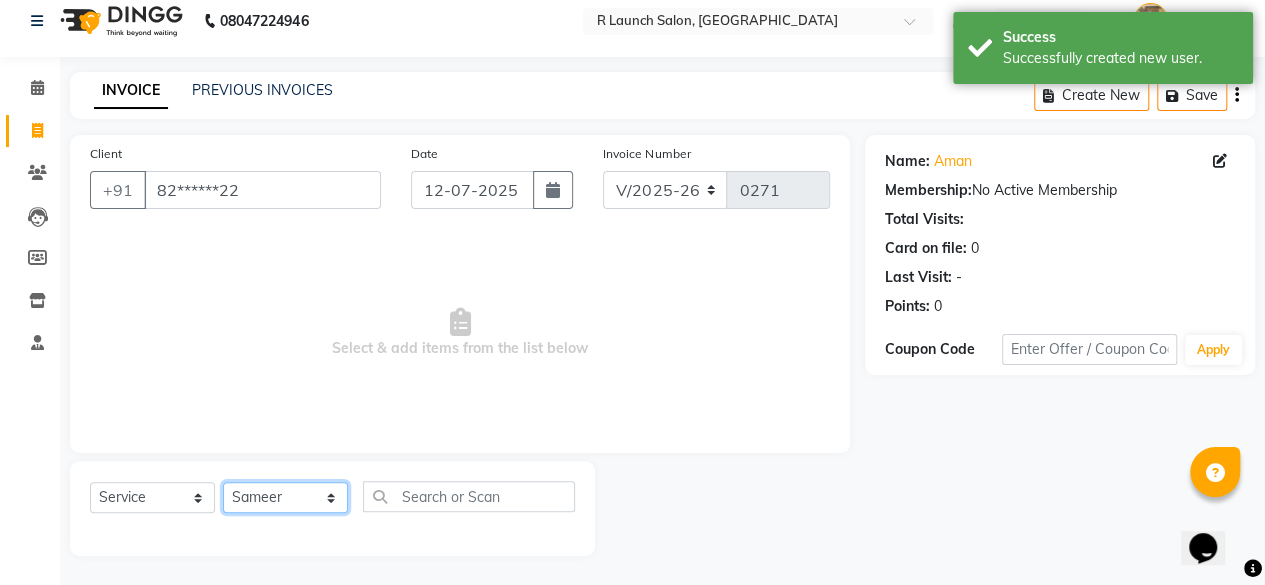 click on "Select Stylist [PERSON_NAME] [PERSON_NAME]  pooja  [PERSON_NAME]" 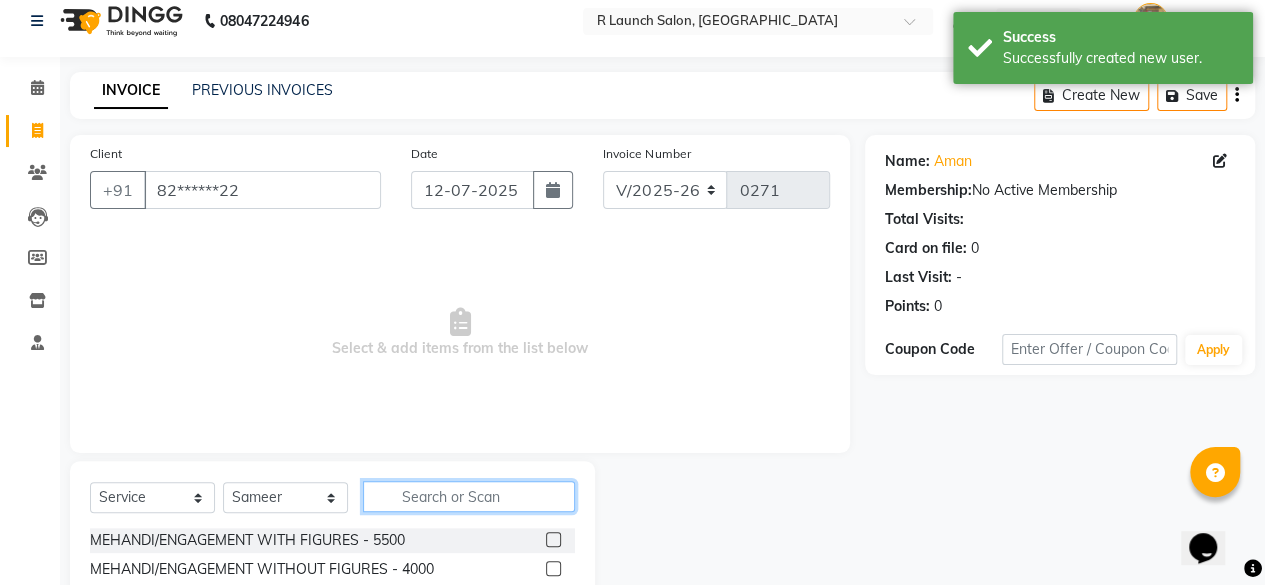 click 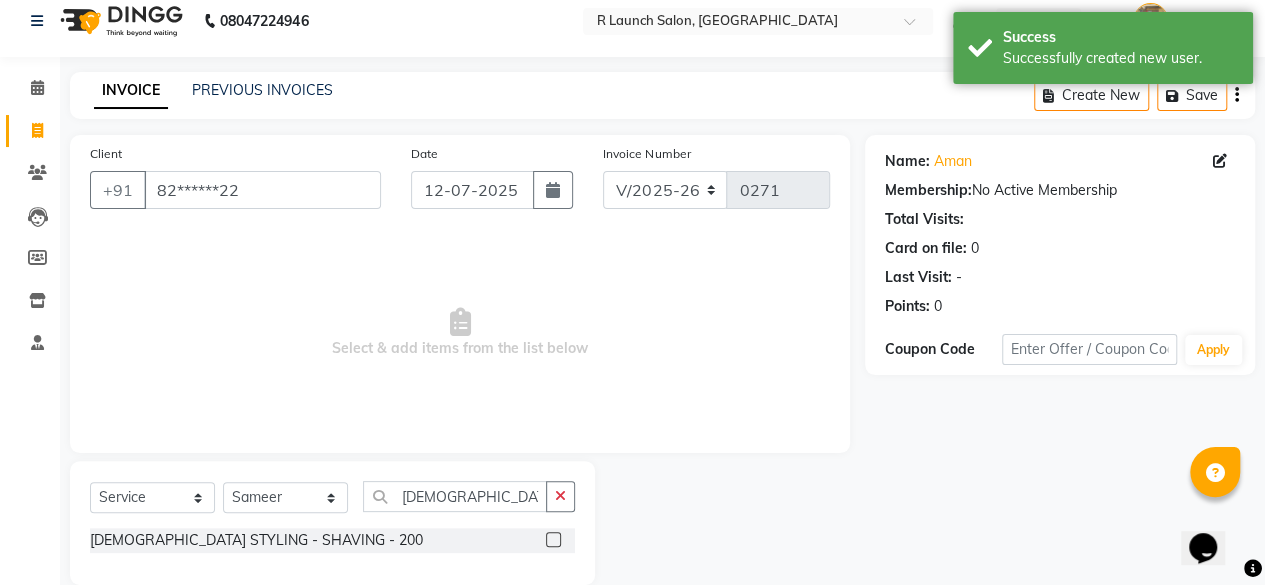 click 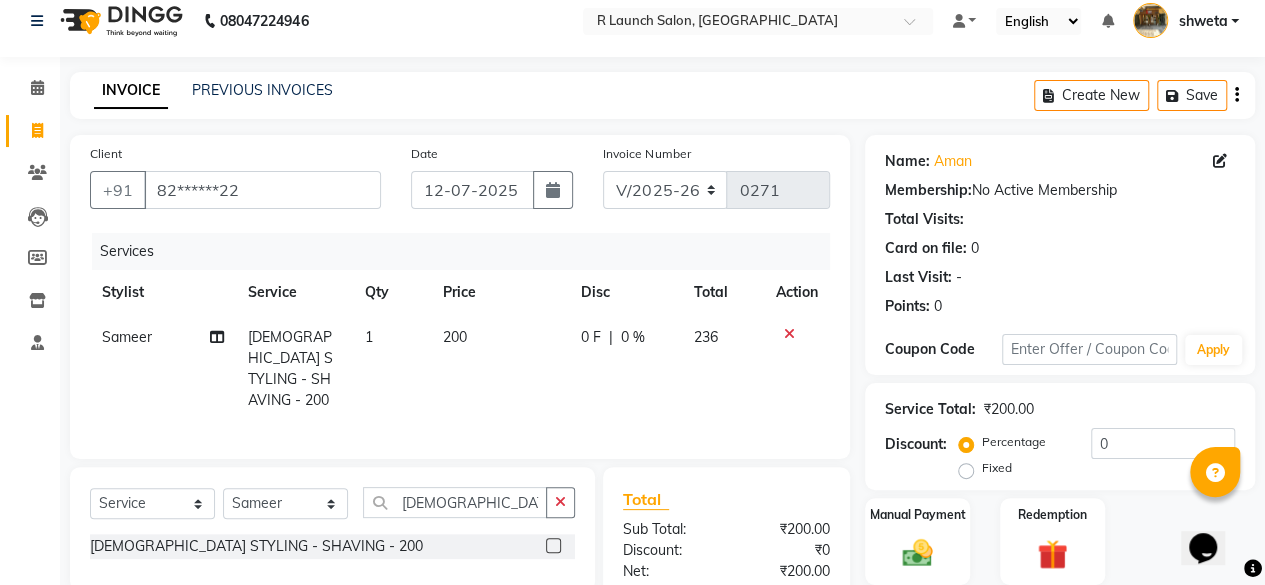click on "236" 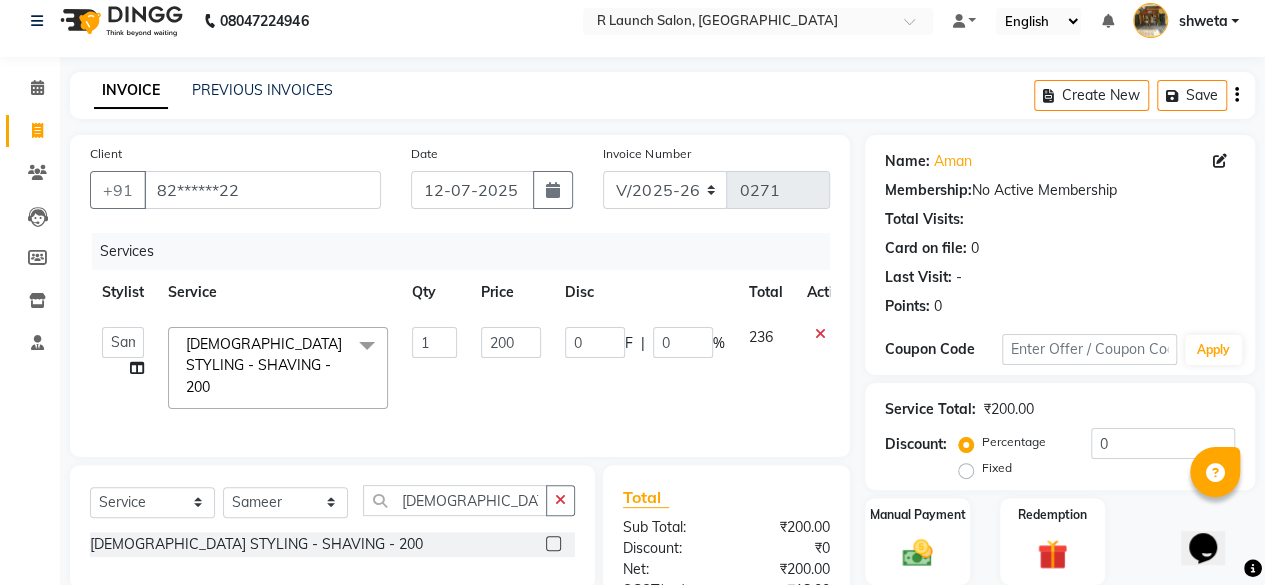 click on "Create New   Save" 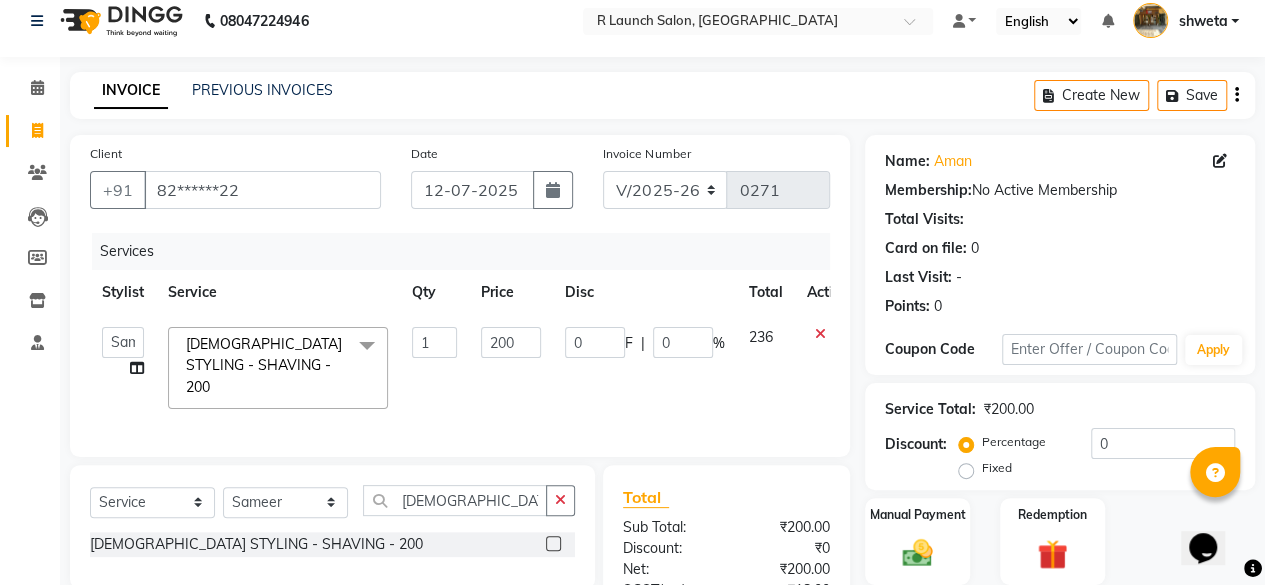 click 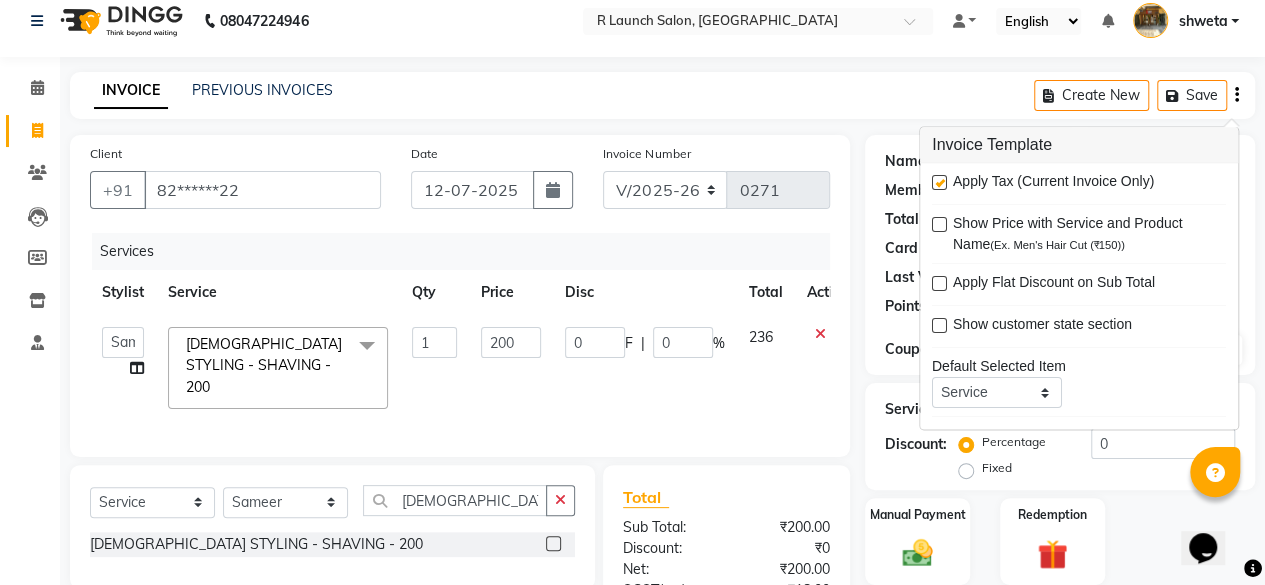 click at bounding box center (939, 183) 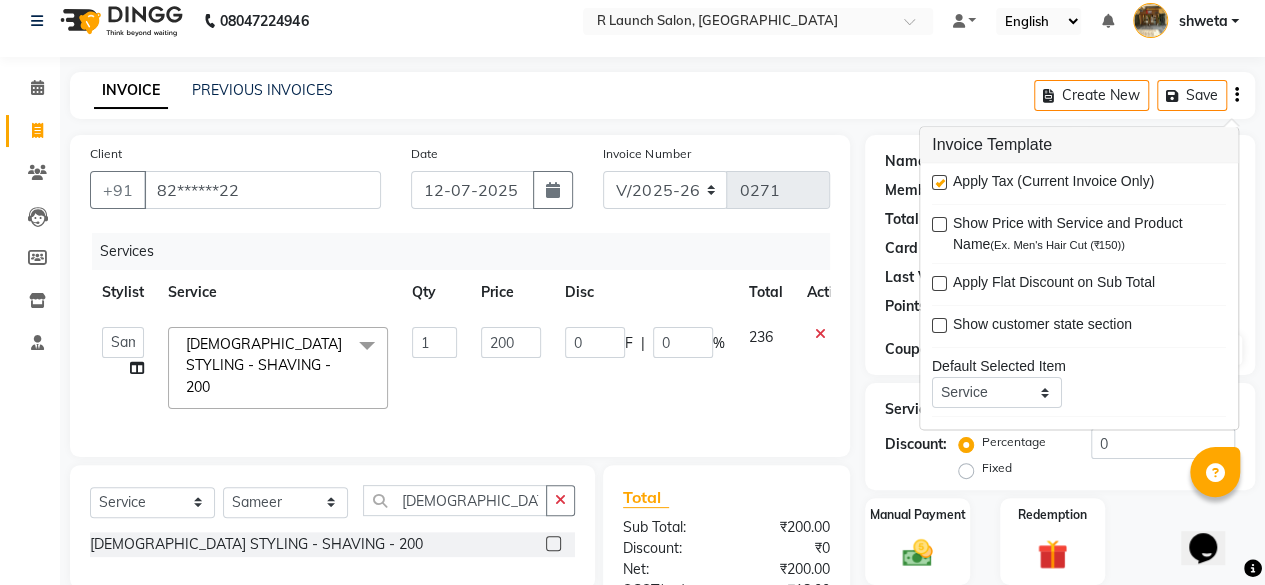 click at bounding box center [938, 184] 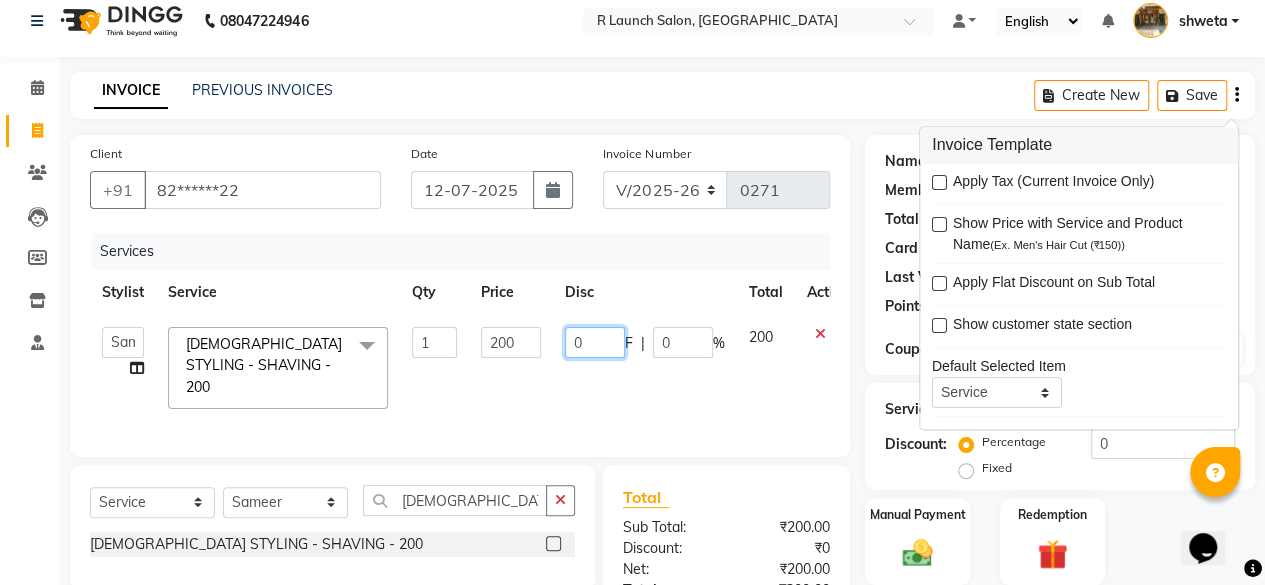 click on "0" 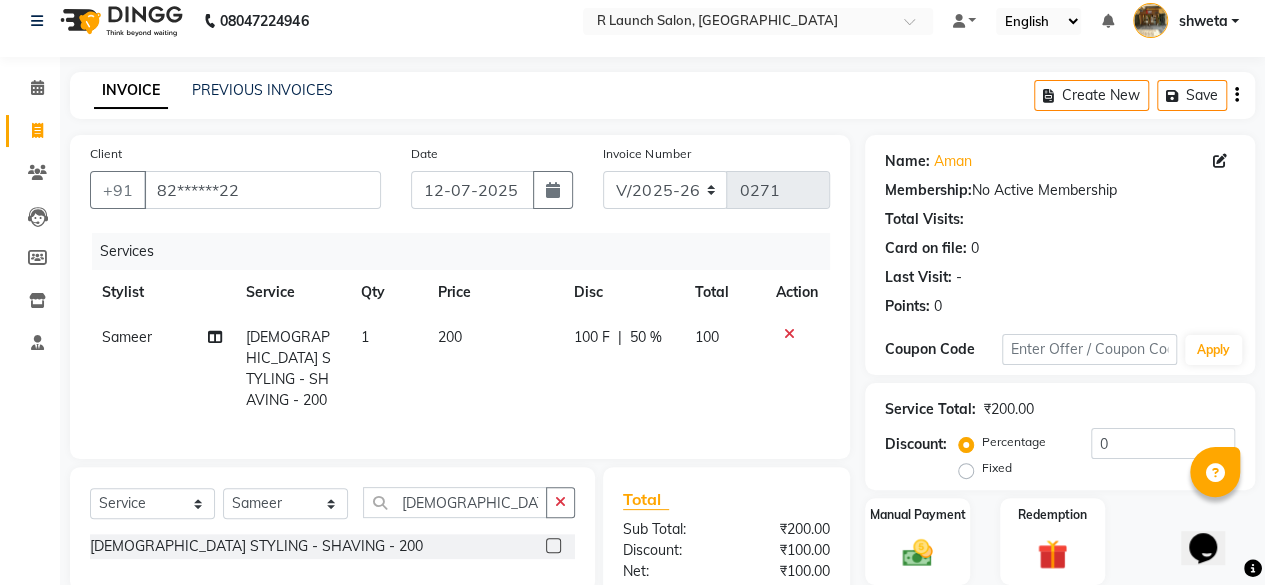 click on "100 F | 50 %" 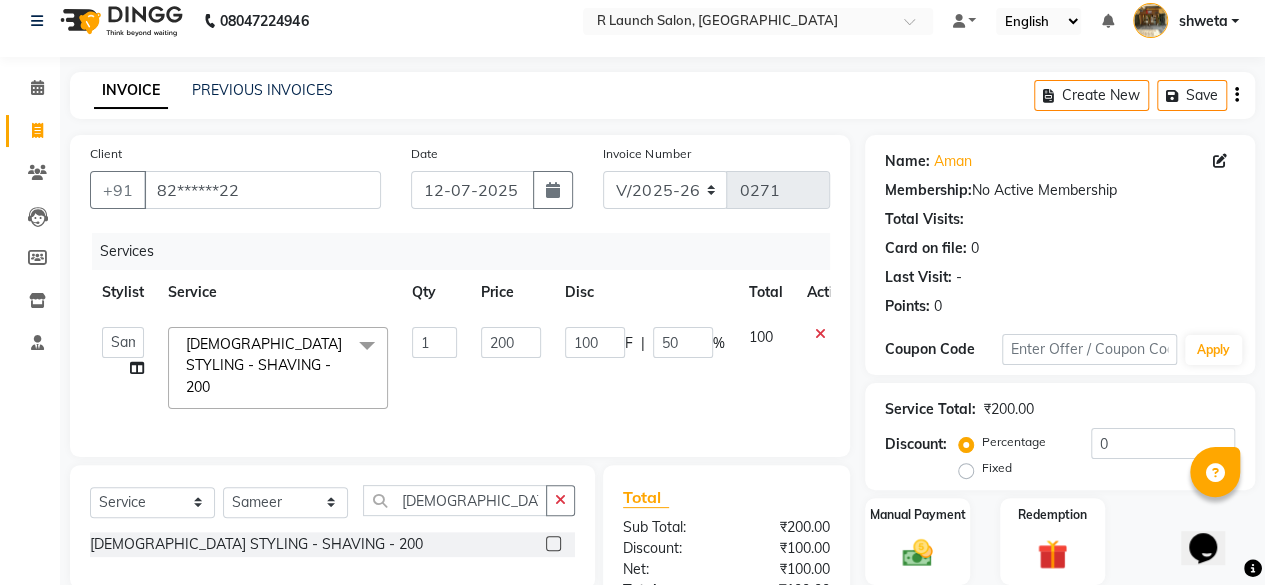 scroll, scrollTop: 171, scrollLeft: 0, axis: vertical 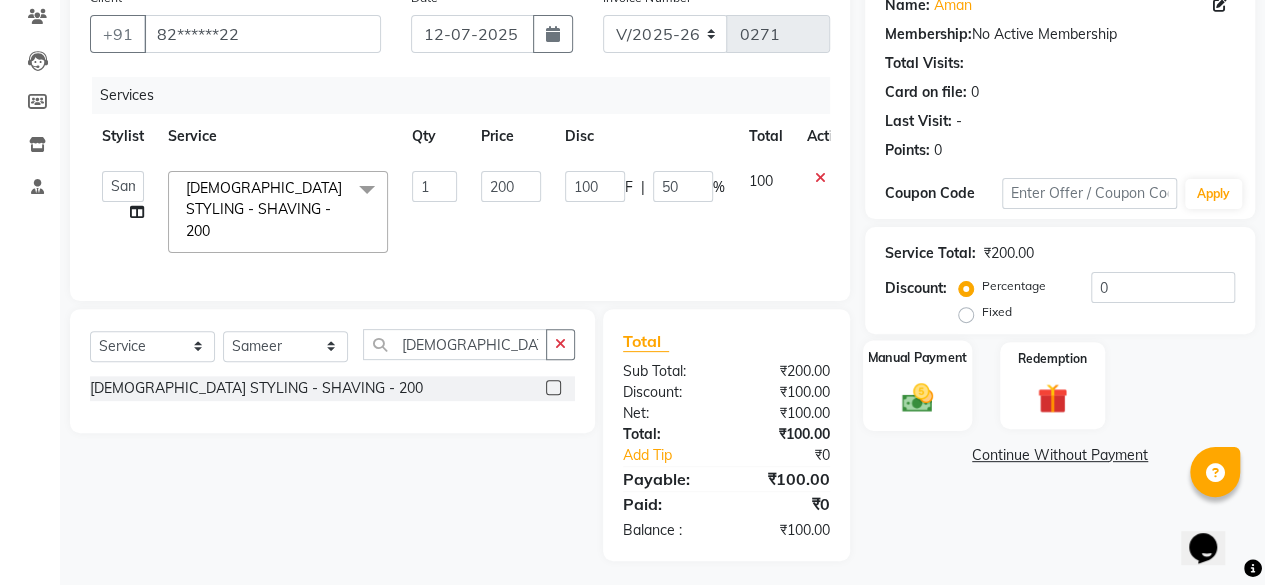 click 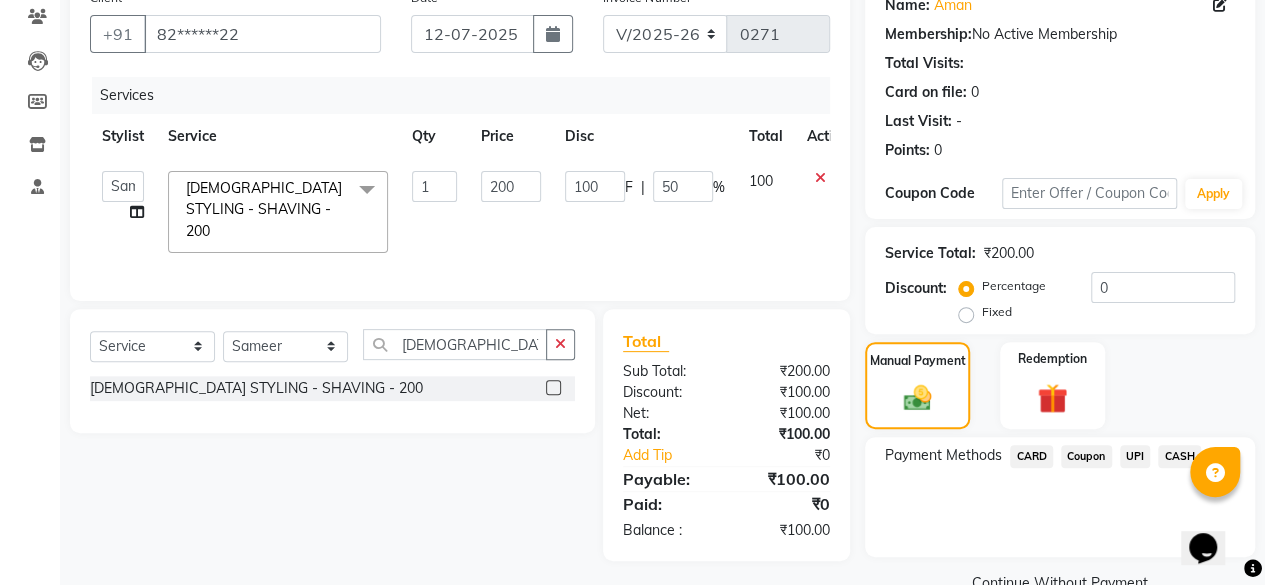 click on "UPI" 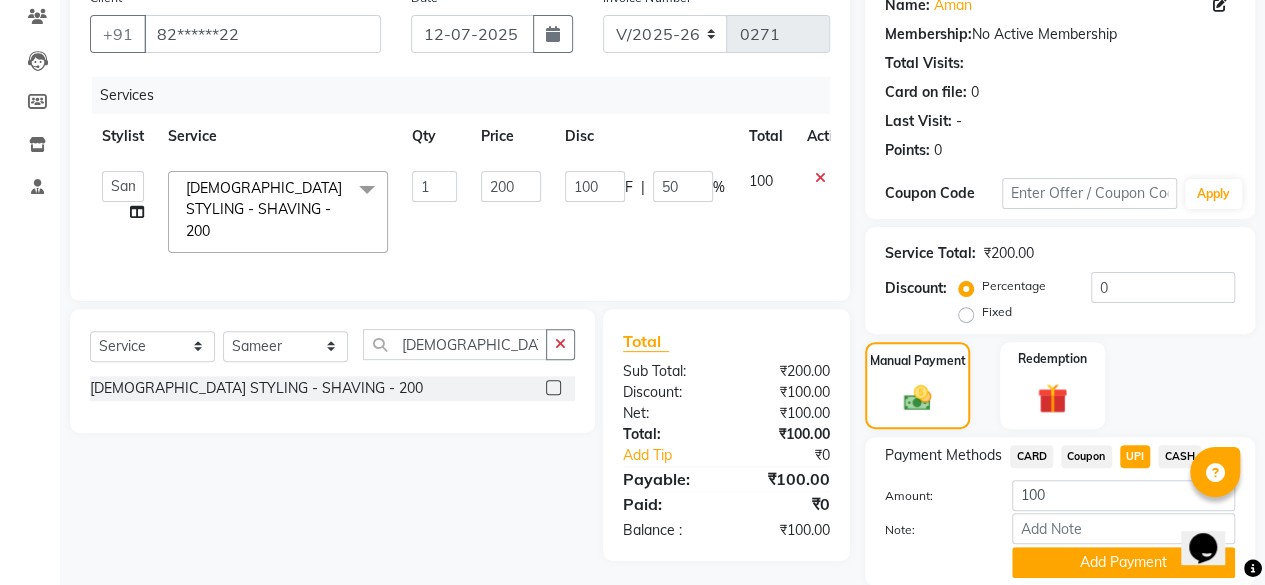 scroll, scrollTop: 242, scrollLeft: 0, axis: vertical 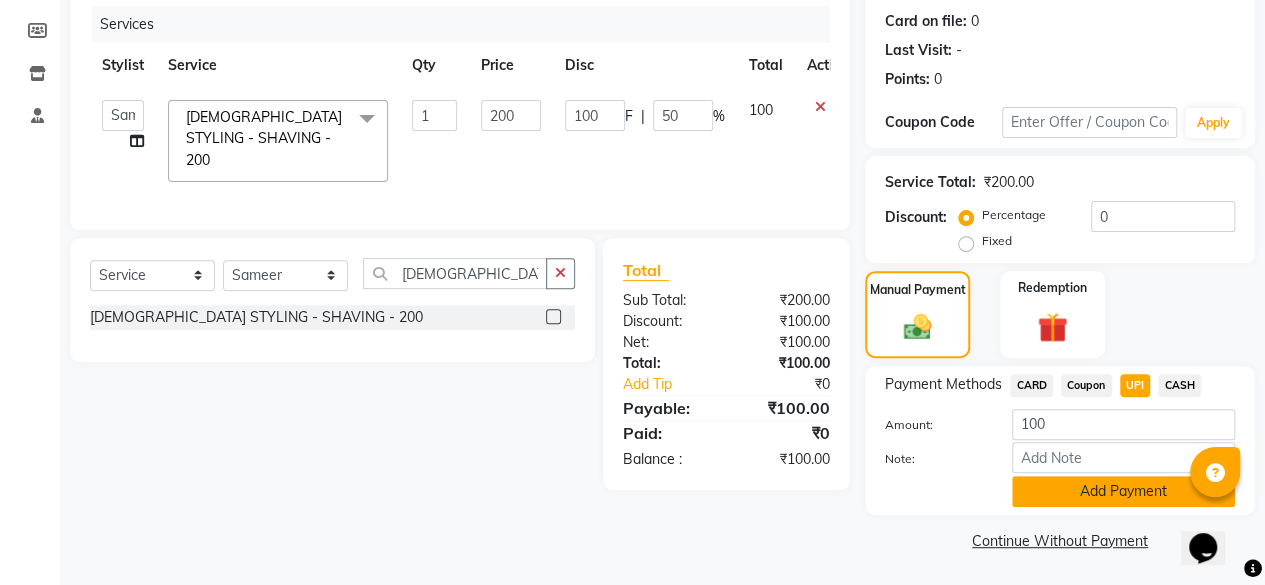 click on "Add Payment" 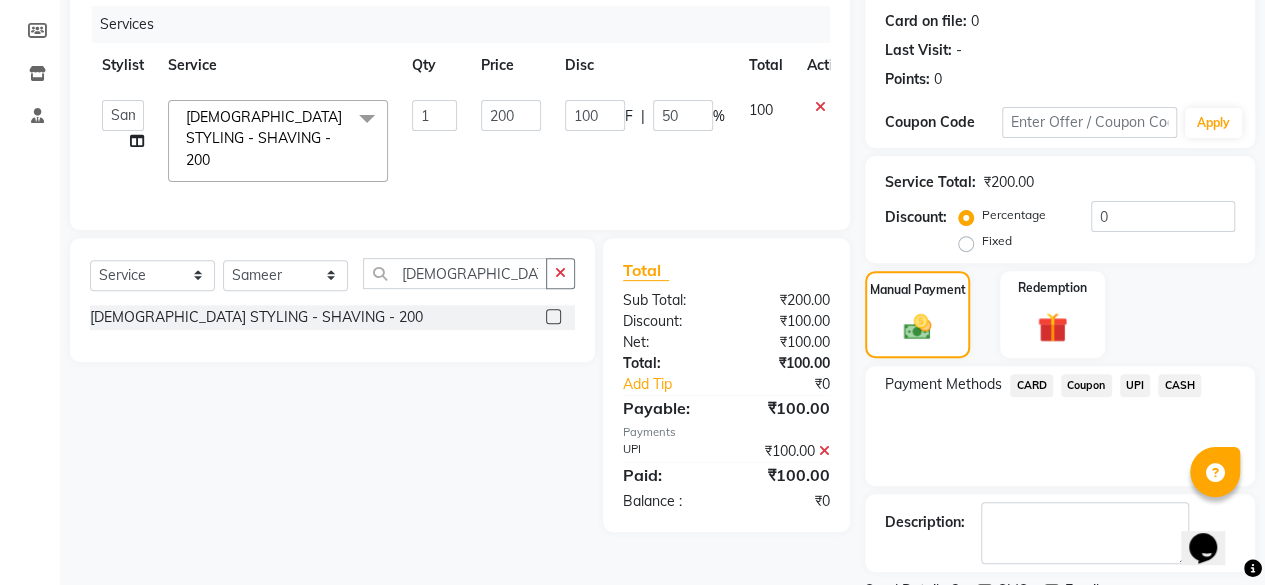 scroll, scrollTop: 324, scrollLeft: 0, axis: vertical 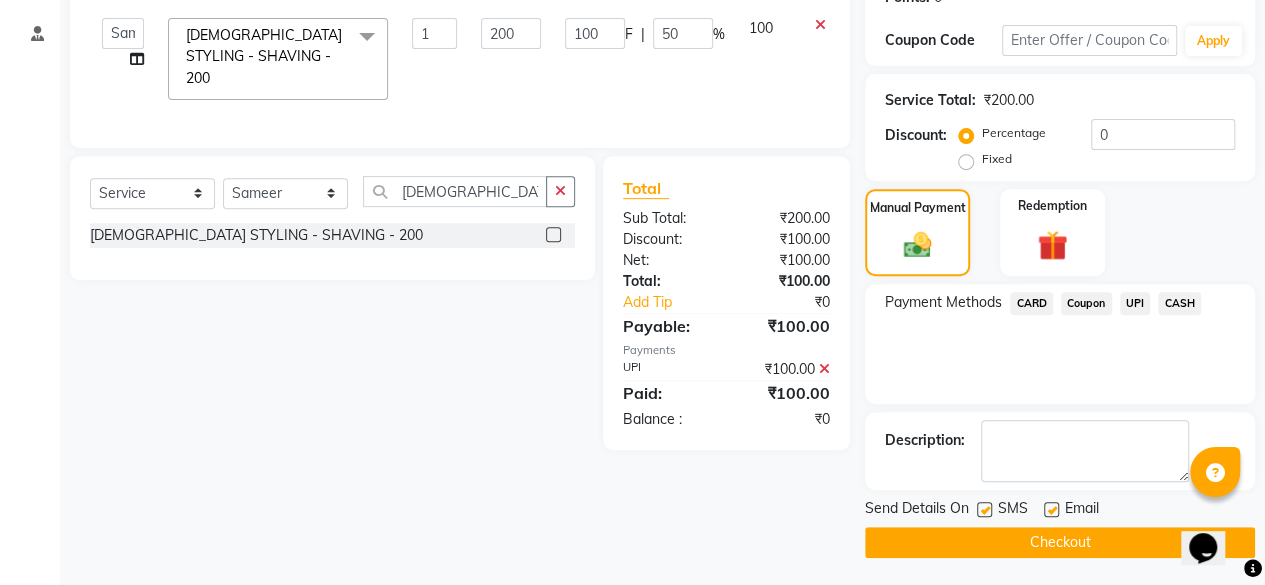 click on "Checkout" 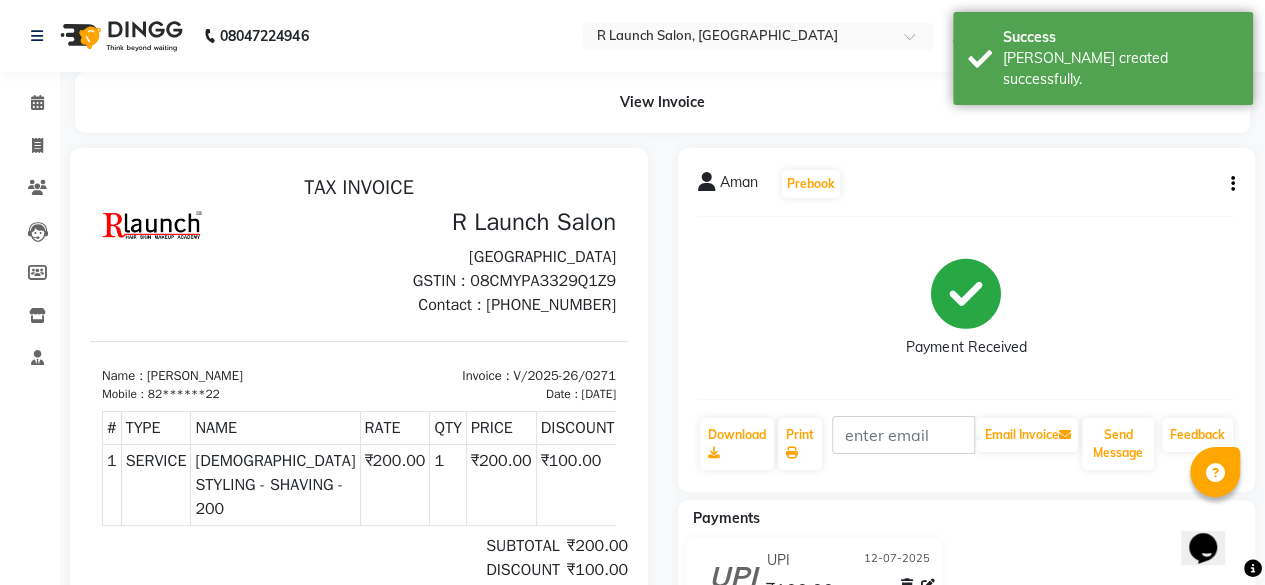 scroll, scrollTop: 0, scrollLeft: 0, axis: both 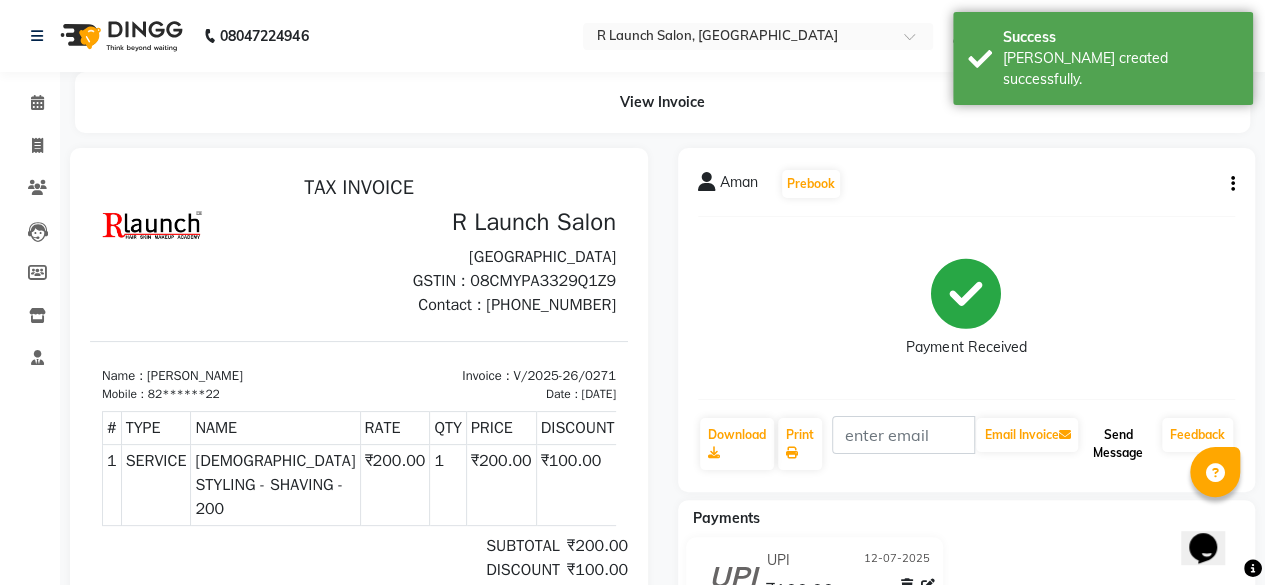 click on "Send Message" 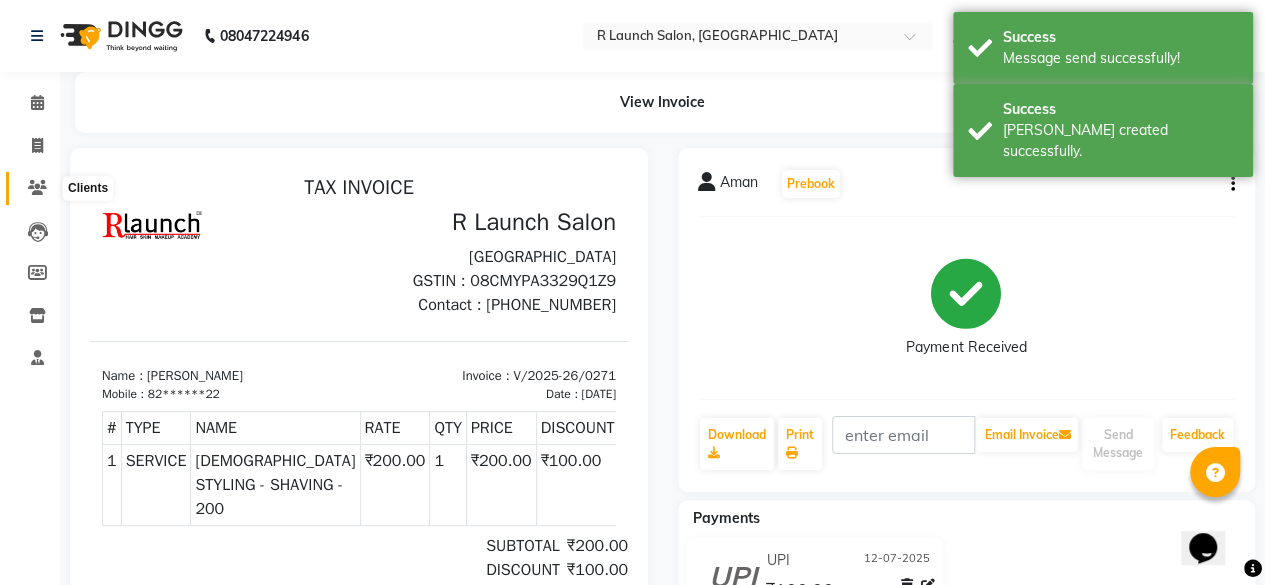 click 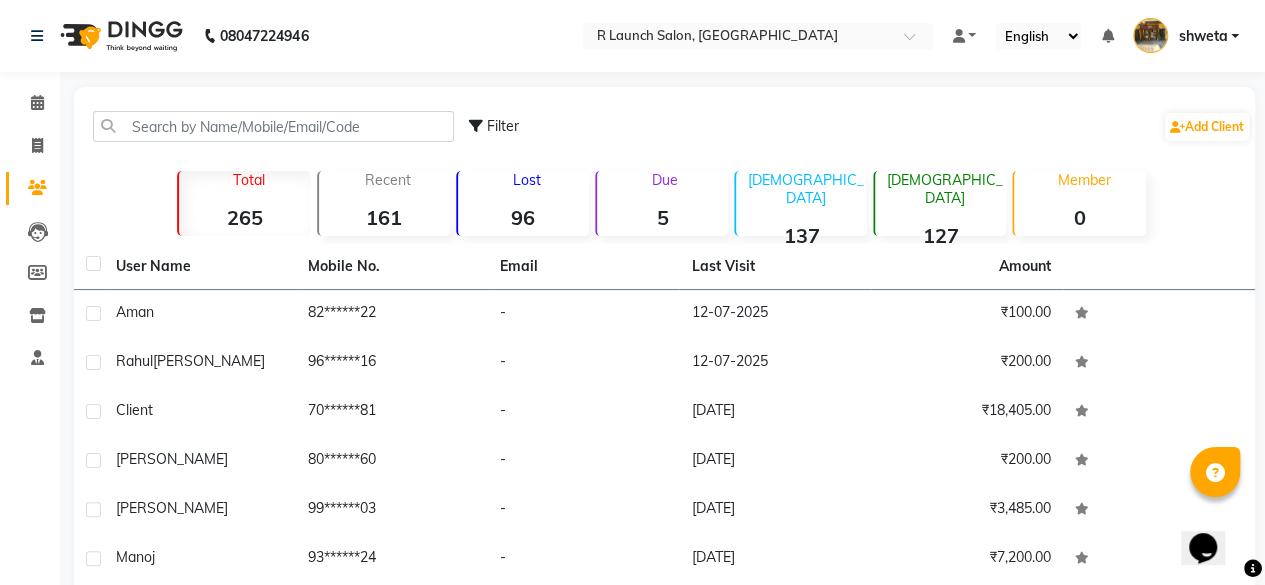 click on "5" 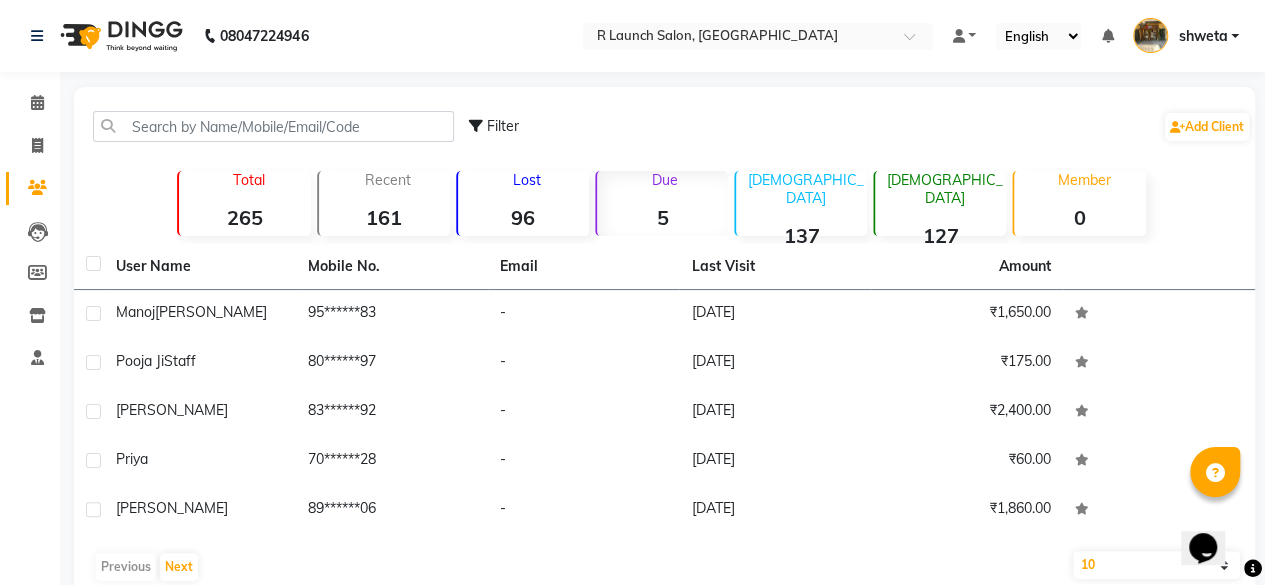 click on "5" 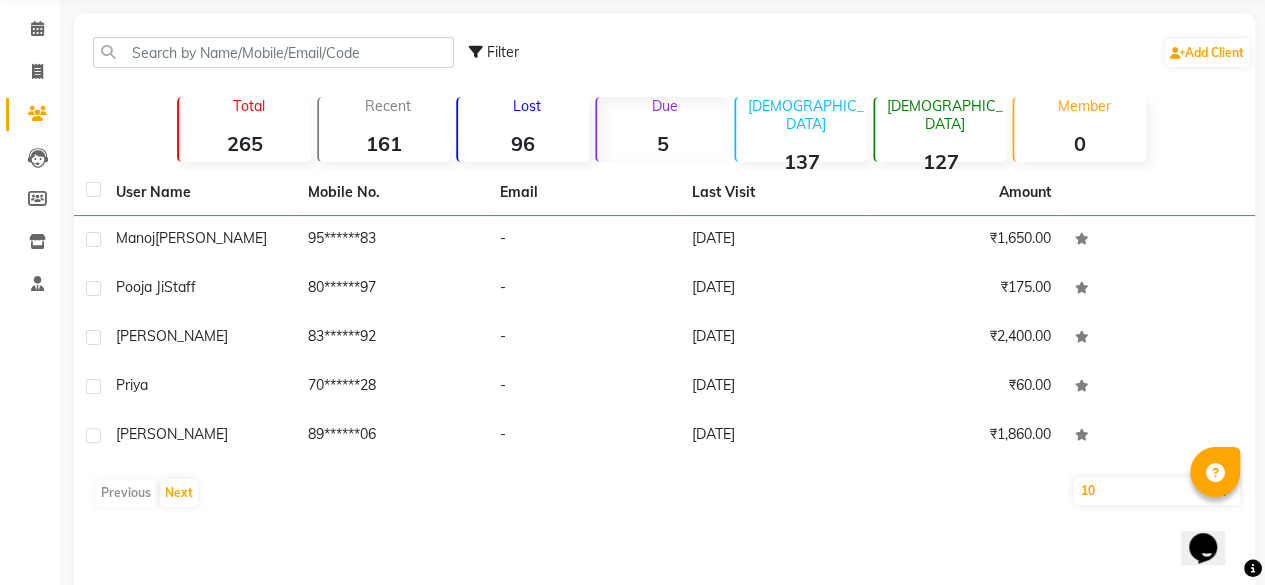 scroll, scrollTop: 0, scrollLeft: 0, axis: both 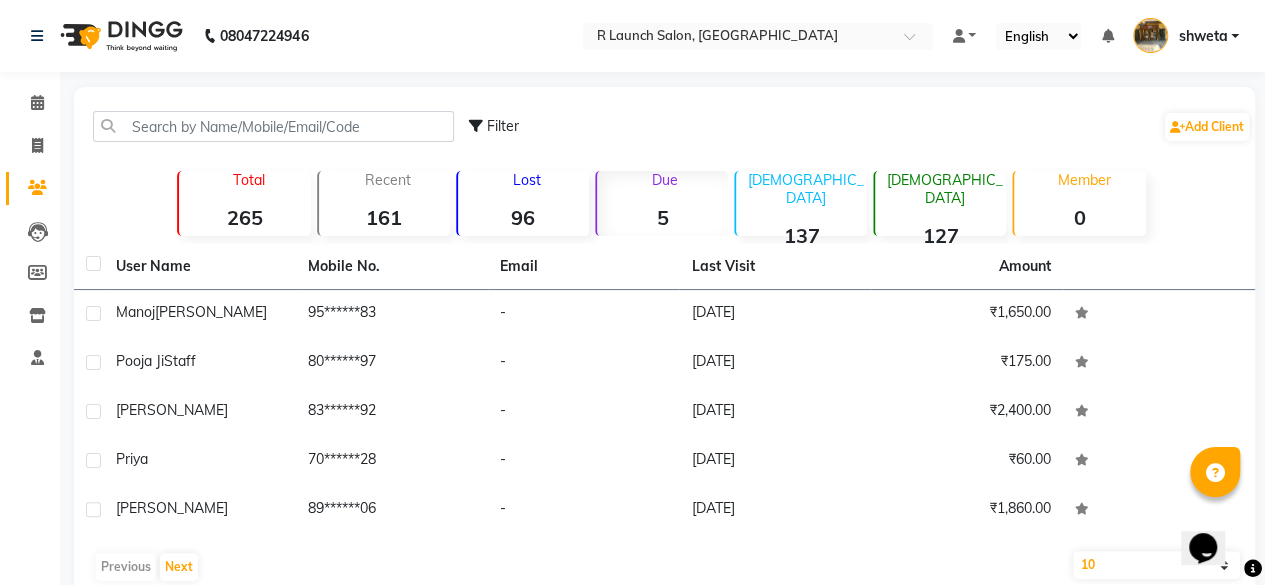 click on "96" 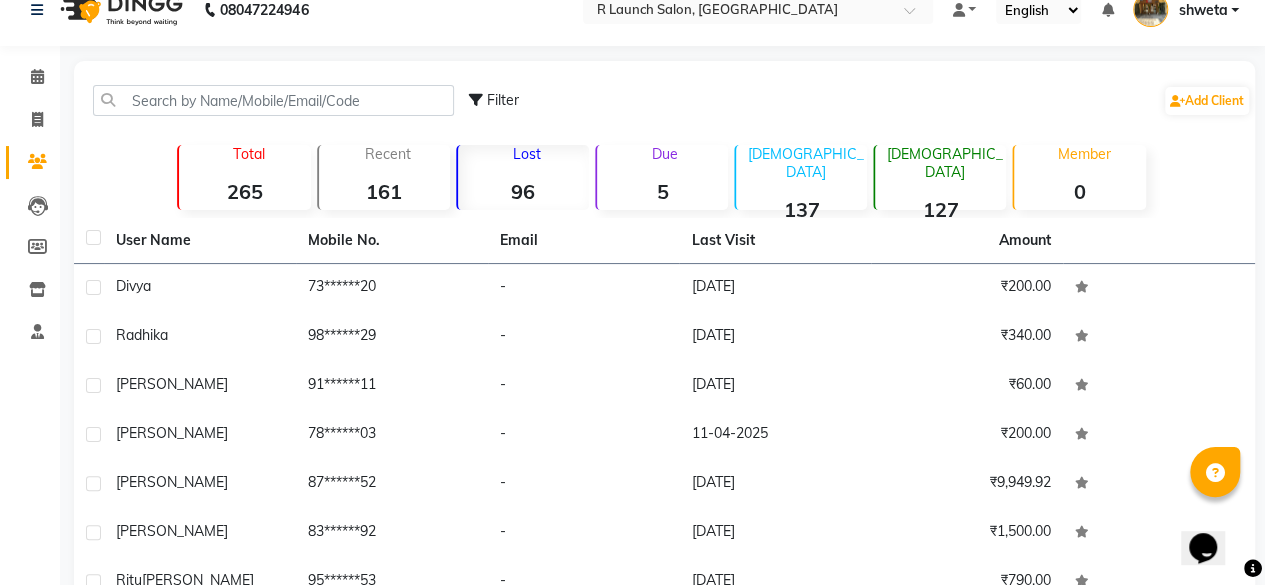 scroll, scrollTop: 0, scrollLeft: 0, axis: both 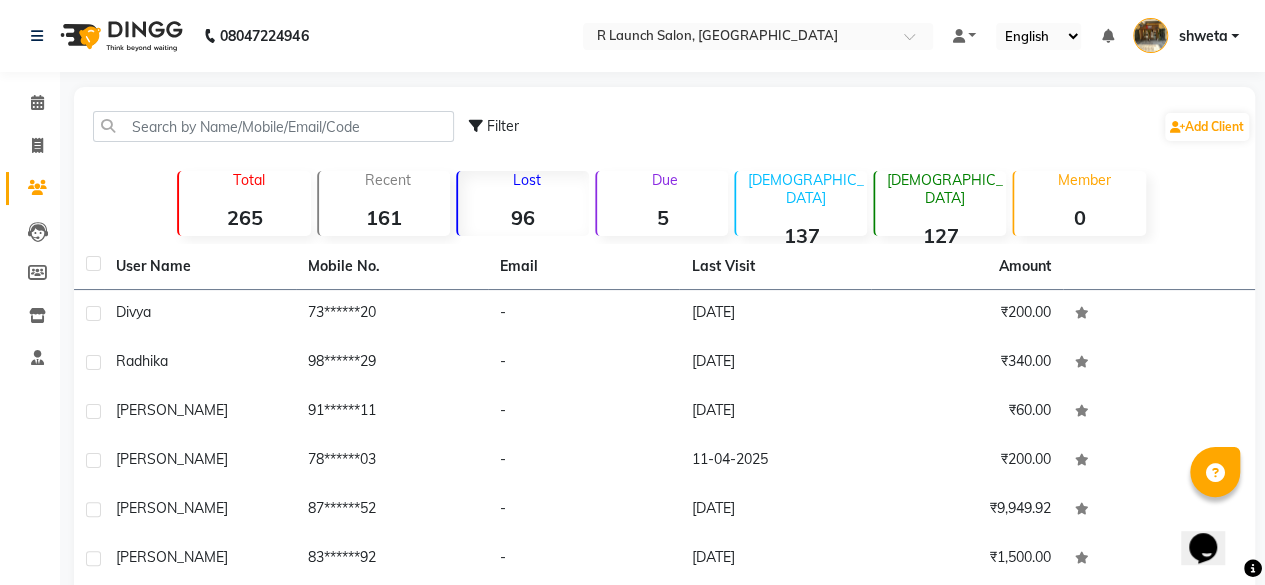 click on "127" 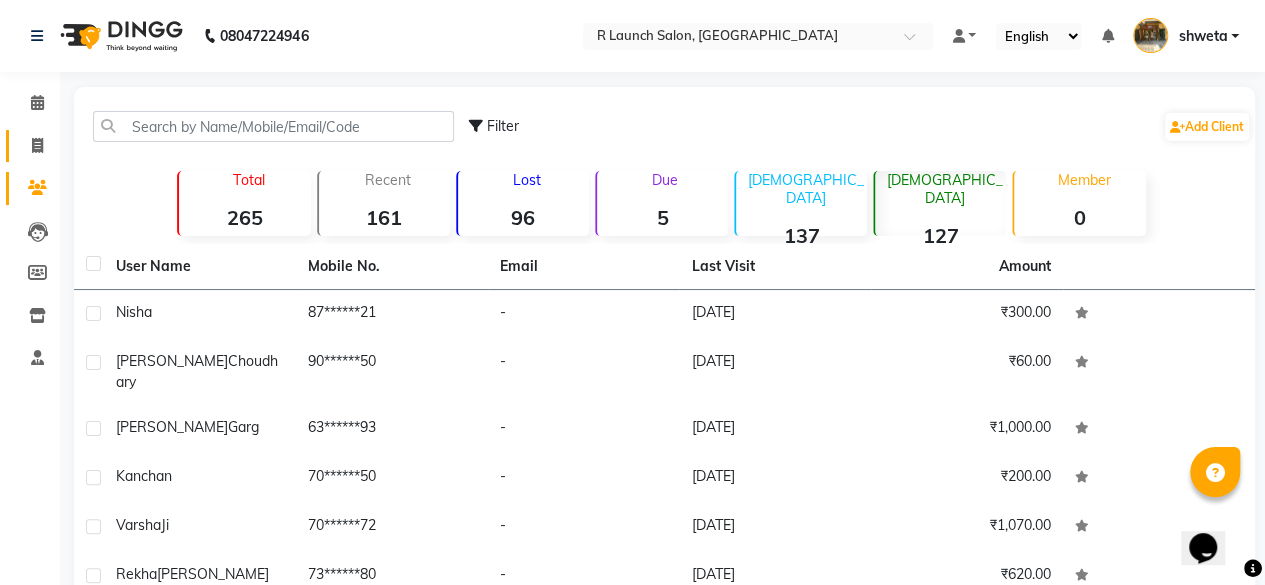 click 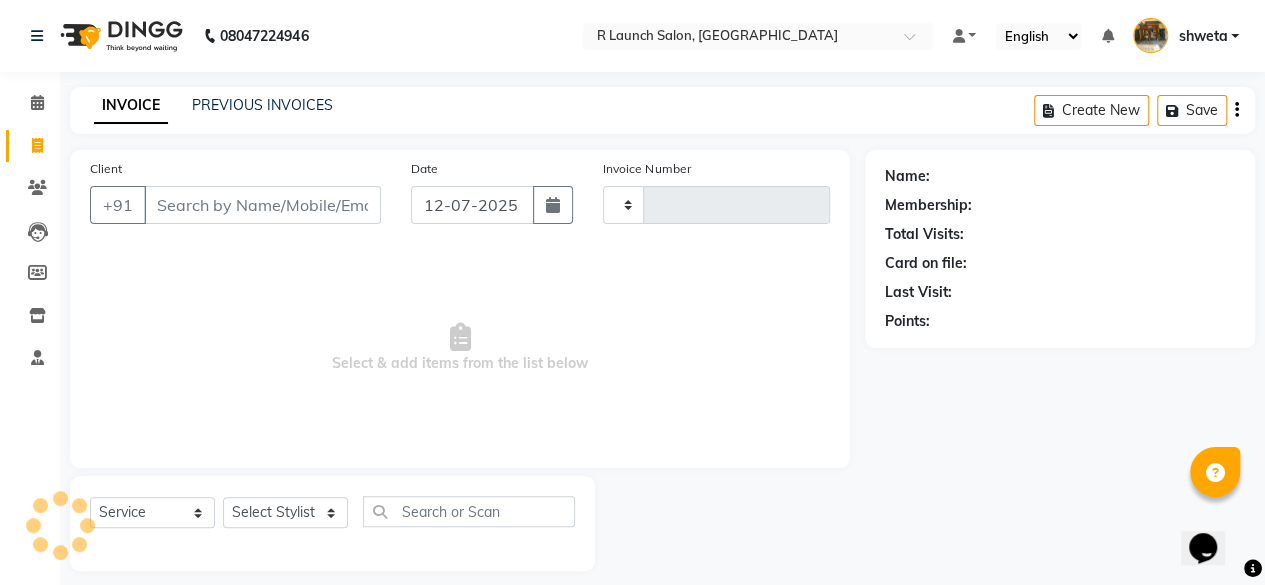 scroll, scrollTop: 15, scrollLeft: 0, axis: vertical 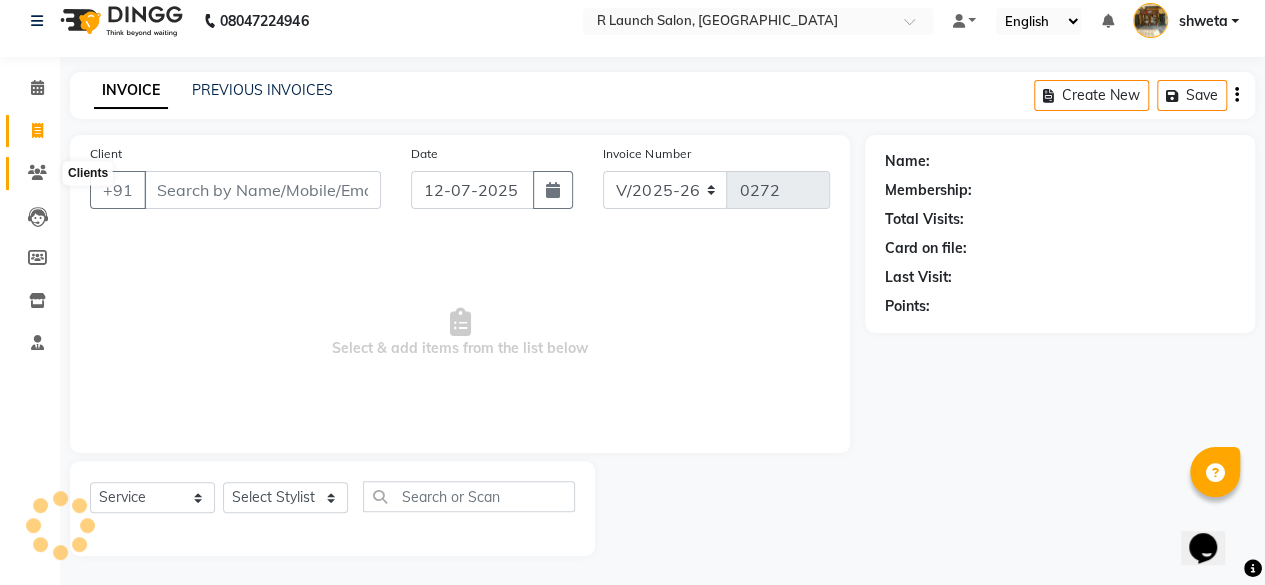 click 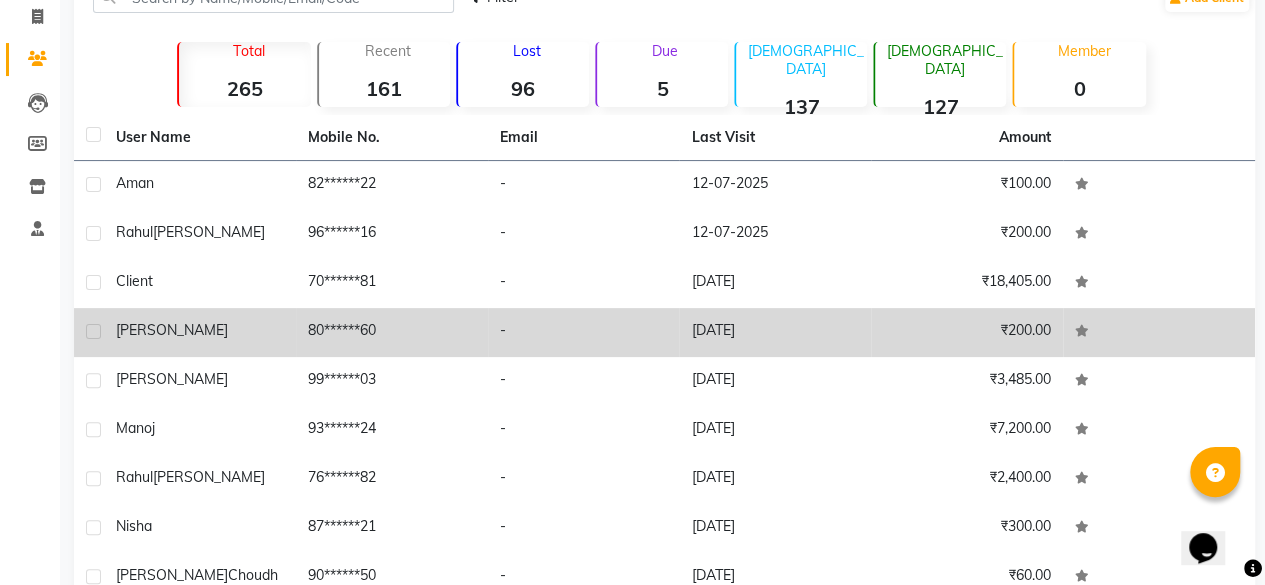 scroll, scrollTop: 0, scrollLeft: 0, axis: both 